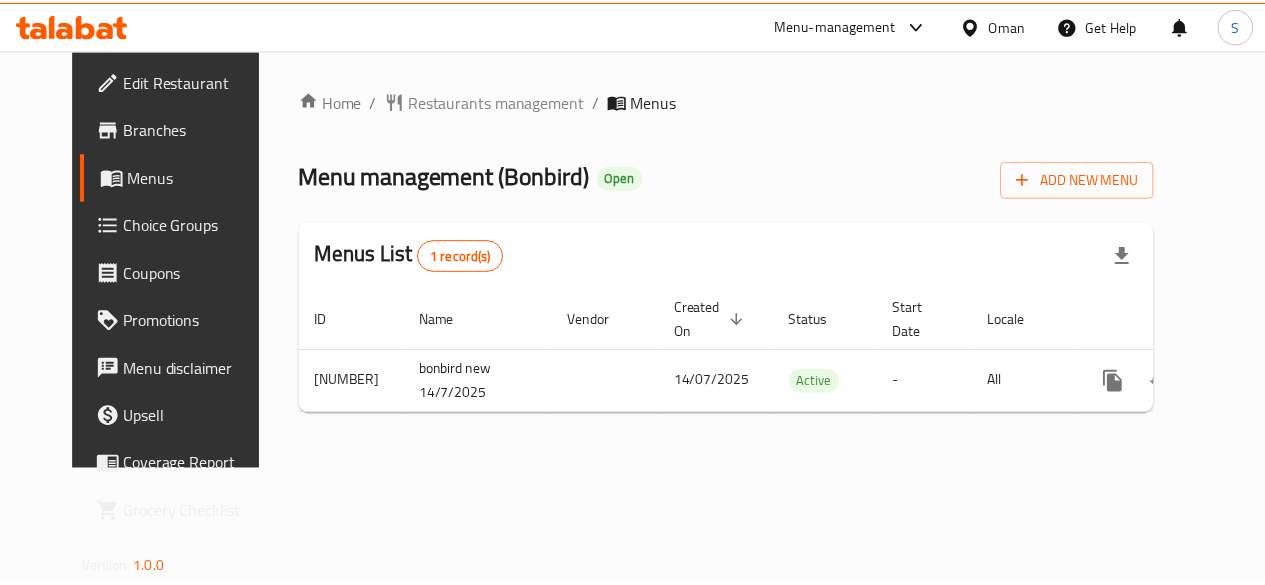 scroll, scrollTop: 0, scrollLeft: 0, axis: both 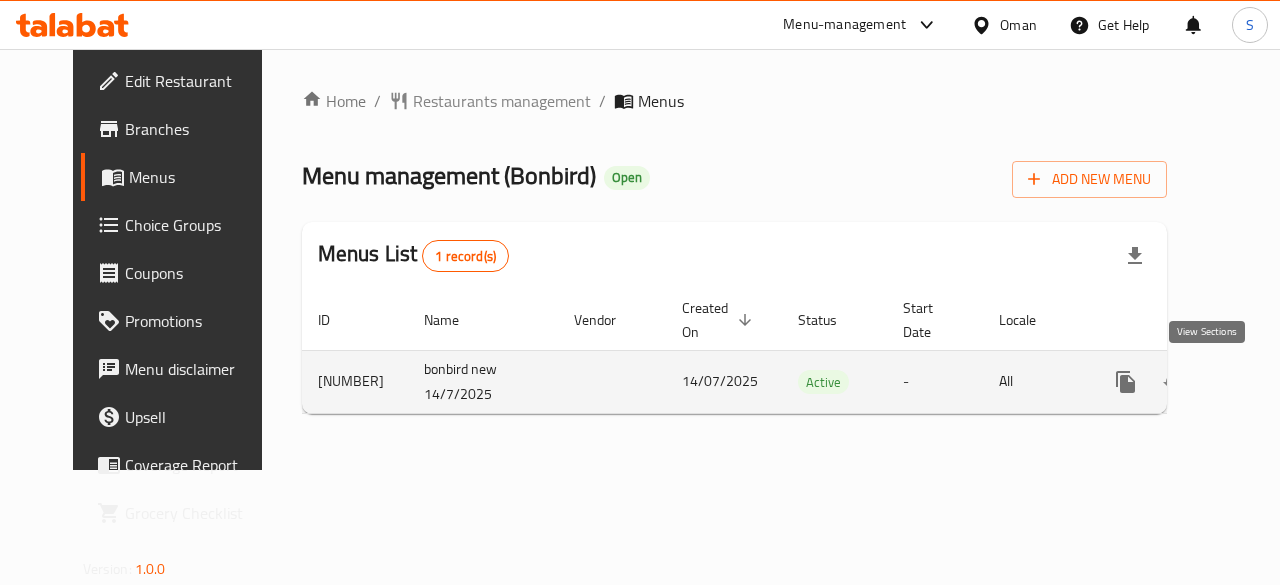 click 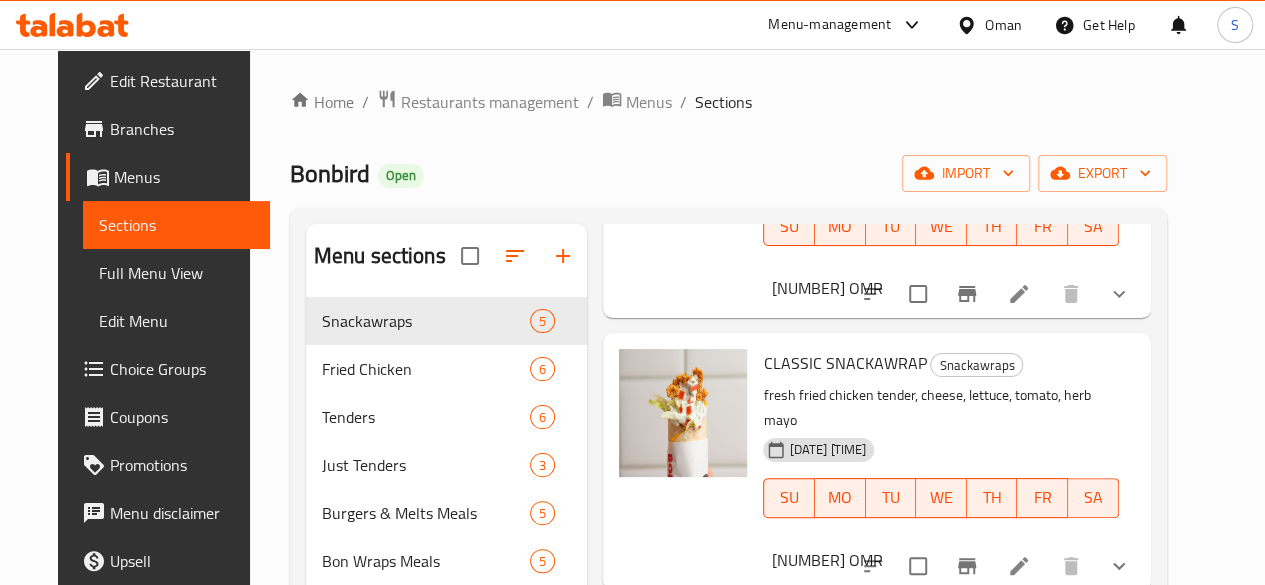 scroll, scrollTop: 258, scrollLeft: 0, axis: vertical 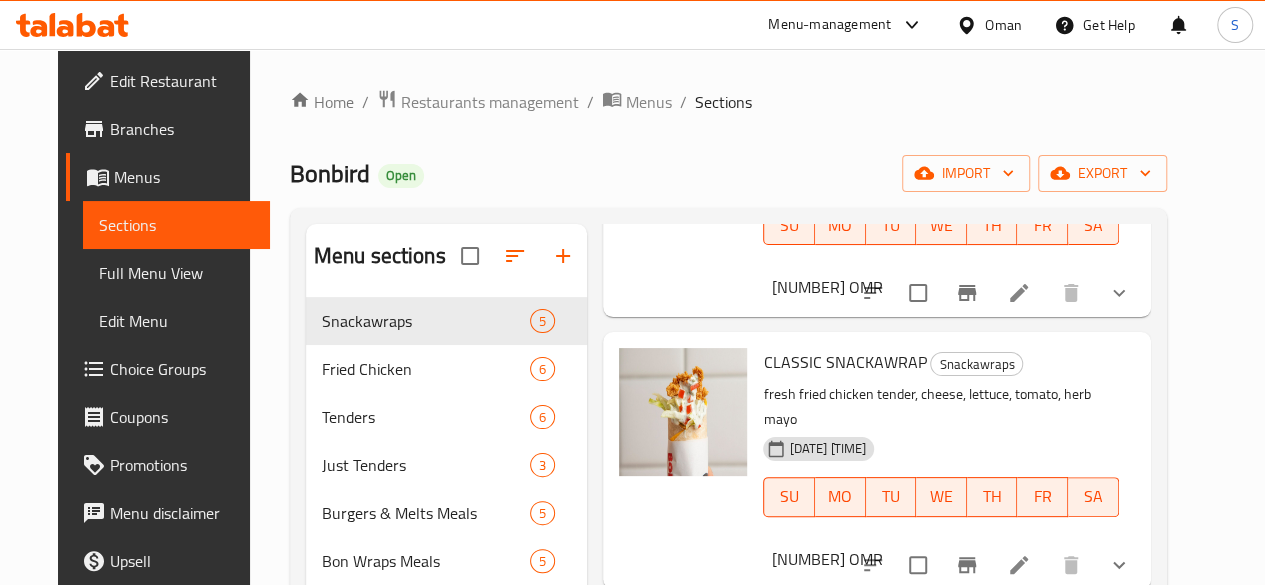 click on "Choice Groups" at bounding box center (181, 369) 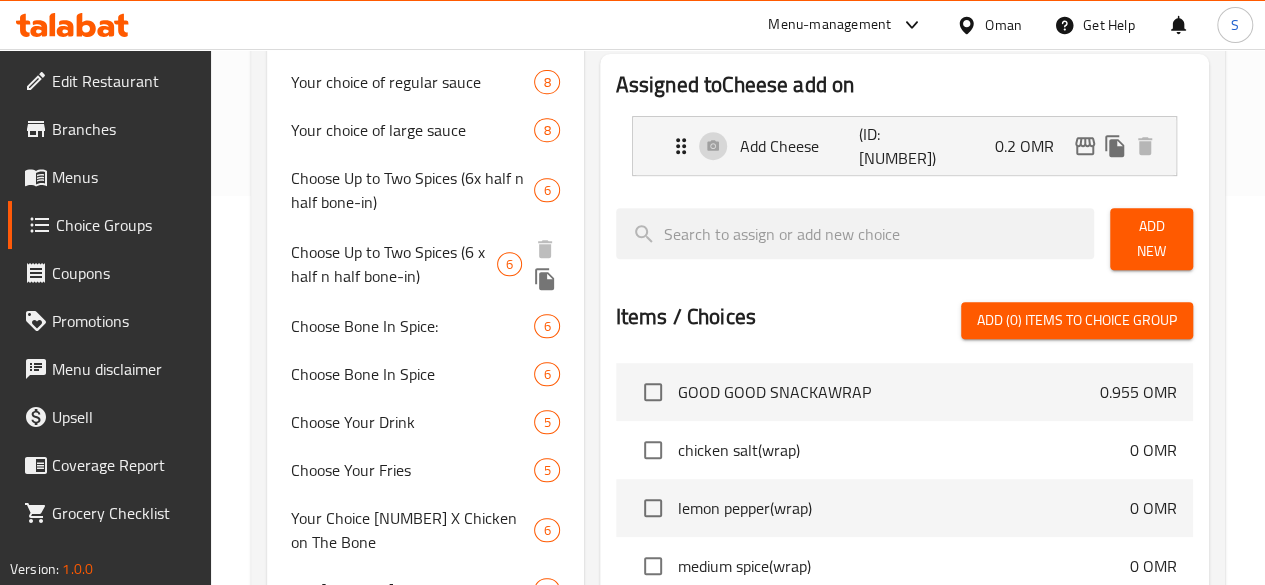 scroll, scrollTop: 390, scrollLeft: 0, axis: vertical 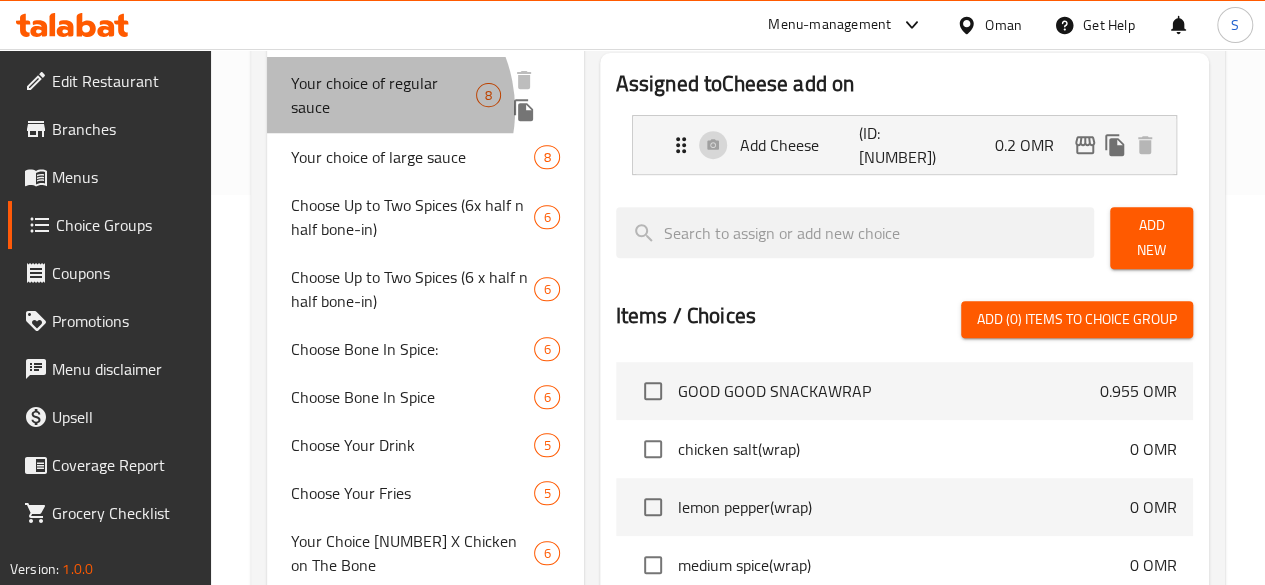 click on "Your choice of regular sauce" at bounding box center (383, 95) 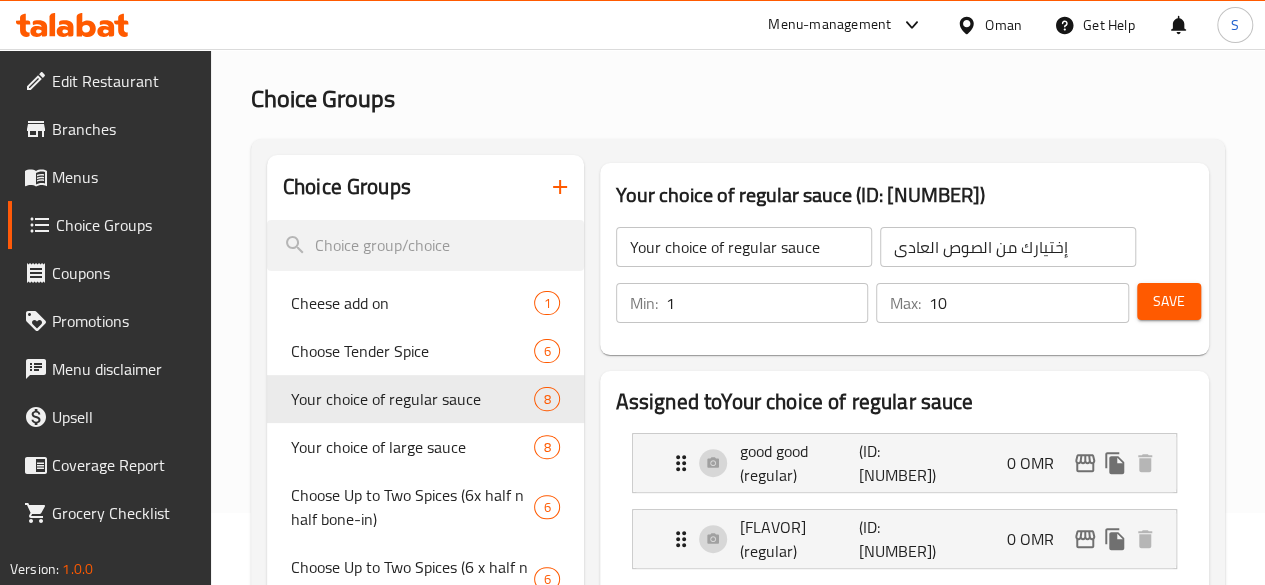 scroll, scrollTop: 68, scrollLeft: 0, axis: vertical 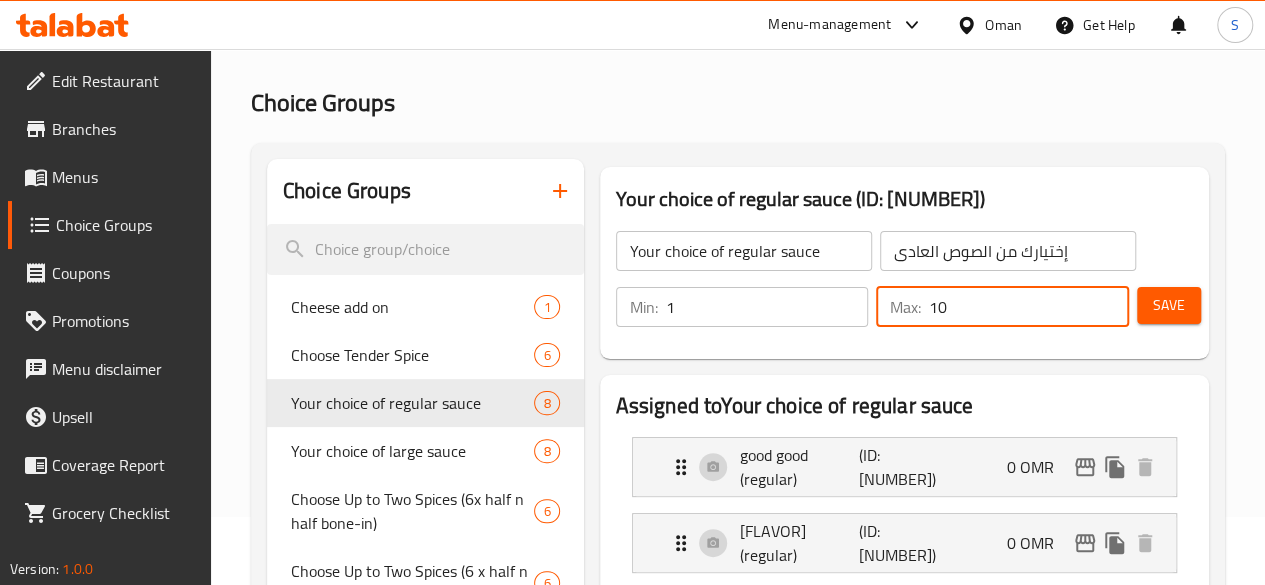 click on "10" at bounding box center (1029, 307) 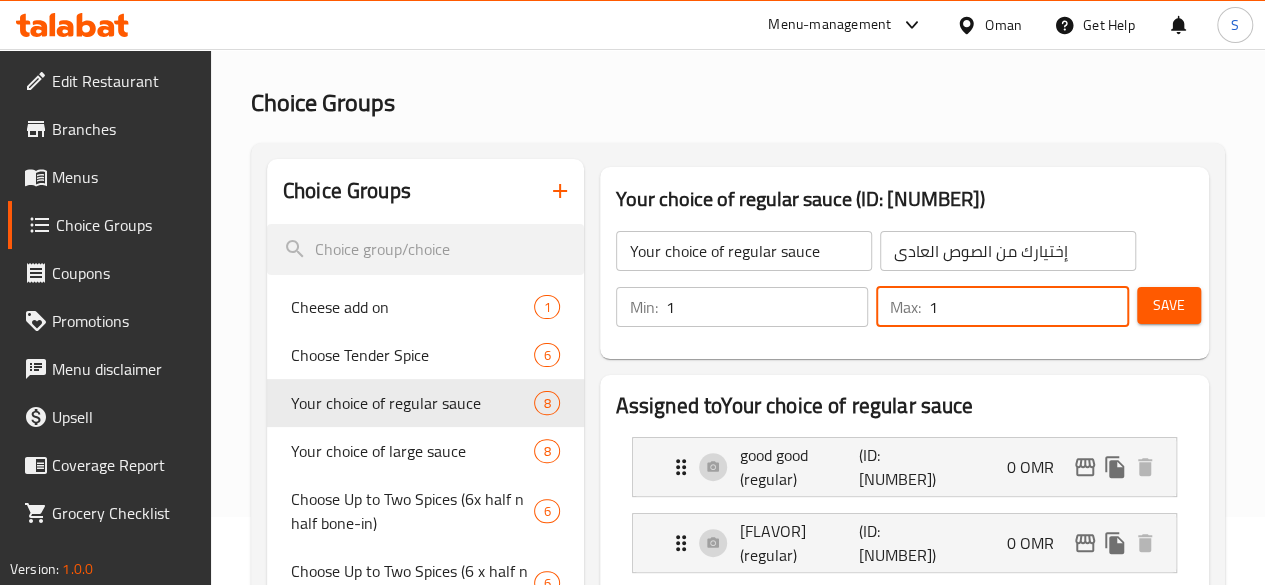 type on "1" 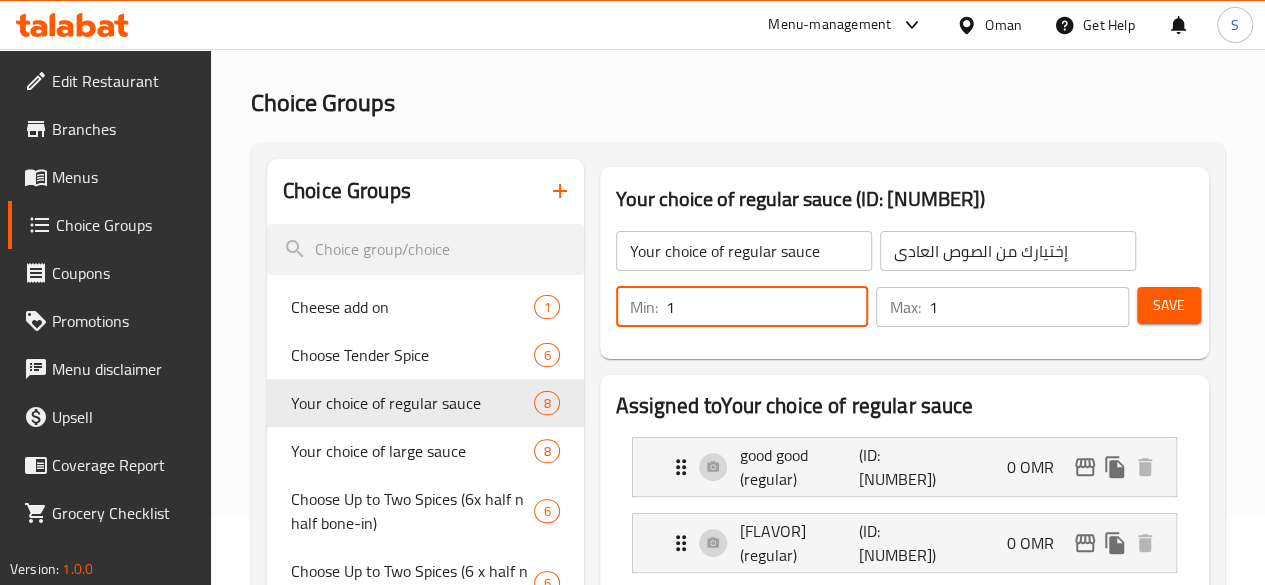 drag, startPoint x: 665, startPoint y: 300, endPoint x: 543, endPoint y: 311, distance: 122.494896 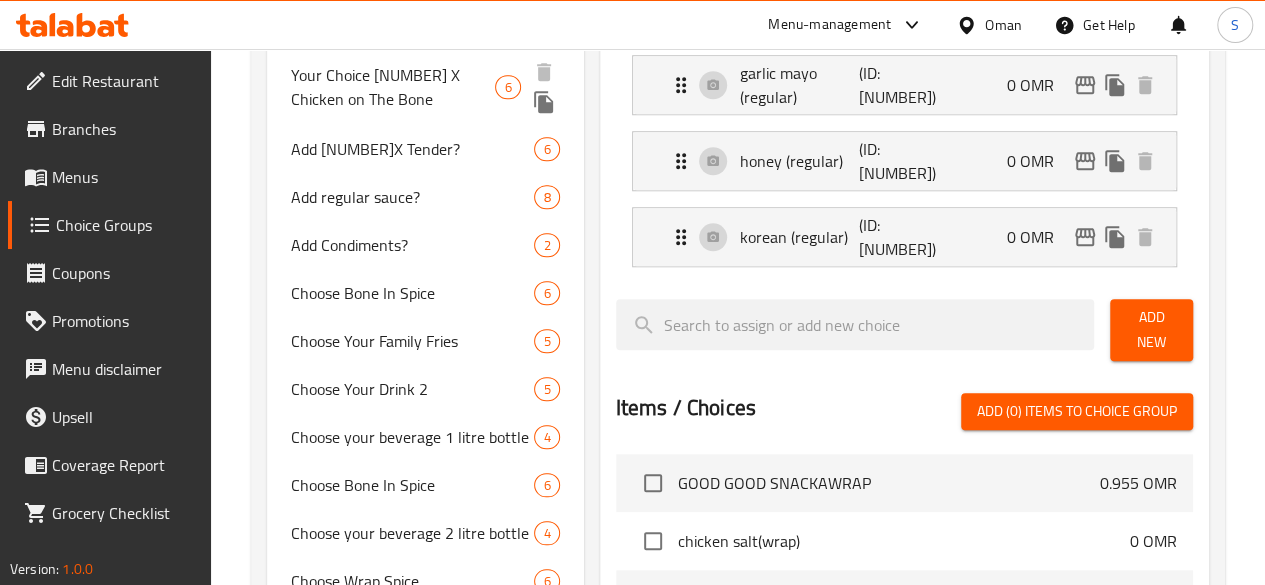 scroll, scrollTop: 834, scrollLeft: 0, axis: vertical 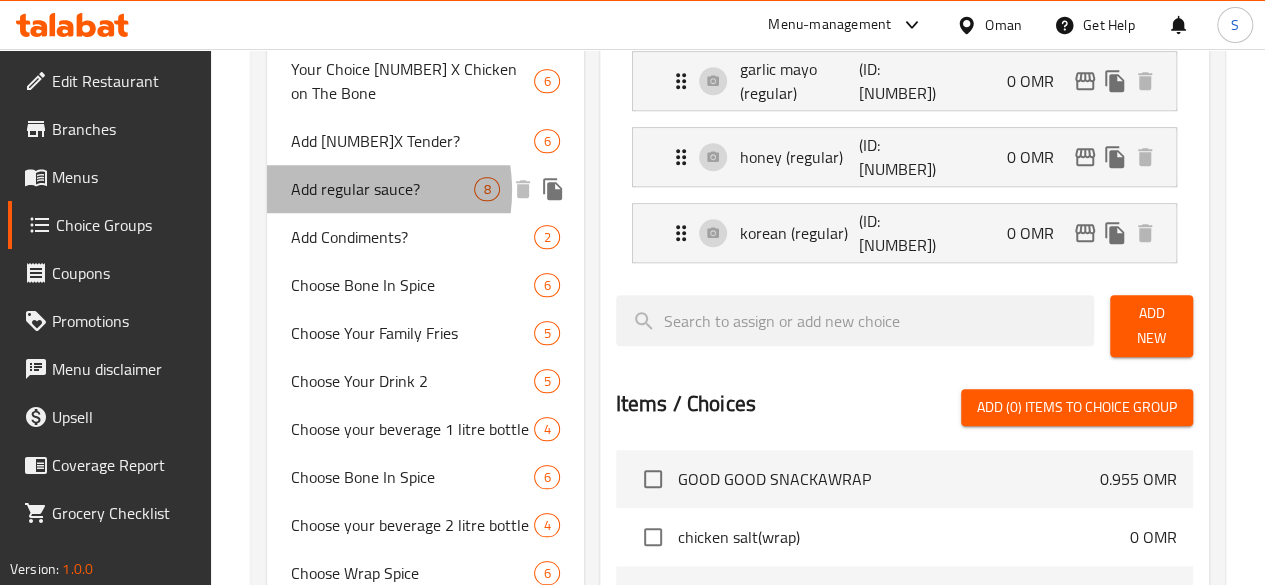 click on "Add regular sauce?" at bounding box center [383, 189] 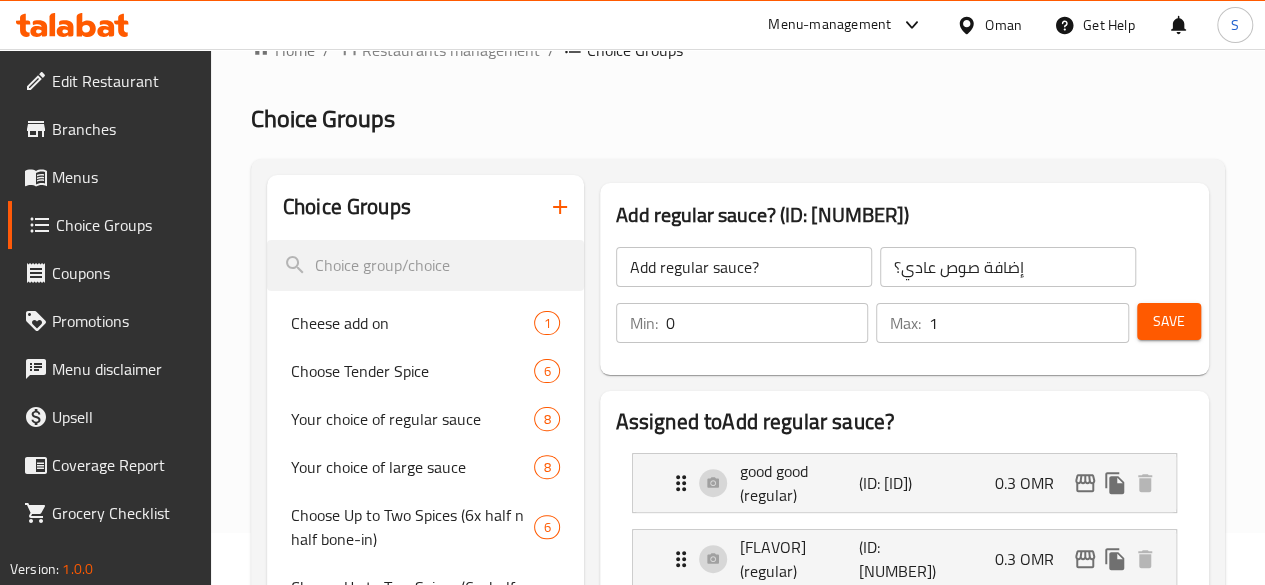 scroll, scrollTop: 50, scrollLeft: 0, axis: vertical 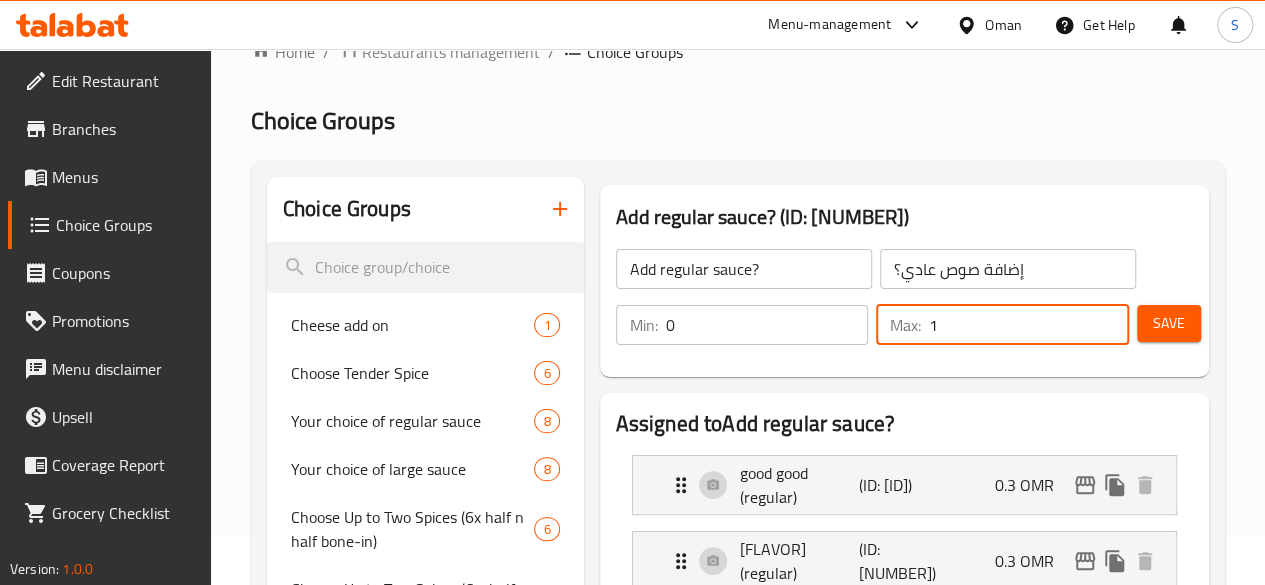 drag, startPoint x: 927, startPoint y: 327, endPoint x: 839, endPoint y: 328, distance: 88.005684 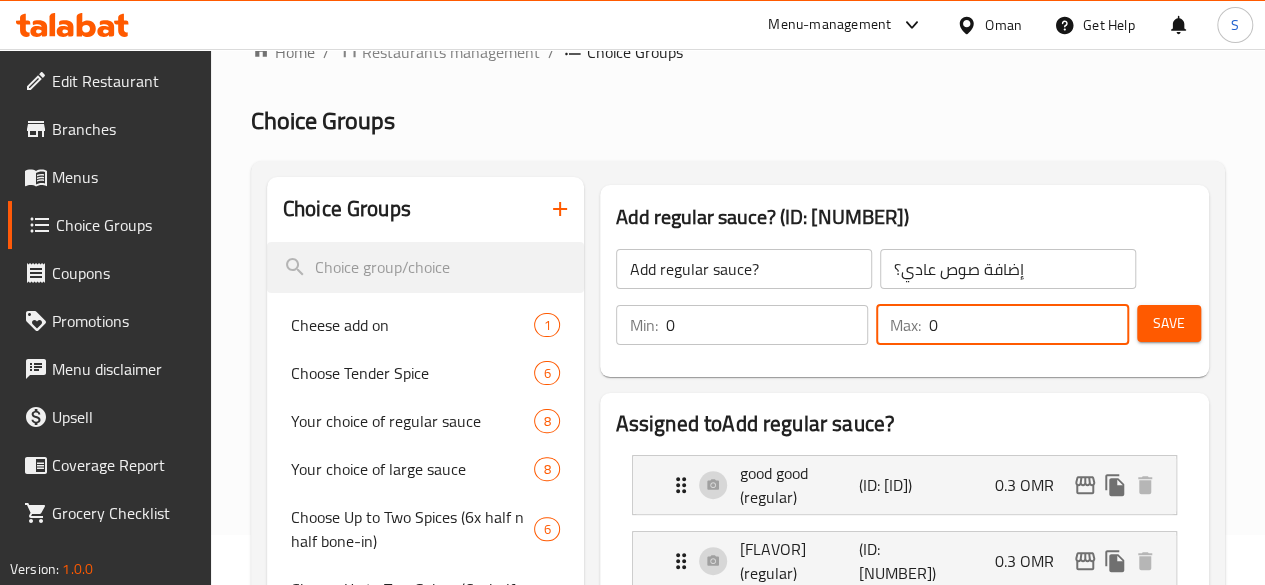 type on "0" 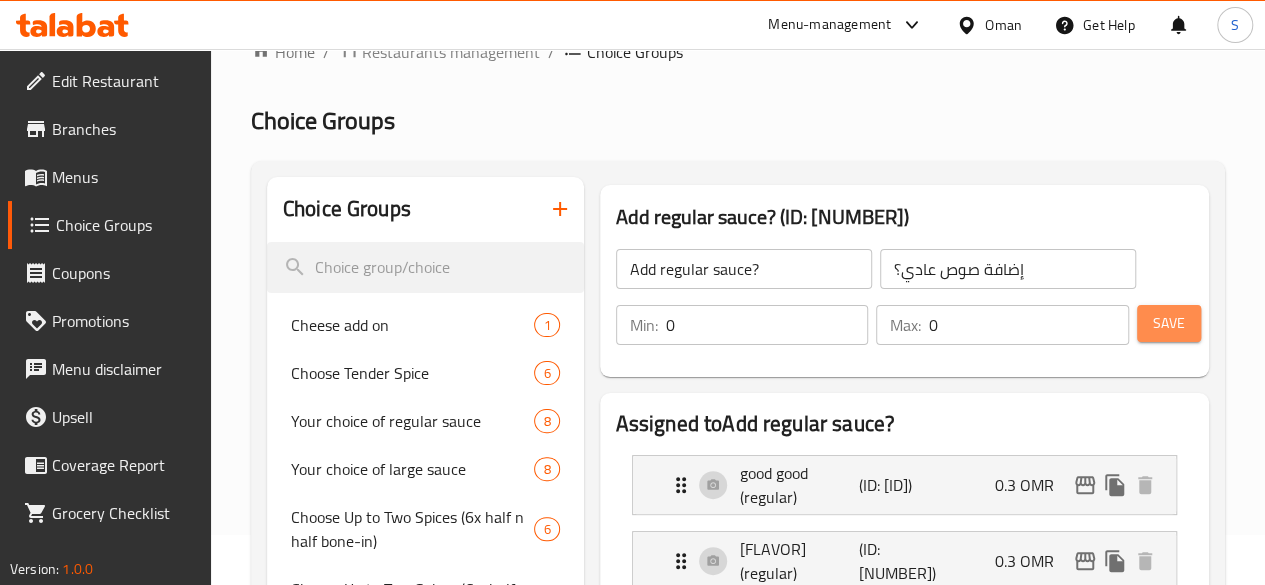 click on "Save" at bounding box center (1169, 323) 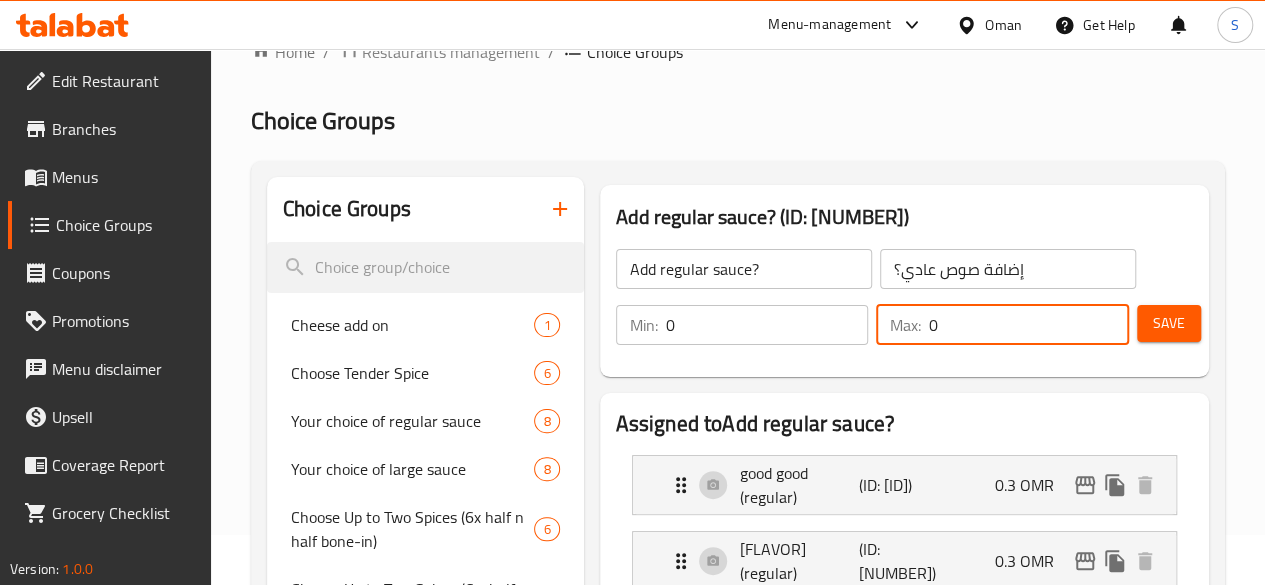click on "0" at bounding box center (1029, 325) 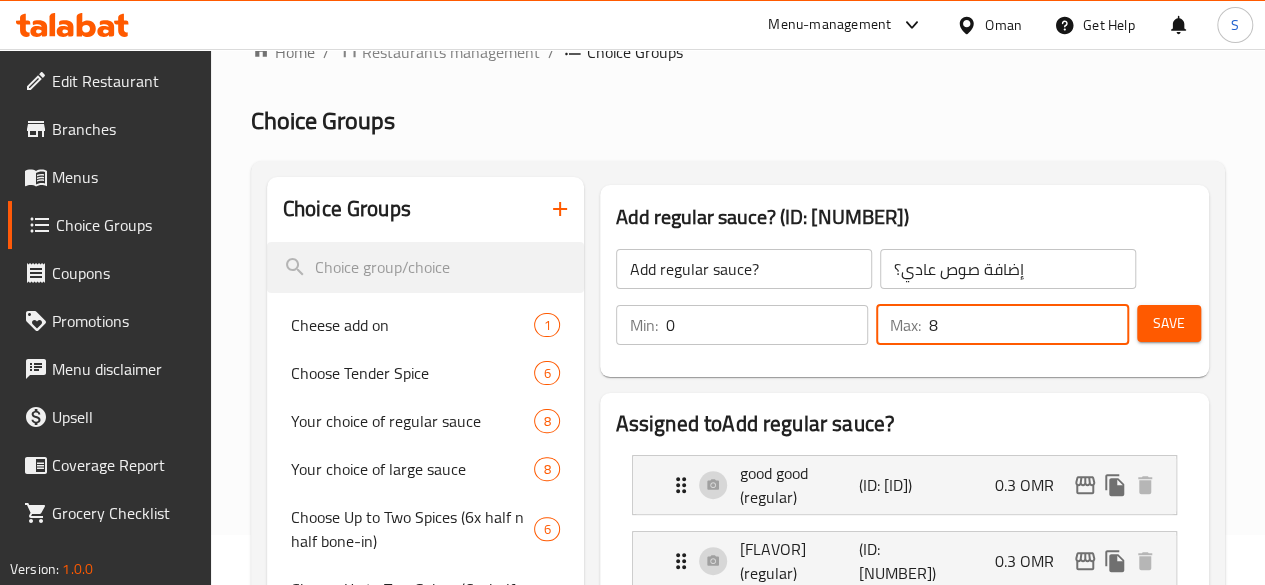 type on "8" 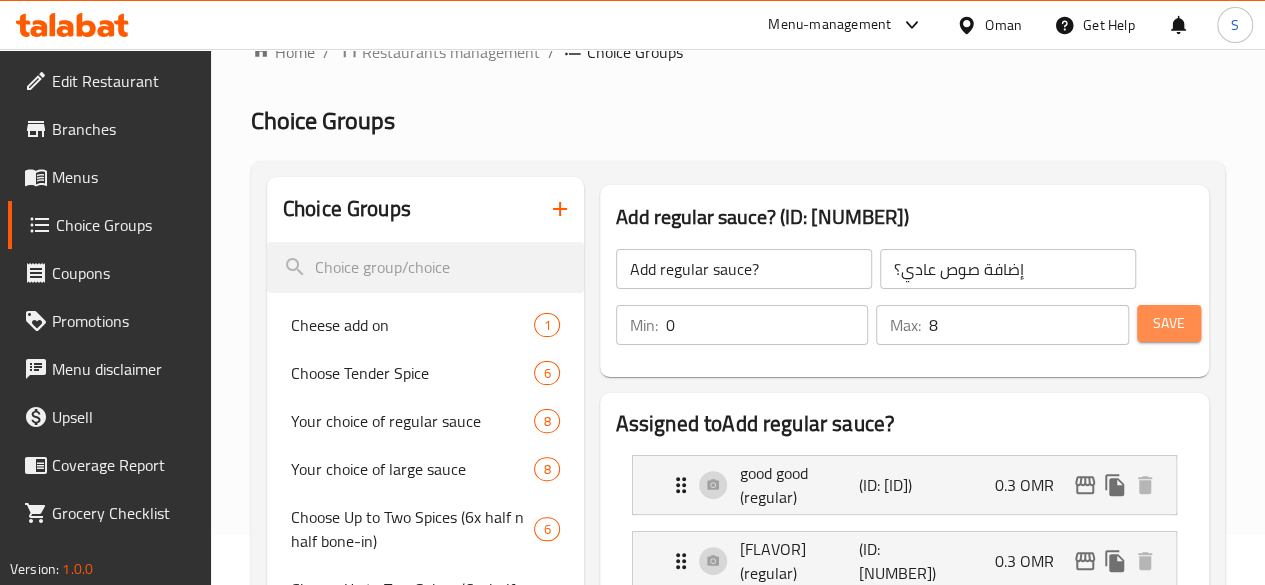 click on "Save" at bounding box center [1169, 323] 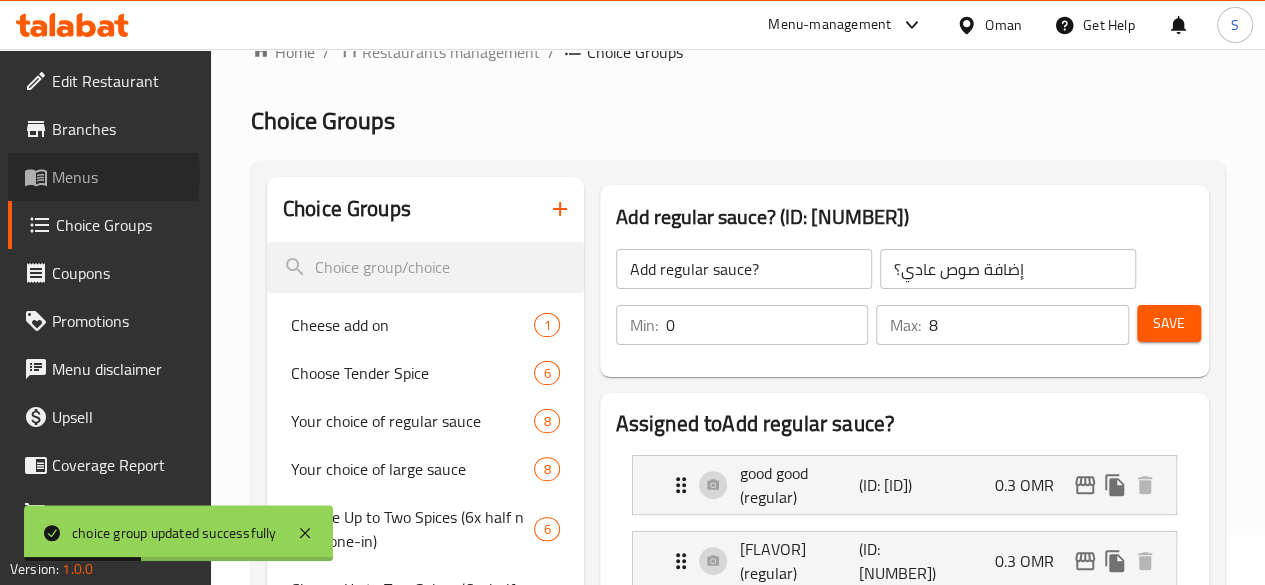 click on "Menus" at bounding box center (123, 177) 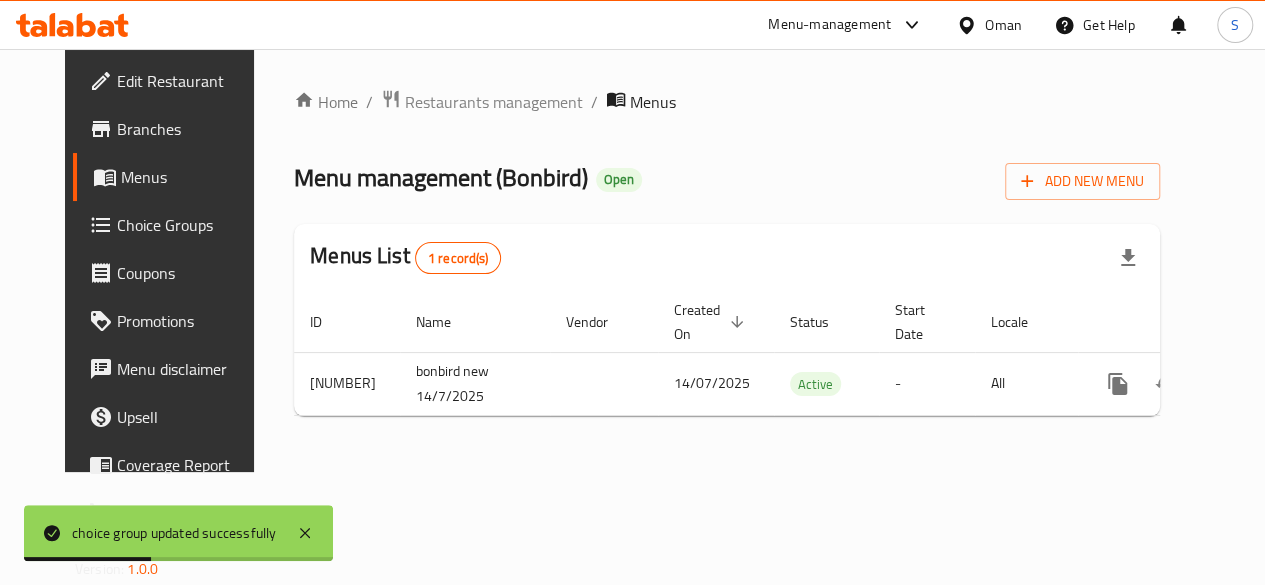 scroll, scrollTop: 0, scrollLeft: 0, axis: both 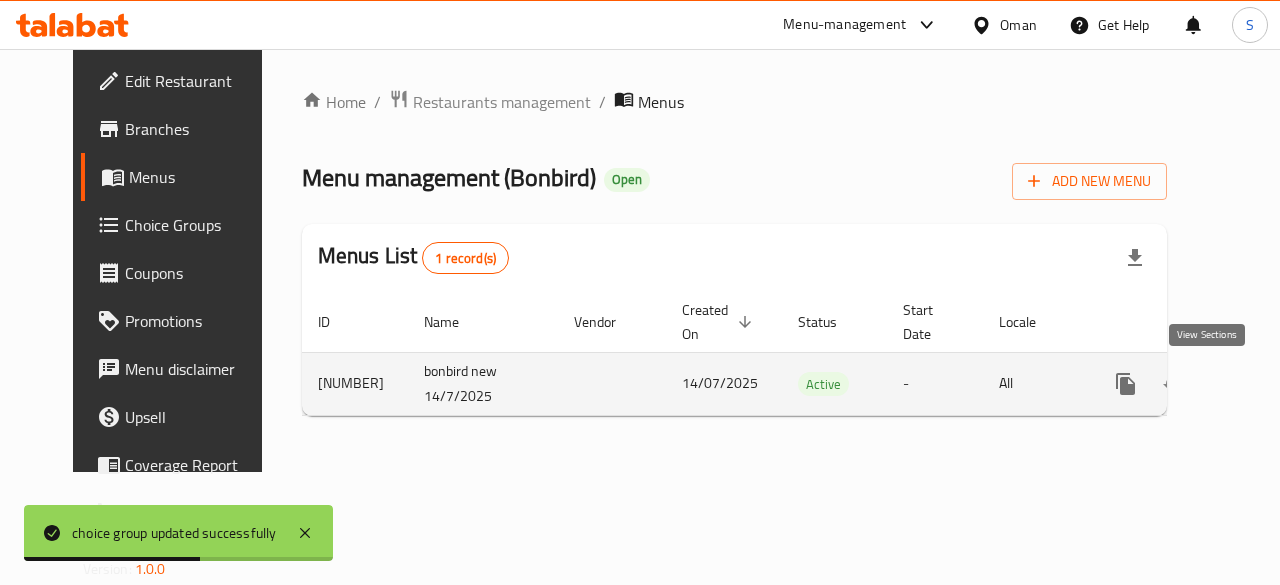 click 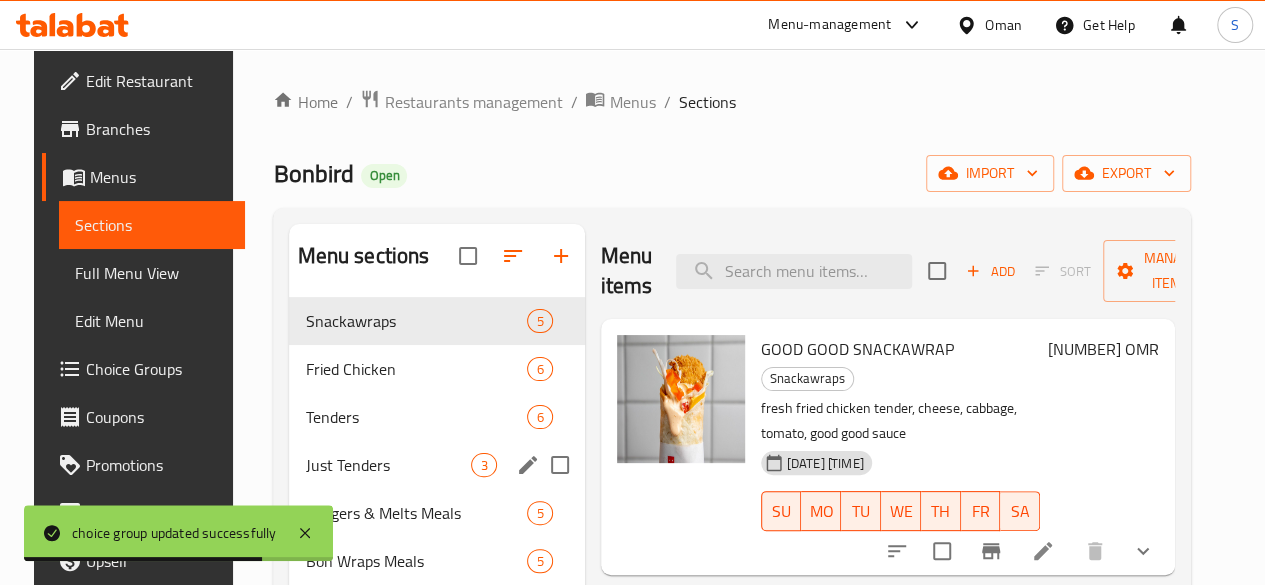 scroll, scrollTop: 102, scrollLeft: 0, axis: vertical 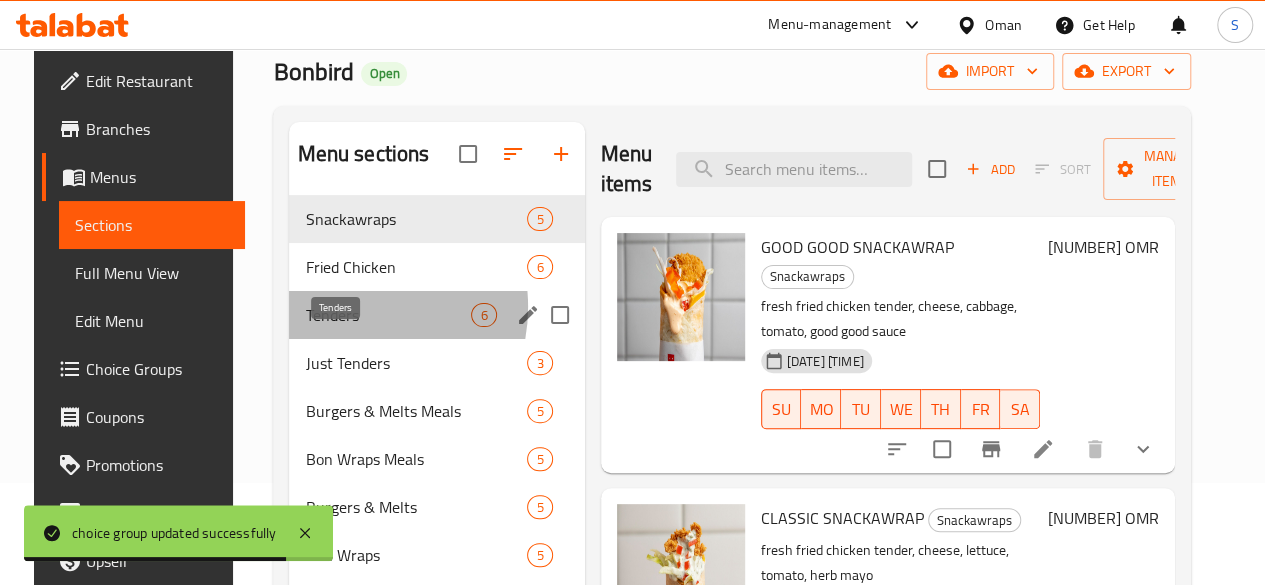 click on "Tenders" at bounding box center [388, 315] 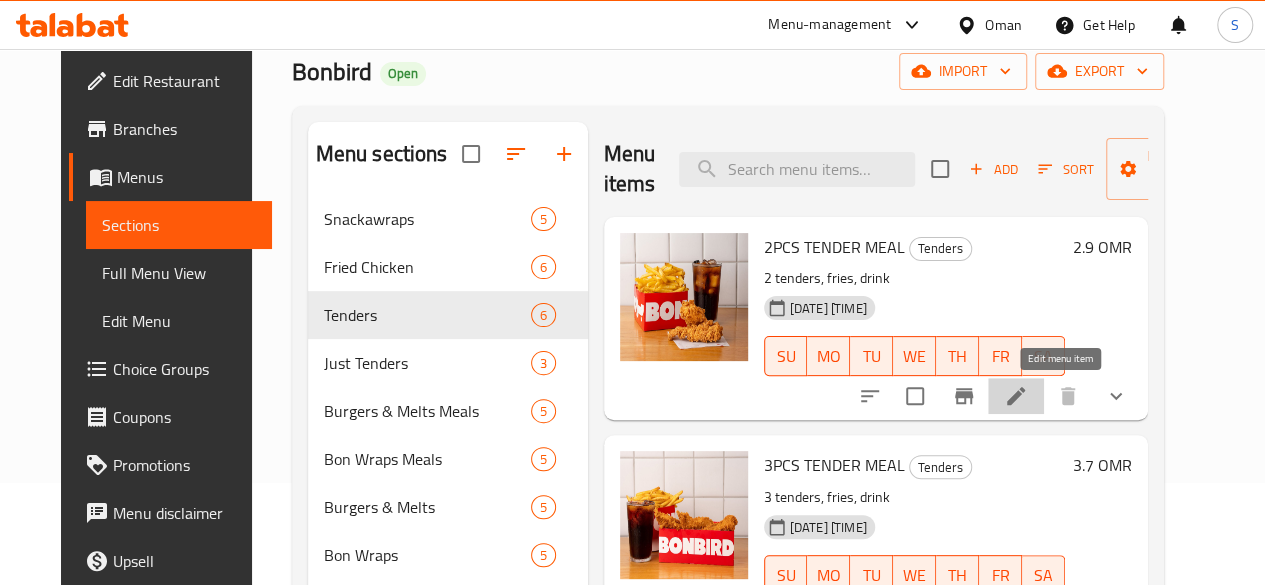 click 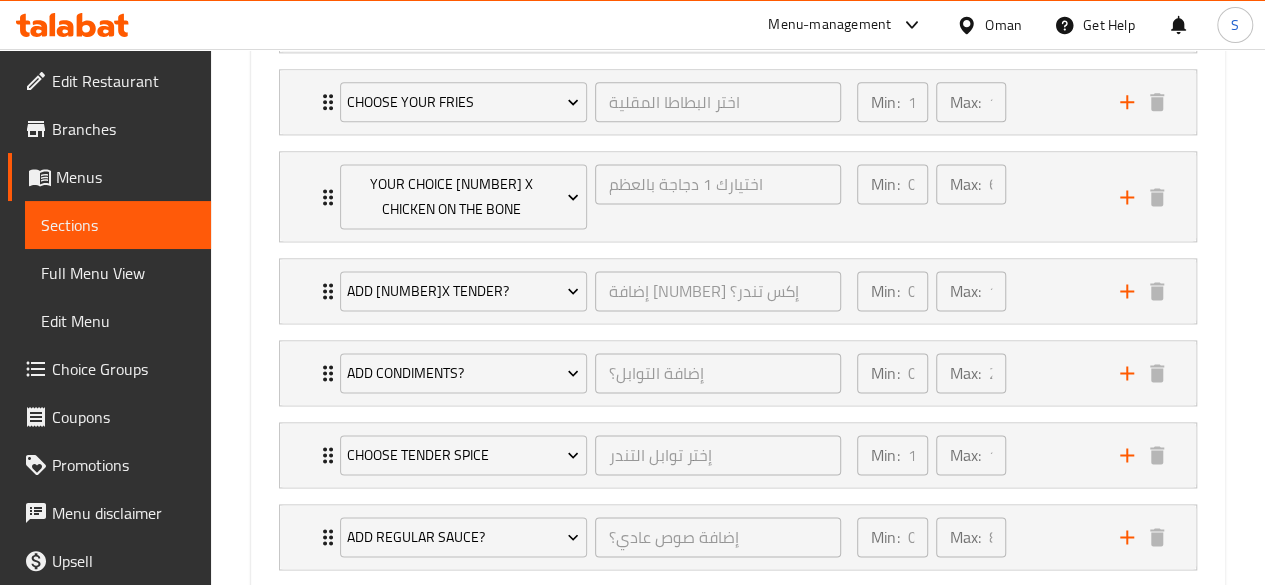 scroll, scrollTop: 1401, scrollLeft: 0, axis: vertical 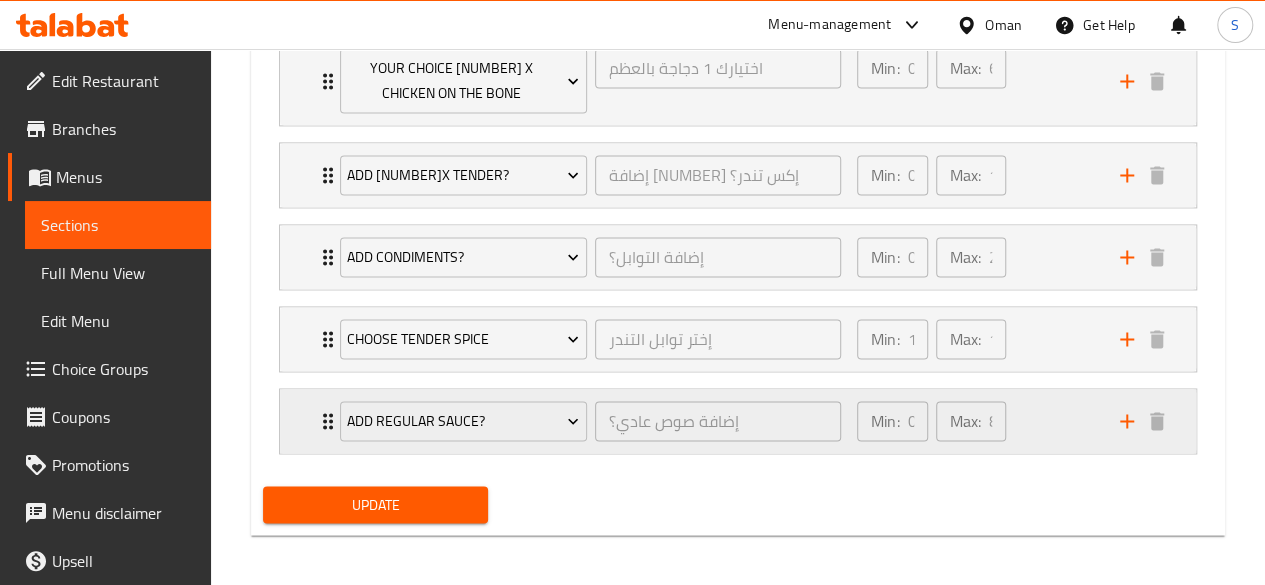 click on "Add regular sauce? إضافة صوص عادي؟ ​" at bounding box center (590, 421) 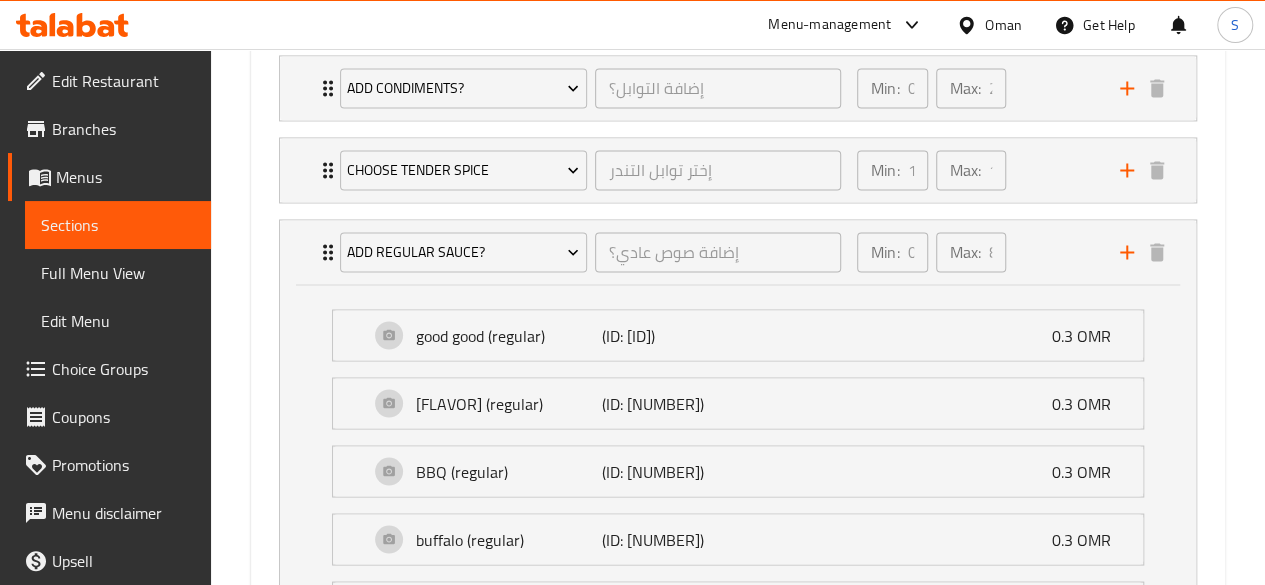 scroll, scrollTop: 1571, scrollLeft: 0, axis: vertical 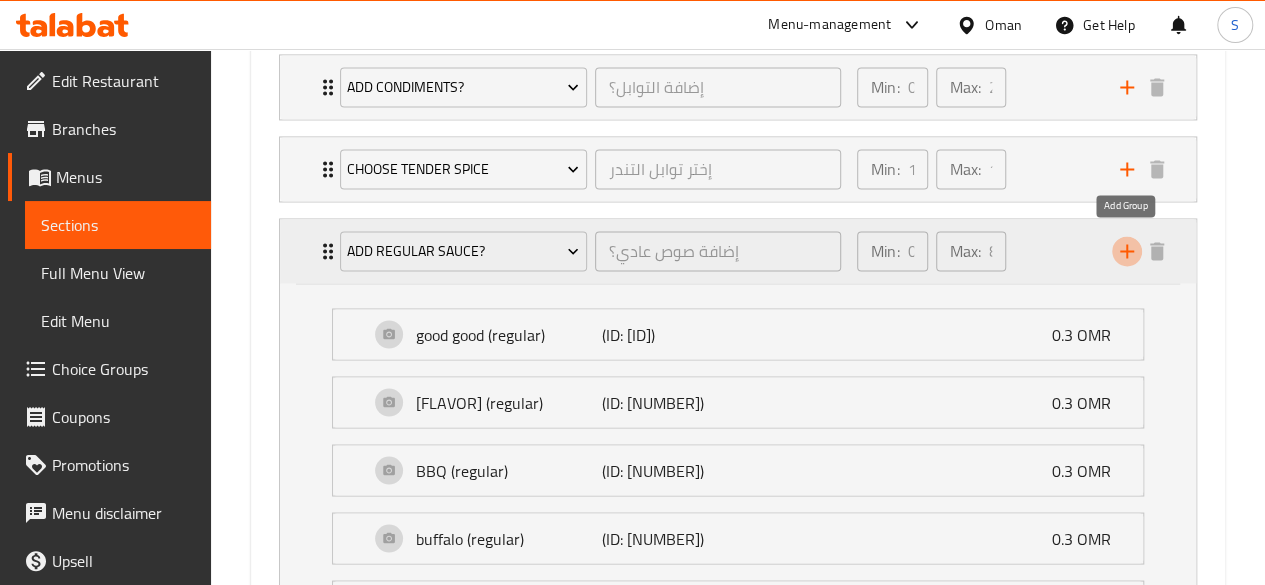 click 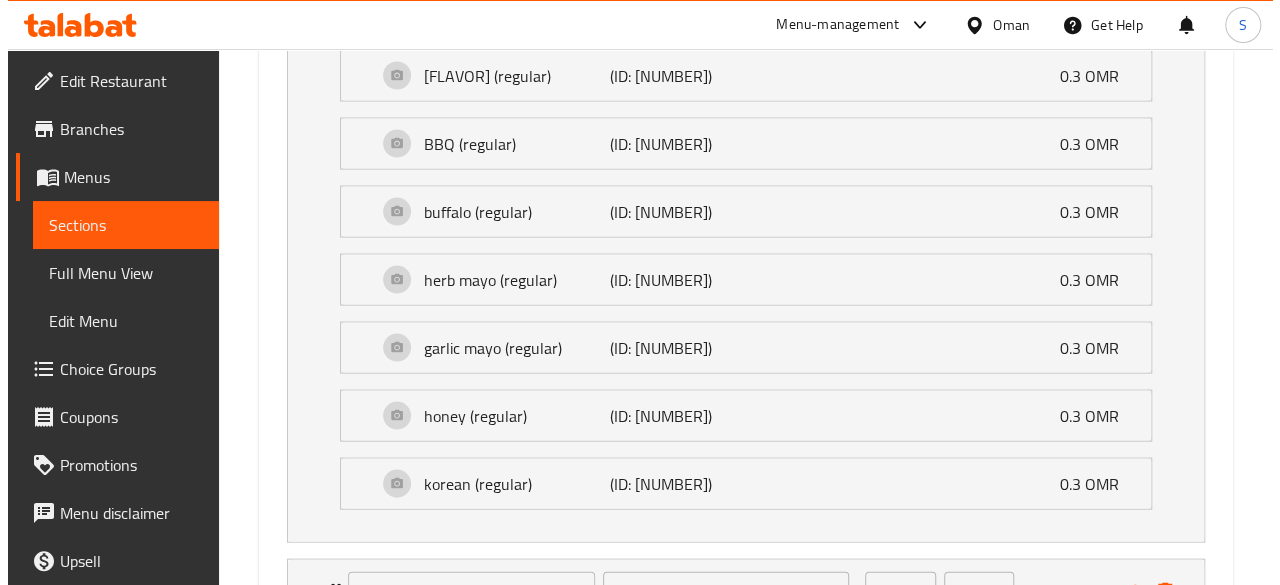 scroll, scrollTop: 2062, scrollLeft: 0, axis: vertical 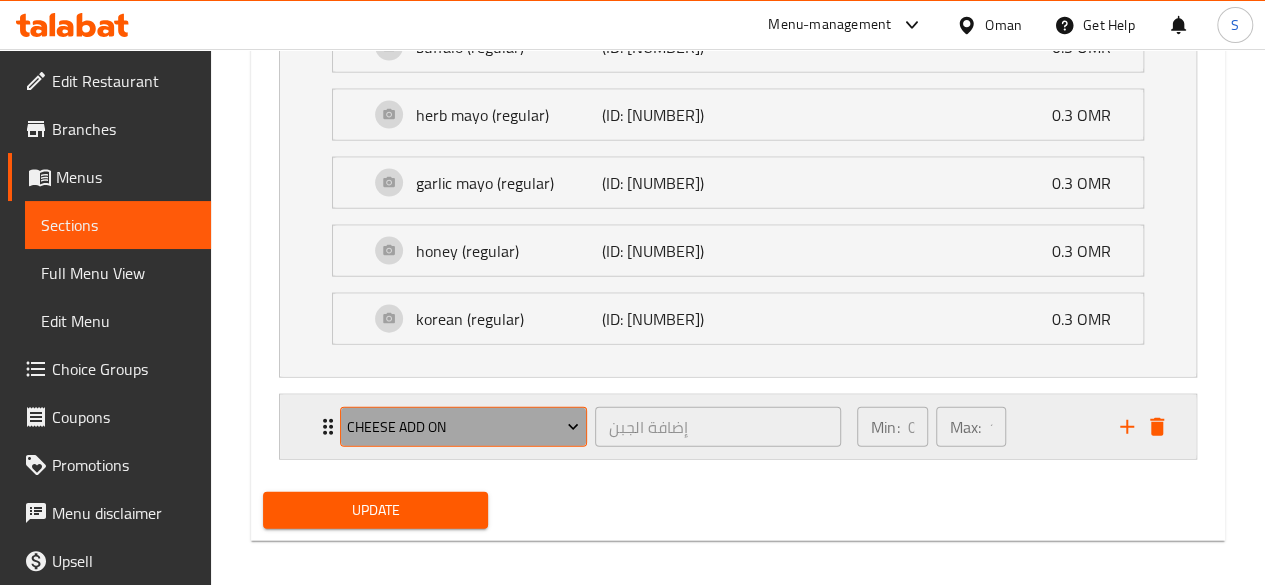 click on "Cheese add on" at bounding box center [463, 427] 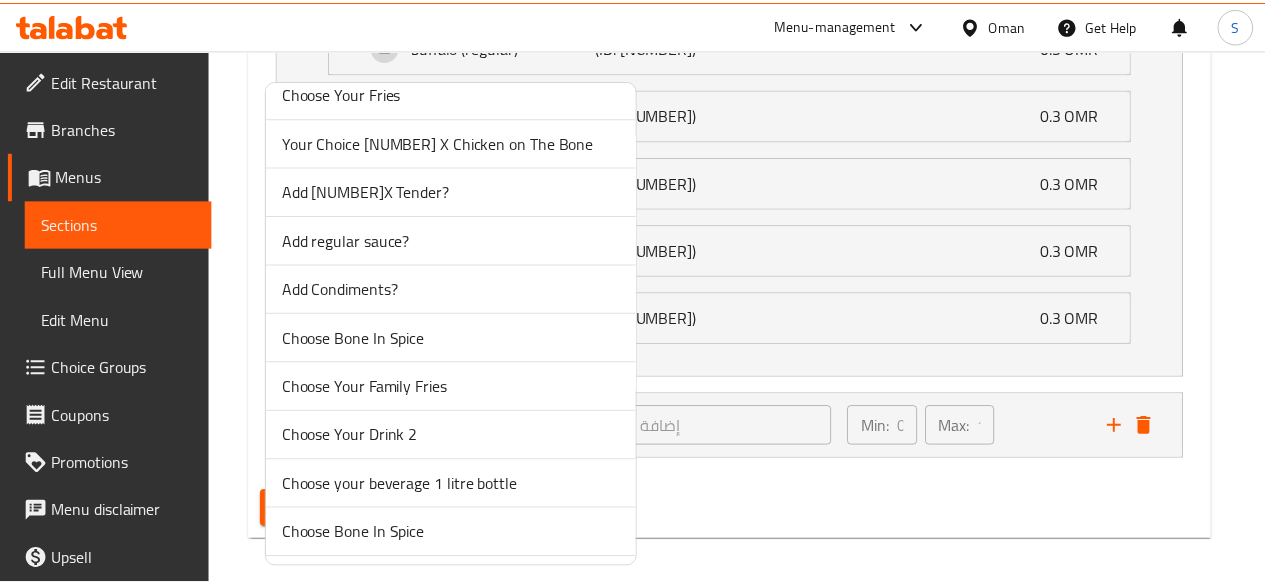 scroll, scrollTop: 458, scrollLeft: 0, axis: vertical 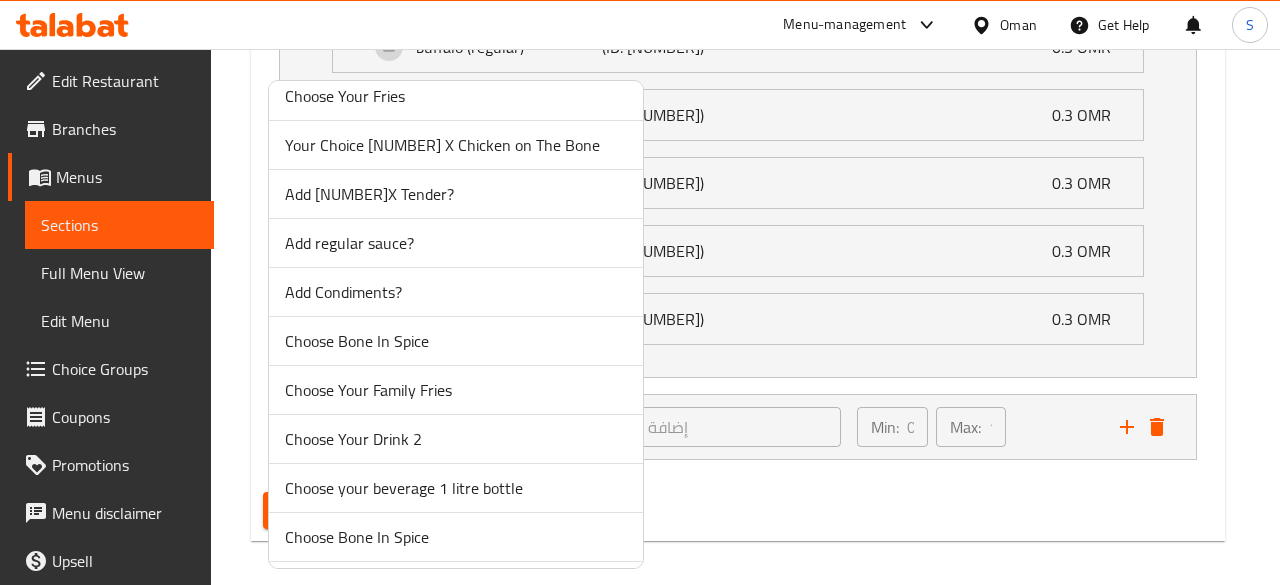 click on "Add regular sauce?" at bounding box center [456, 243] 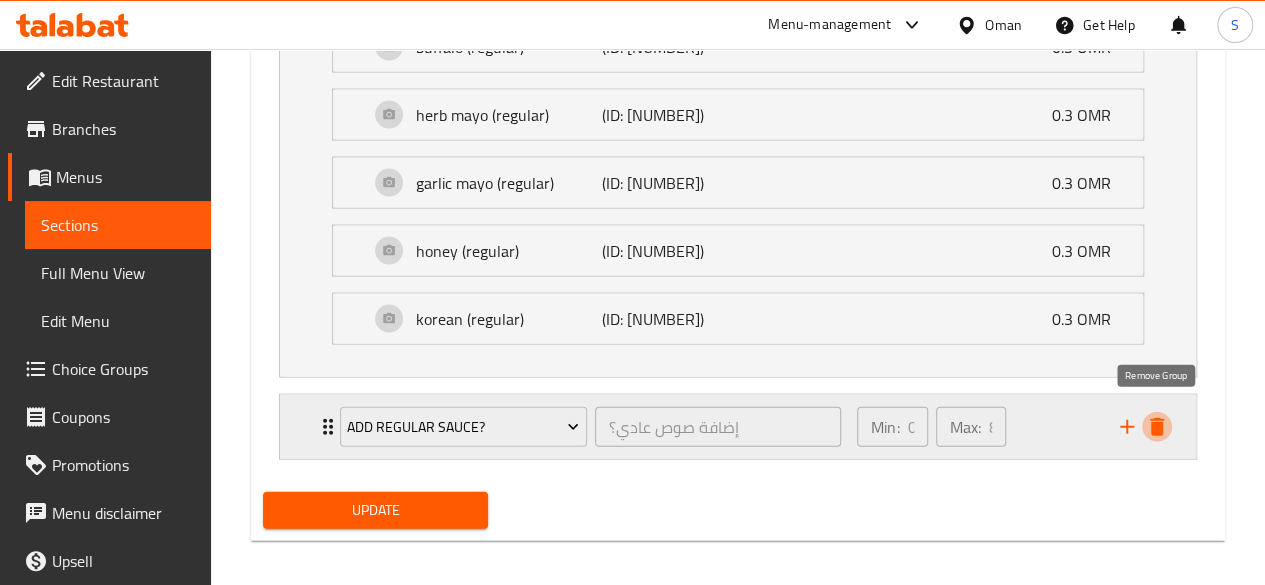 click 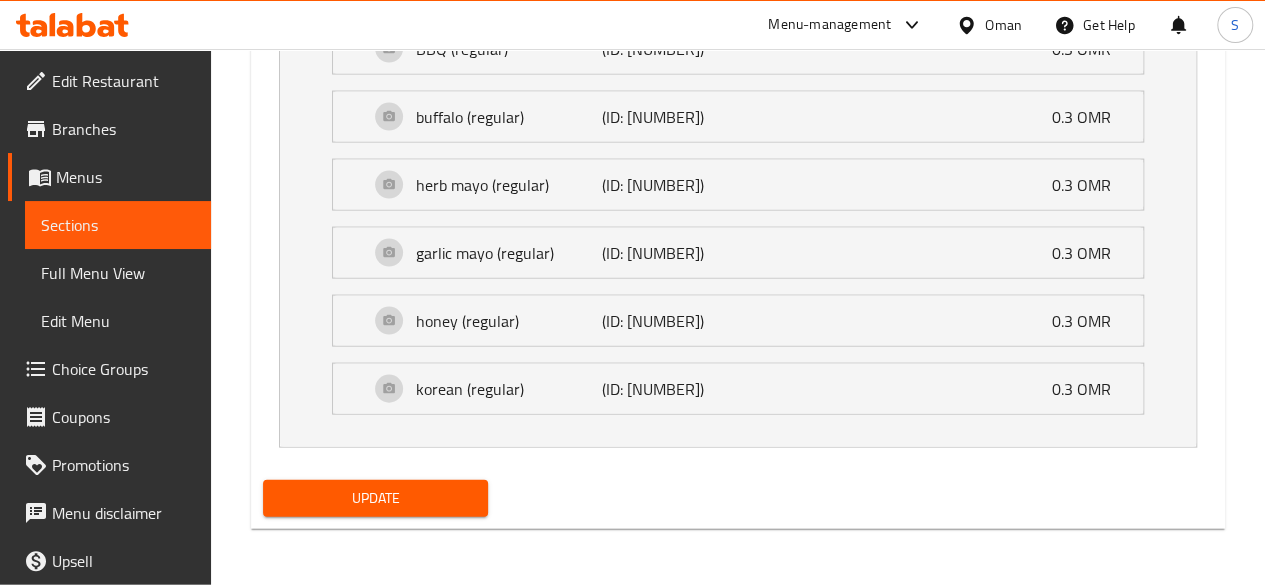 scroll, scrollTop: 1981, scrollLeft: 0, axis: vertical 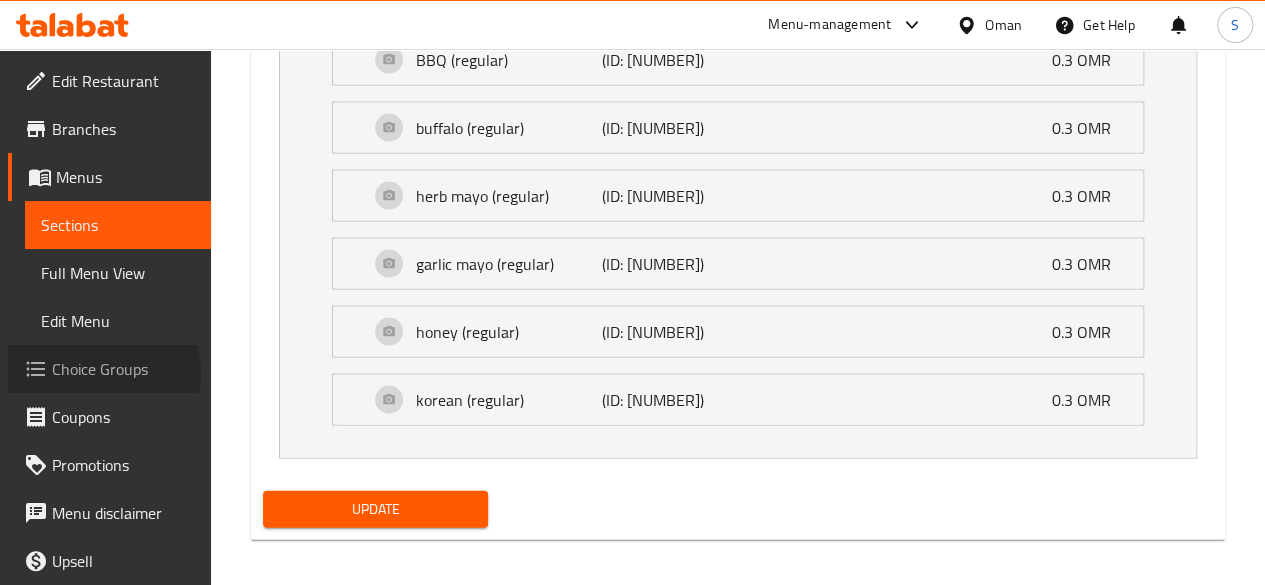 click on "Choice Groups" at bounding box center [123, 369] 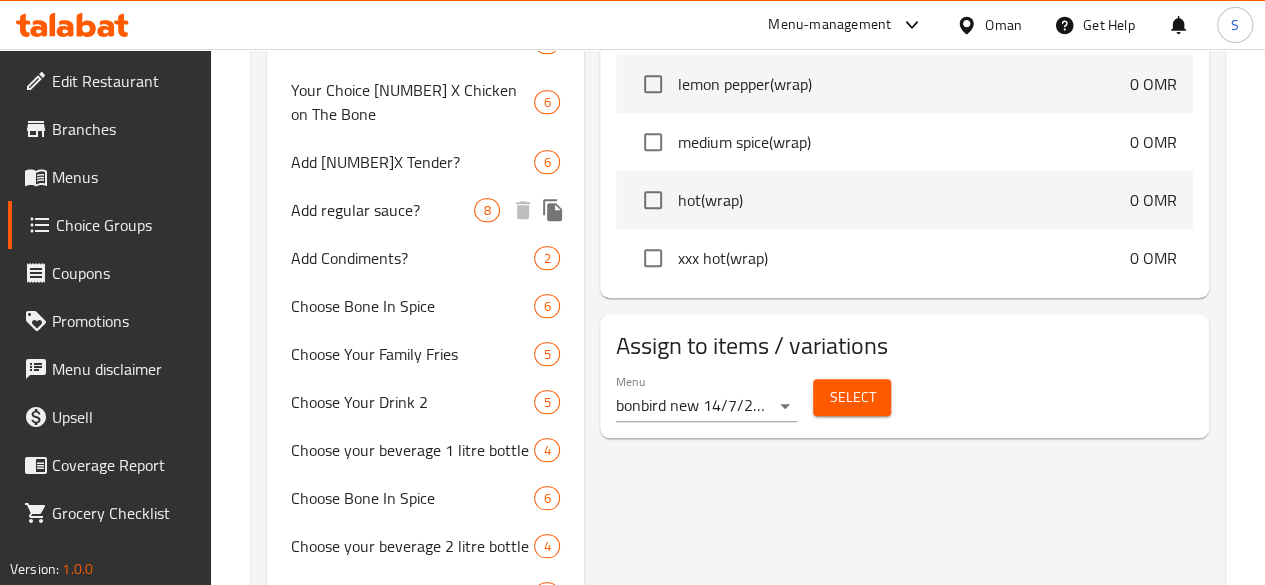 scroll, scrollTop: 815, scrollLeft: 0, axis: vertical 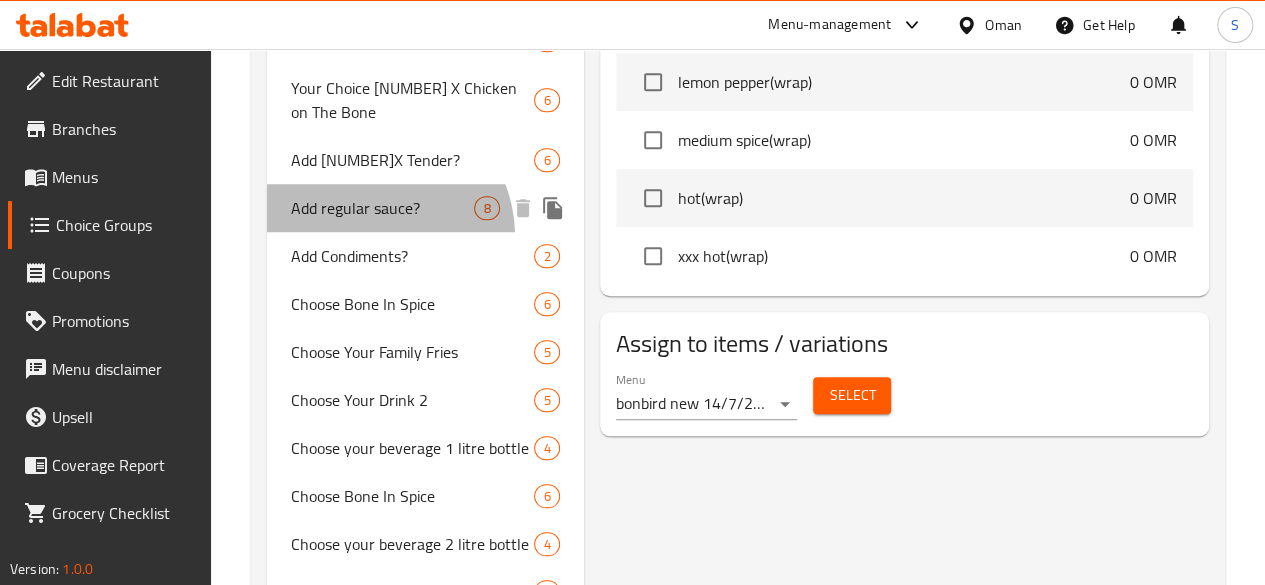 click on "Add regular sauce?" at bounding box center (383, 208) 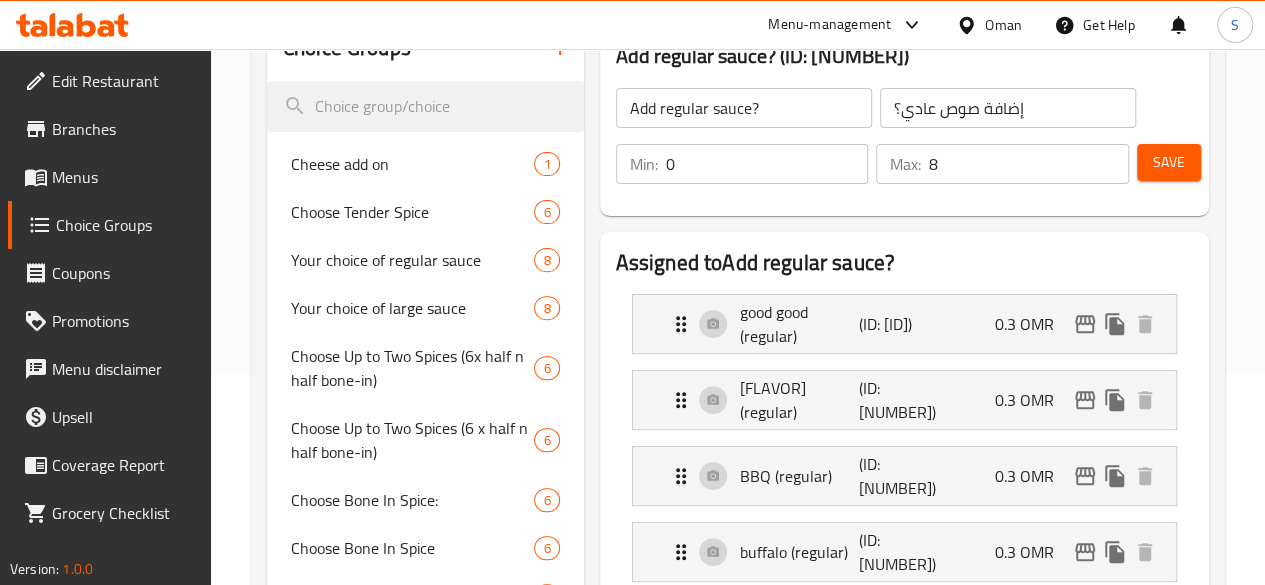 scroll, scrollTop: 210, scrollLeft: 0, axis: vertical 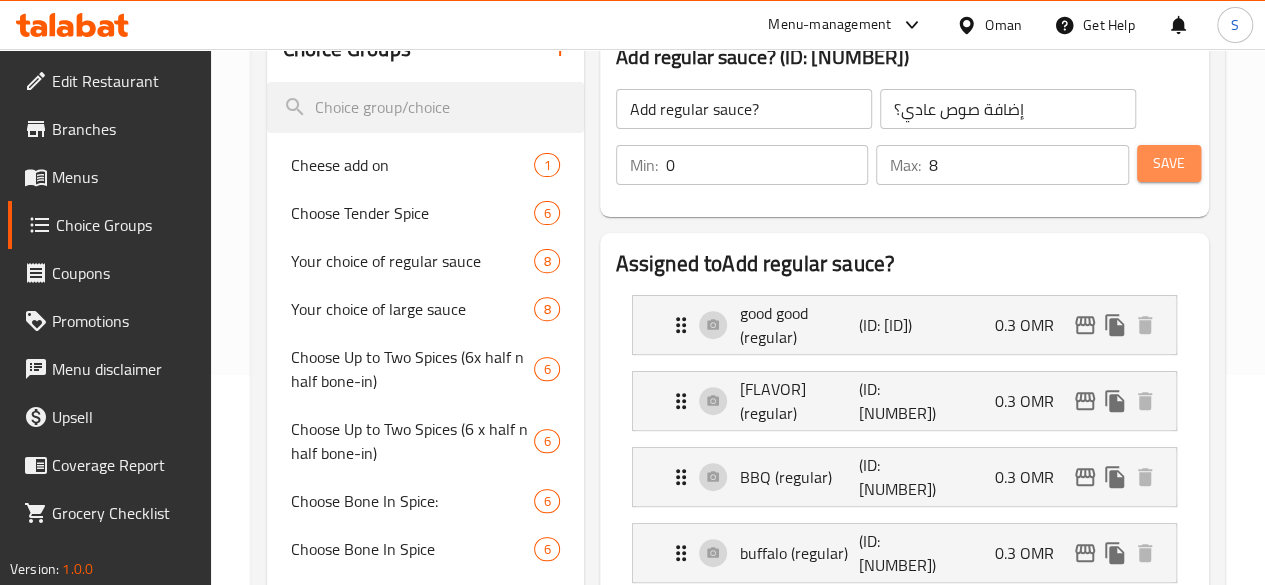 click on "Save" at bounding box center [1169, 163] 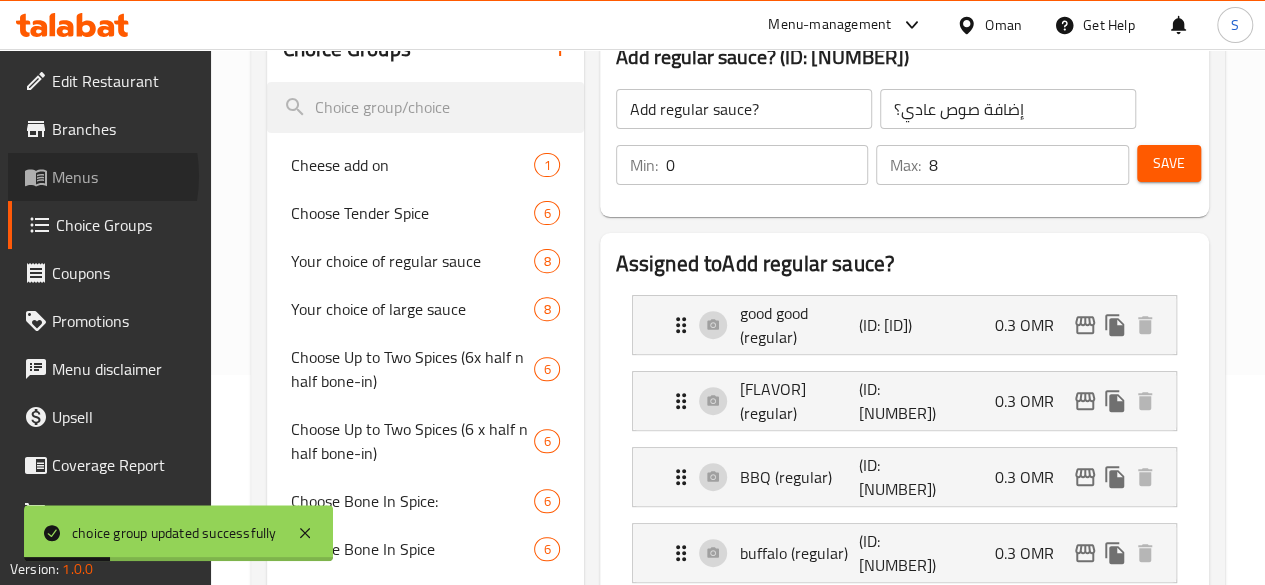click 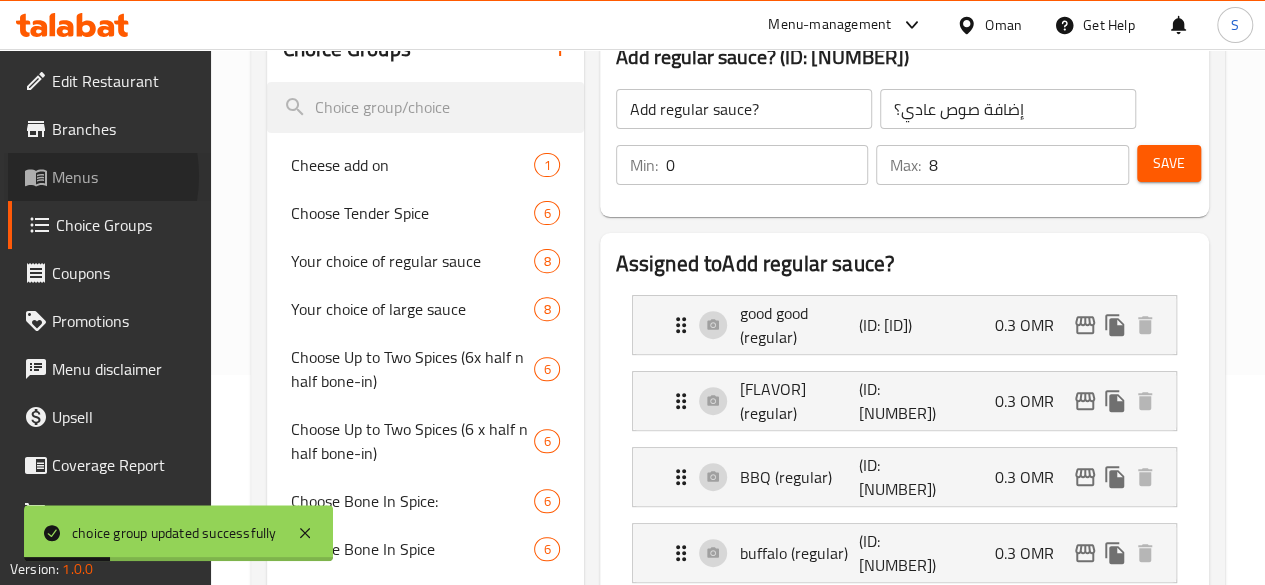 scroll, scrollTop: 0, scrollLeft: 0, axis: both 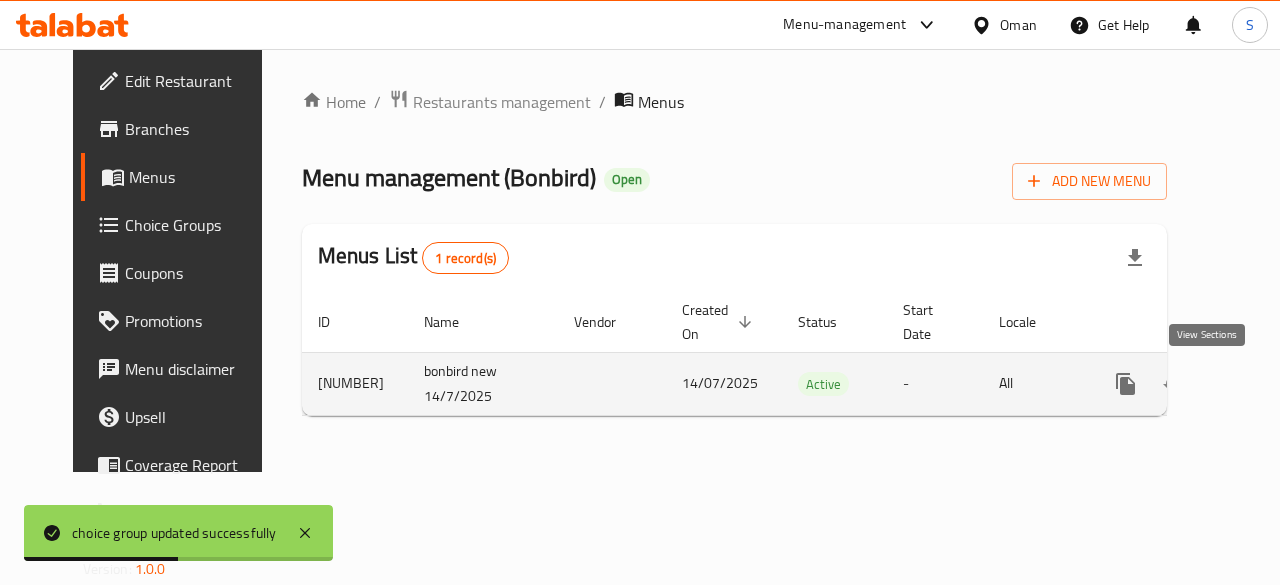 click 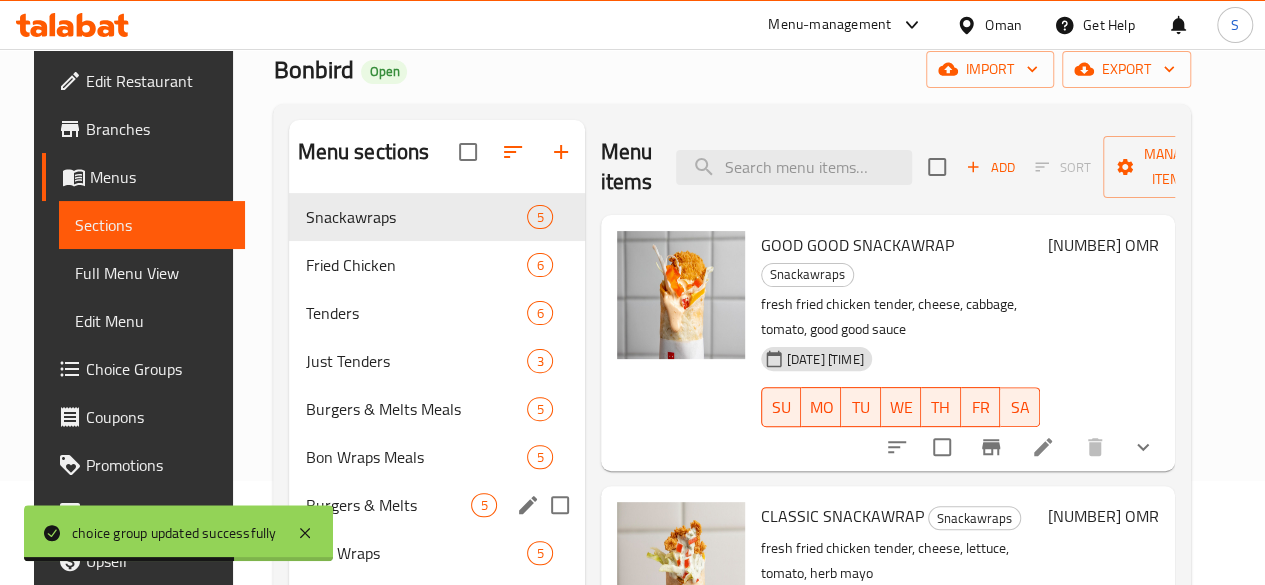 scroll, scrollTop: 105, scrollLeft: 0, axis: vertical 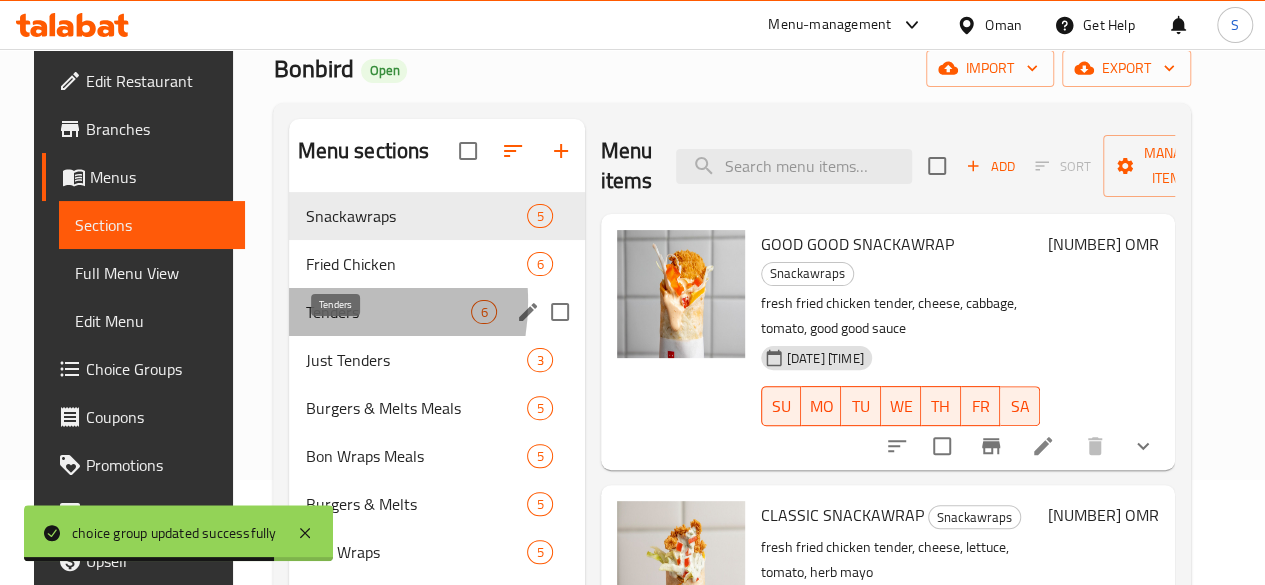 click on "Tenders" at bounding box center [388, 312] 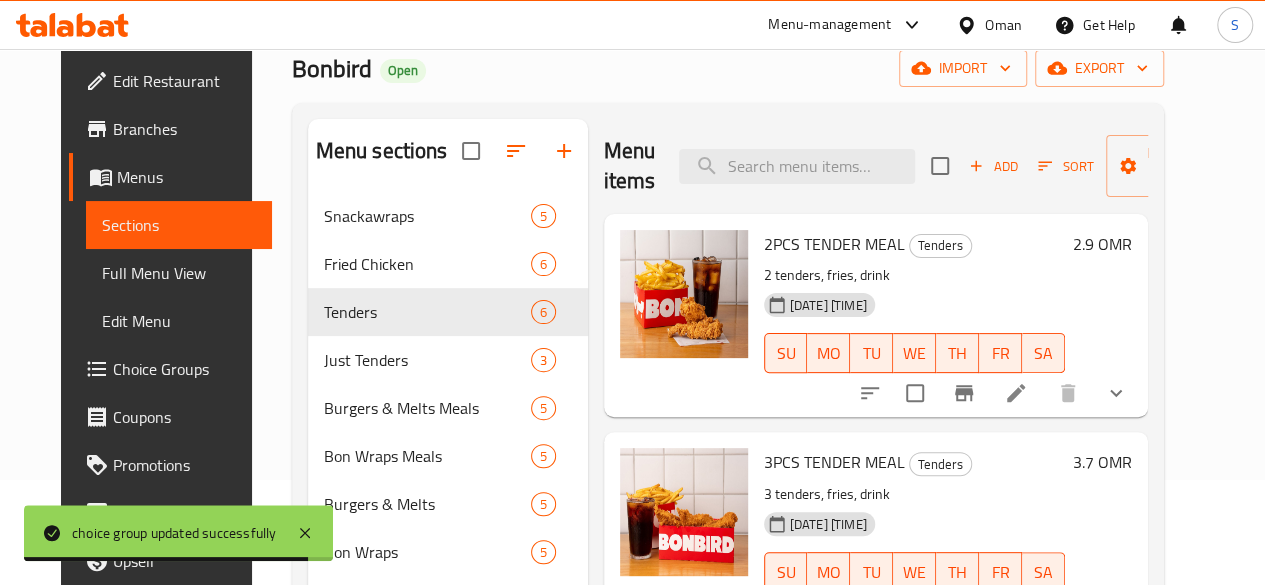 scroll, scrollTop: 39, scrollLeft: 0, axis: vertical 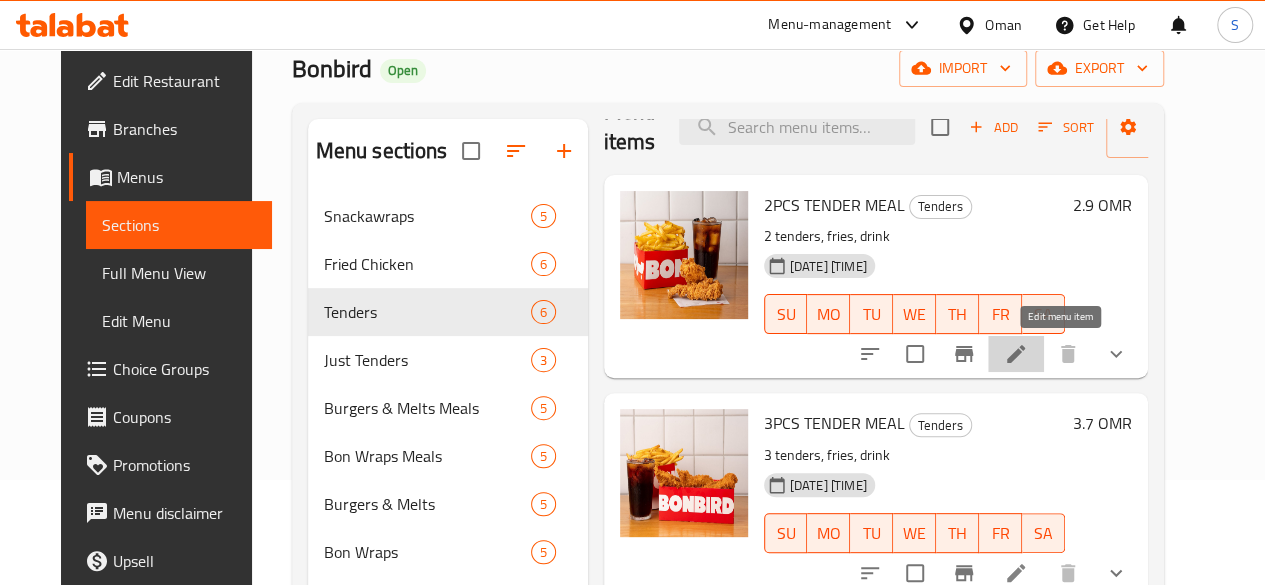 click 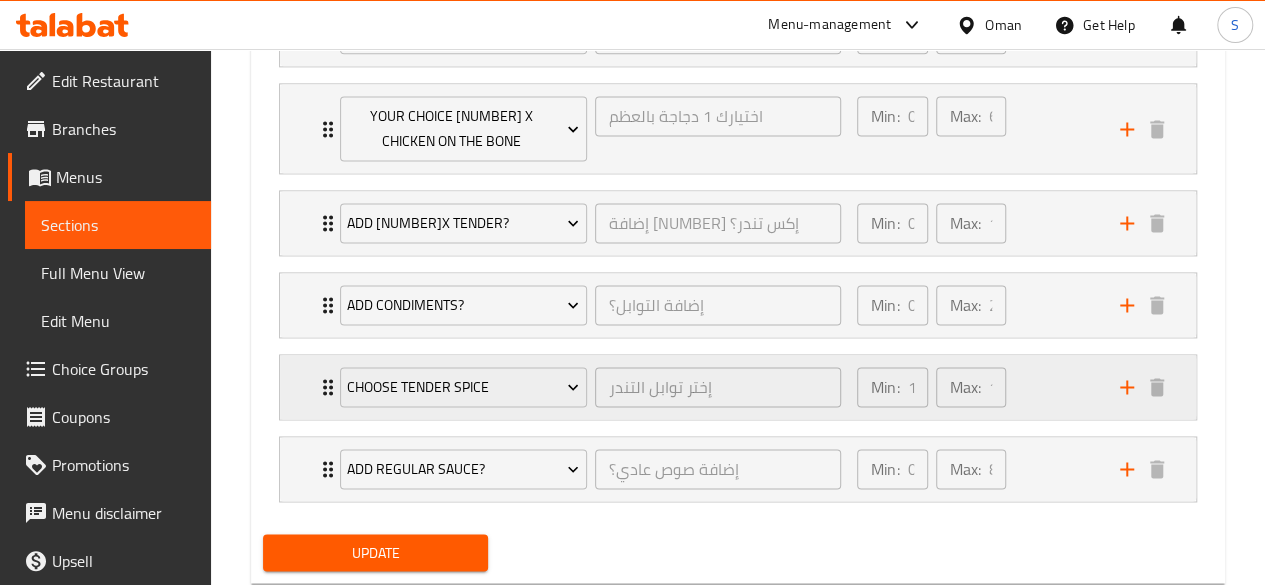 scroll, scrollTop: 1357, scrollLeft: 0, axis: vertical 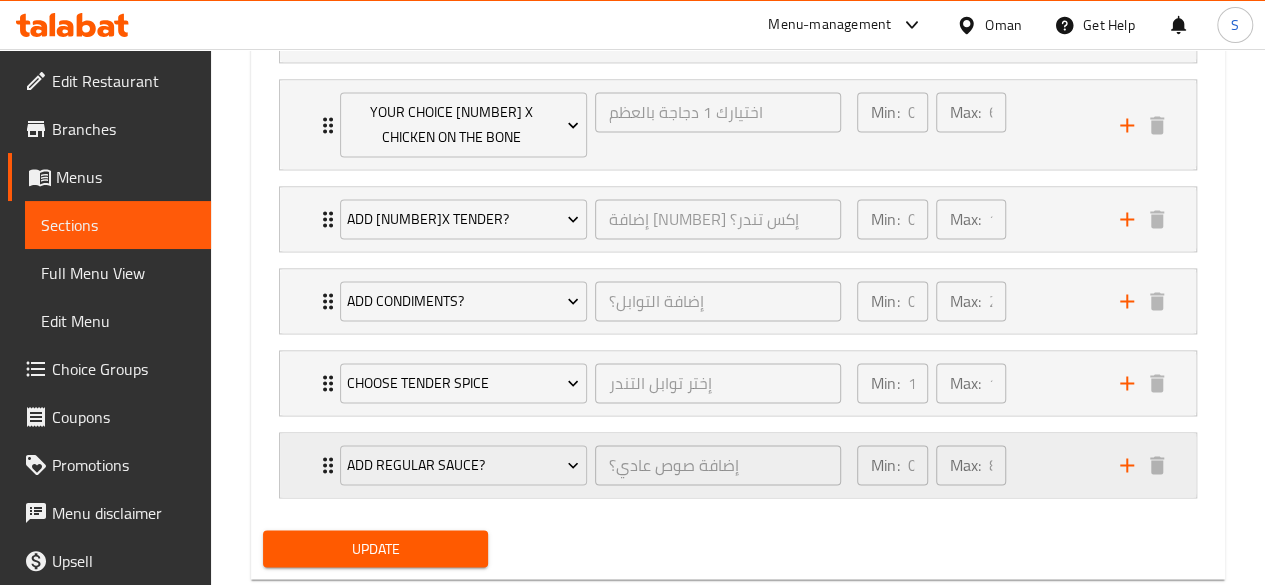 click on "Add regular sauce? إضافة صوص عادي؟ ​" at bounding box center [590, 465] 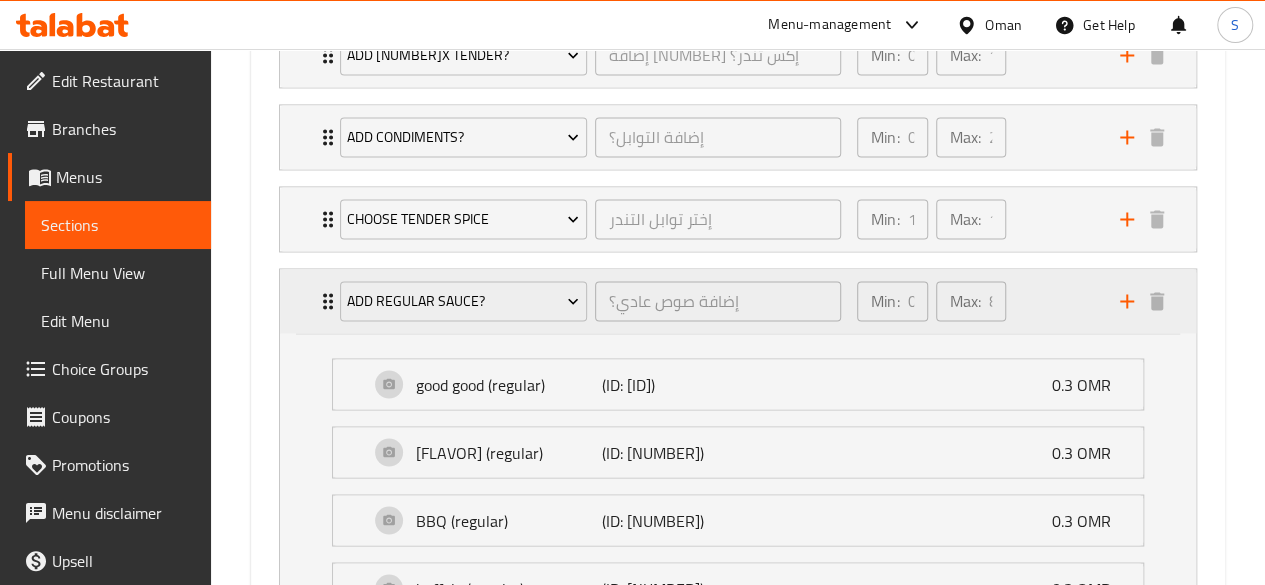 scroll, scrollTop: 1981, scrollLeft: 0, axis: vertical 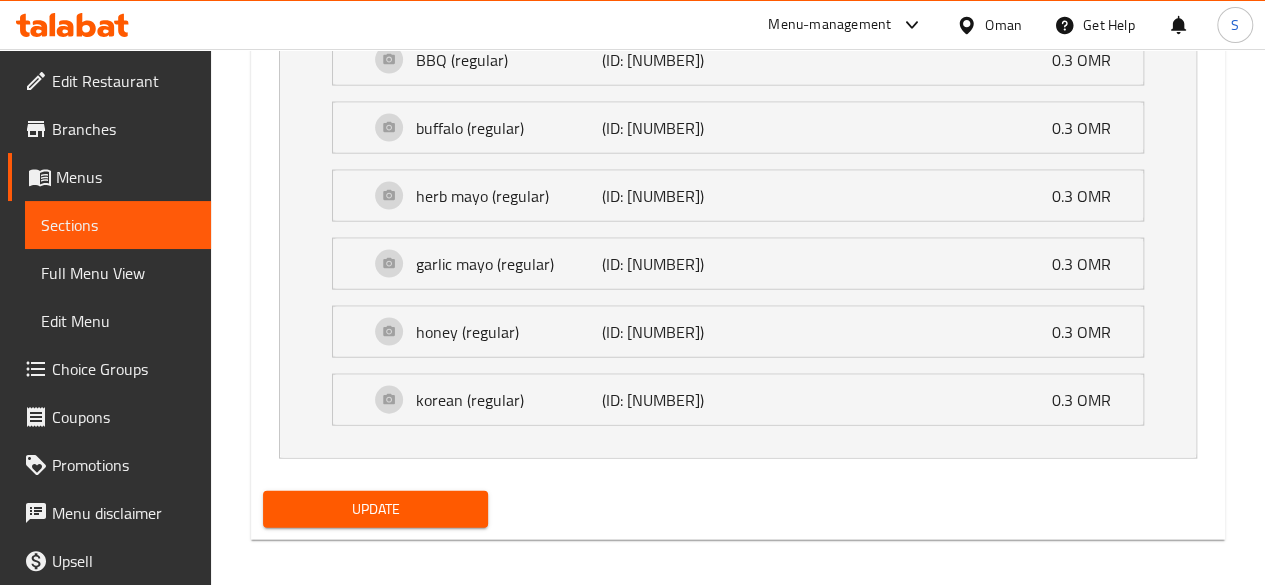 click on "Update" at bounding box center (376, 509) 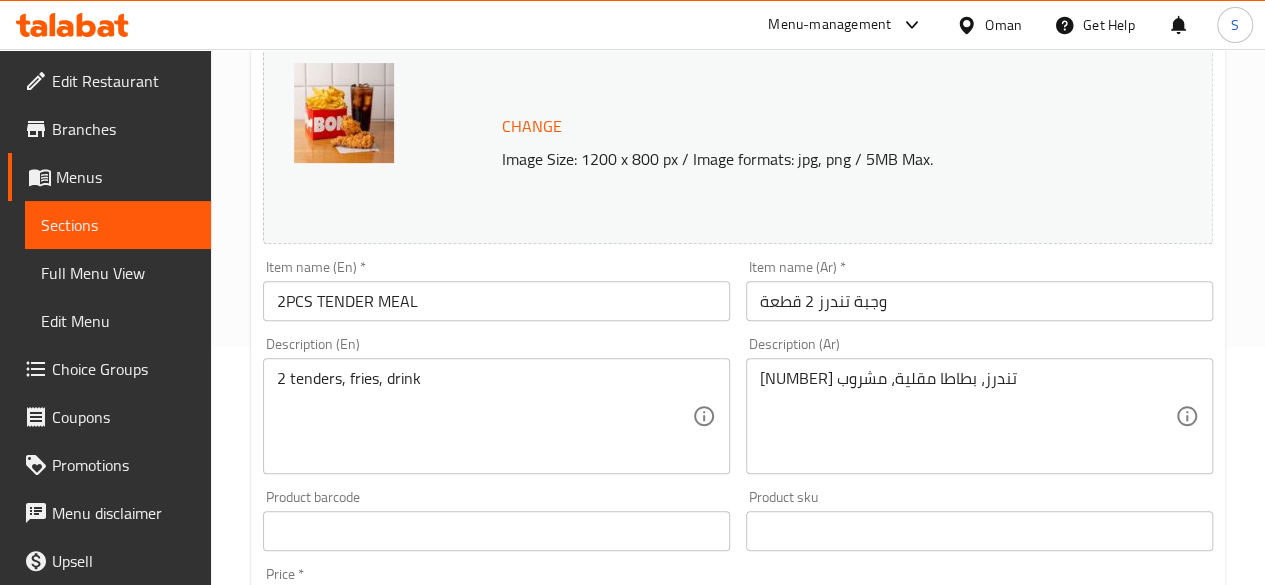 scroll, scrollTop: 0, scrollLeft: 0, axis: both 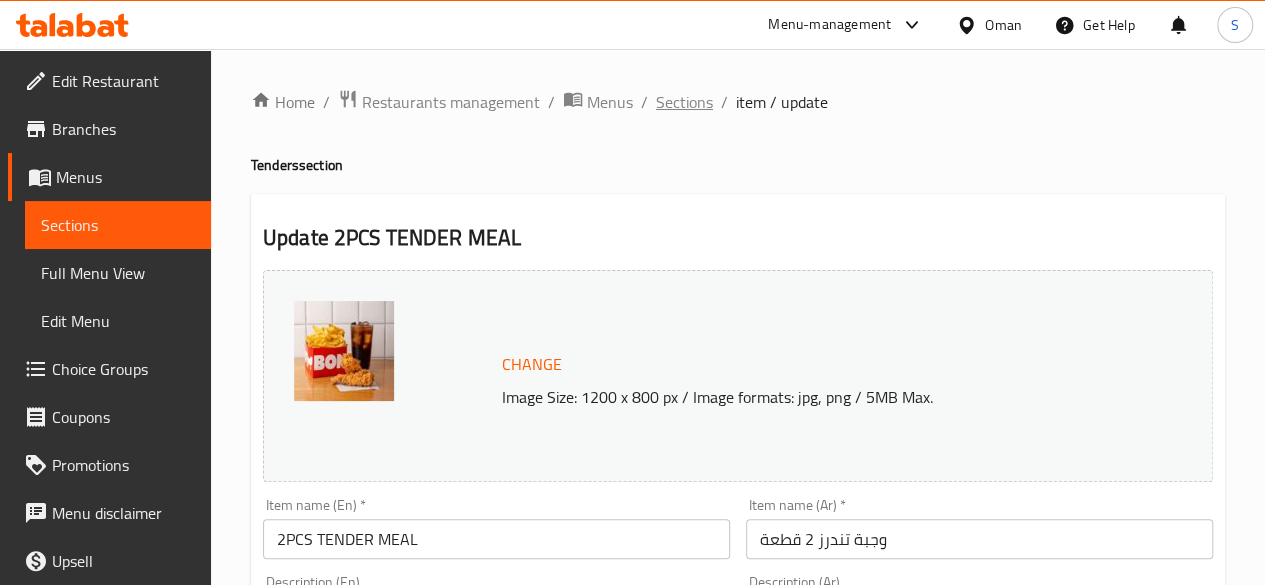 click on "Sections" at bounding box center (684, 102) 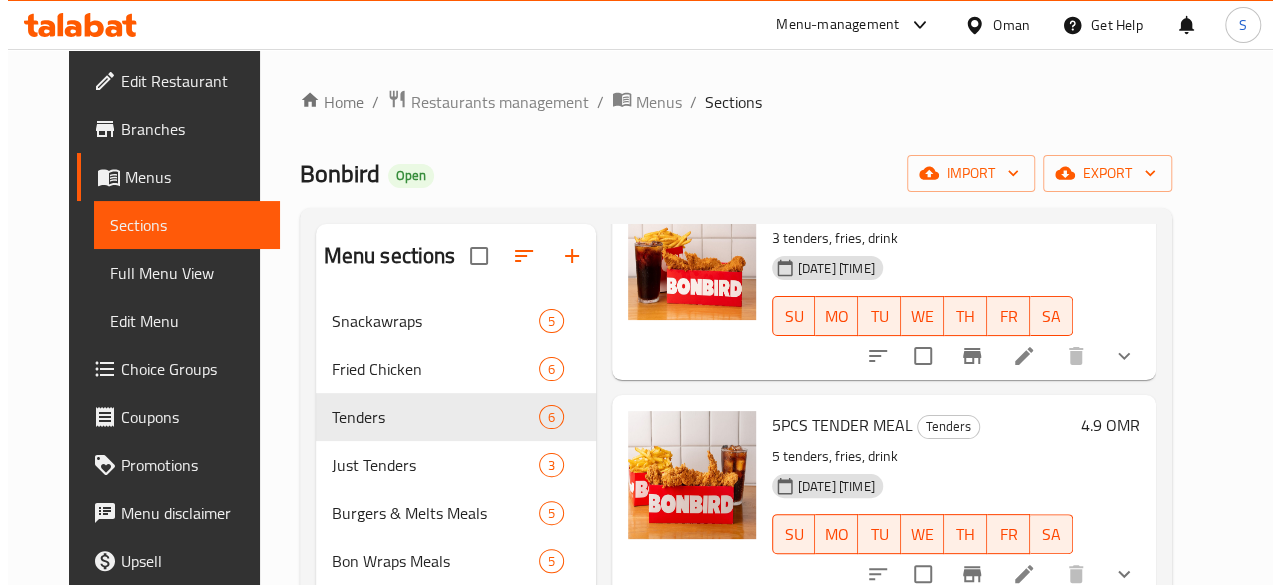scroll, scrollTop: 363, scrollLeft: 0, axis: vertical 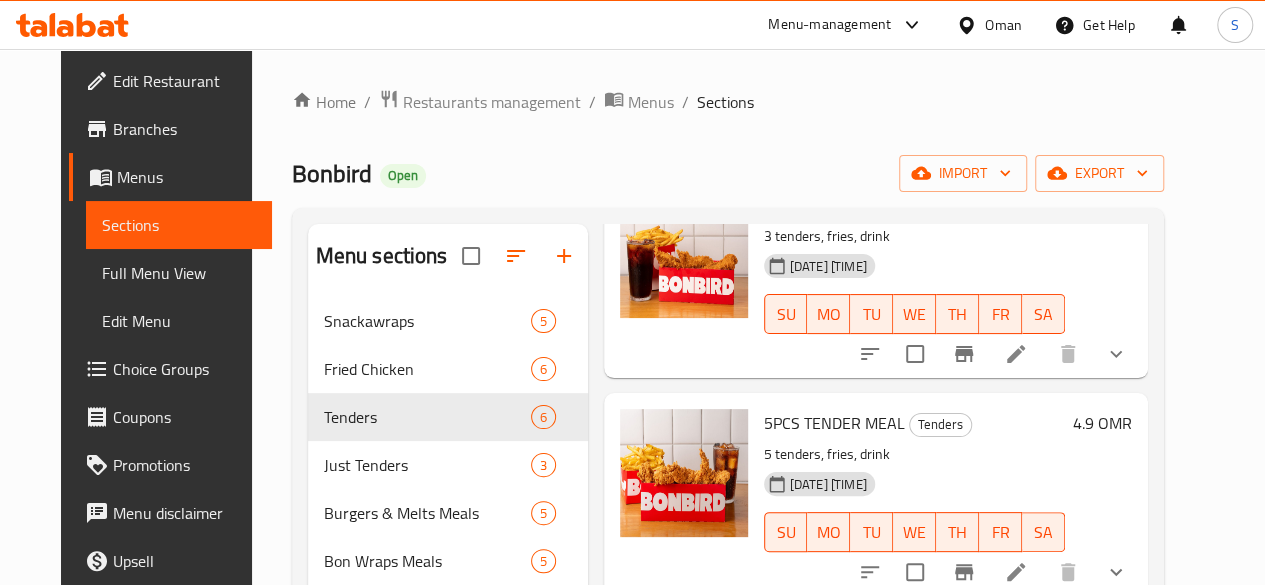 click 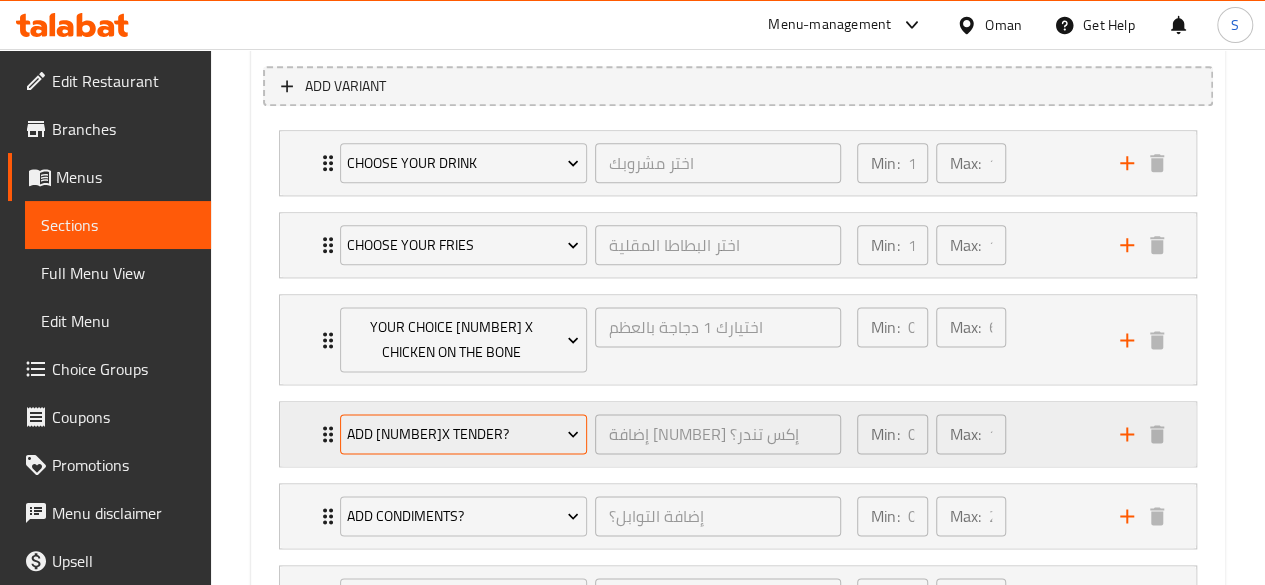 scroll, scrollTop: 1254, scrollLeft: 0, axis: vertical 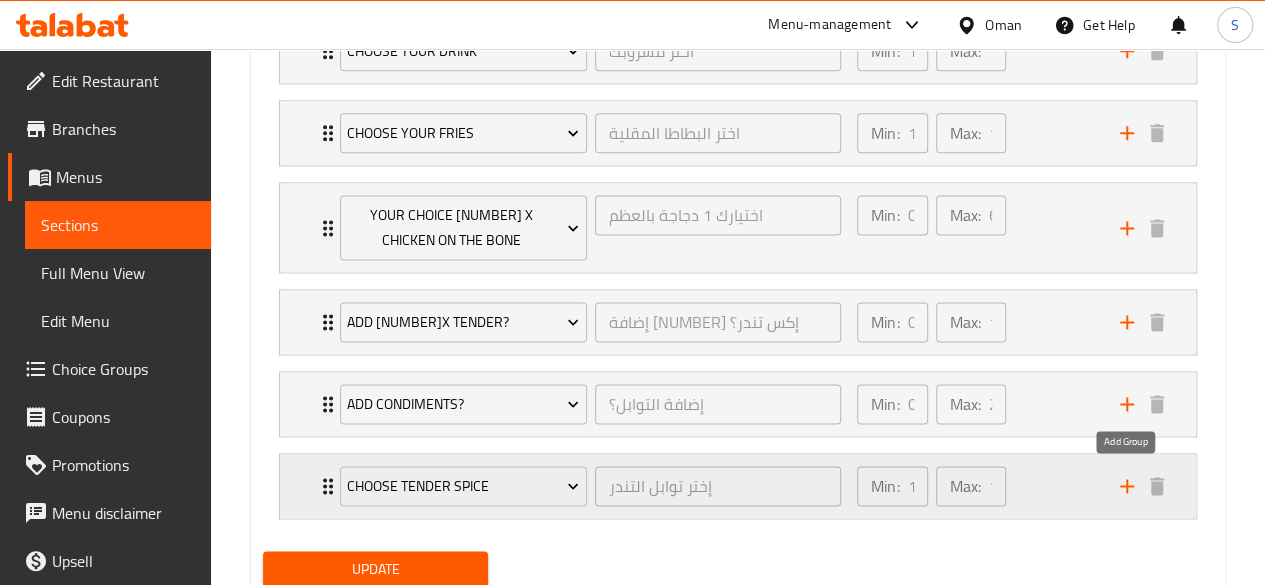 click 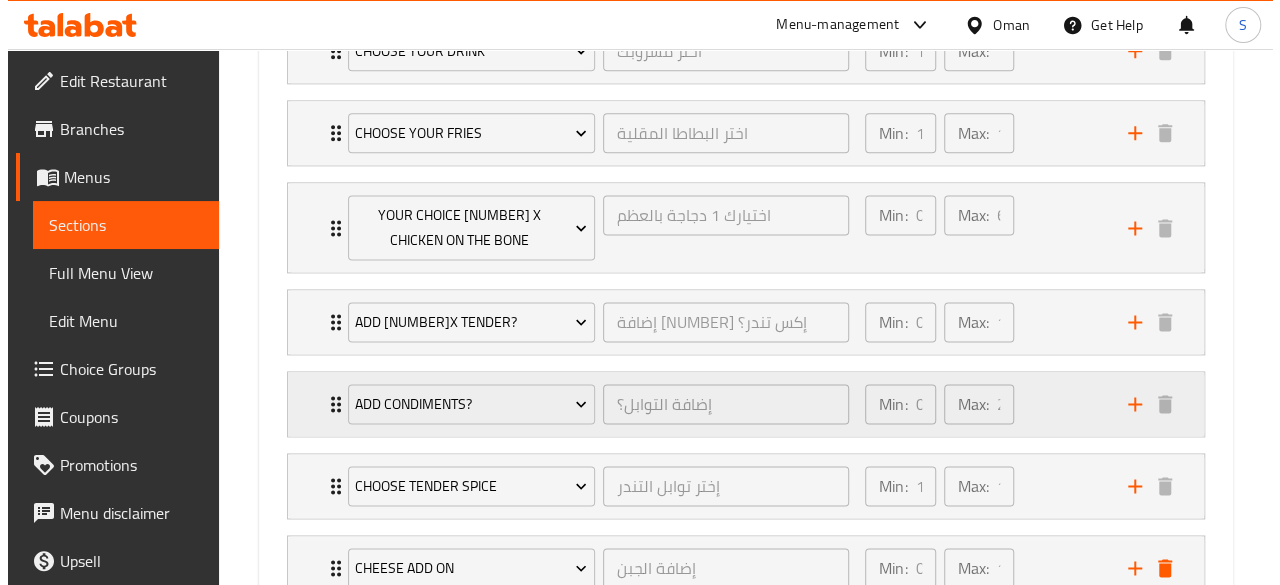 scroll, scrollTop: 1401, scrollLeft: 0, axis: vertical 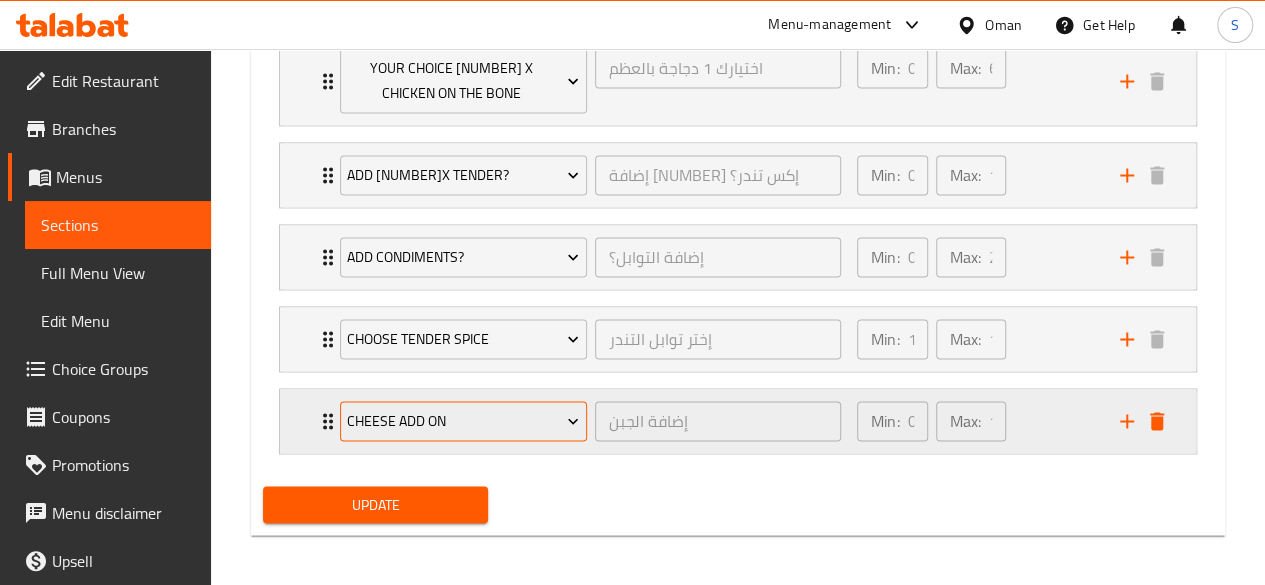 click on "Cheese add on" at bounding box center [463, 421] 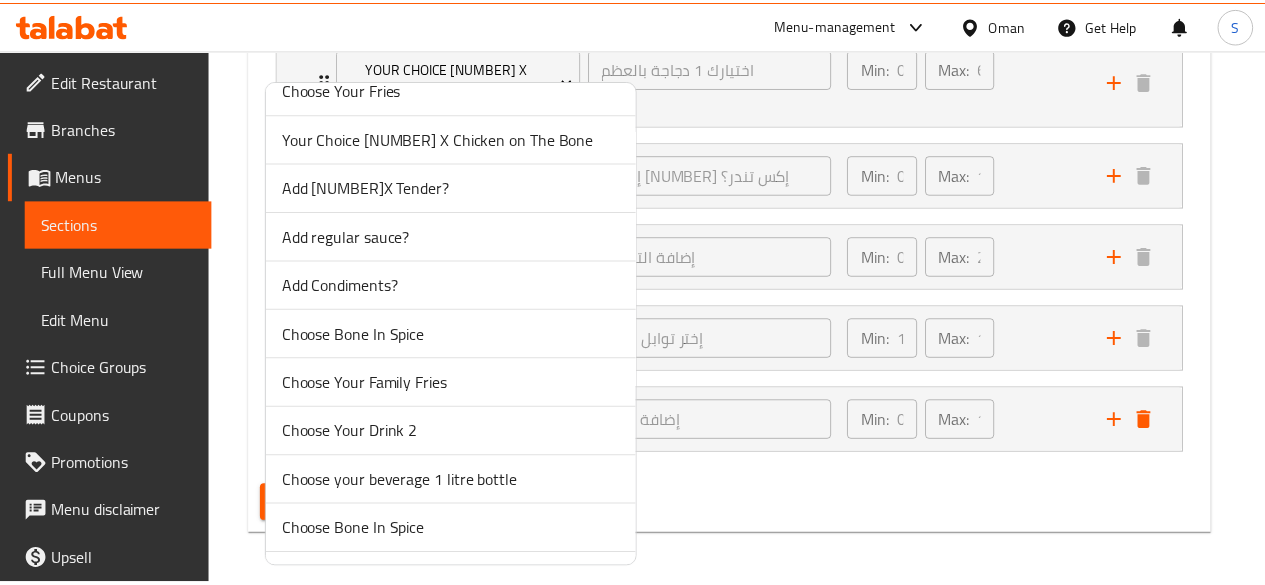 scroll, scrollTop: 484, scrollLeft: 0, axis: vertical 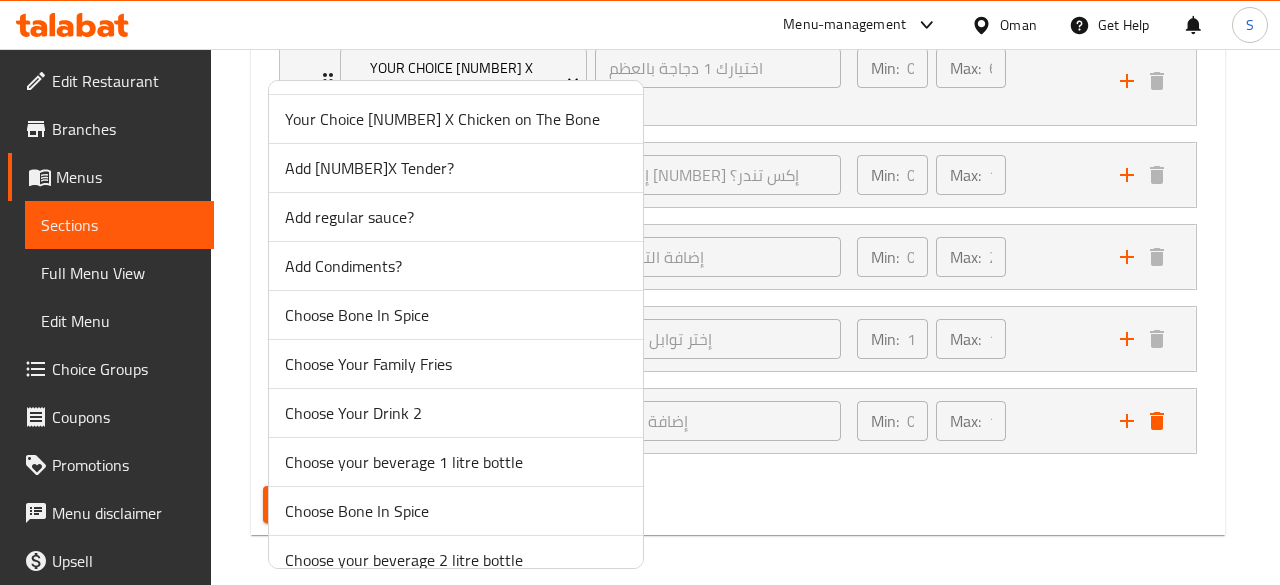click on "Add regular sauce?" at bounding box center (456, 217) 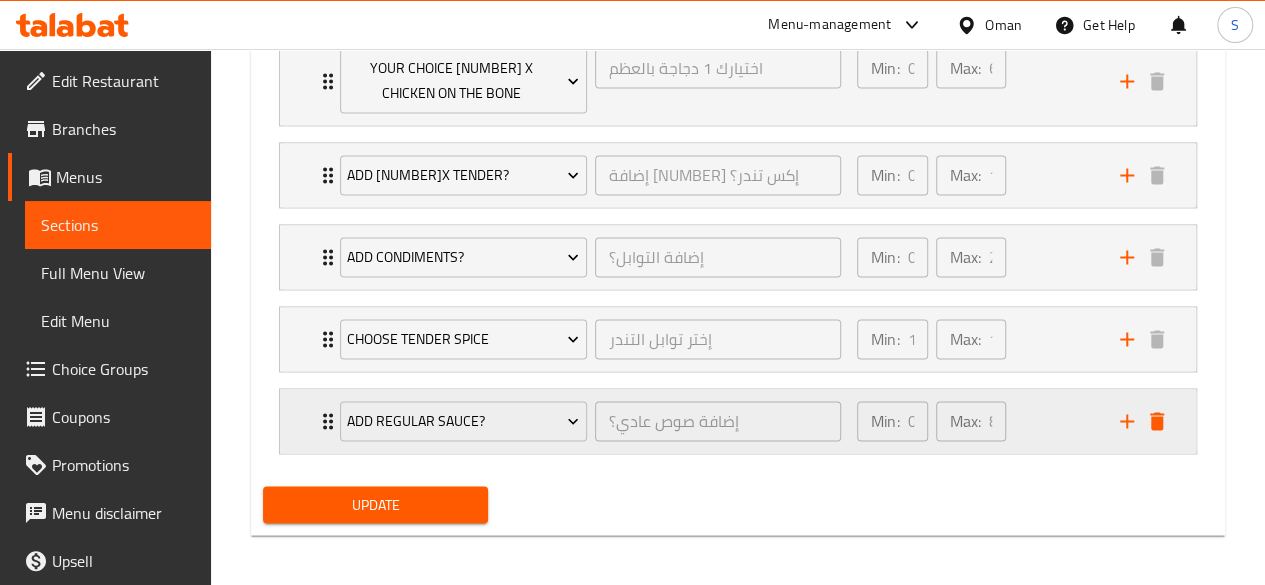 click 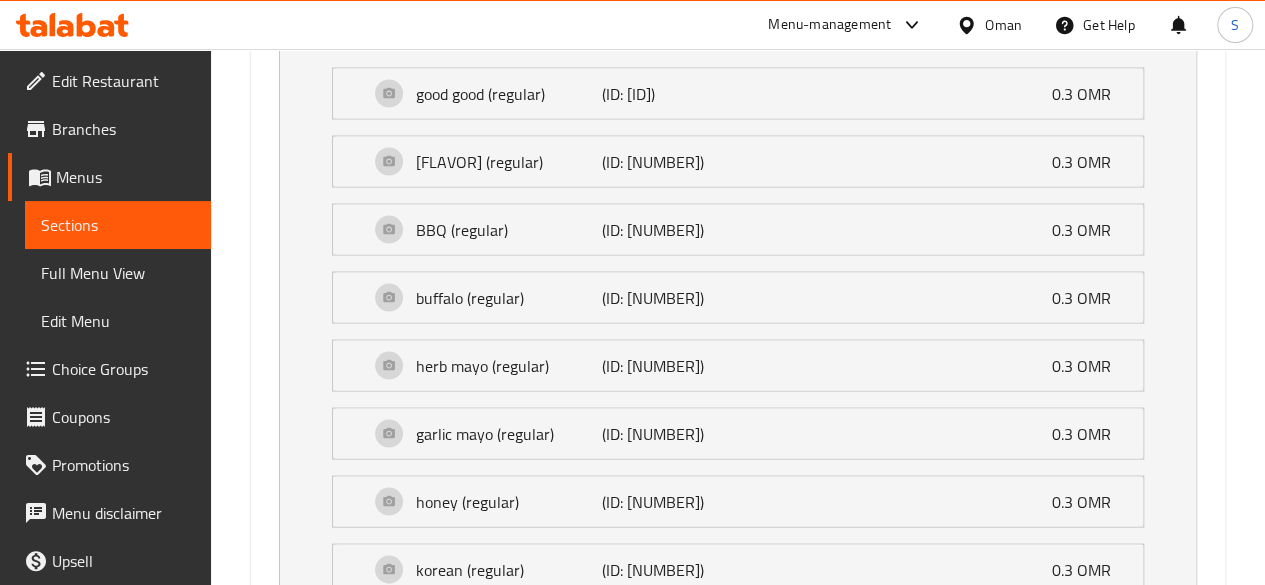 scroll, scrollTop: 1981, scrollLeft: 0, axis: vertical 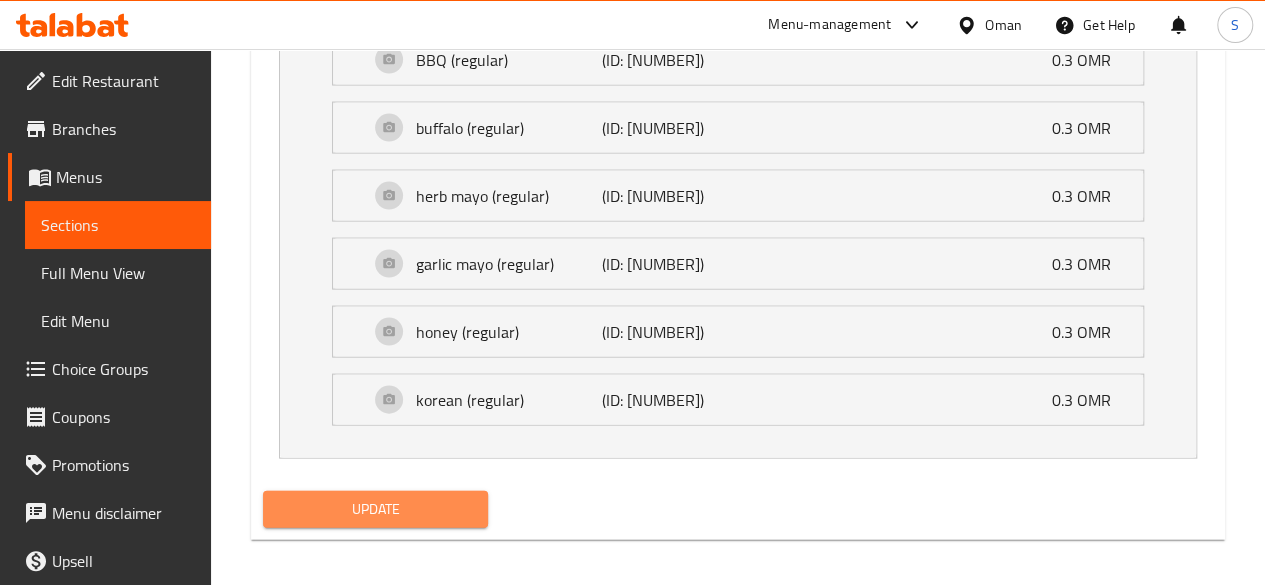 click on "Update" at bounding box center (376, 509) 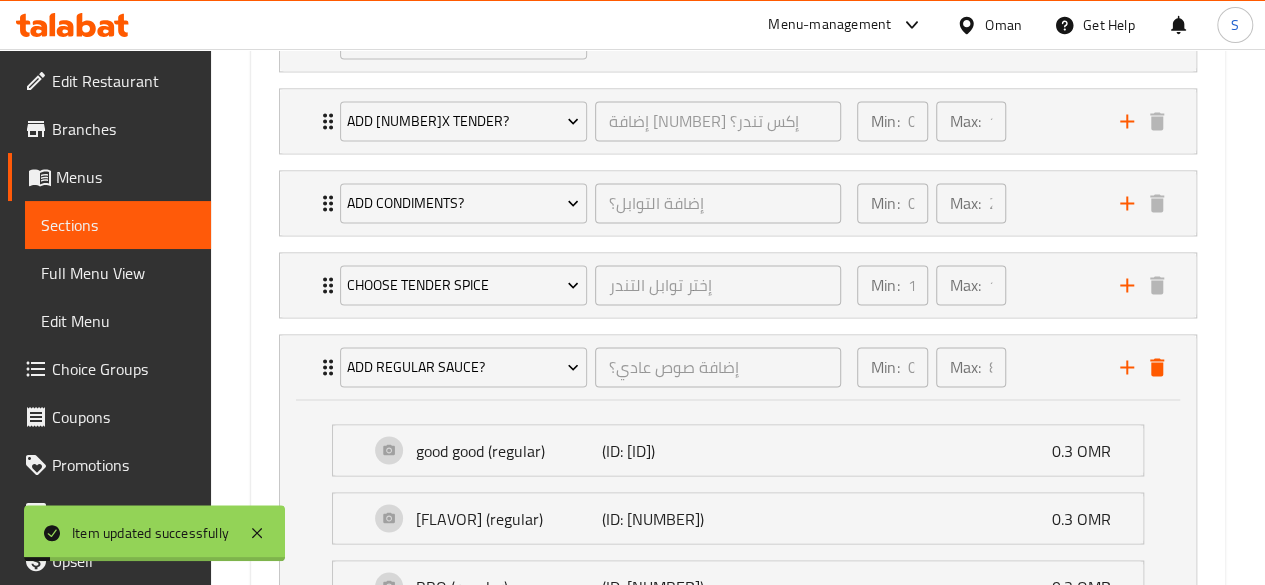 scroll, scrollTop: 1375, scrollLeft: 0, axis: vertical 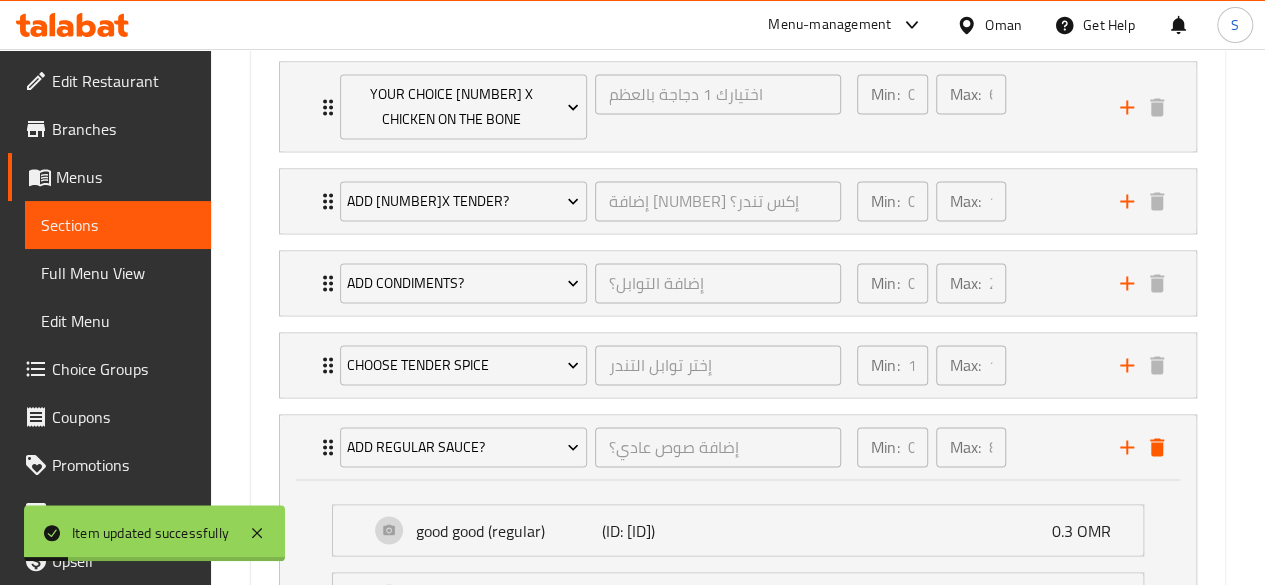 click on "Sections" at bounding box center (118, 225) 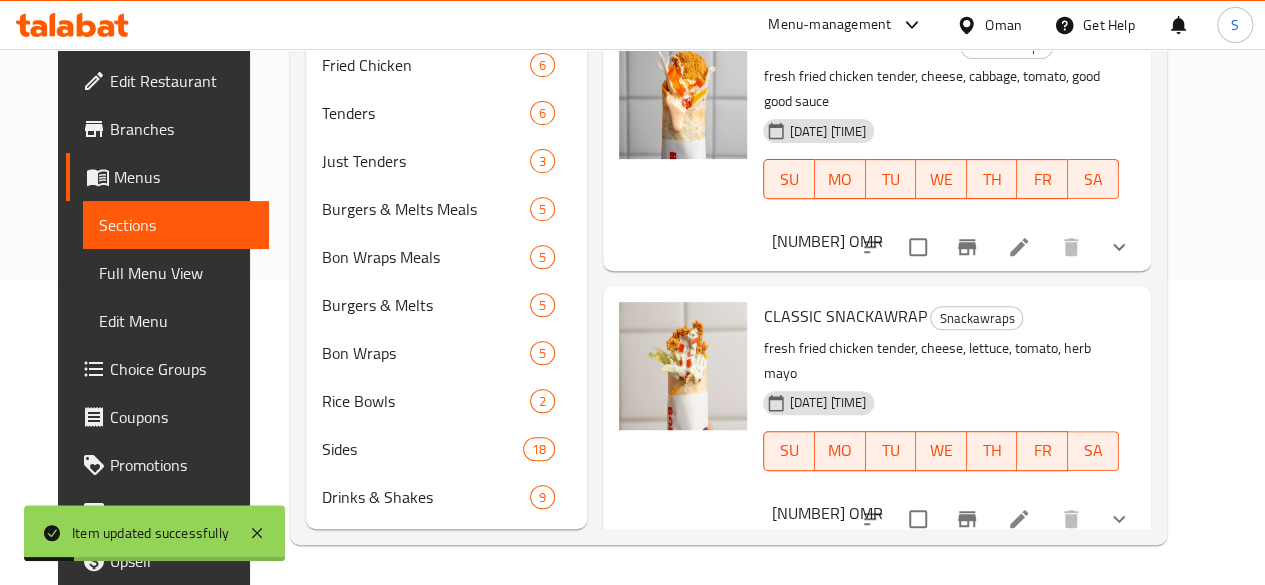 scroll, scrollTop: 333, scrollLeft: 0, axis: vertical 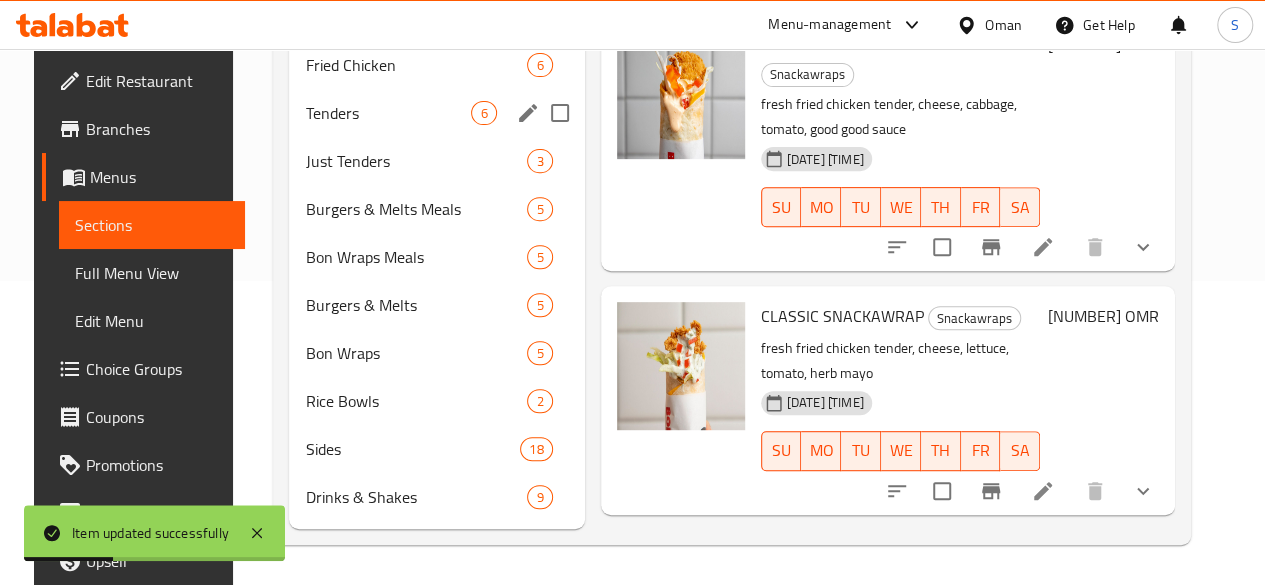click on "Tenders" at bounding box center [388, 113] 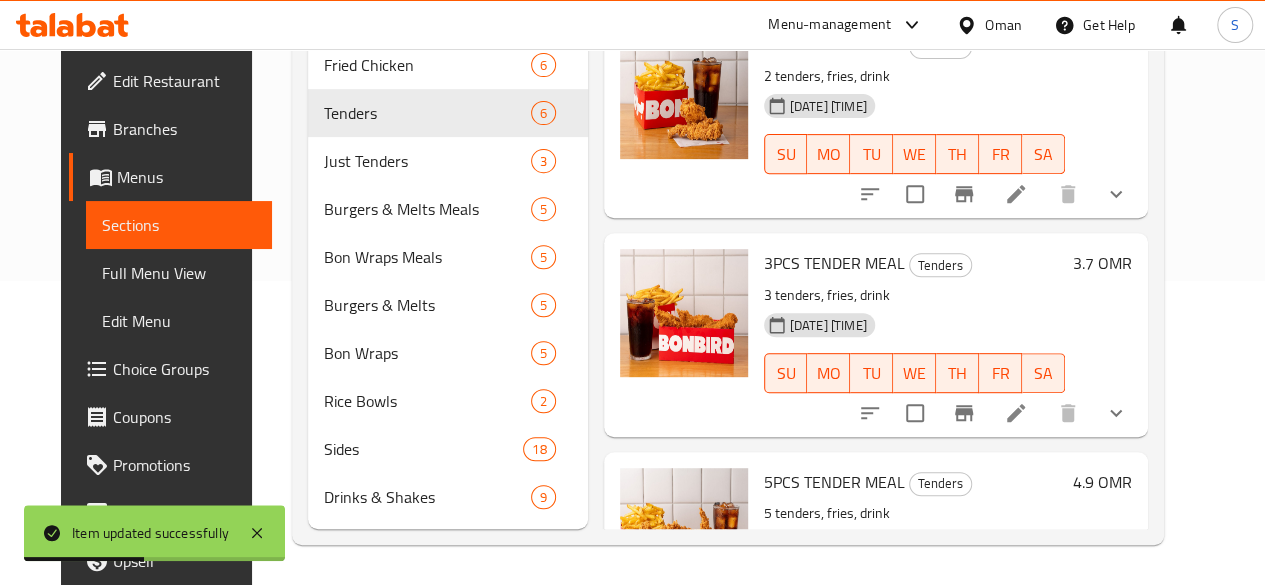 scroll, scrollTop: 212, scrollLeft: 0, axis: vertical 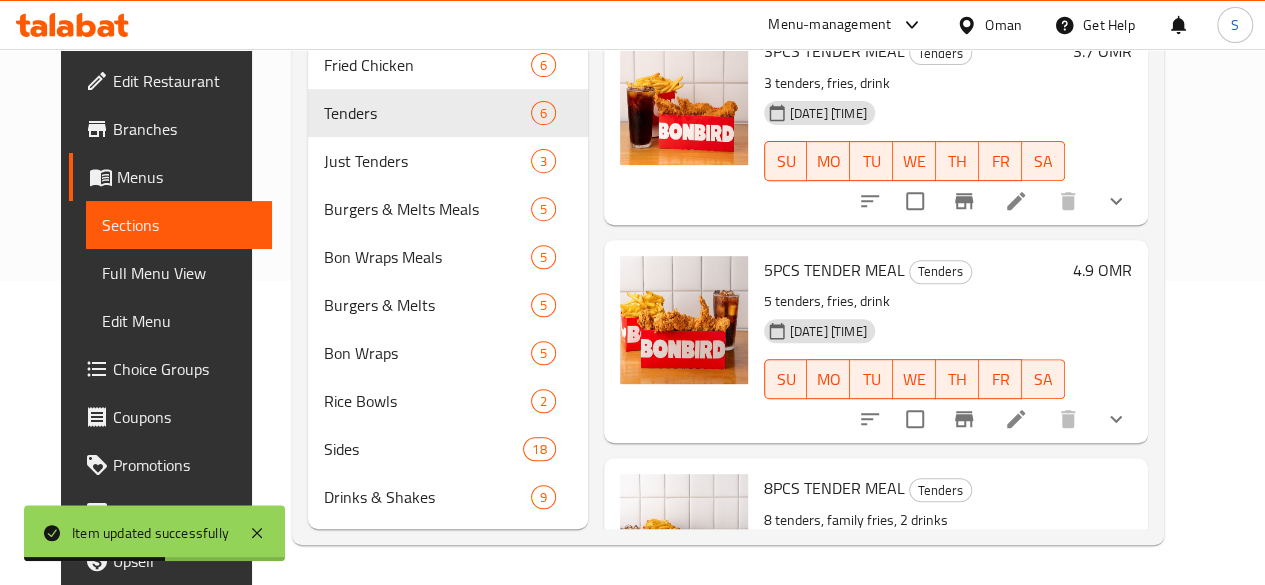 click 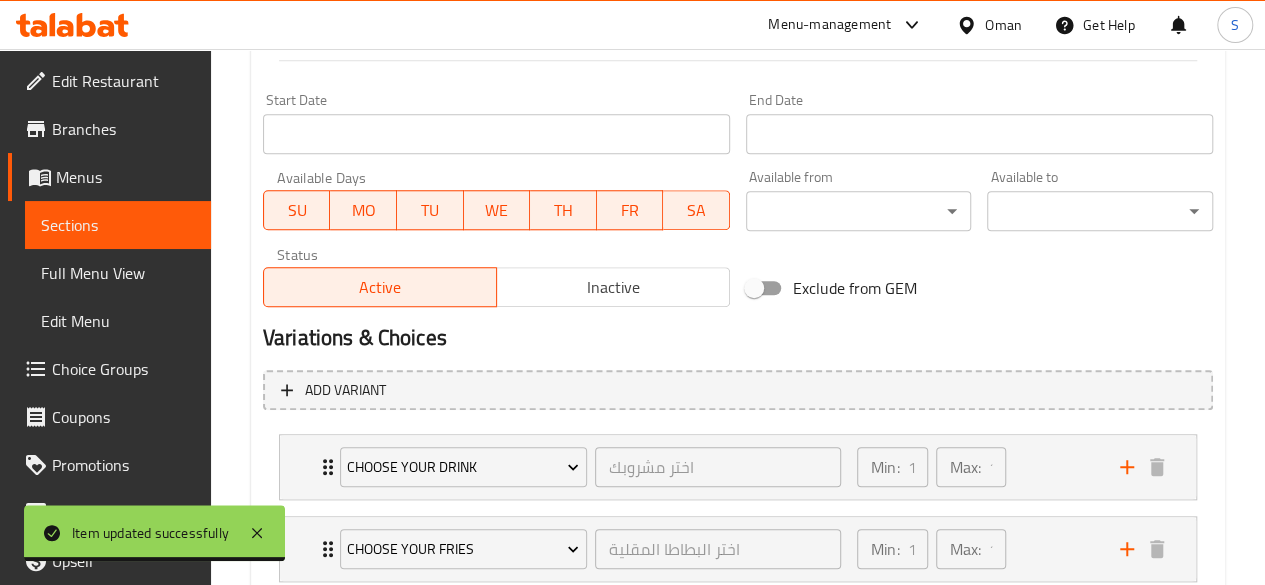 scroll, scrollTop: 837, scrollLeft: 0, axis: vertical 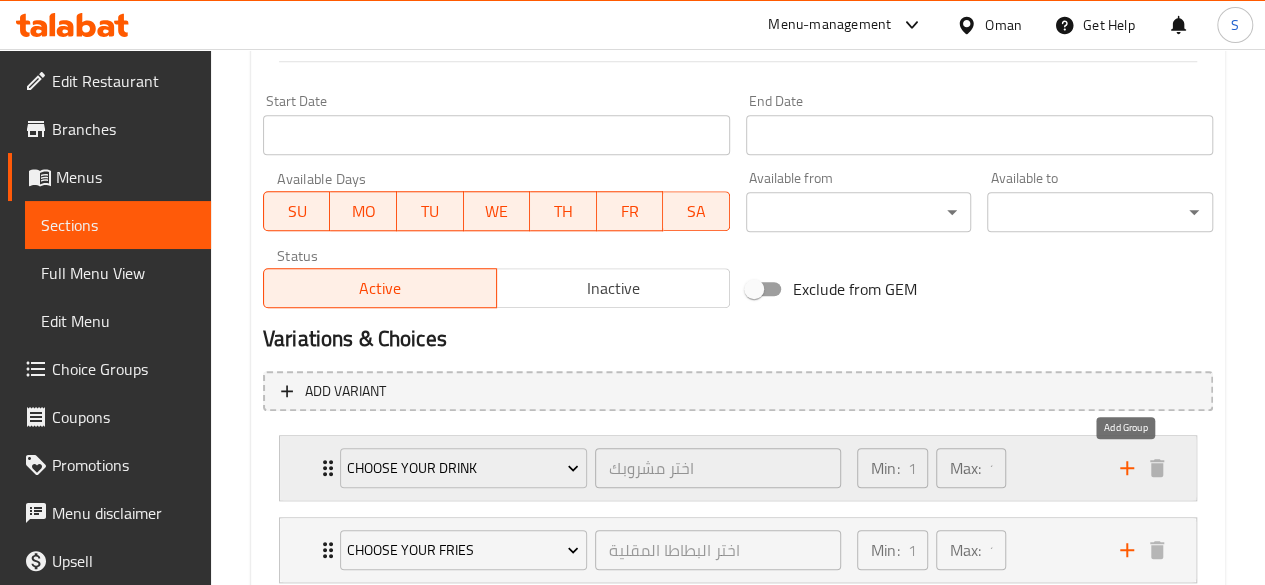 click 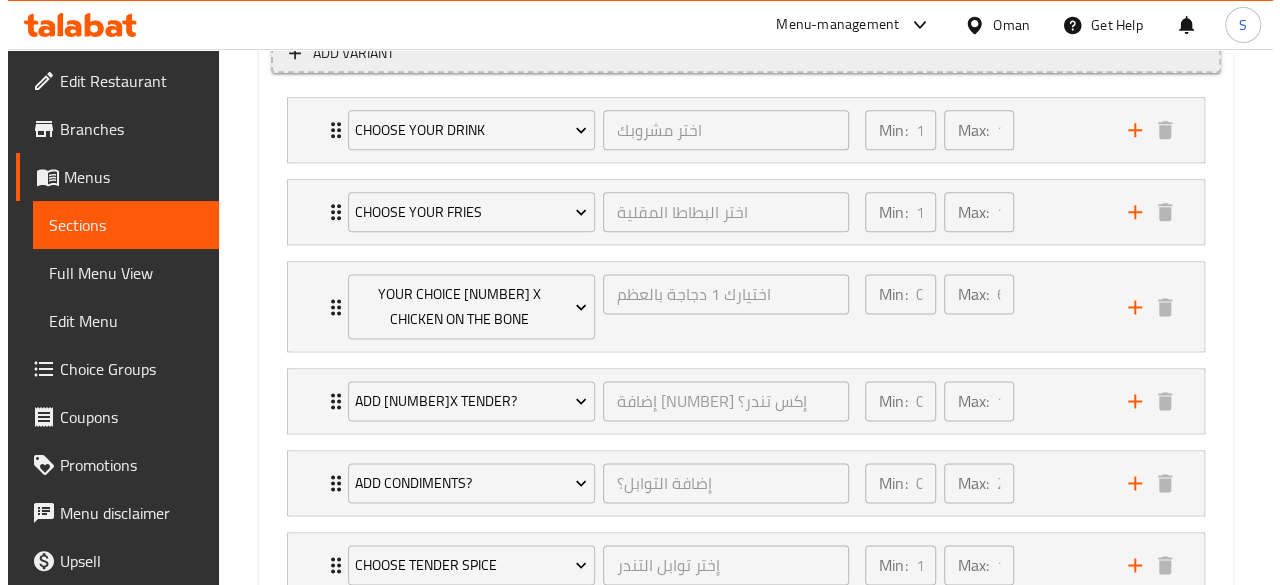 scroll, scrollTop: 1401, scrollLeft: 0, axis: vertical 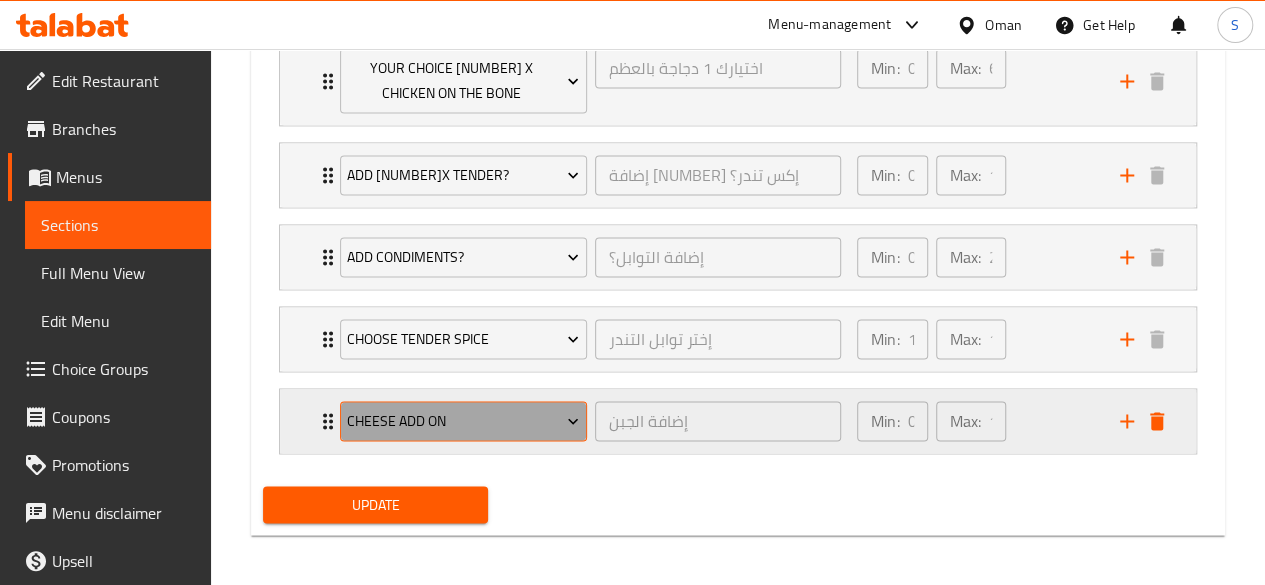 click on "Cheese add on" at bounding box center (463, 421) 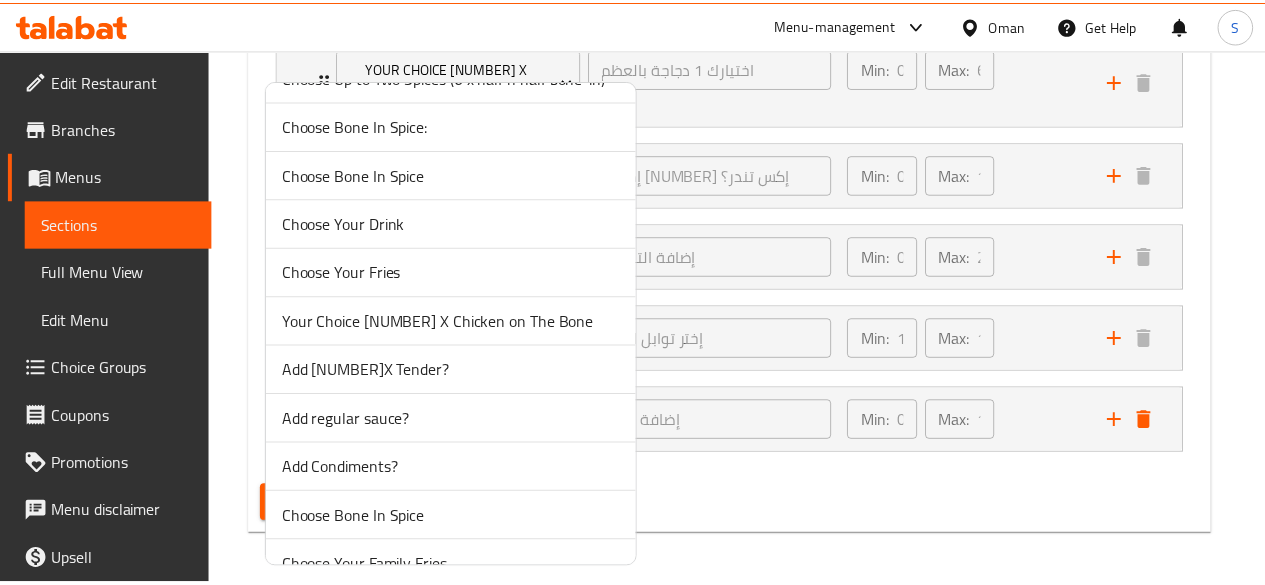 scroll, scrollTop: 369, scrollLeft: 0, axis: vertical 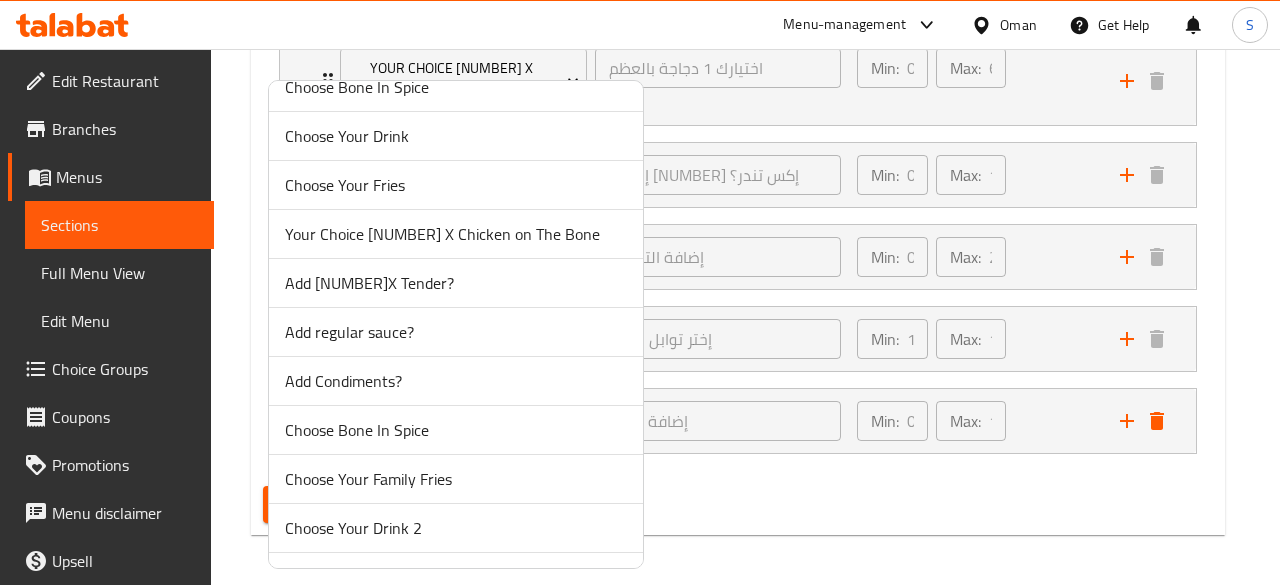 click on "Add regular sauce?" at bounding box center [456, 332] 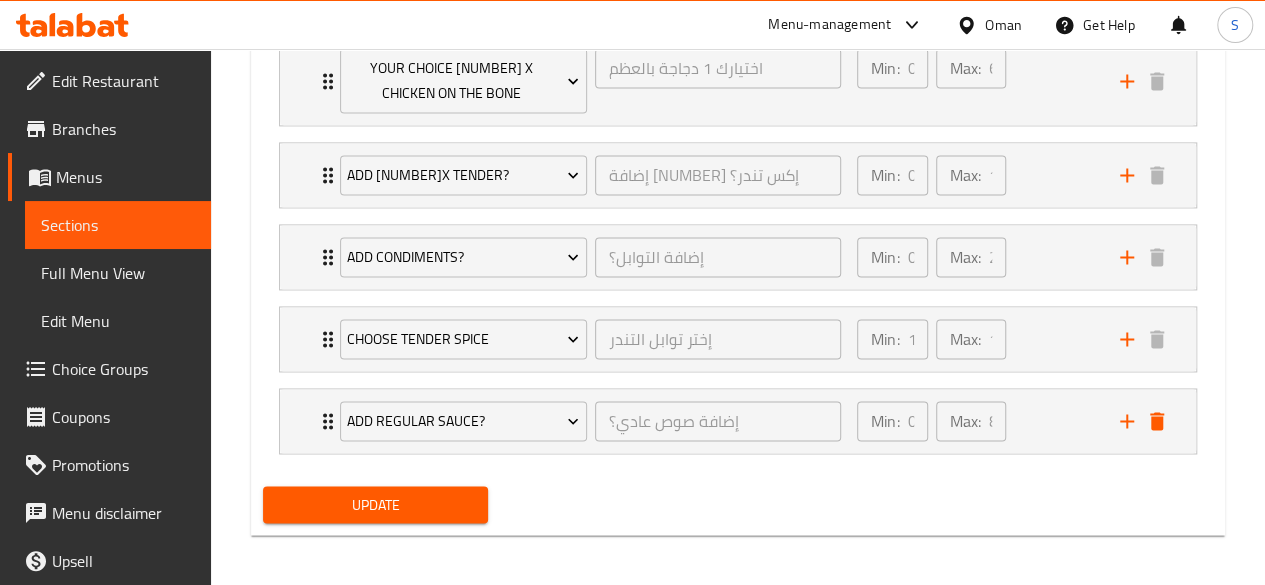 click on "Update" at bounding box center [376, 504] 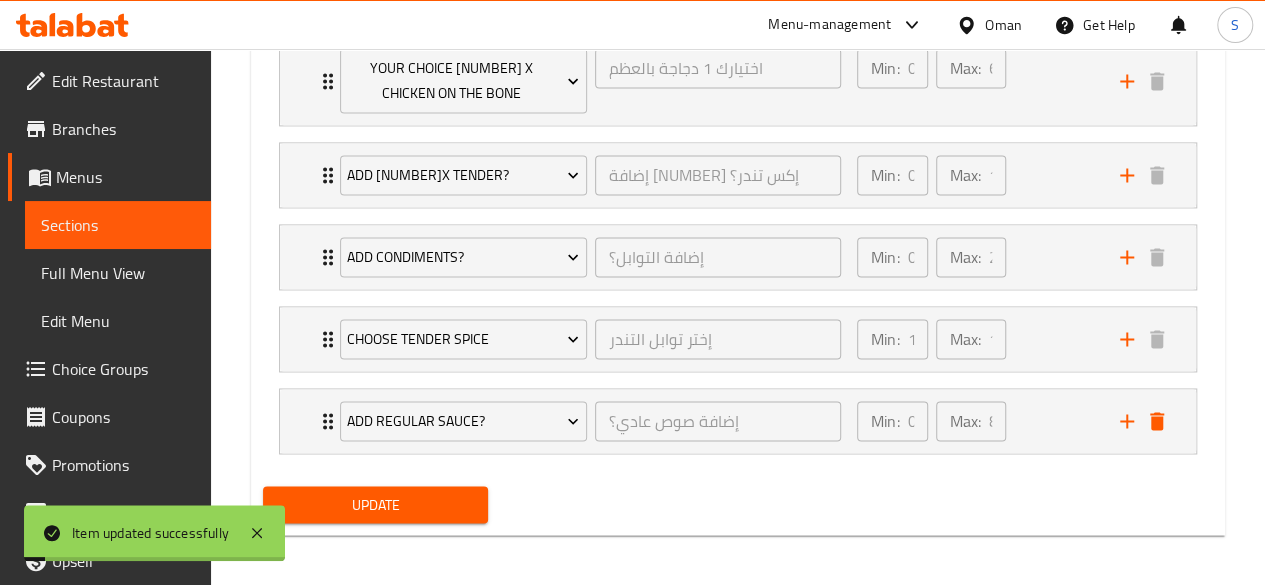 click on "Sections" at bounding box center [118, 225] 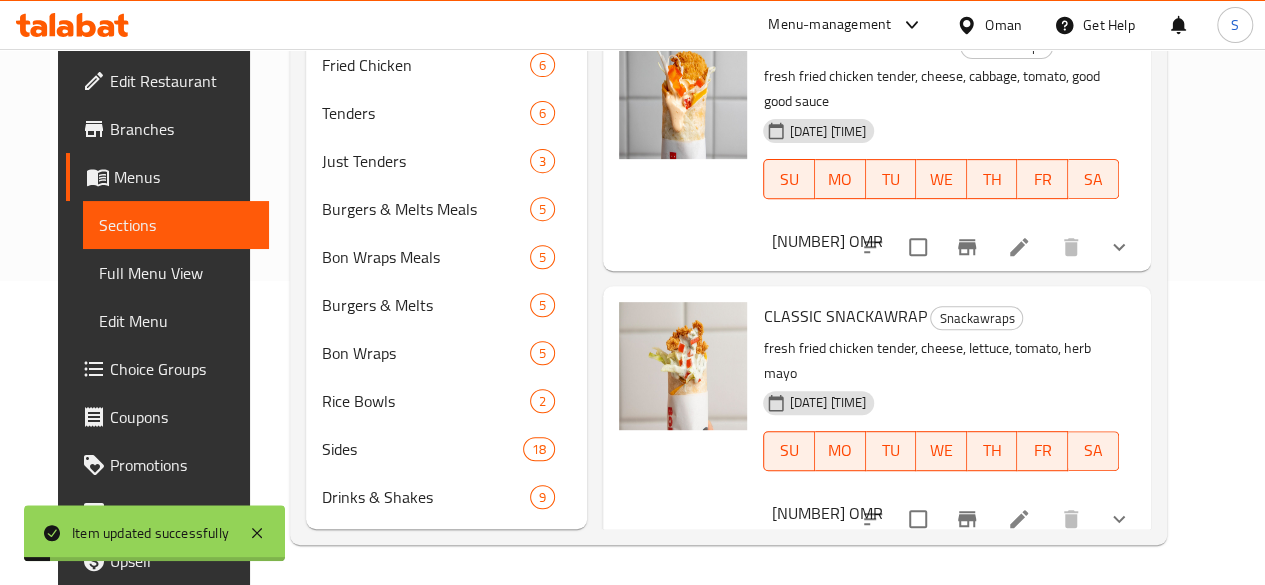 scroll, scrollTop: 333, scrollLeft: 0, axis: vertical 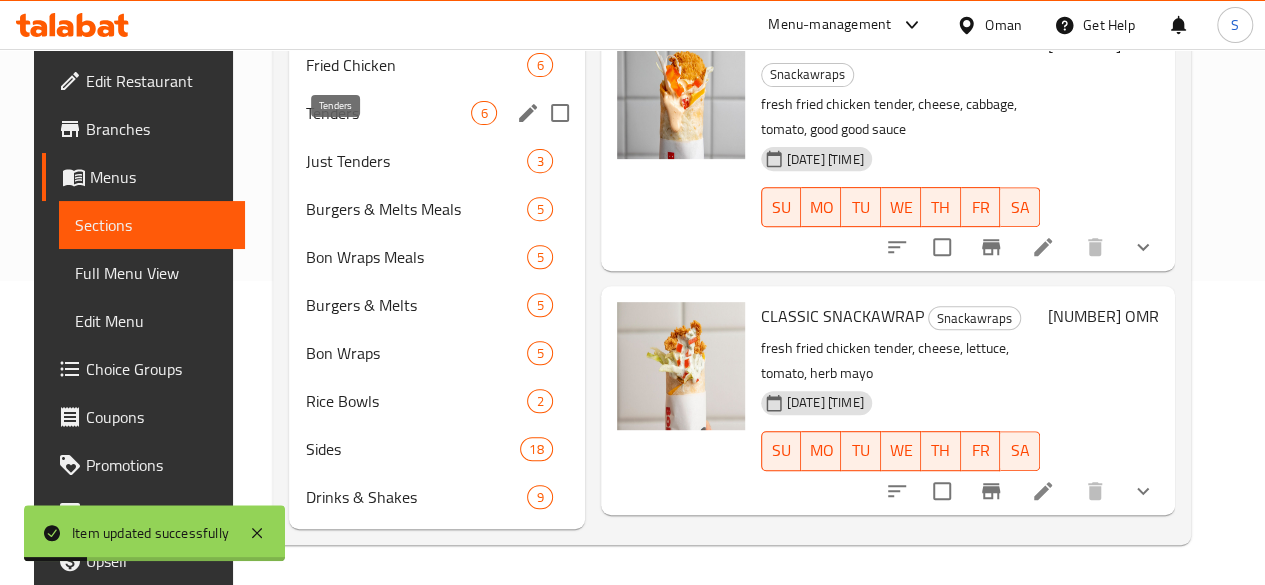 click on "Tenders" at bounding box center [388, 113] 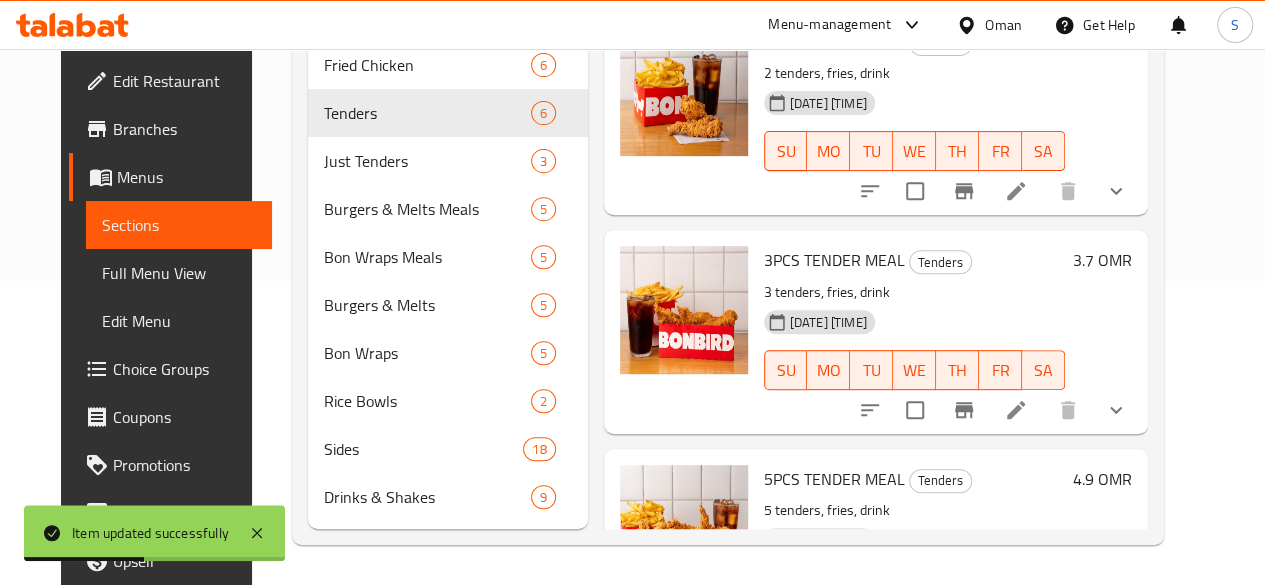 scroll, scrollTop: 0, scrollLeft: 0, axis: both 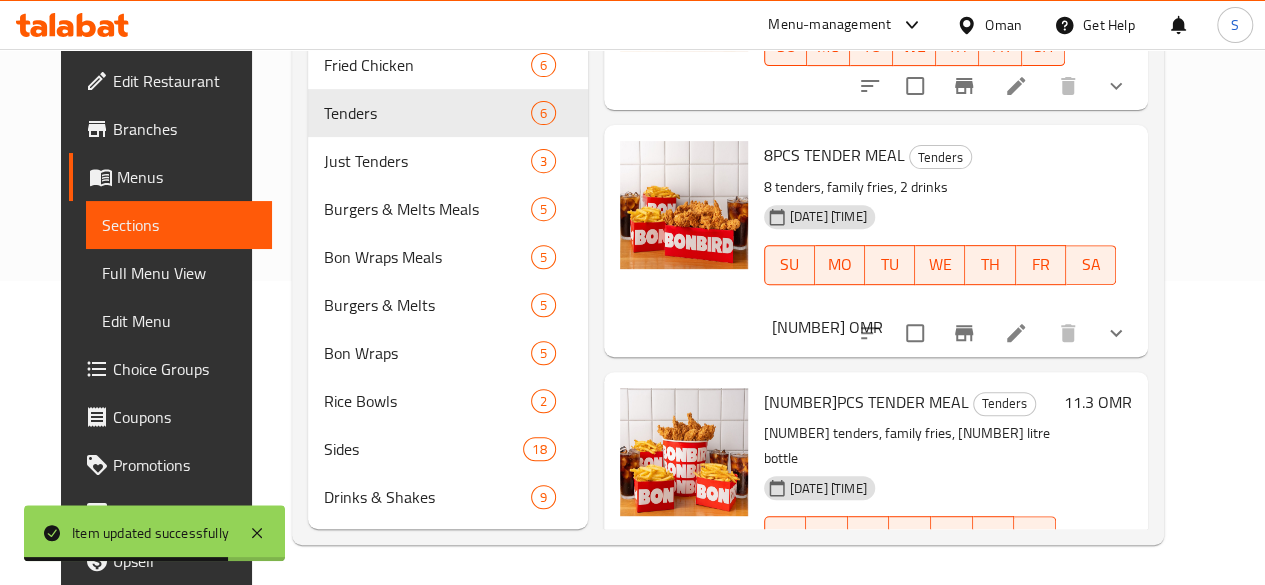 click on "14-07-2025 07:18 PM SU MO TU WE TH FR SA" at bounding box center (940, 251) 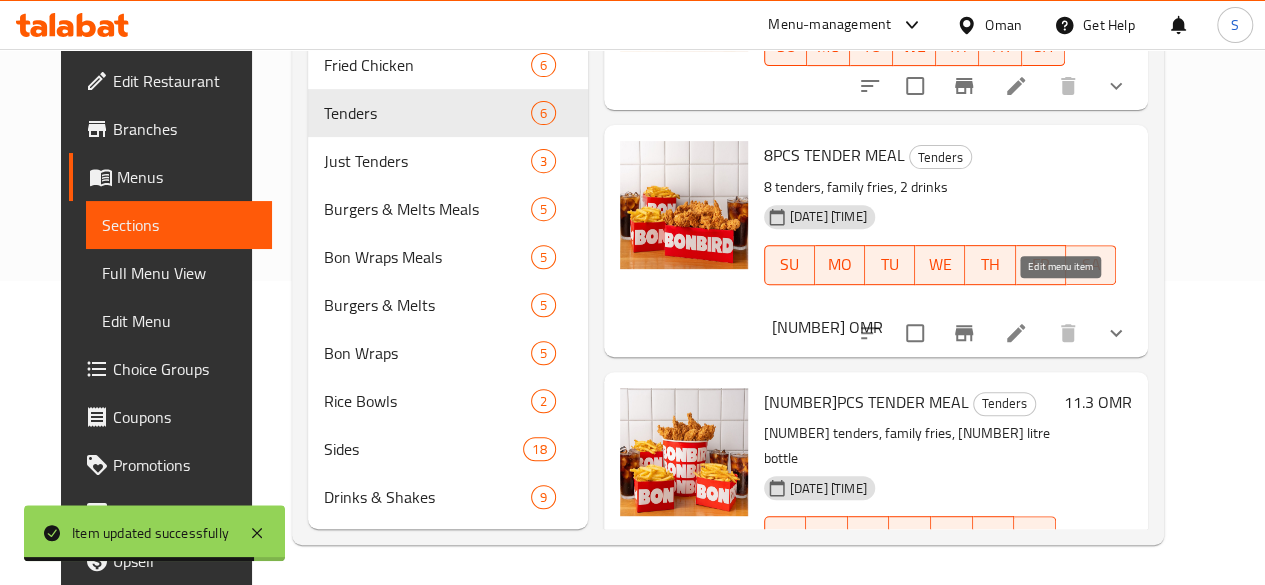 click 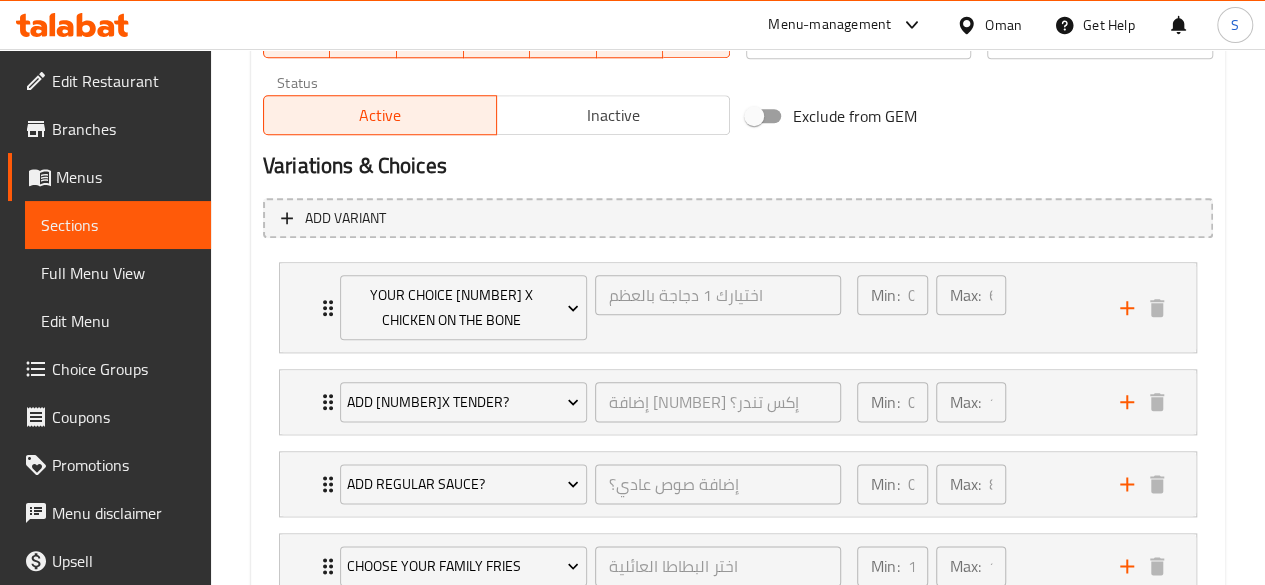 scroll, scrollTop: 1020, scrollLeft: 0, axis: vertical 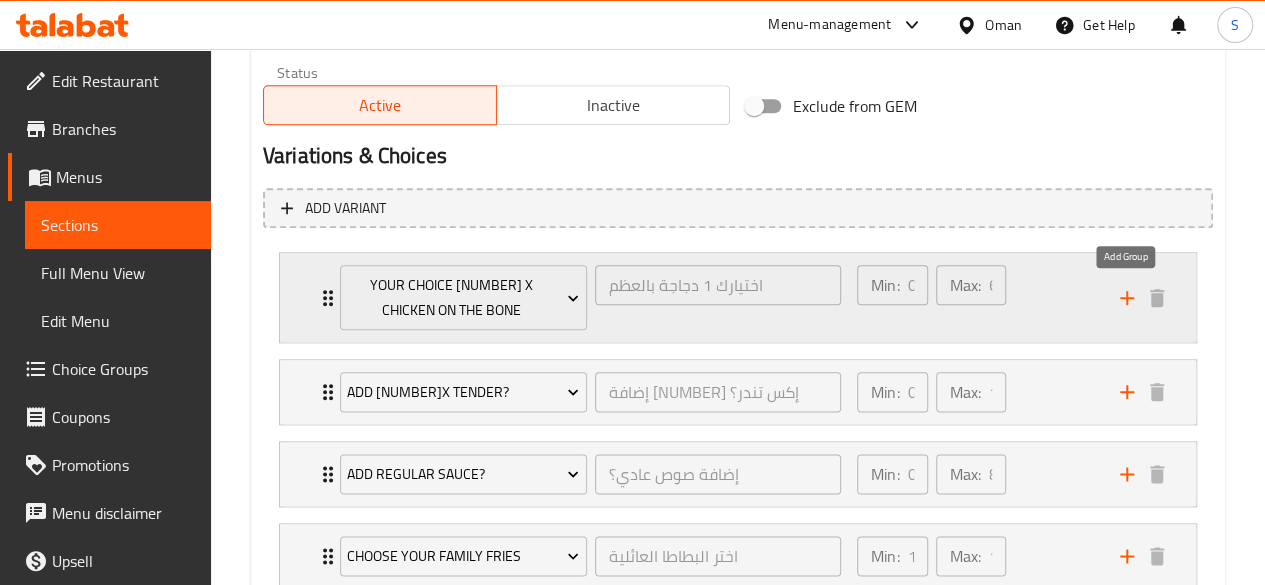 click 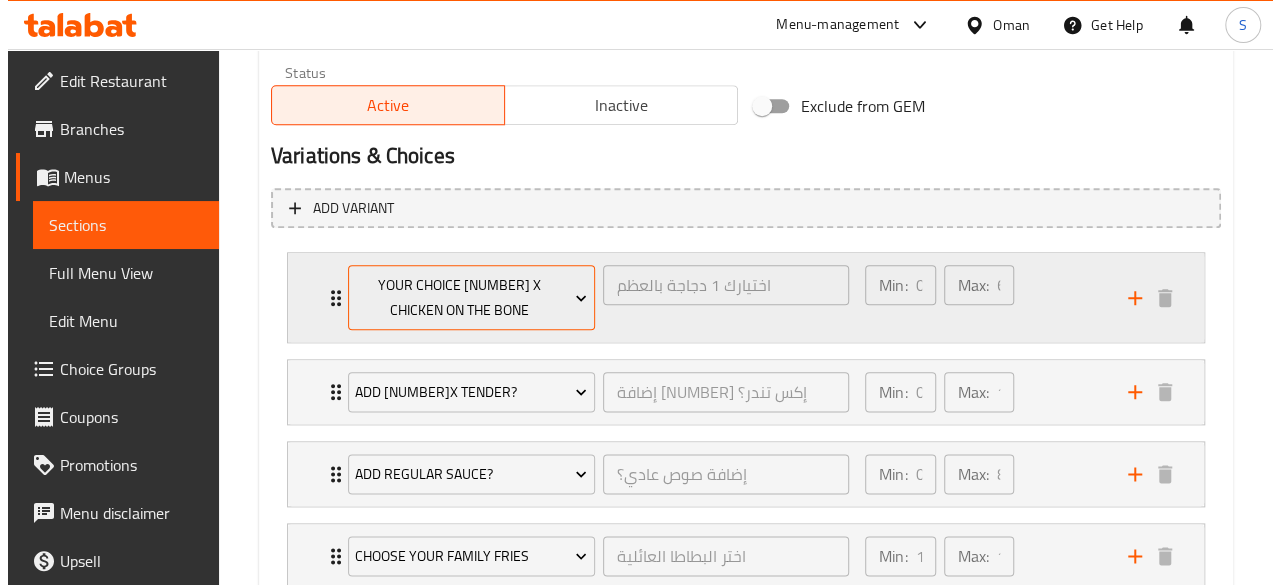 scroll, scrollTop: 1401, scrollLeft: 0, axis: vertical 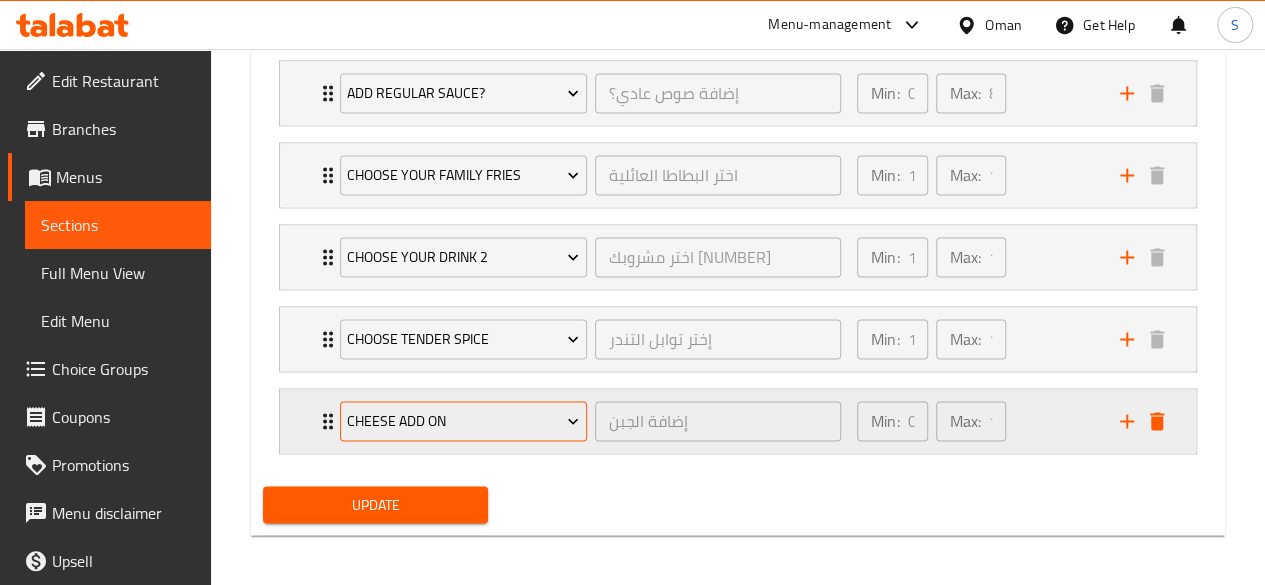 click on "Cheese add on" at bounding box center (463, 421) 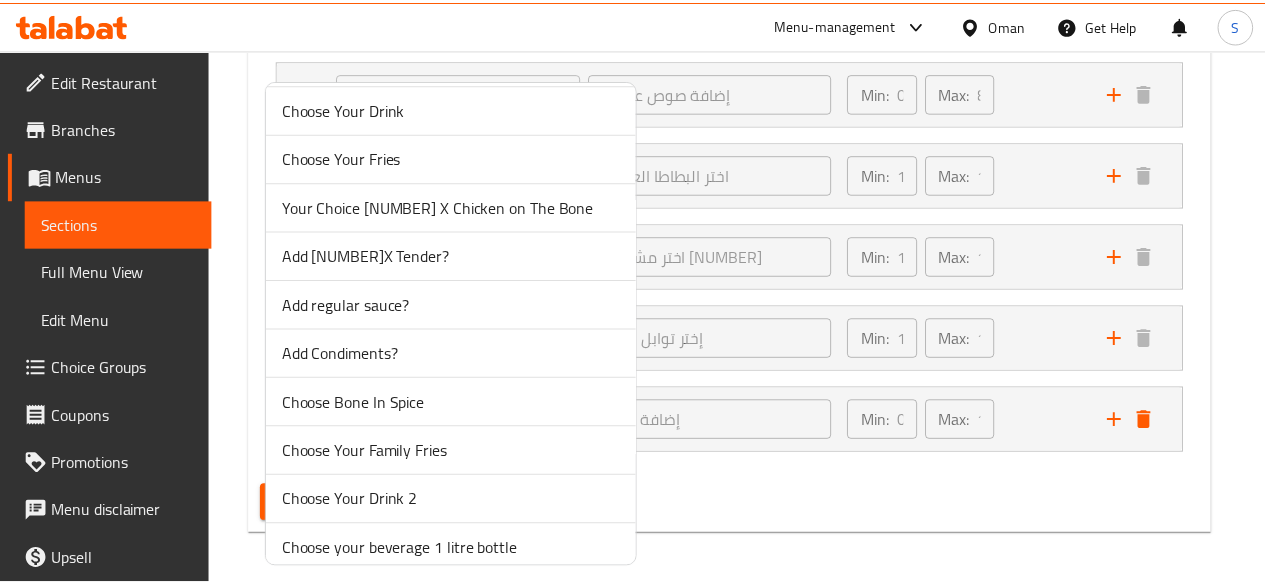 scroll, scrollTop: 552, scrollLeft: 0, axis: vertical 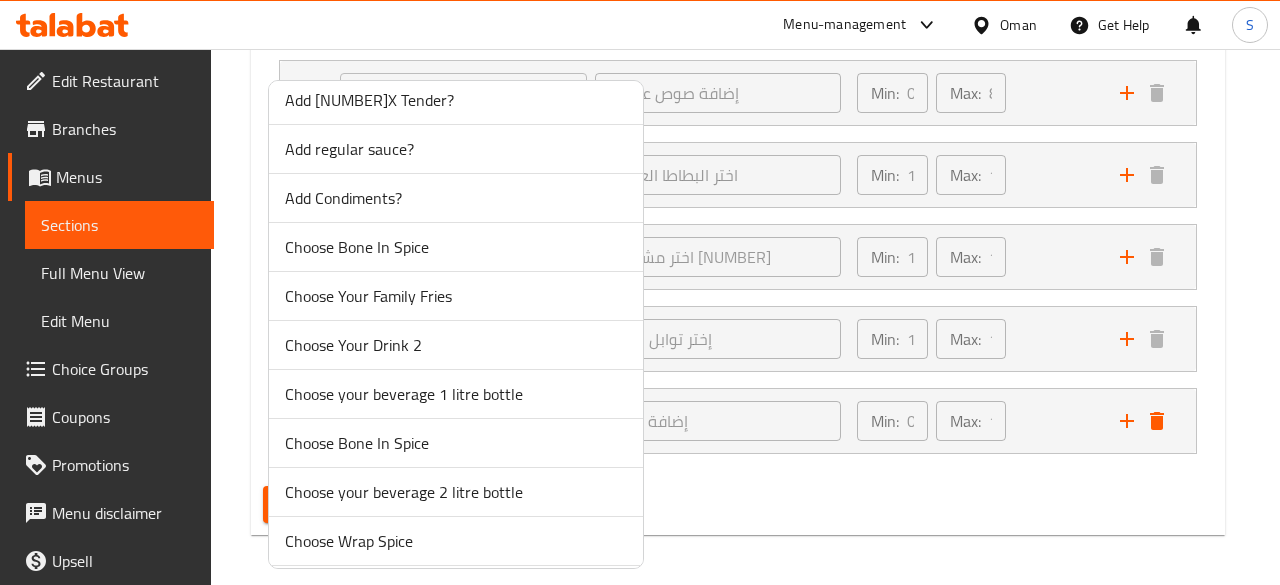 click on "Add regular sauce?" at bounding box center (456, 149) 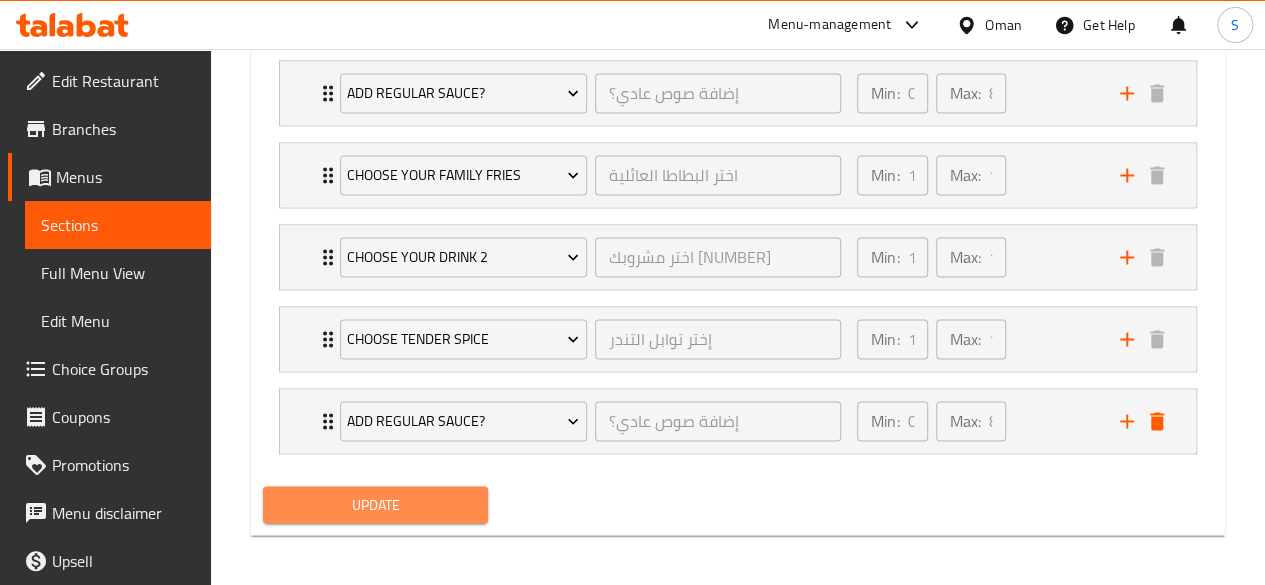 click on "Update" at bounding box center (376, 504) 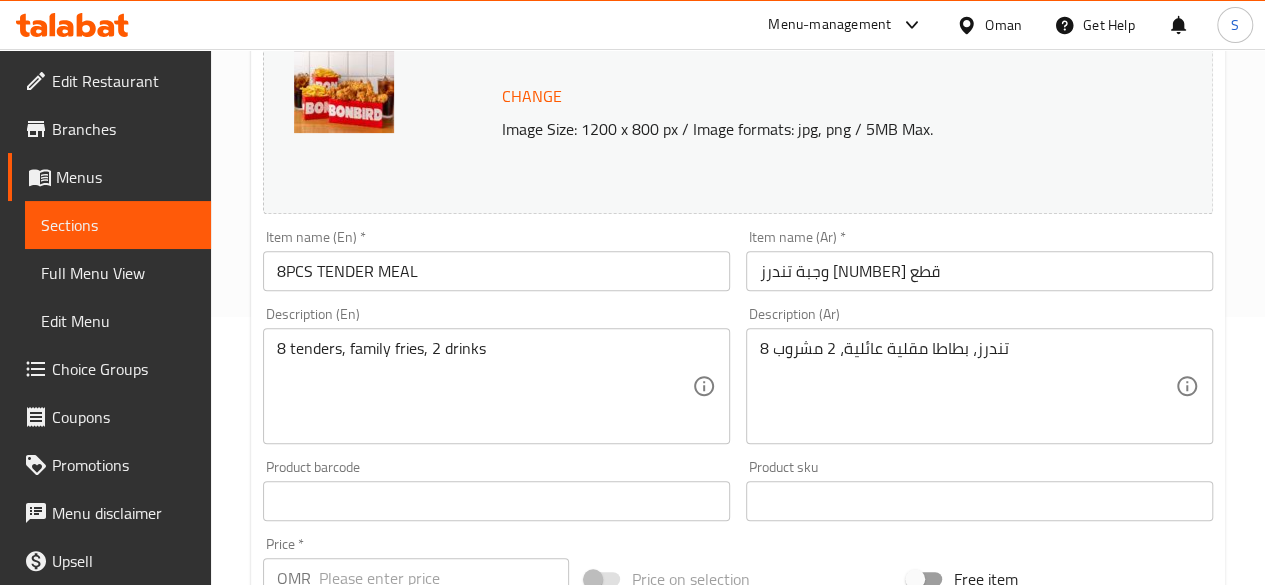 scroll, scrollTop: 0, scrollLeft: 0, axis: both 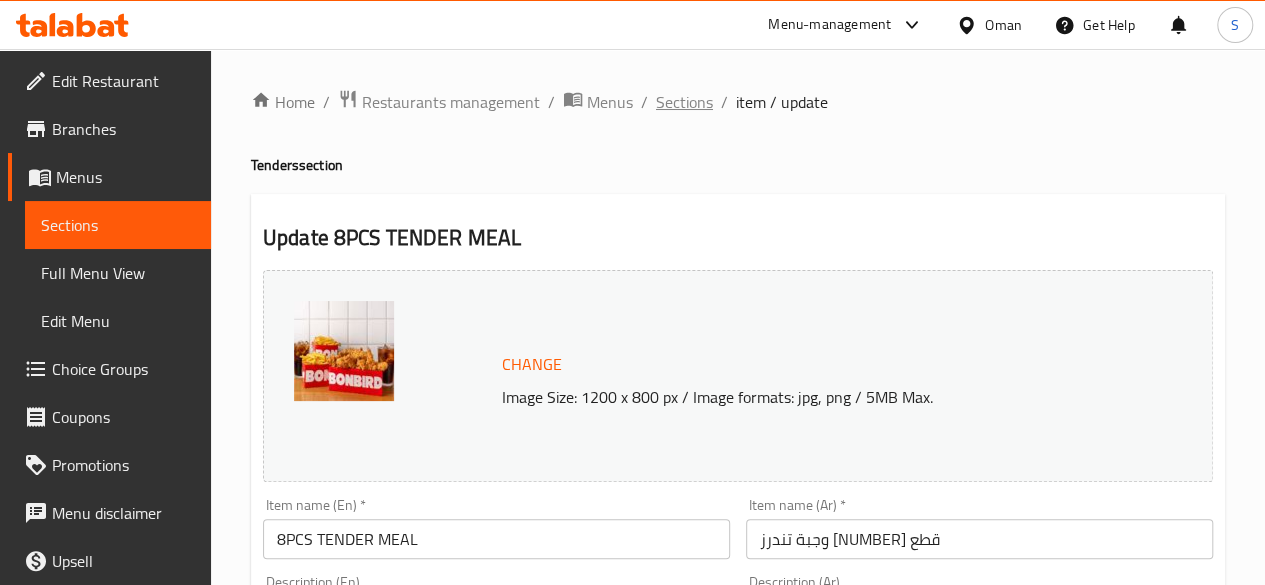 click on "Sections" at bounding box center [684, 102] 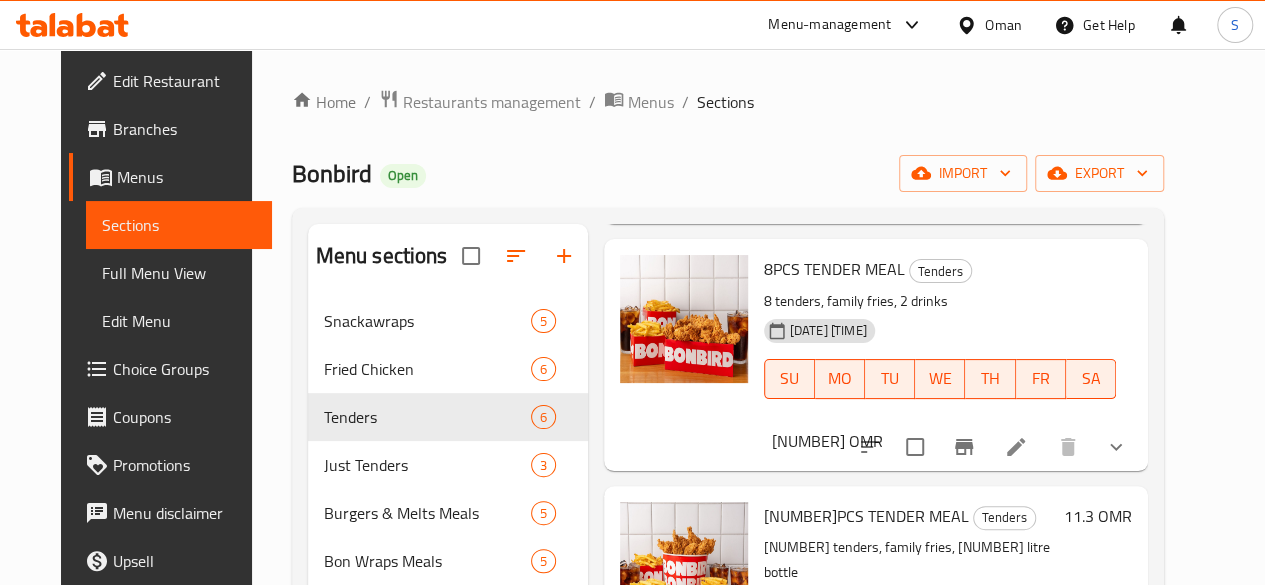 scroll, scrollTop: 752, scrollLeft: 0, axis: vertical 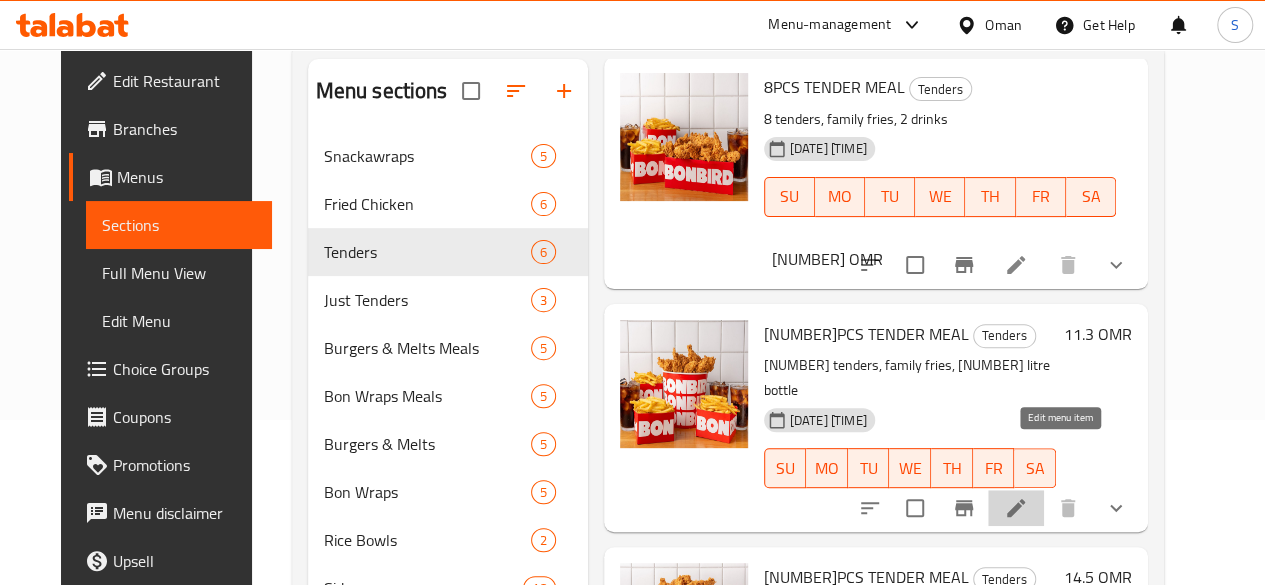 click 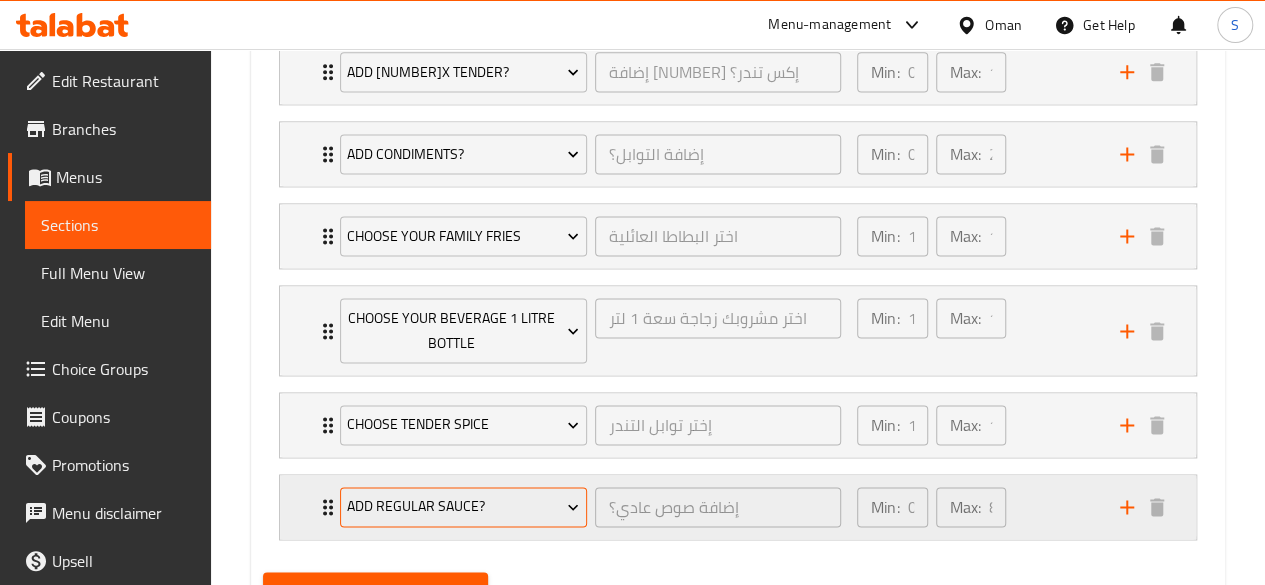scroll, scrollTop: 1426, scrollLeft: 0, axis: vertical 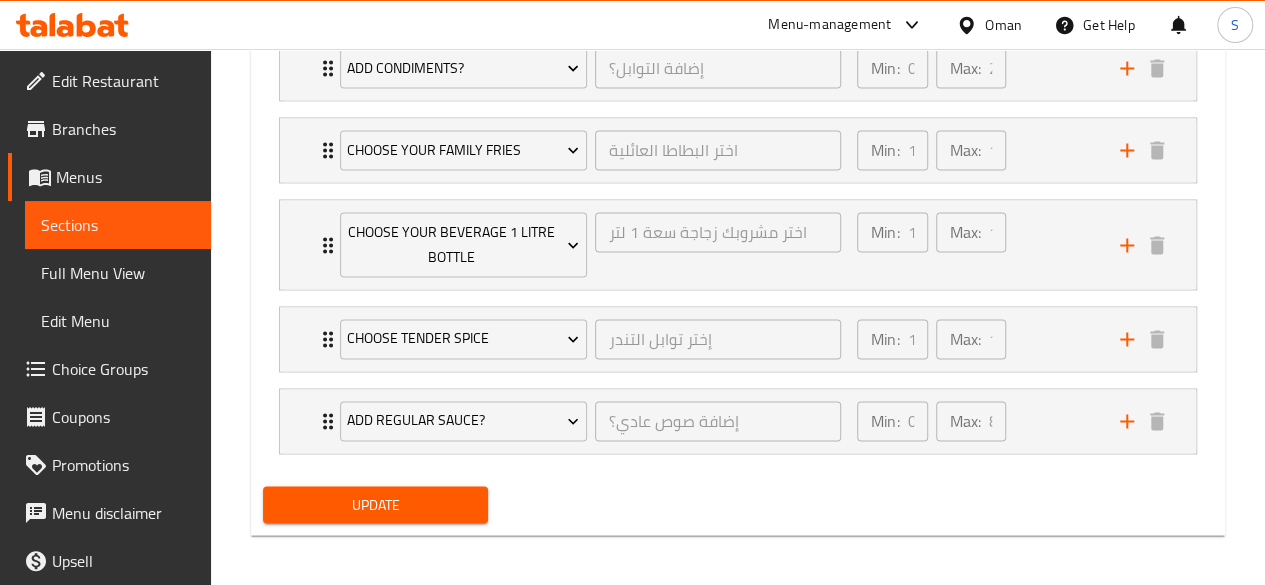 click on "Update" at bounding box center [376, 504] 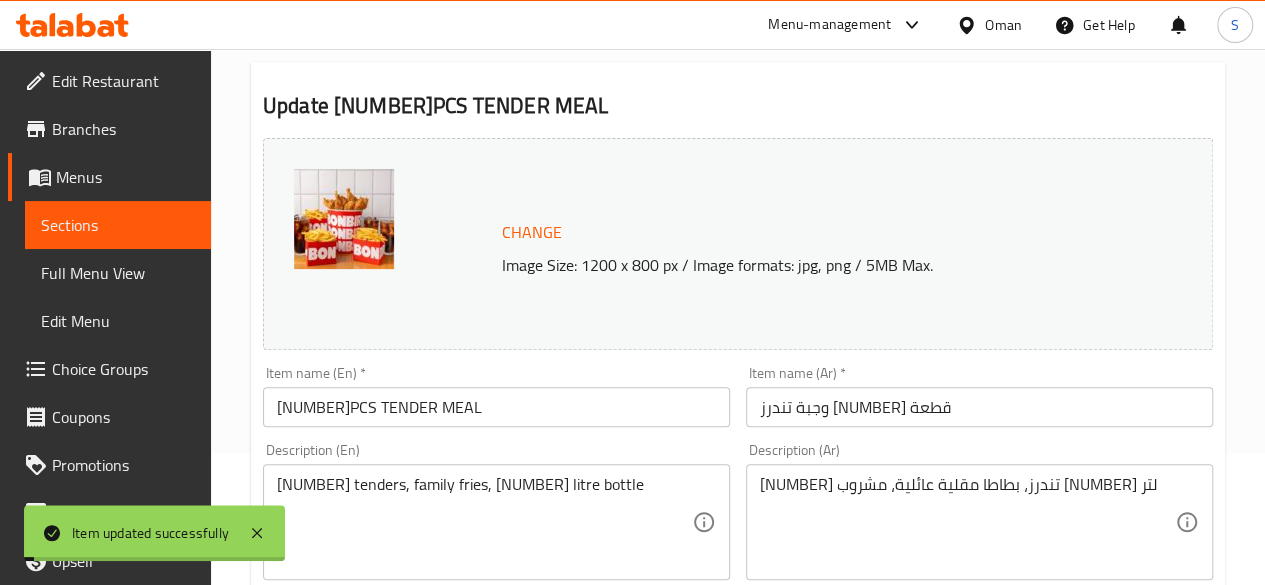 scroll, scrollTop: 0, scrollLeft: 0, axis: both 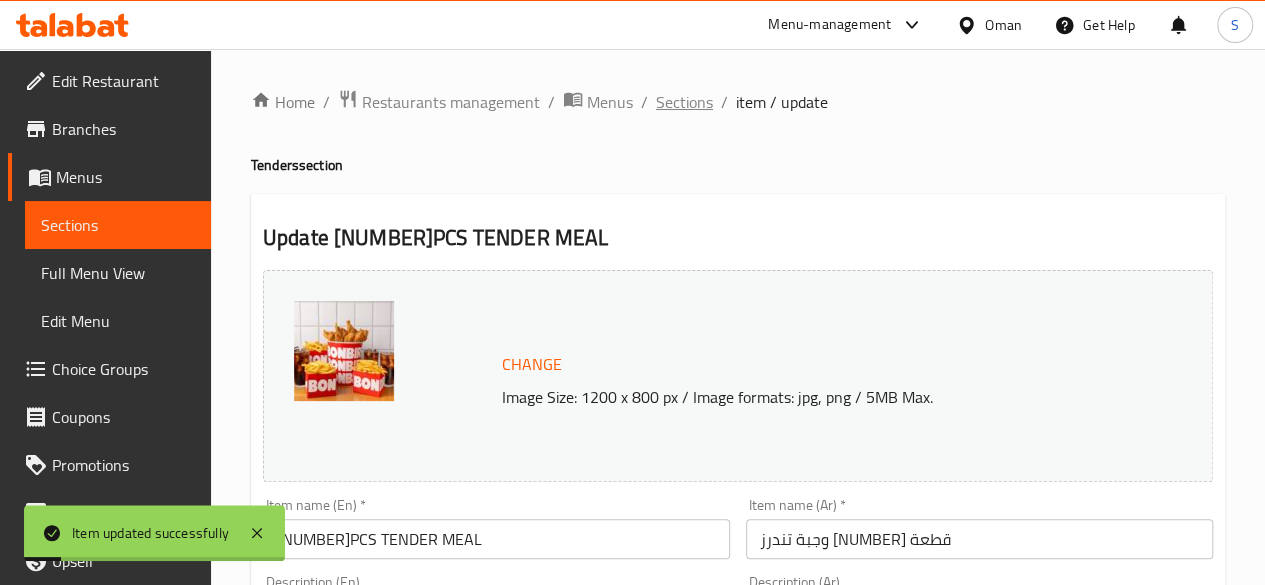 click on "Sections" at bounding box center [684, 102] 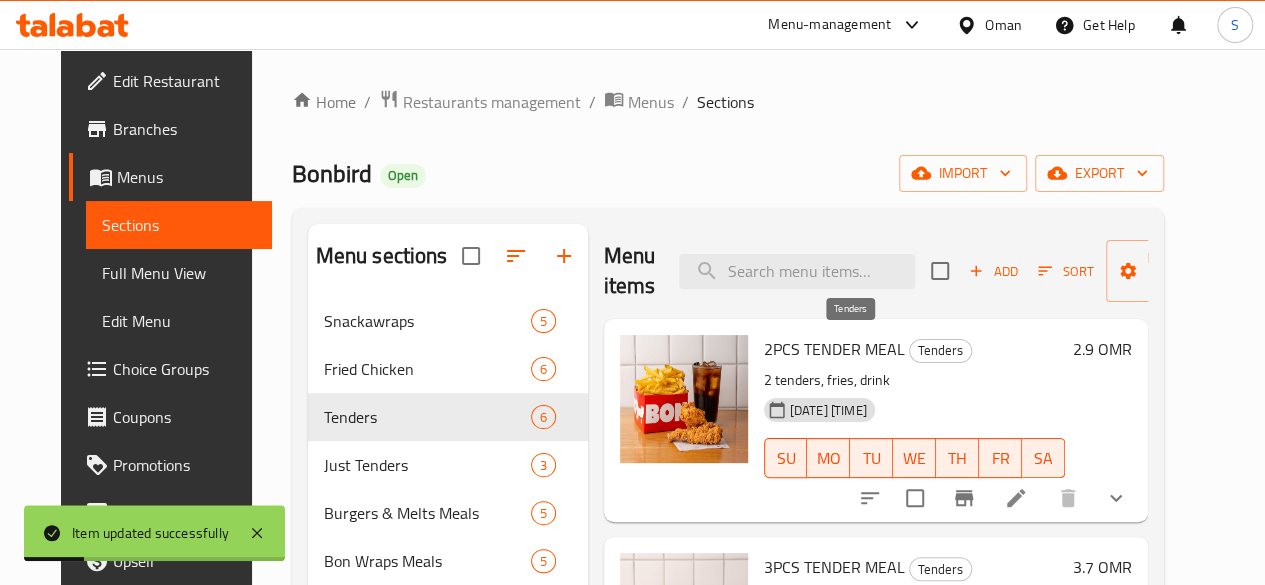scroll, scrollTop: 752, scrollLeft: 0, axis: vertical 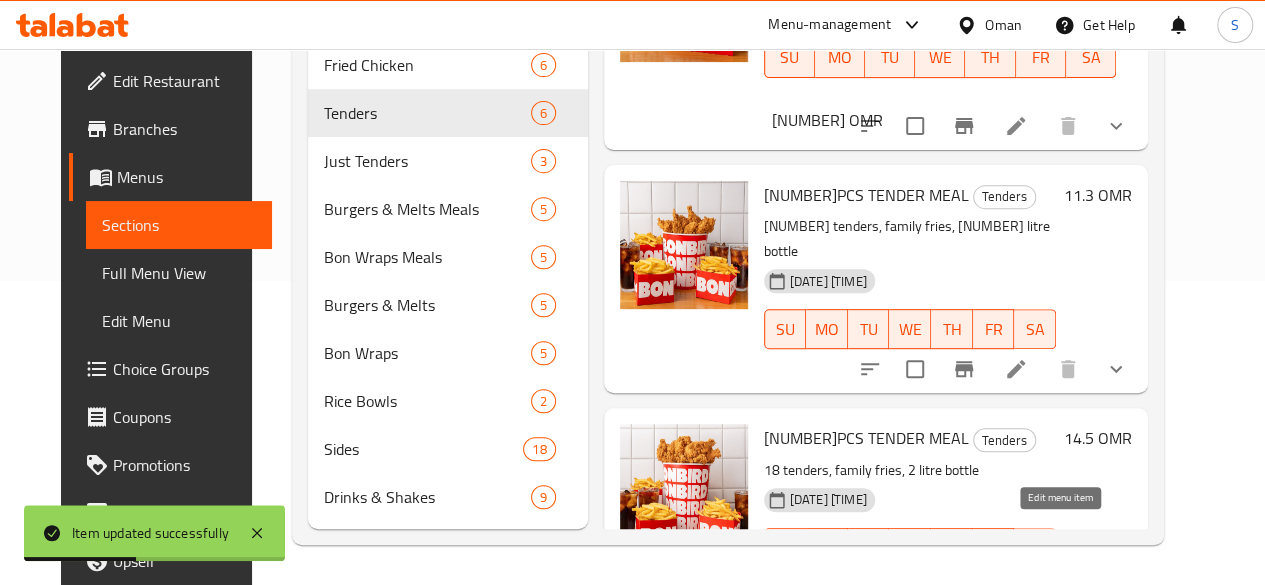 click 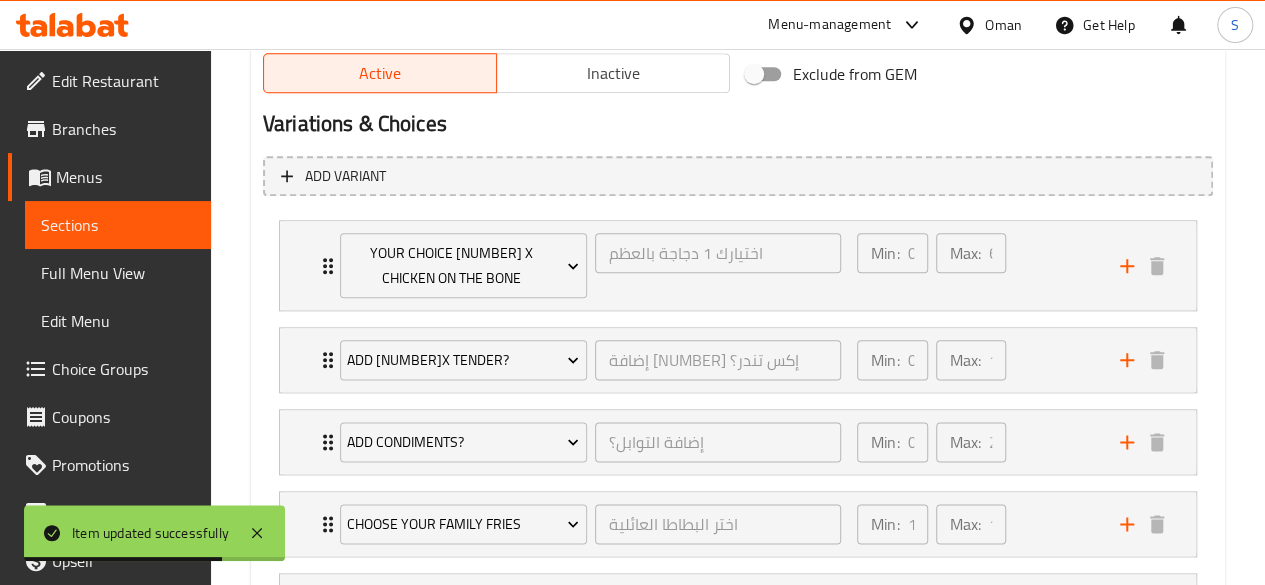 scroll, scrollTop: 1038, scrollLeft: 0, axis: vertical 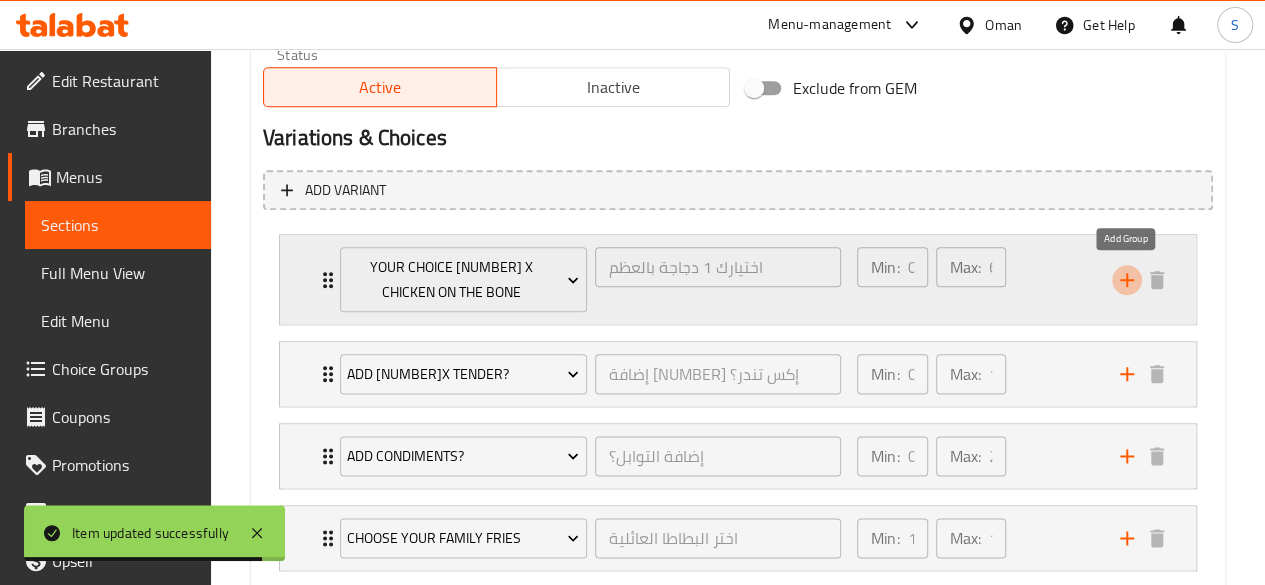 click 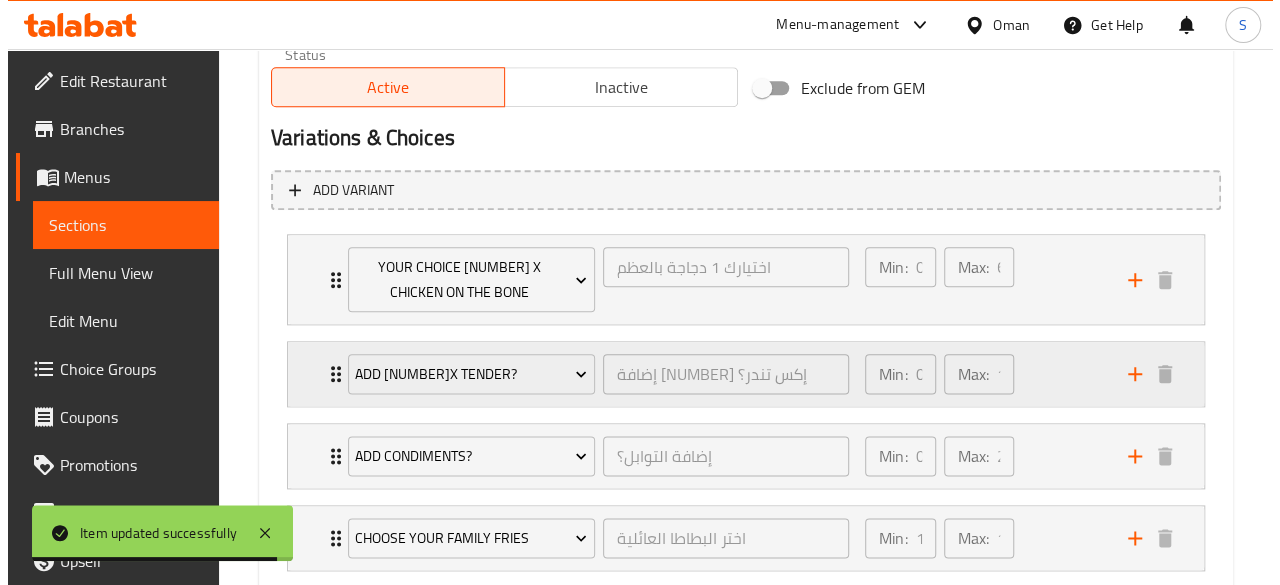 scroll, scrollTop: 1426, scrollLeft: 0, axis: vertical 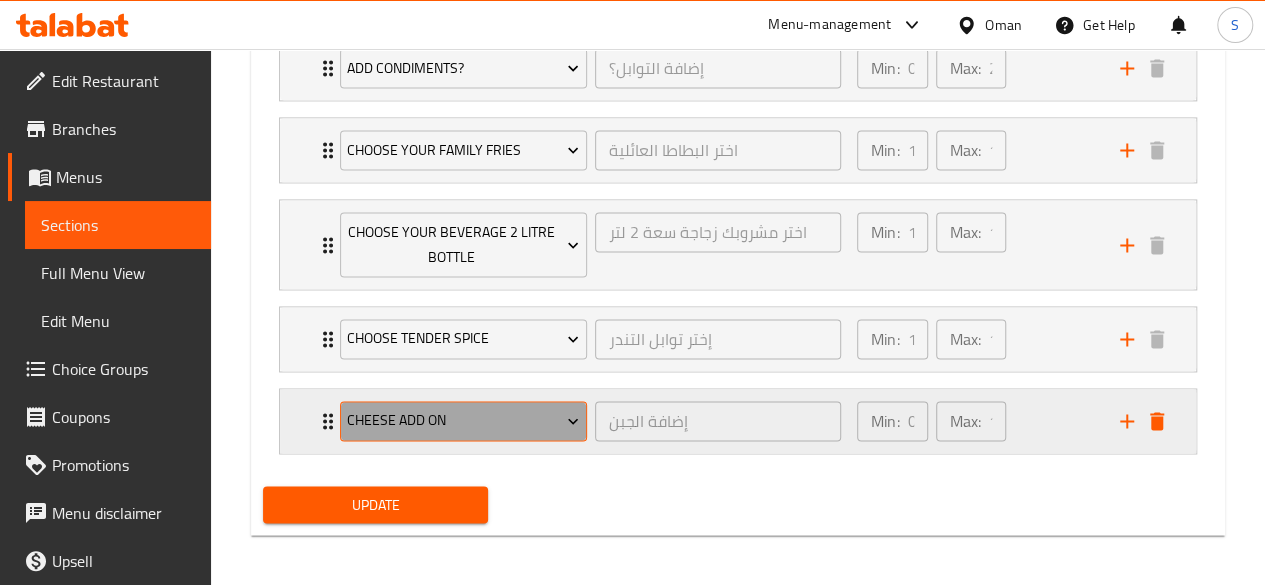 click on "Cheese add on" at bounding box center (463, 420) 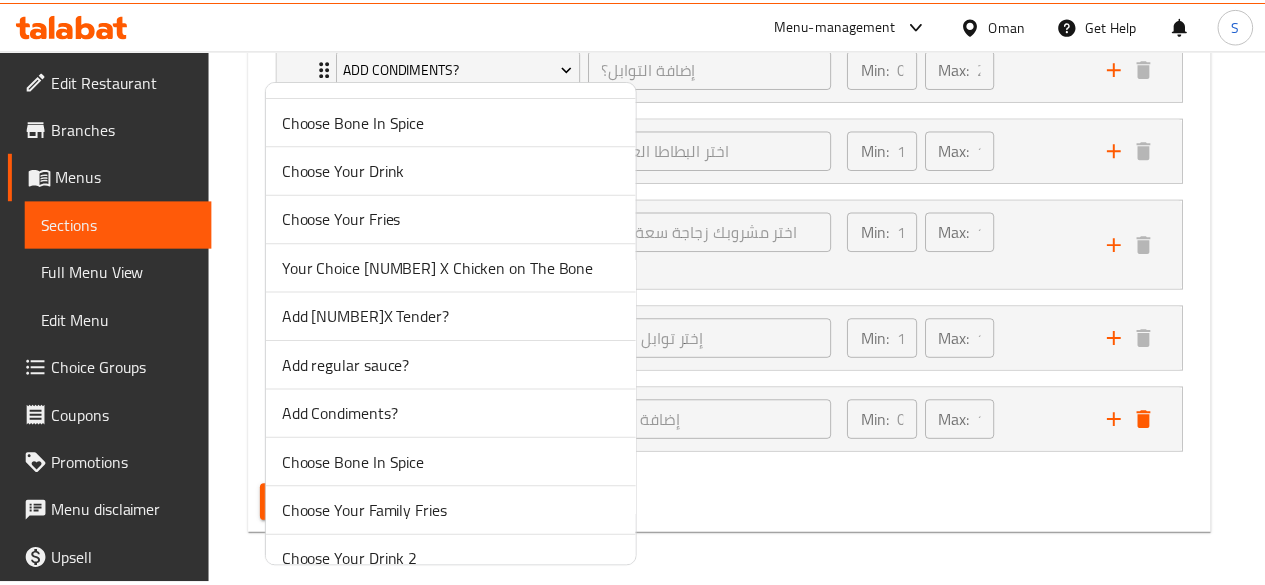 scroll, scrollTop: 336, scrollLeft: 0, axis: vertical 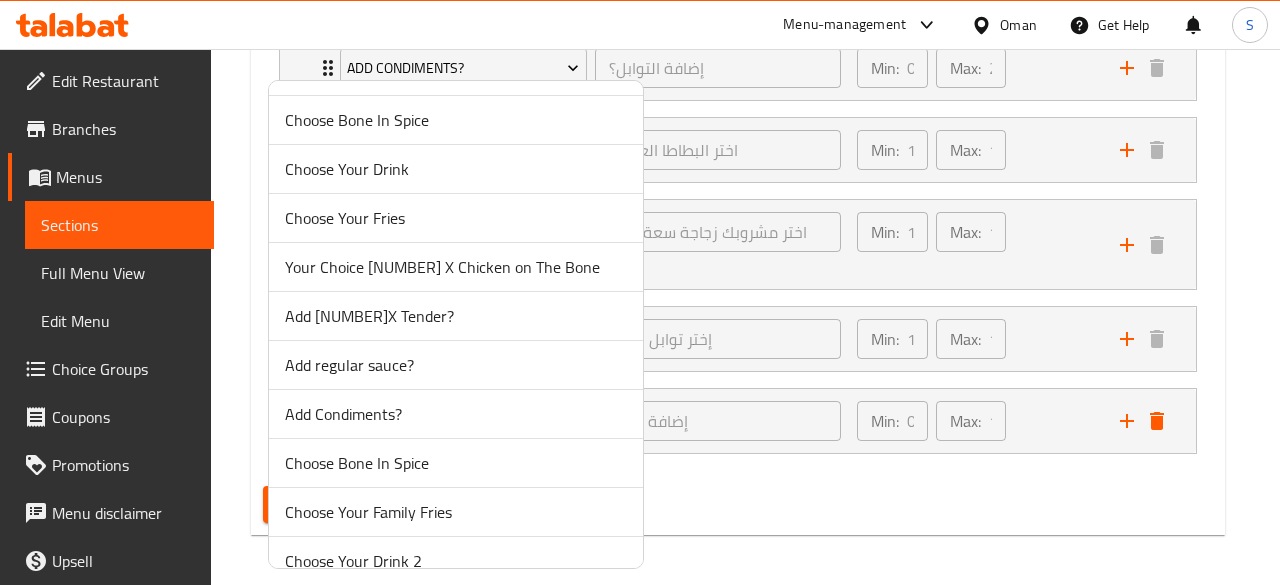 click on "Add regular sauce?" at bounding box center [456, 365] 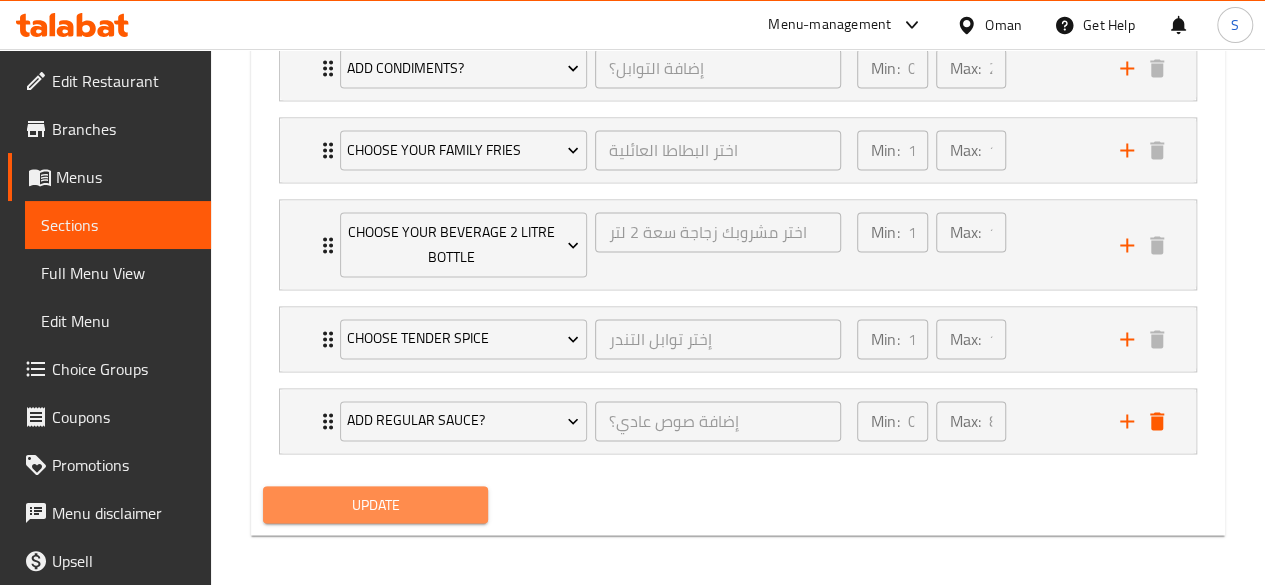 click on "Update" at bounding box center [376, 504] 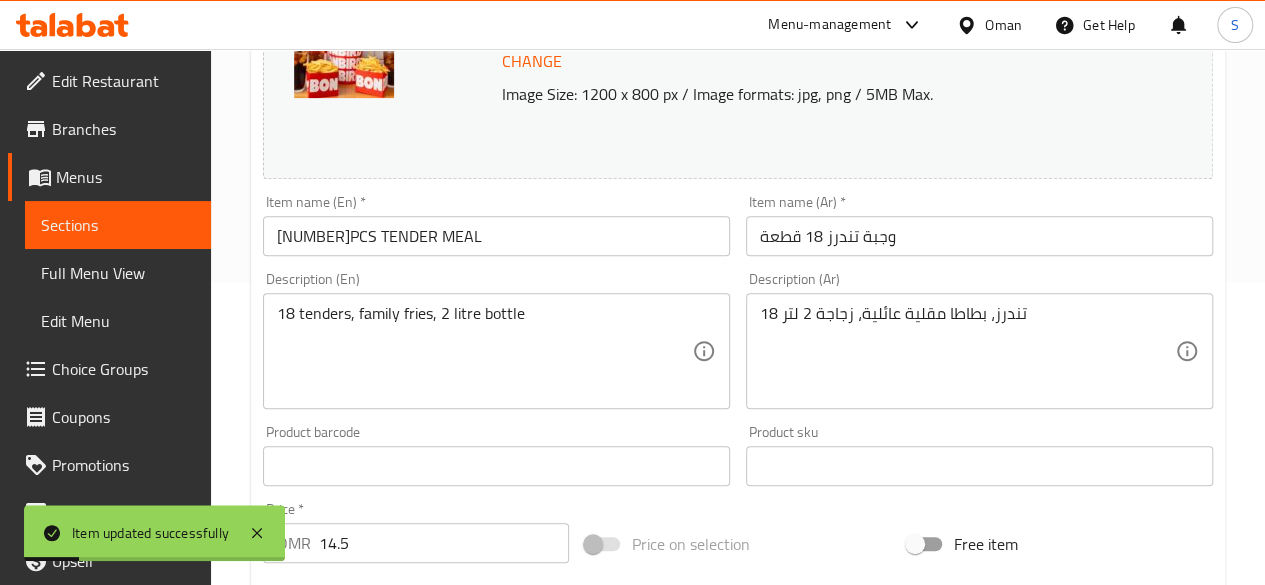 scroll, scrollTop: 0, scrollLeft: 0, axis: both 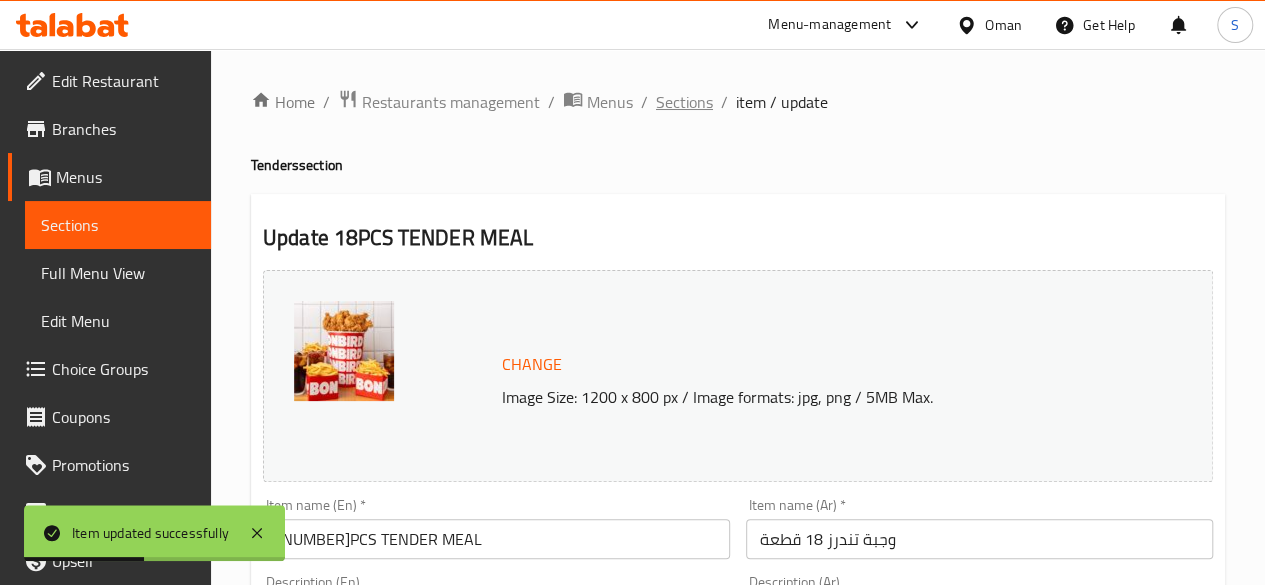 click on "Sections" at bounding box center [684, 102] 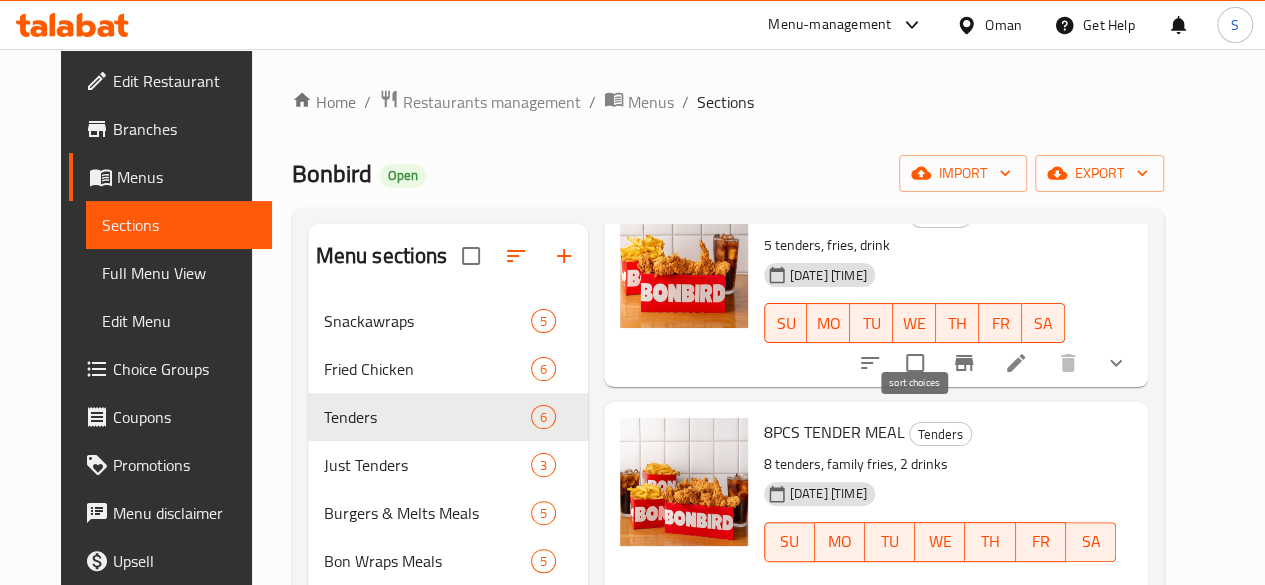 scroll, scrollTop: 752, scrollLeft: 0, axis: vertical 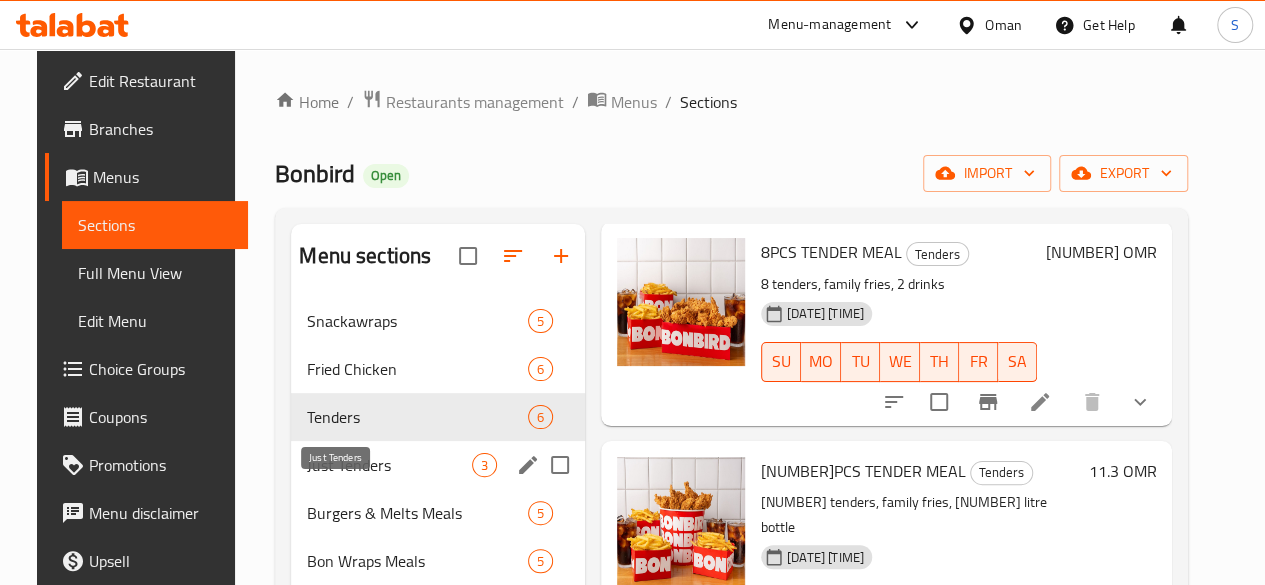 click on "Just Tenders" at bounding box center [389, 465] 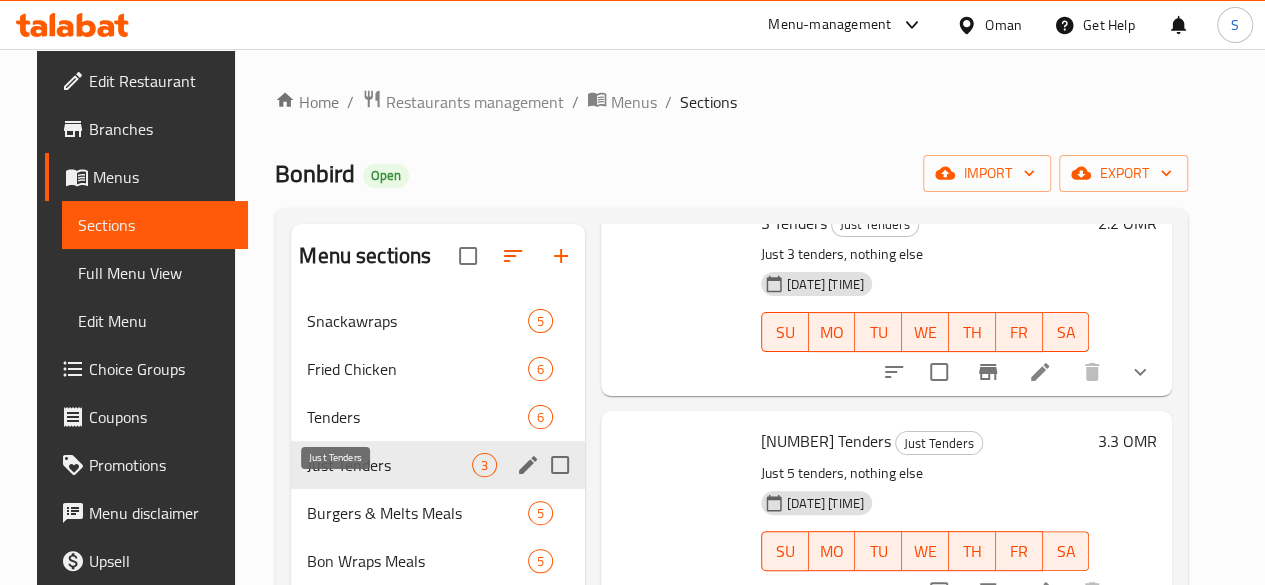 scroll, scrollTop: 96, scrollLeft: 0, axis: vertical 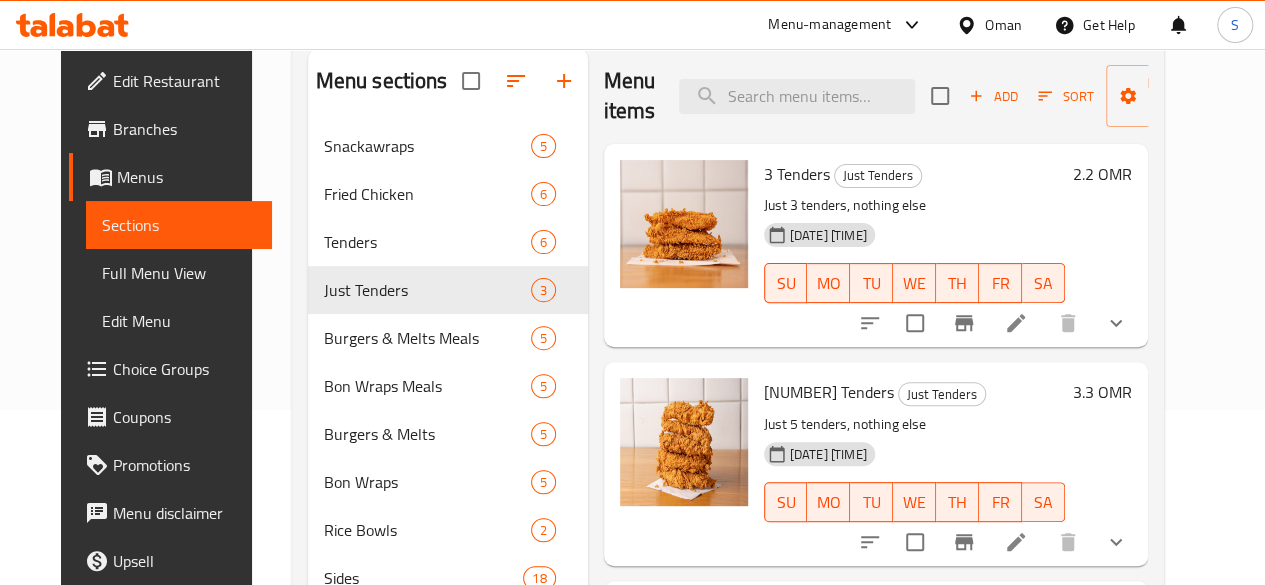 click 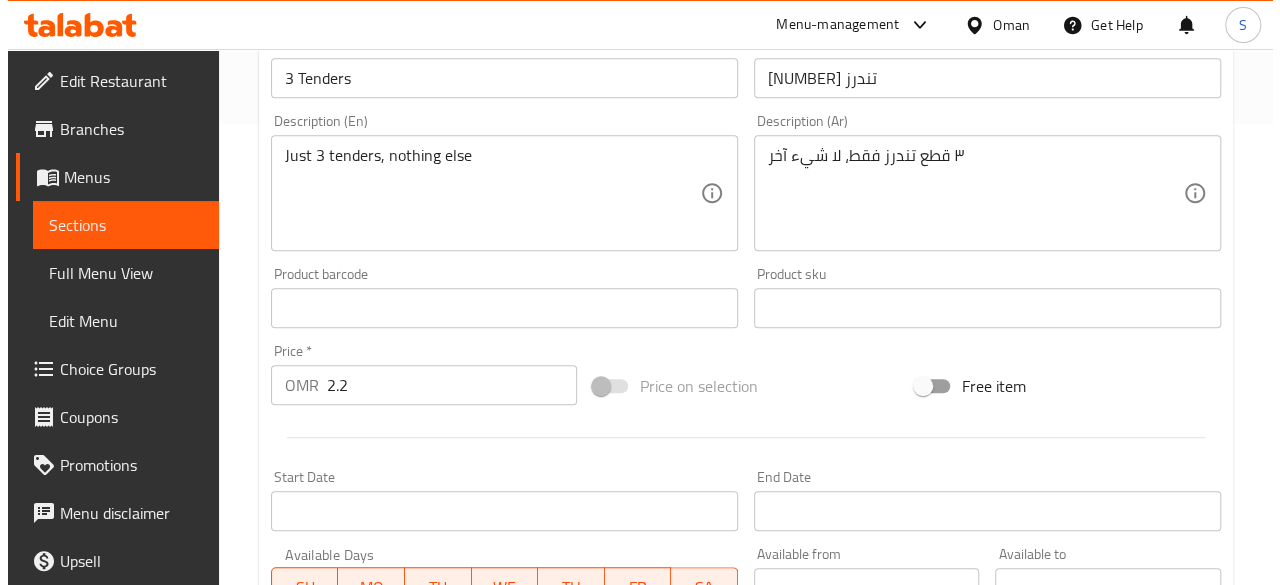 scroll, scrollTop: 889, scrollLeft: 0, axis: vertical 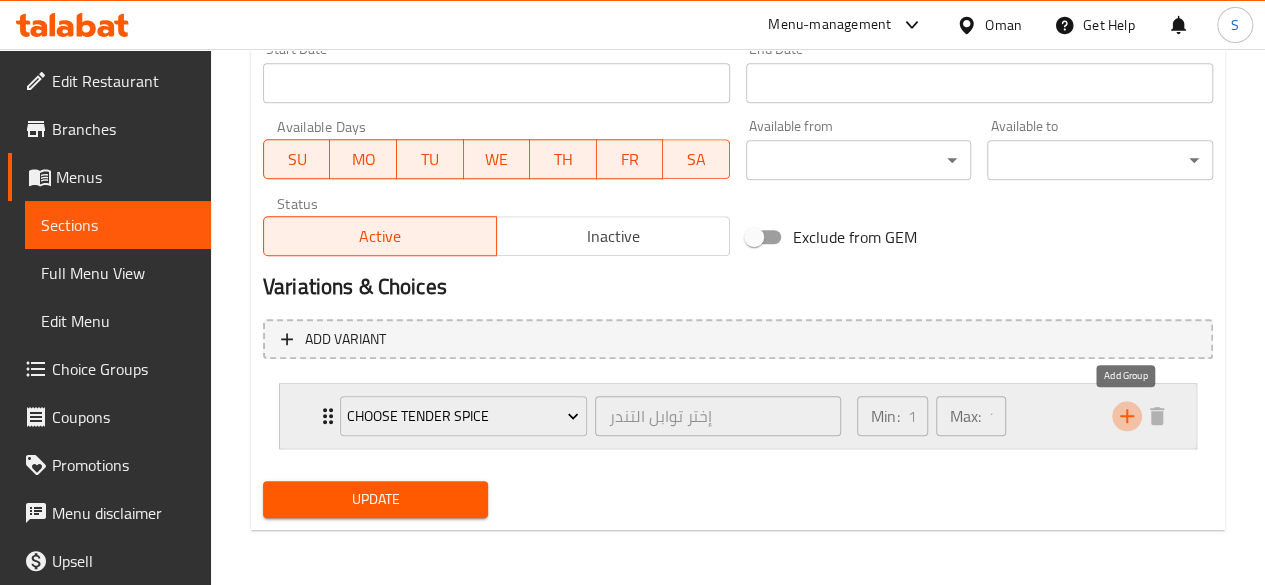 click 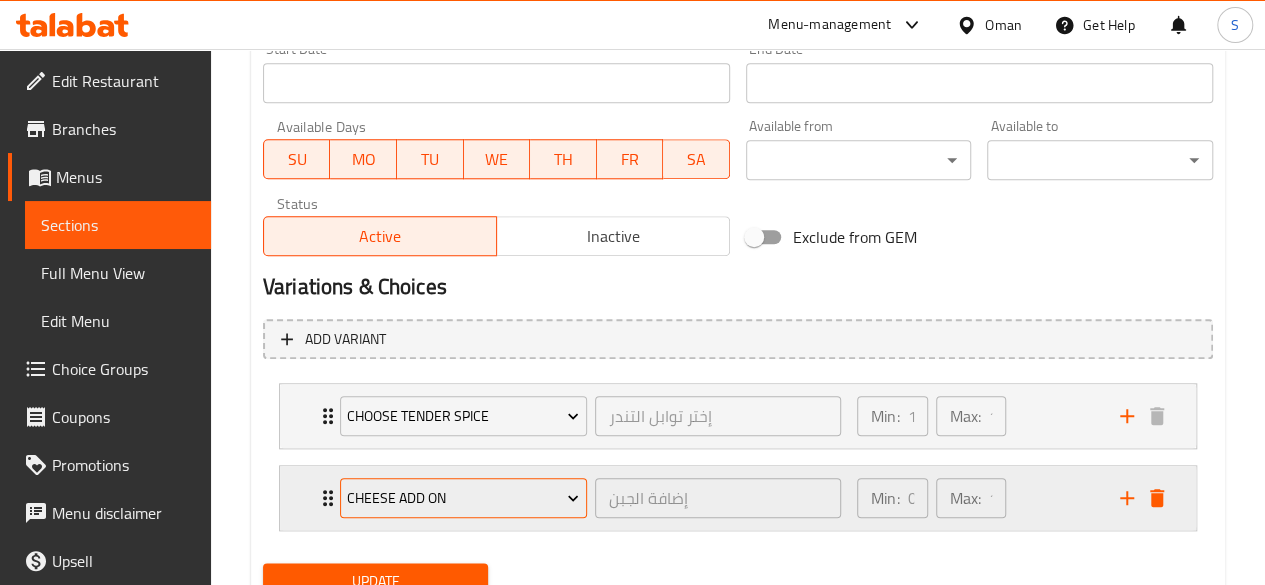 click on "Cheese add on" at bounding box center (463, 498) 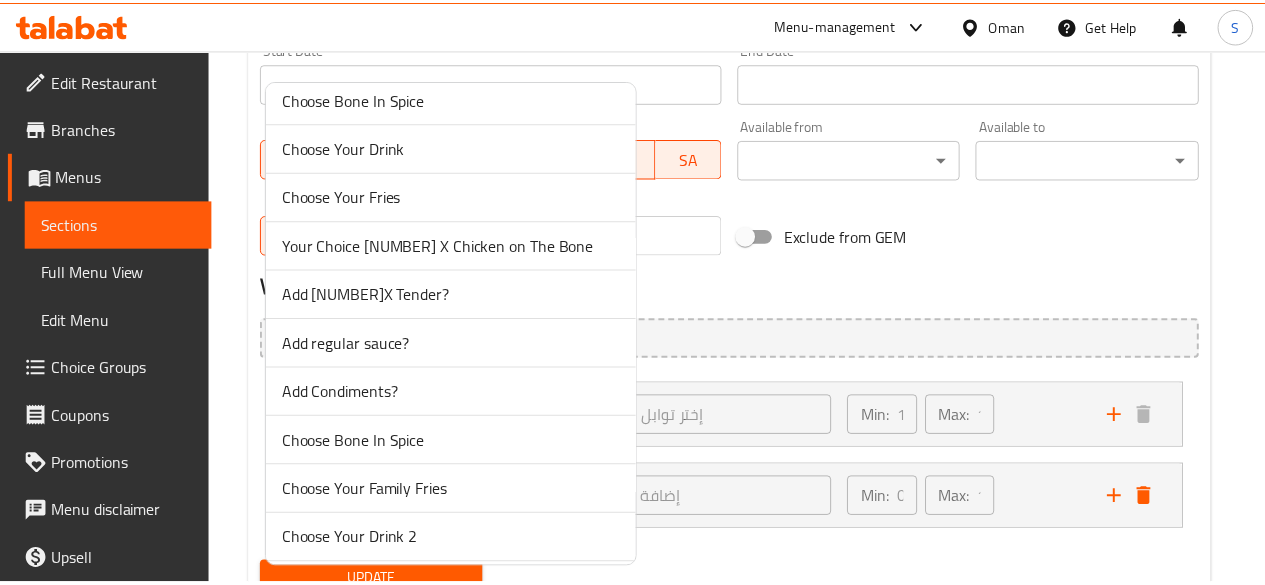 scroll, scrollTop: 358, scrollLeft: 0, axis: vertical 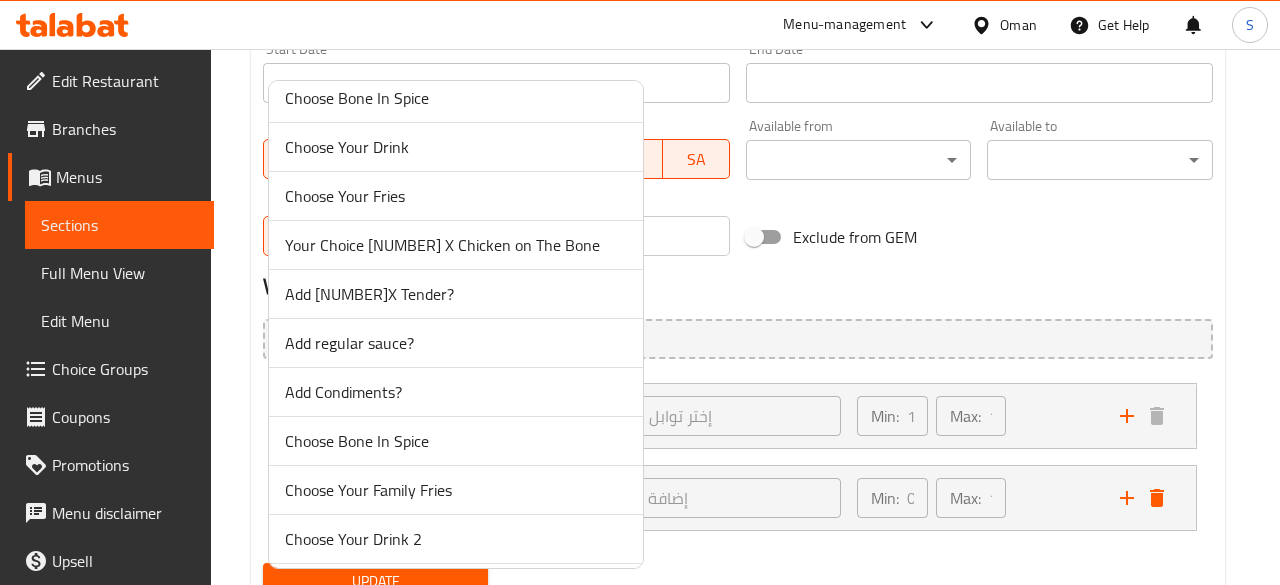 click on "Add regular sauce?" at bounding box center (456, 343) 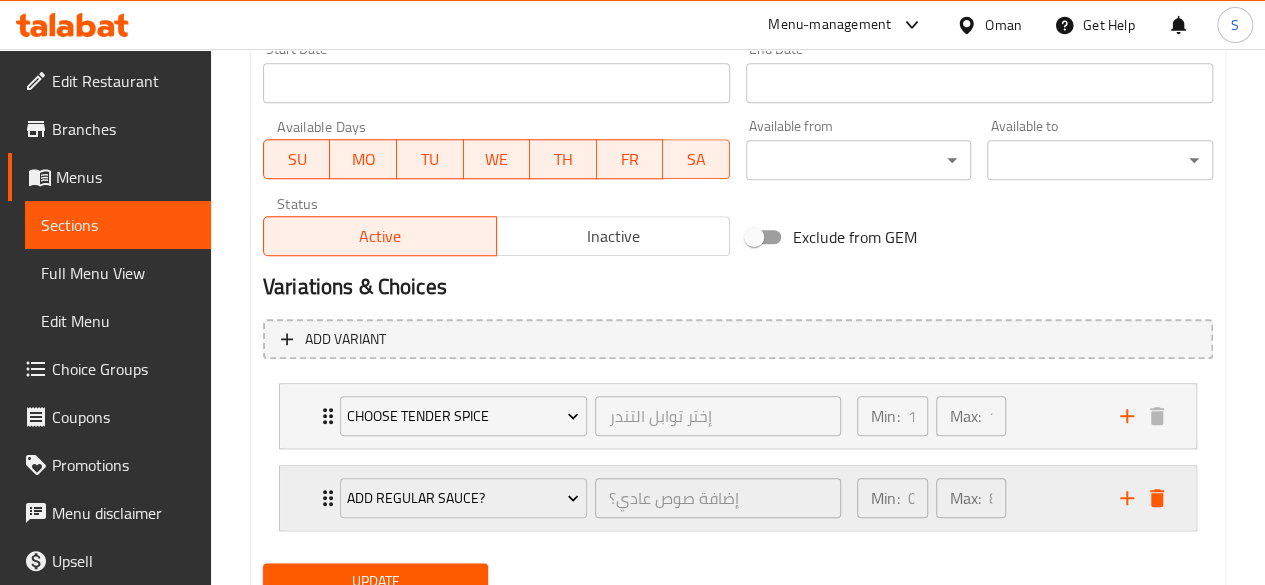 scroll, scrollTop: 970, scrollLeft: 0, axis: vertical 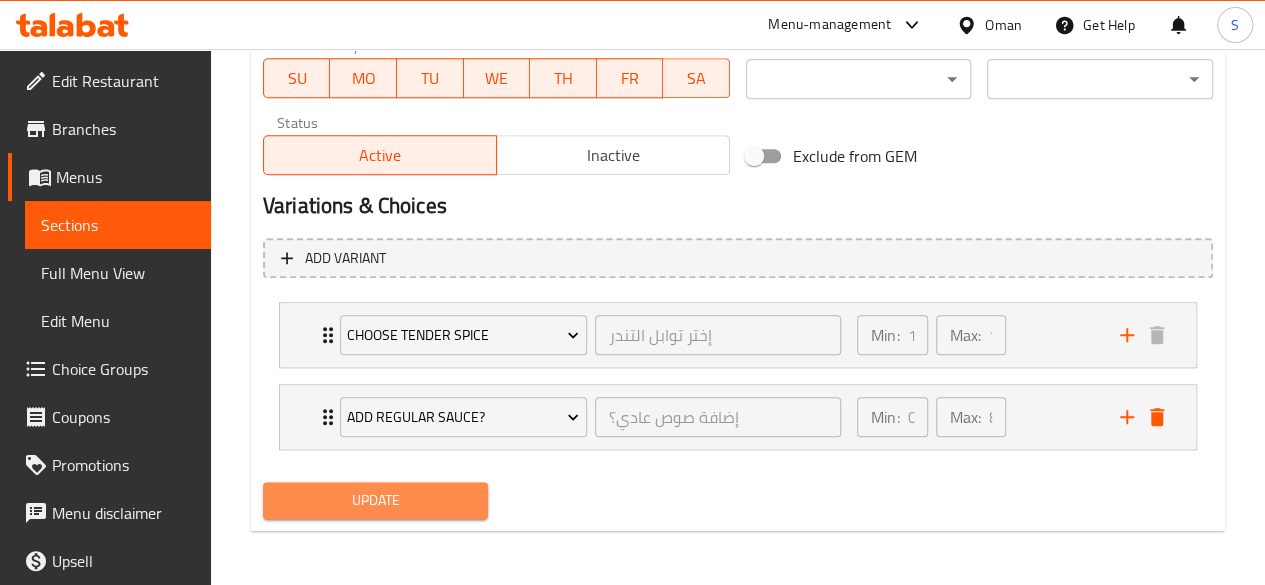 click on "Update" at bounding box center [376, 500] 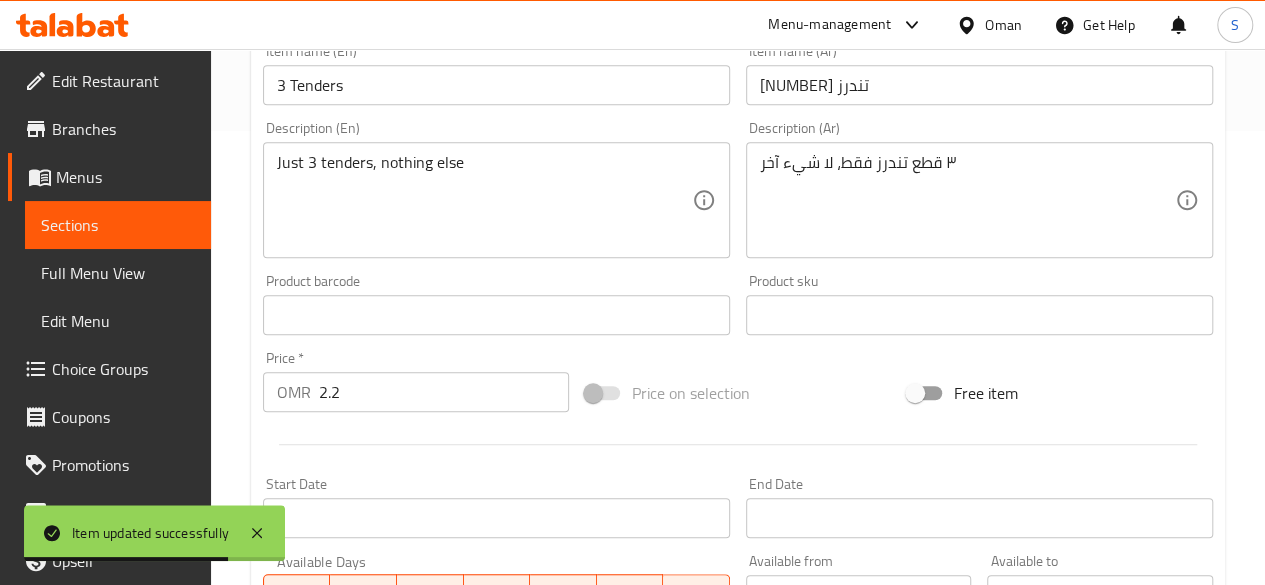 scroll, scrollTop: 0, scrollLeft: 0, axis: both 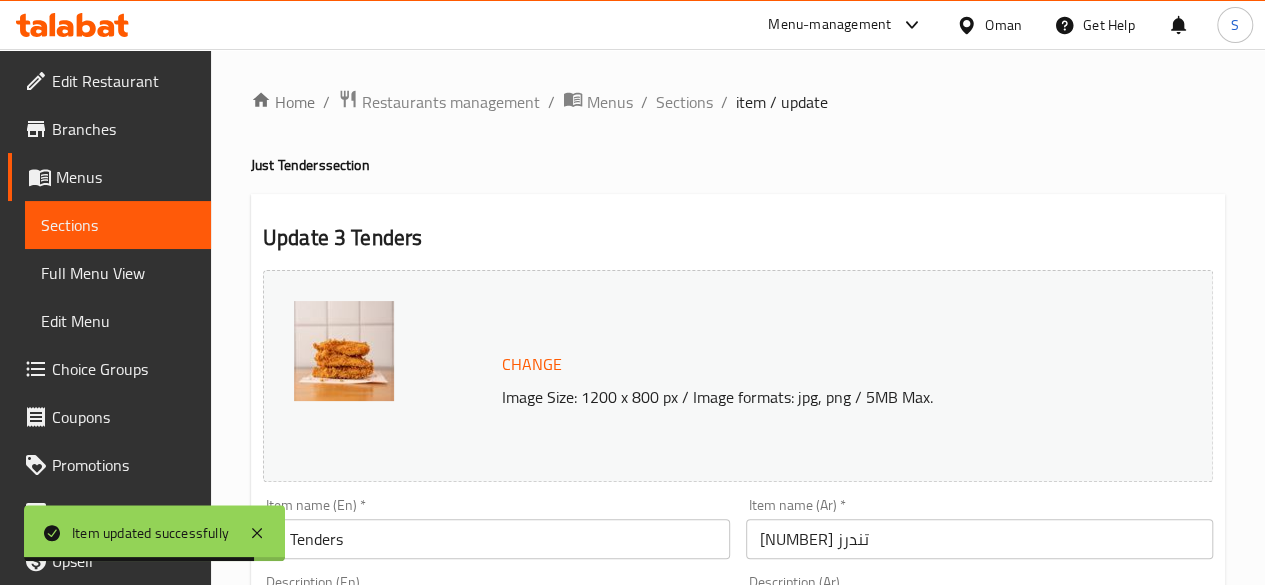 click on "Home / Restaurants management / Menus / Sections / item / update Just Tenders  section Update 3 Tenders Change Image Size: 1200 x 800 px / Image formats: jpg, png / 5MB Max. Item name (En)   * 3 Tenders Item name (En)  * Item name (Ar)   * 3 تندرز Item name (Ar)  * Description (En) Just 3 tenders, nothing else Description (En) Description (Ar) ٣ قطع تندرز فقط، لا شيء آخر Description (Ar) Product barcode Product barcode Product sku Product sku Price   * OMR 2.2 Price  * Price on selection Free item Start Date Start Date End Date End Date Available Days SU MO TU WE TH FR SA Available from ​ ​ Available to ​ ​ Status Active Inactive Exclude from GEM Variations & Choices Add variant Choose Tender Spice إختر توابل التندر ​ Min: 1 ​ Max: 1 ​  chicken Salt (ID: 2200069118) 0 OMR Name (En) chicken Salt Name (En) Name (Ar) ملح دجاج Name (Ar) Price OMR 0 Price Status   Lemon Pepper Spice (ID: 2200069119) 0 OMR Name (En) Lemon Pepper Spice Name (En)" at bounding box center (738, 803) 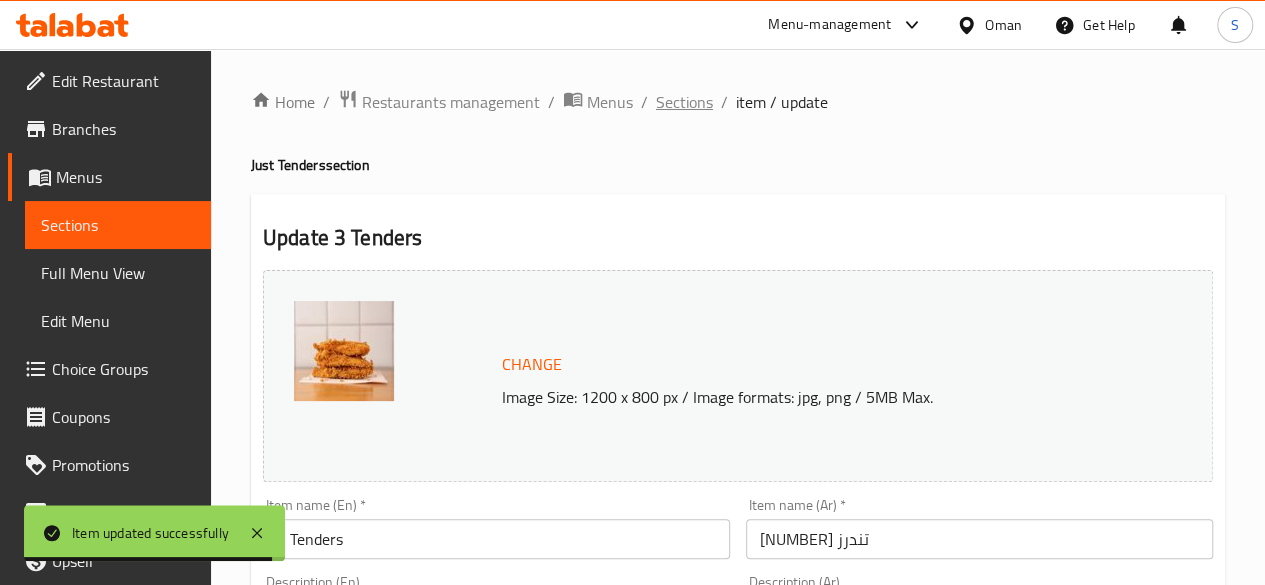 click on "Sections" at bounding box center (684, 102) 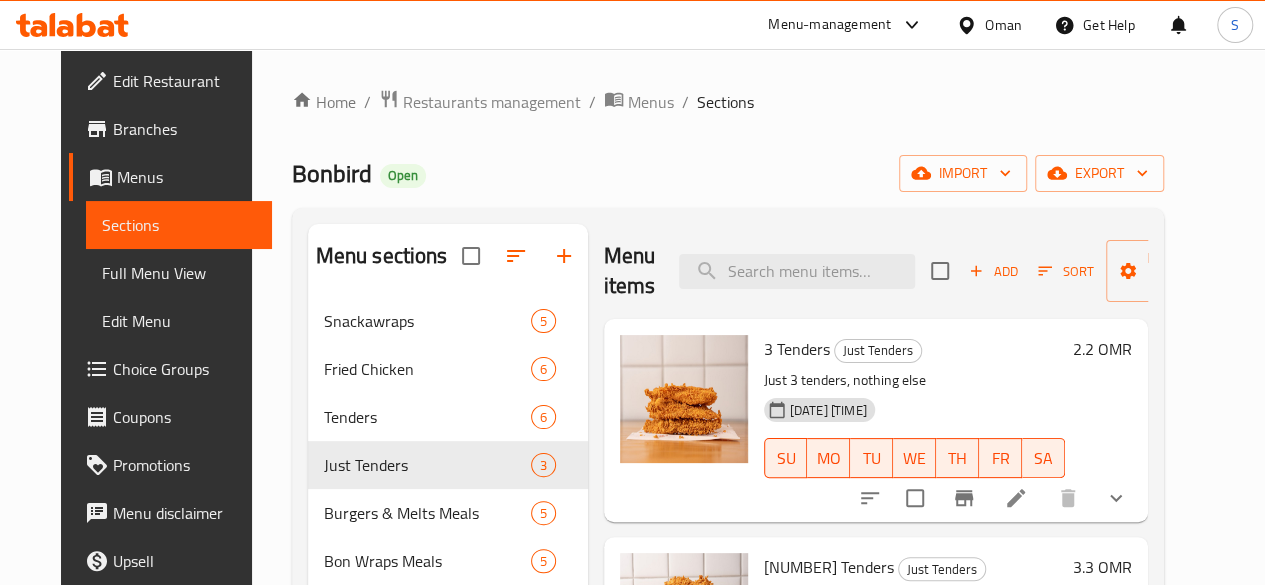 scroll, scrollTop: 96, scrollLeft: 0, axis: vertical 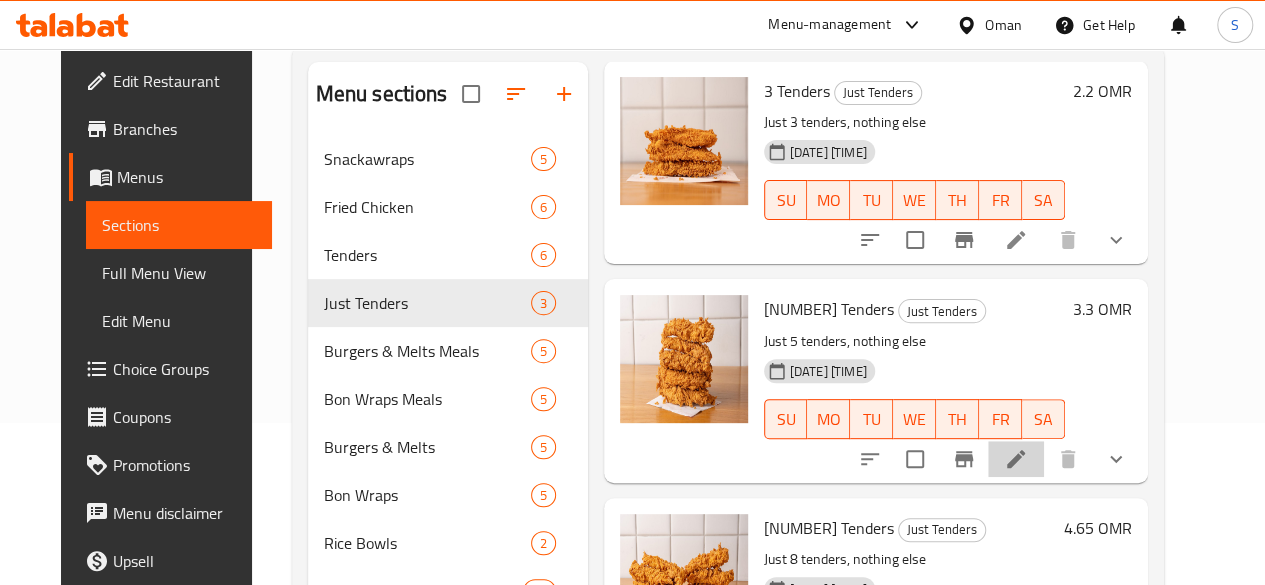 click at bounding box center (1016, 459) 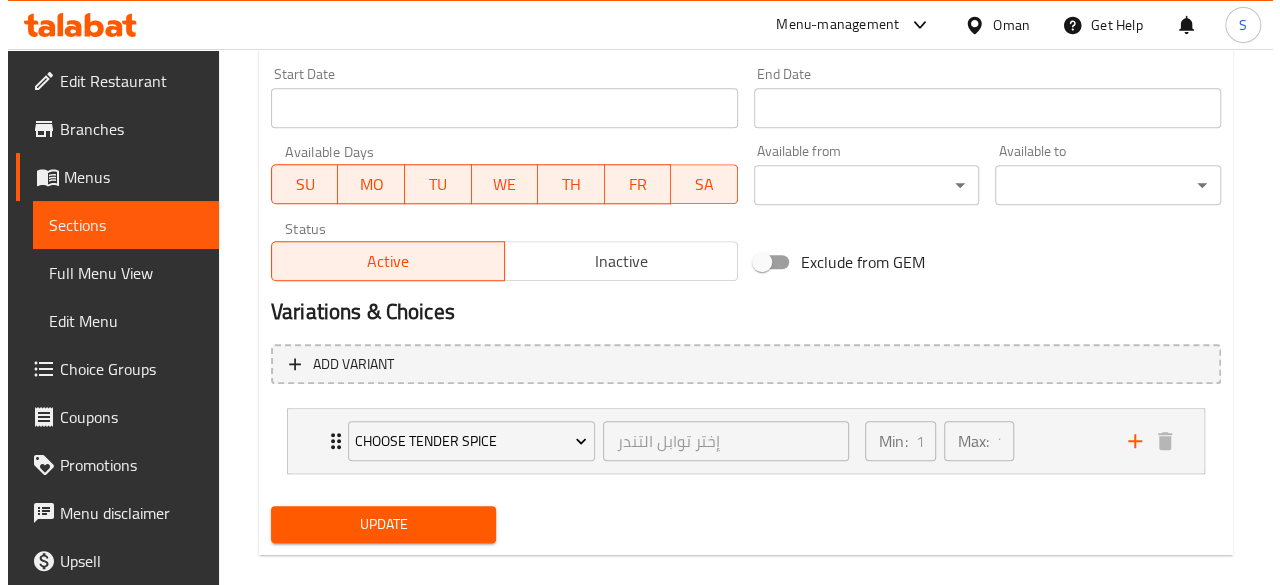 scroll, scrollTop: 889, scrollLeft: 0, axis: vertical 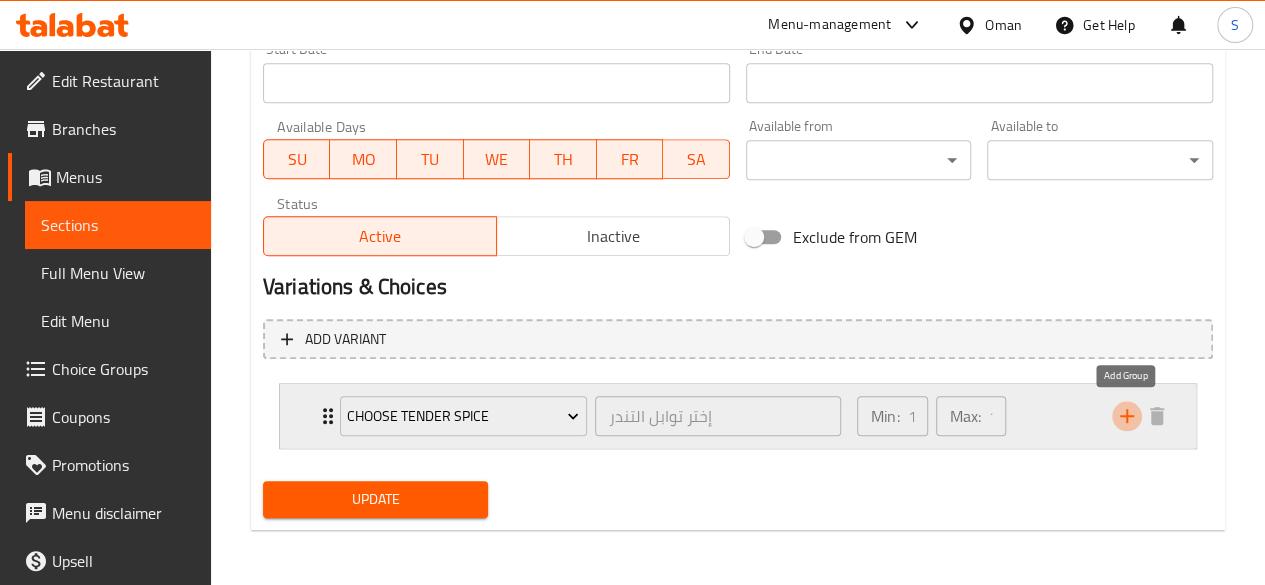 click 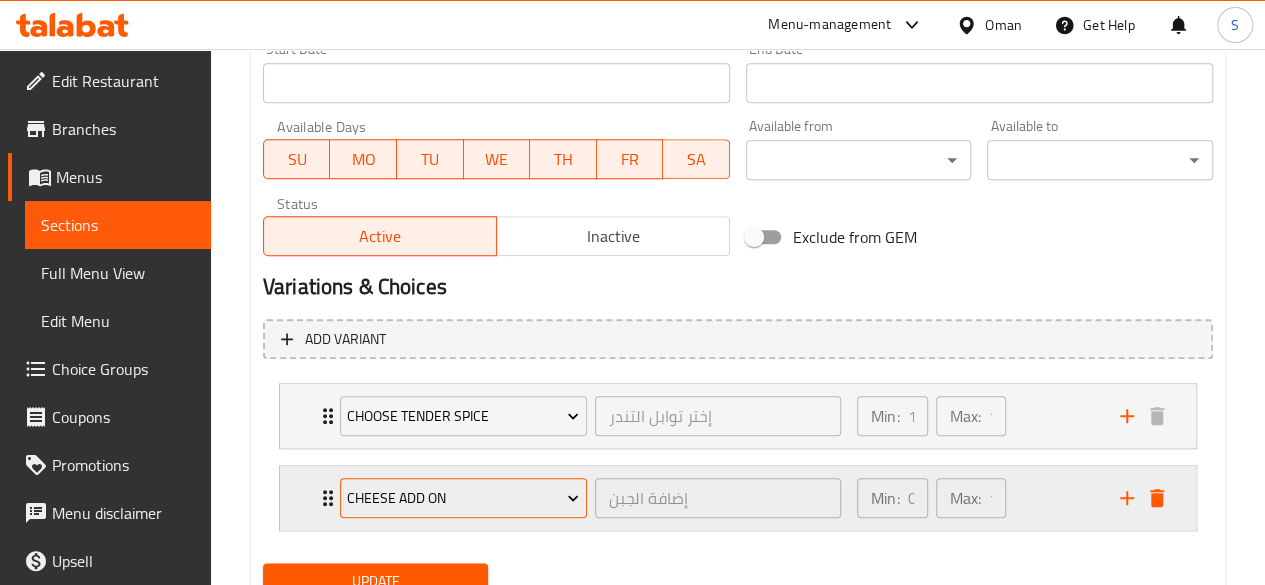 click on "Cheese add on" at bounding box center (463, 498) 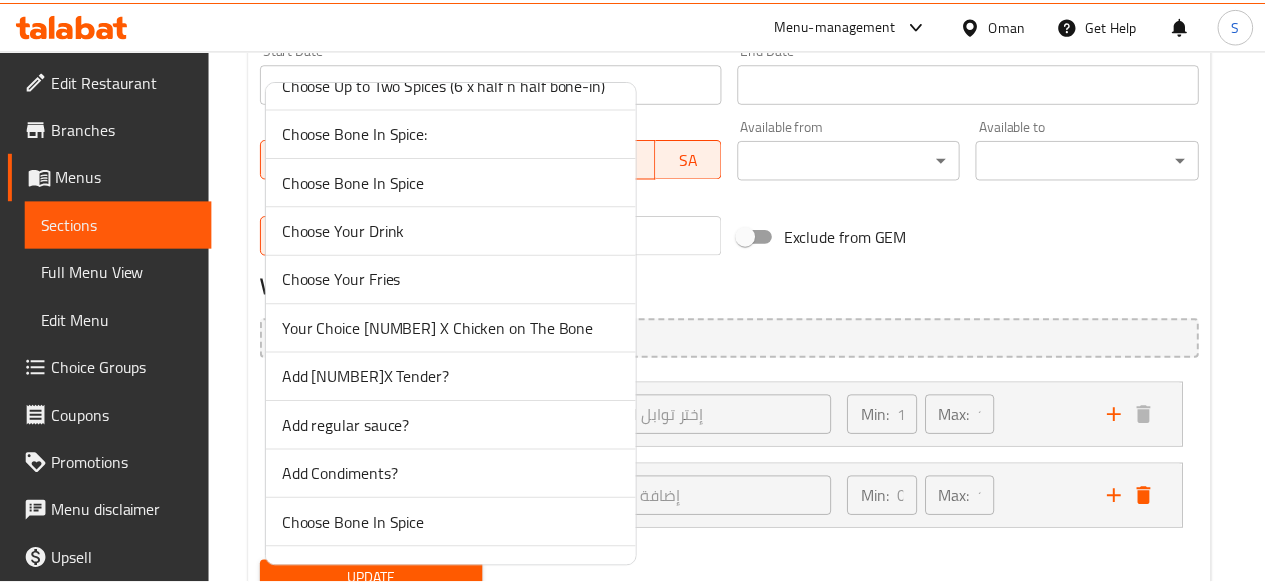 scroll, scrollTop: 276, scrollLeft: 0, axis: vertical 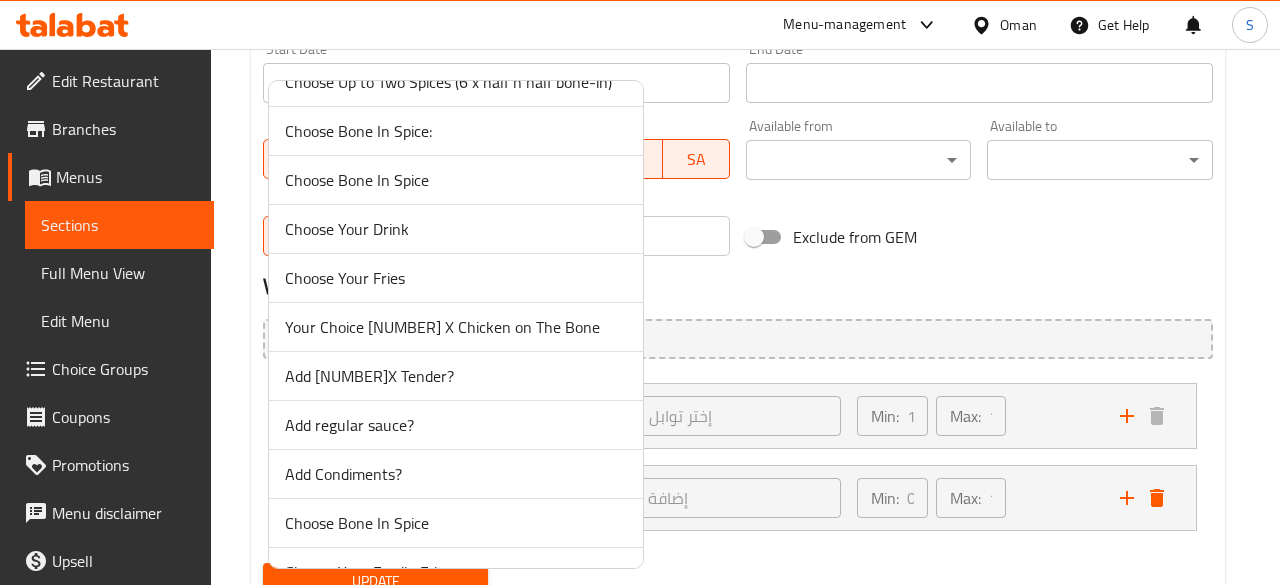 click on "Add regular sauce?" at bounding box center (456, 425) 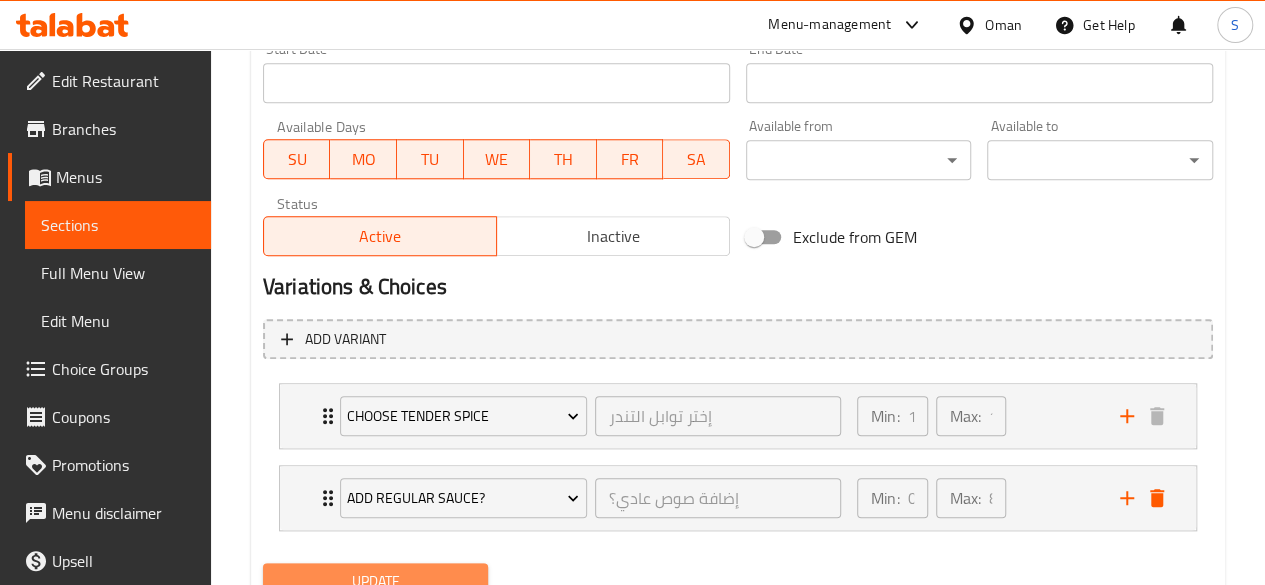click on "Update" at bounding box center [376, 581] 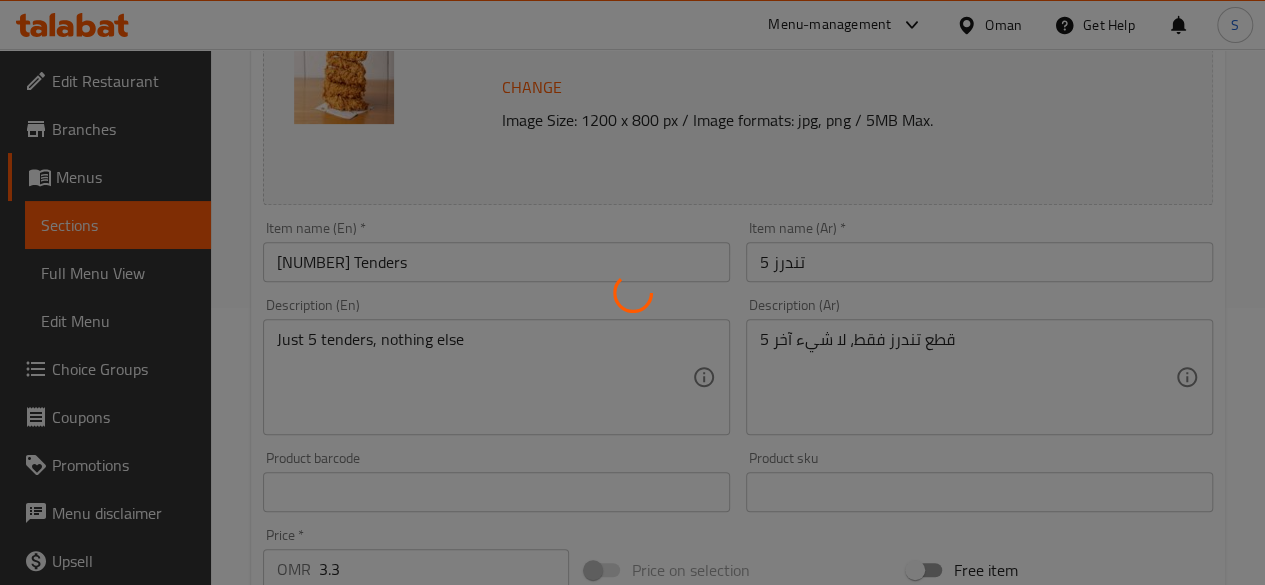 scroll, scrollTop: 0, scrollLeft: 0, axis: both 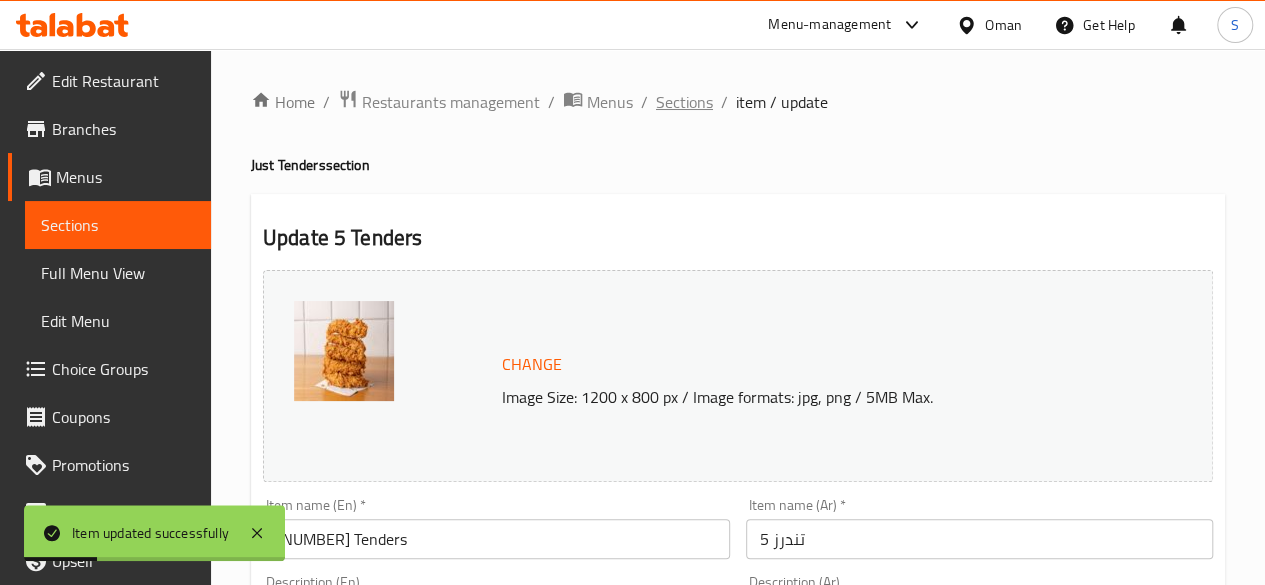 click on "Sections" at bounding box center (684, 102) 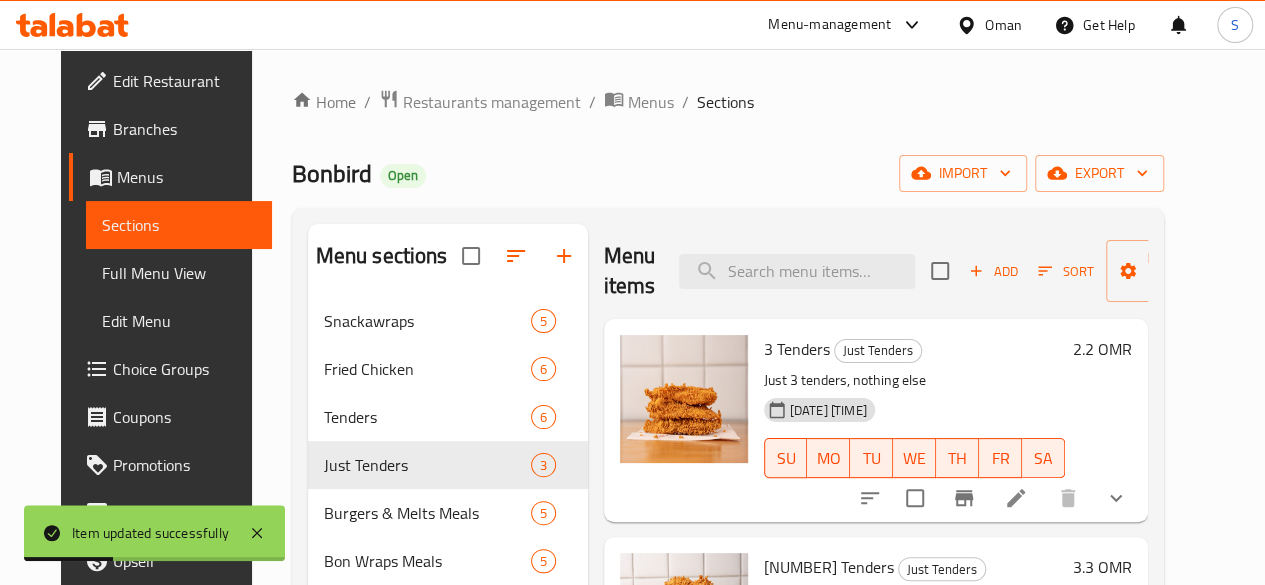 scroll, scrollTop: 96, scrollLeft: 0, axis: vertical 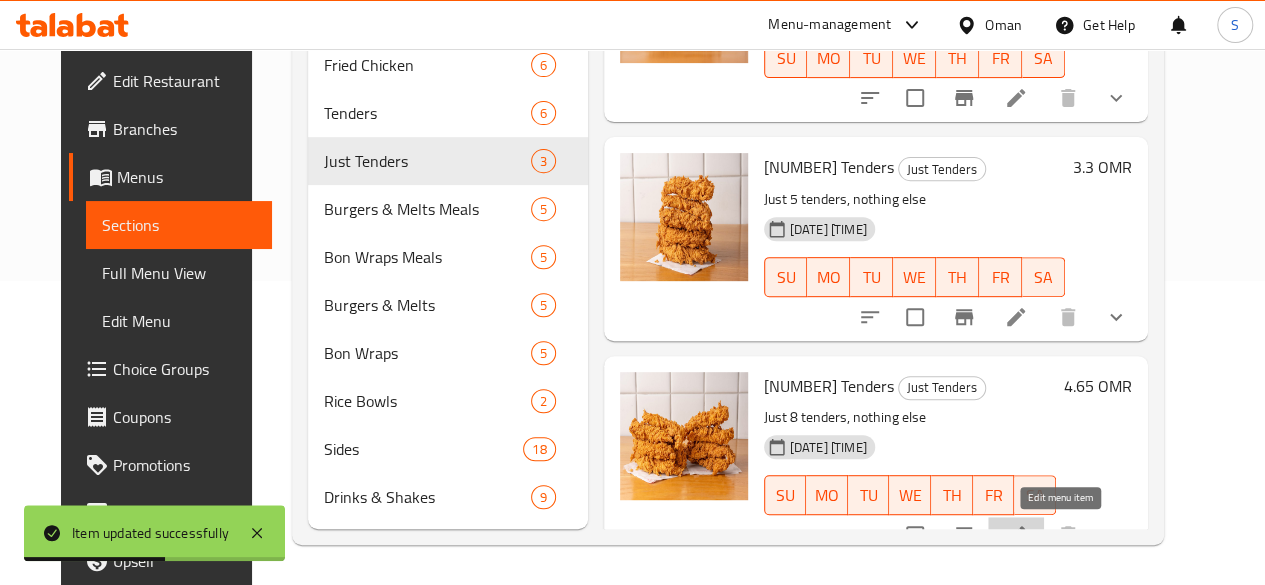 click 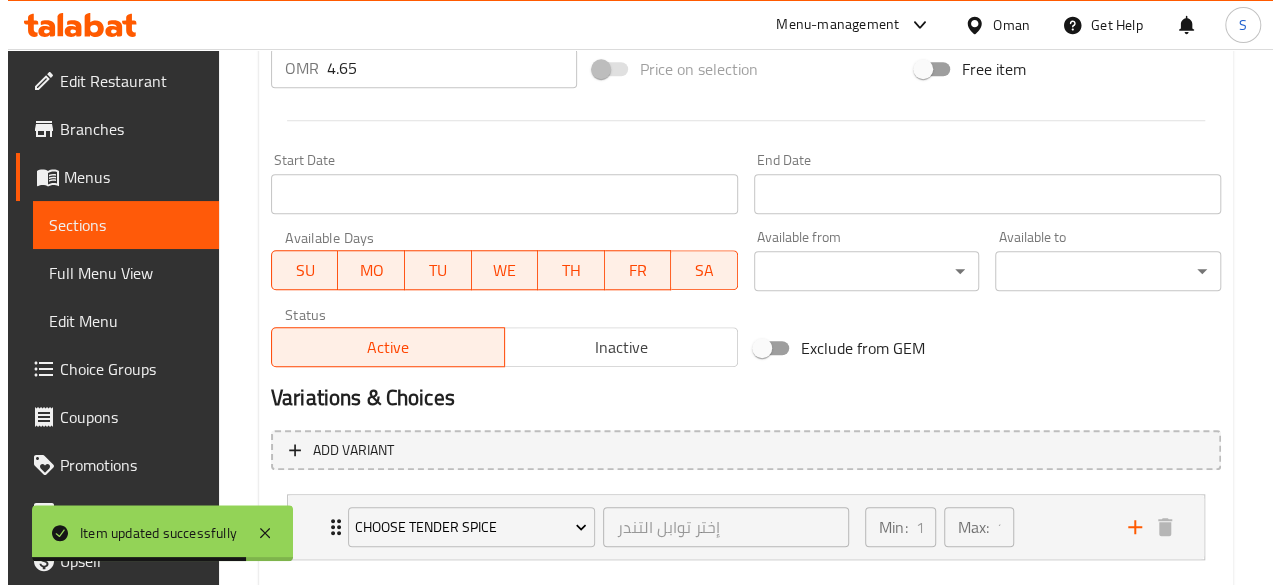 scroll, scrollTop: 889, scrollLeft: 0, axis: vertical 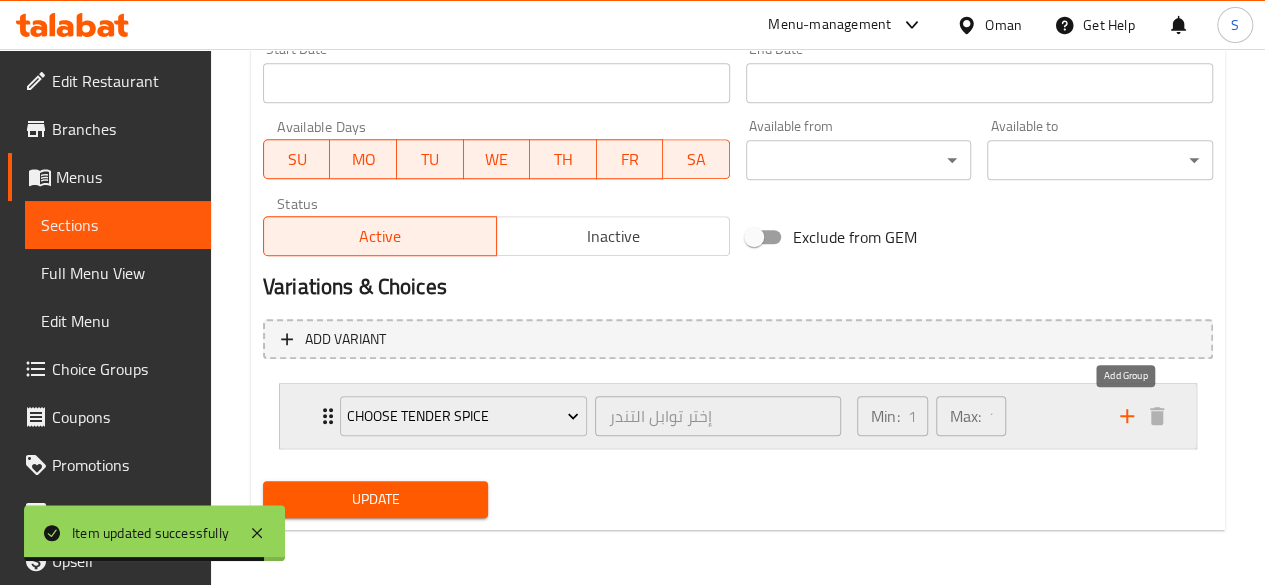 click 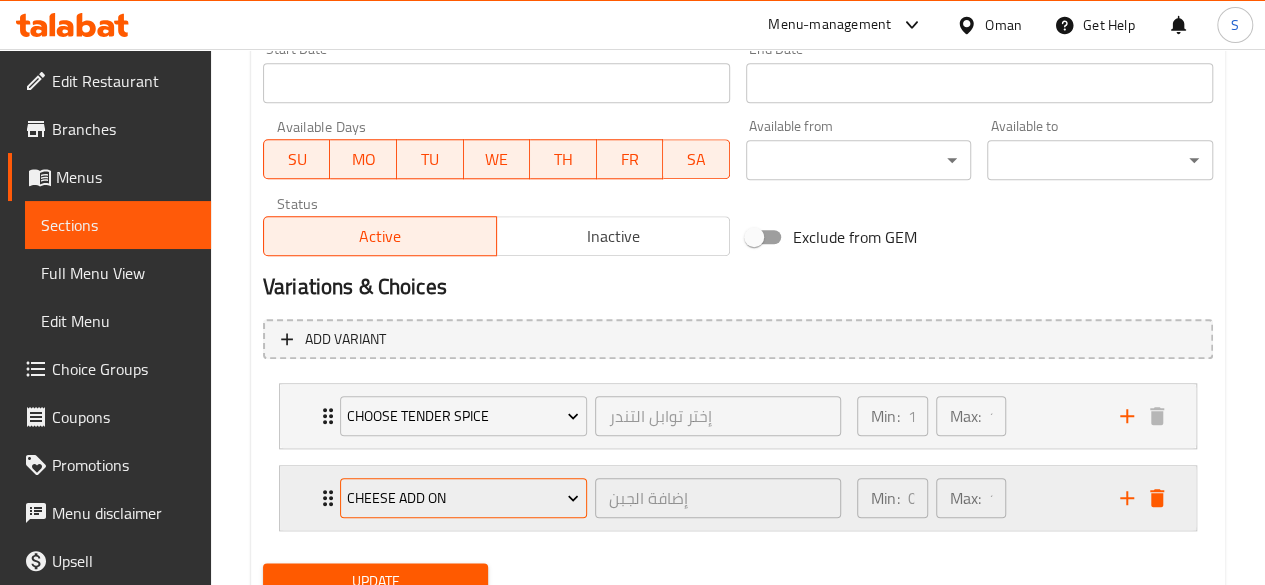 click on "Cheese add on" at bounding box center (463, 498) 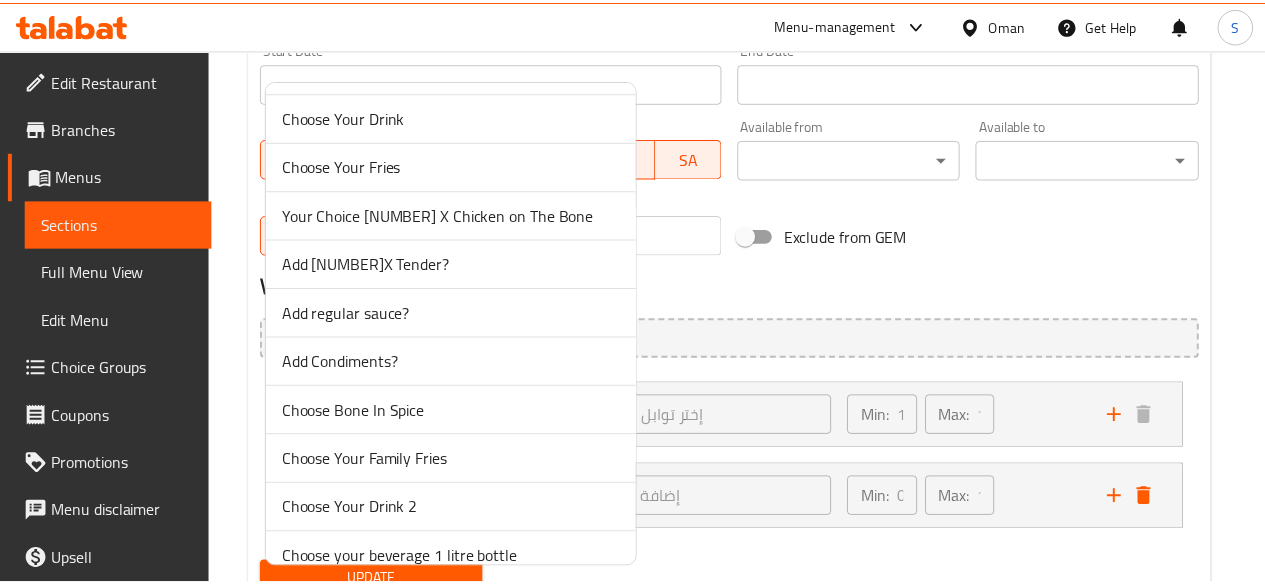 scroll, scrollTop: 403, scrollLeft: 0, axis: vertical 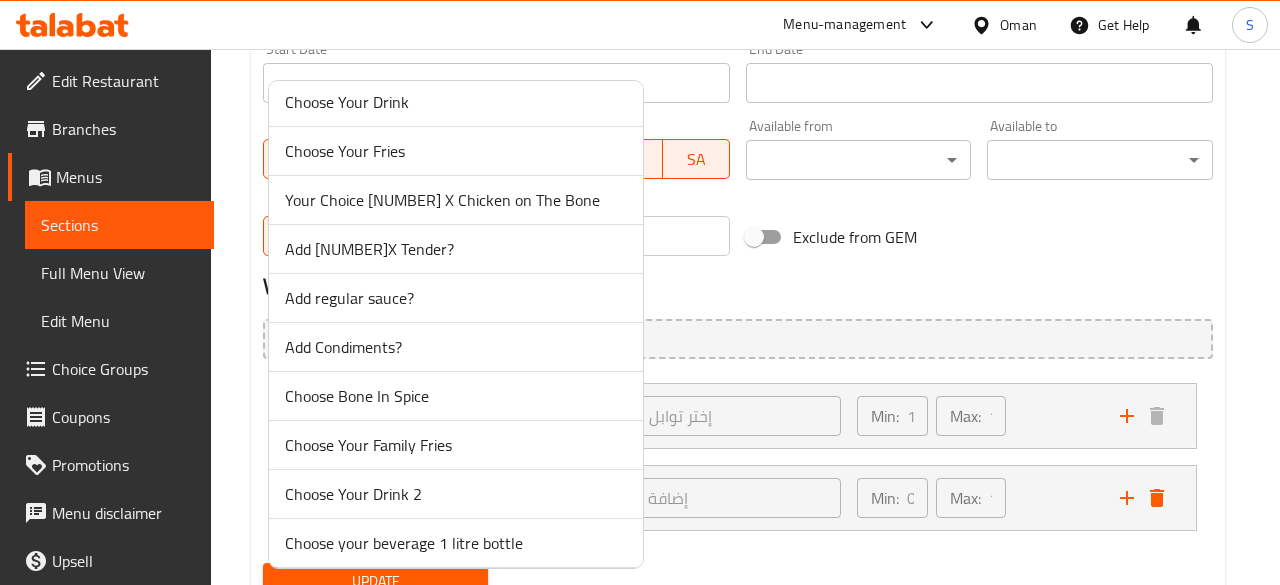 click on "Add regular sauce?" at bounding box center [456, 298] 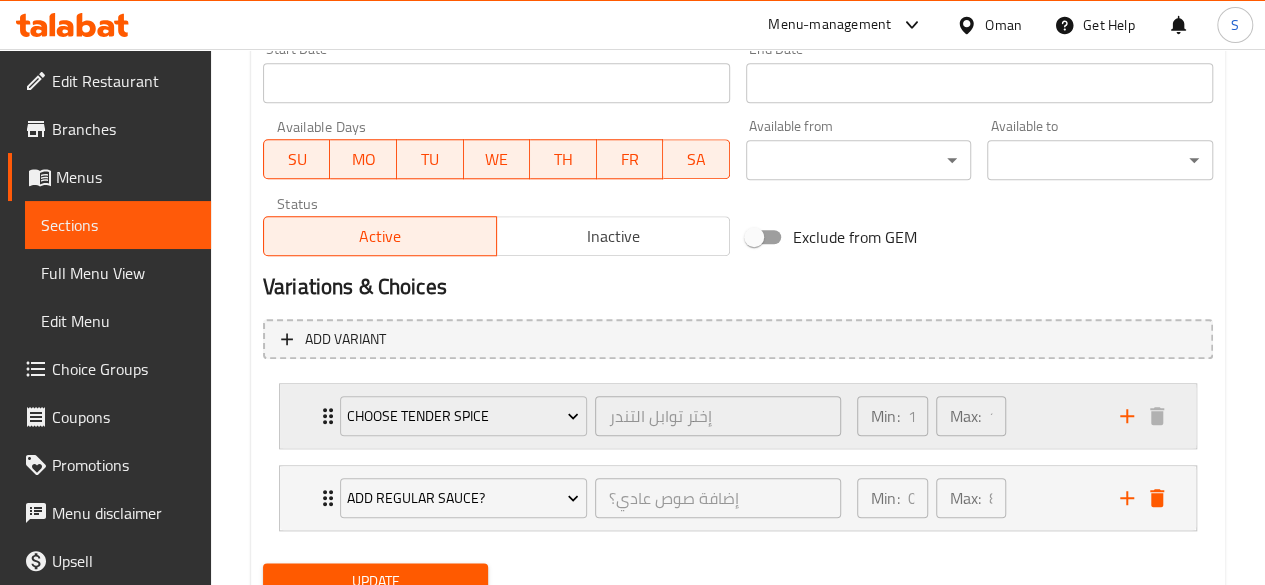 scroll, scrollTop: 970, scrollLeft: 0, axis: vertical 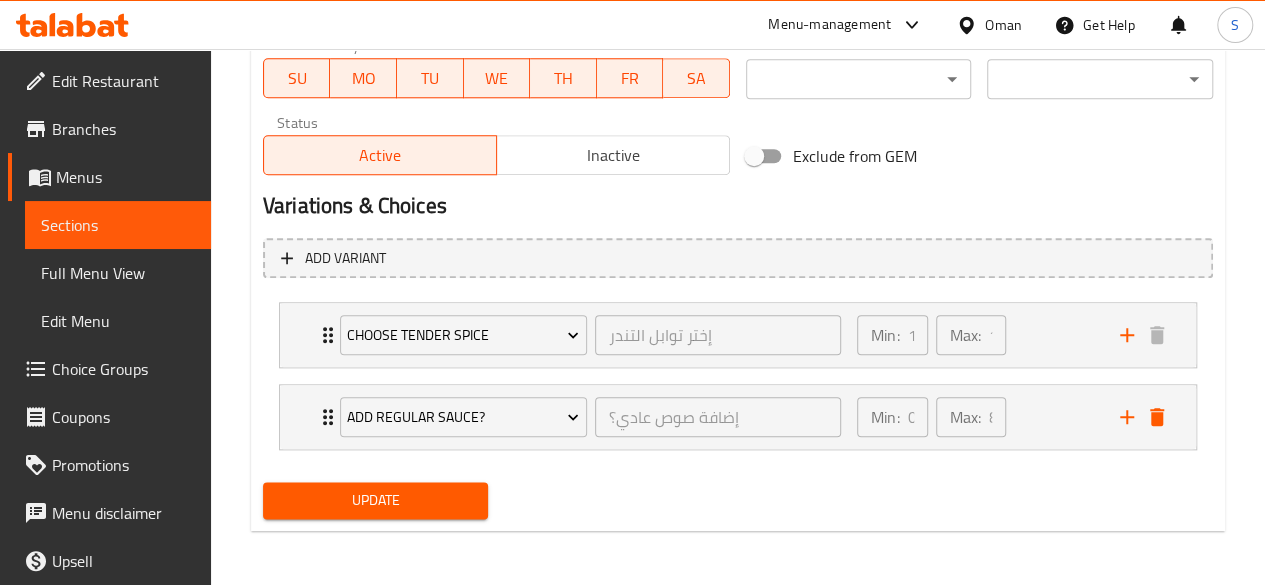 click on "Update" at bounding box center (376, 500) 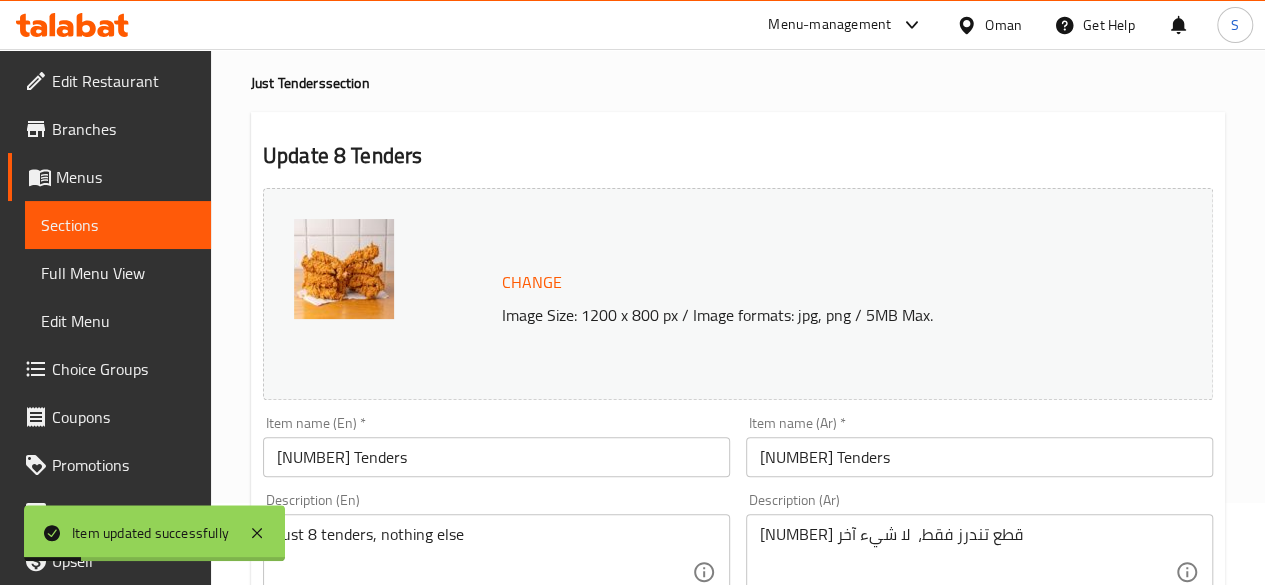 scroll, scrollTop: 0, scrollLeft: 0, axis: both 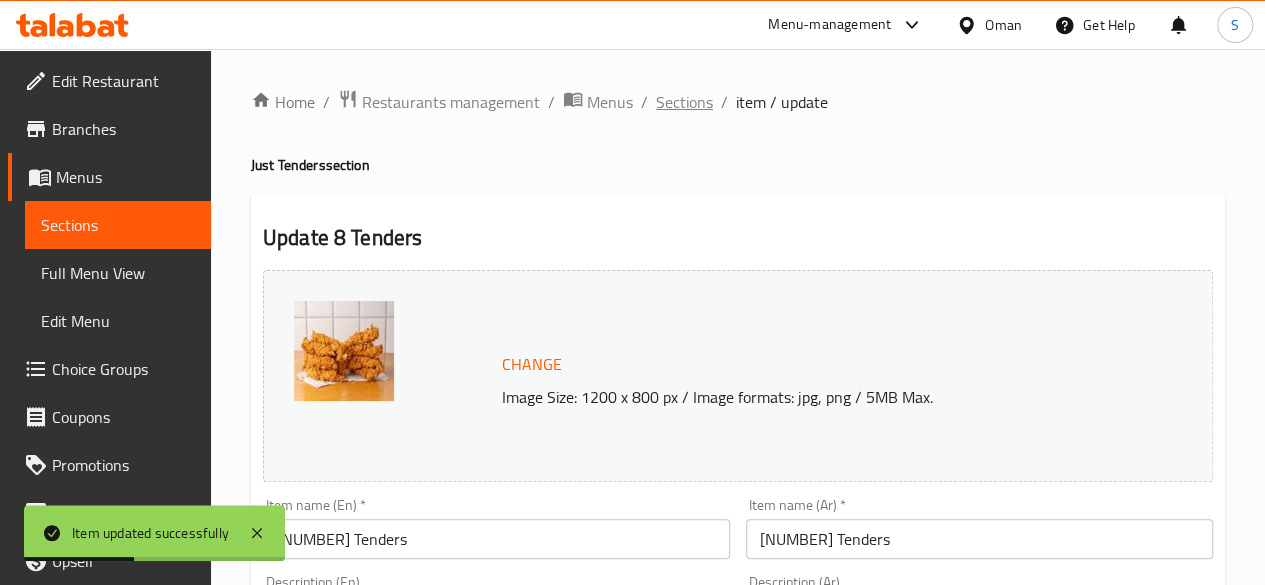 click on "Sections" at bounding box center (684, 102) 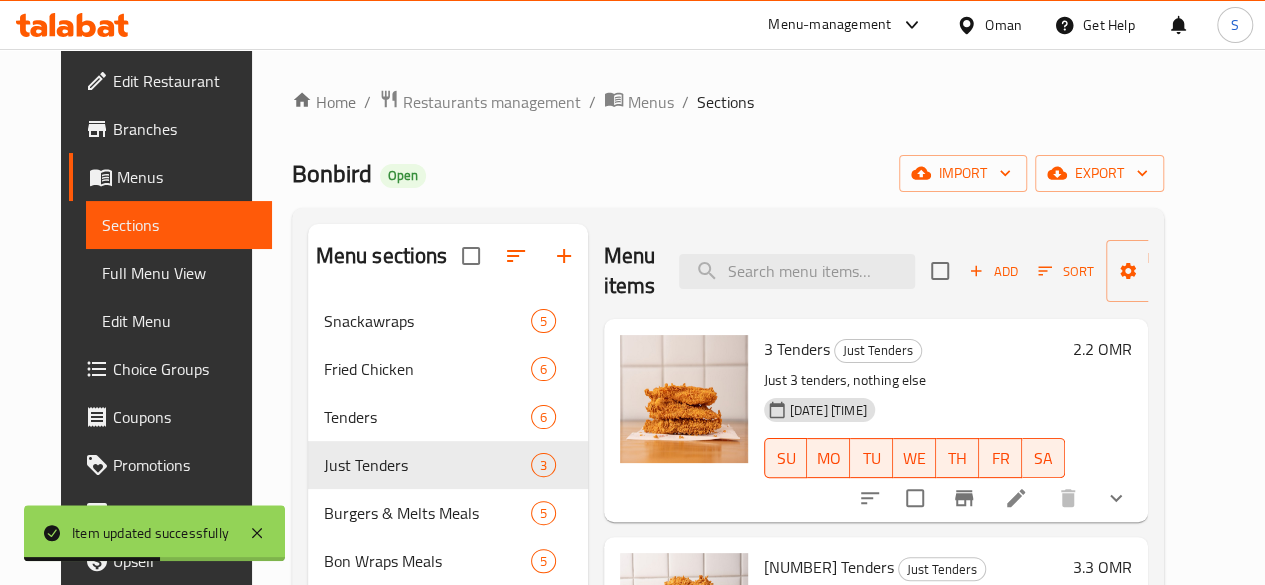scroll, scrollTop: 96, scrollLeft: 0, axis: vertical 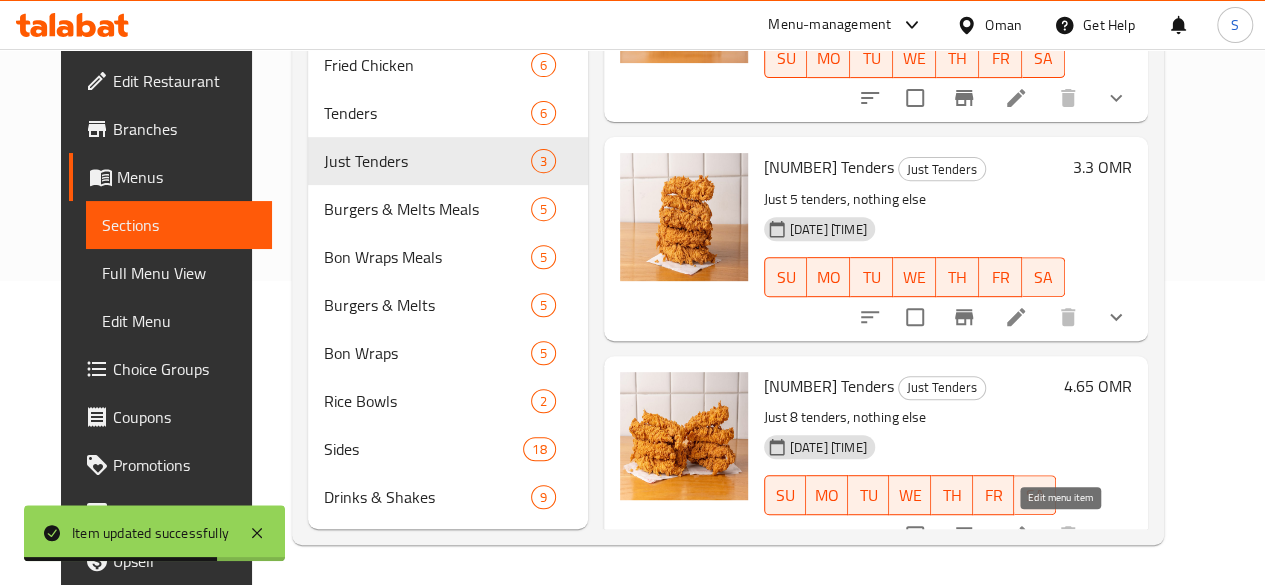 click 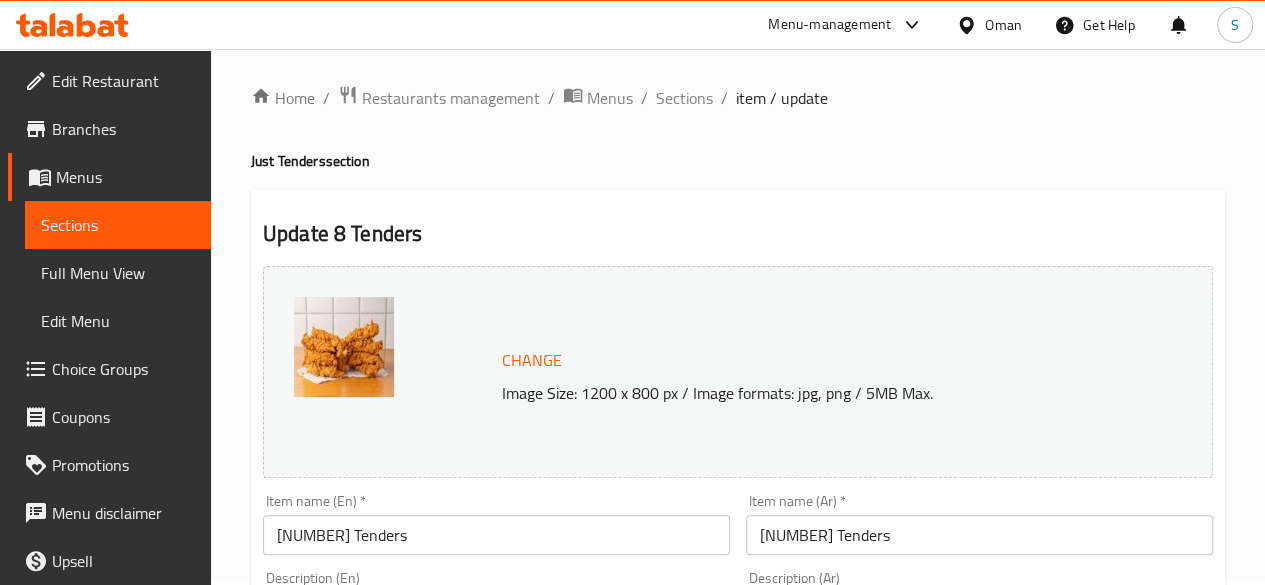 scroll, scrollTop: 0, scrollLeft: 0, axis: both 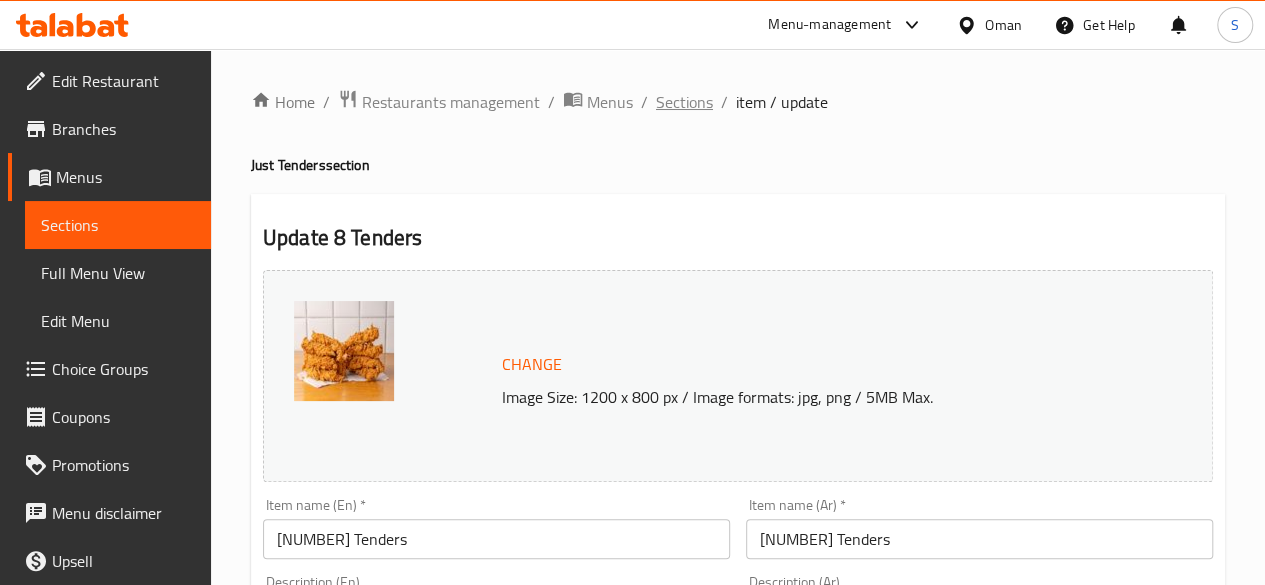 click on "Sections" at bounding box center (684, 102) 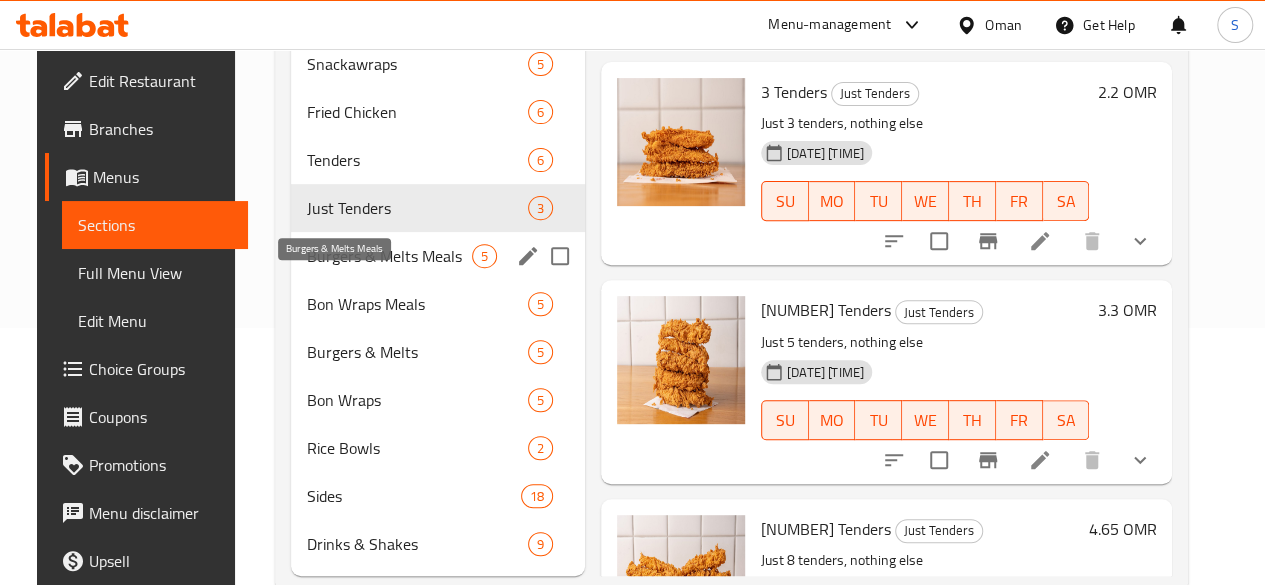 scroll, scrollTop: 258, scrollLeft: 0, axis: vertical 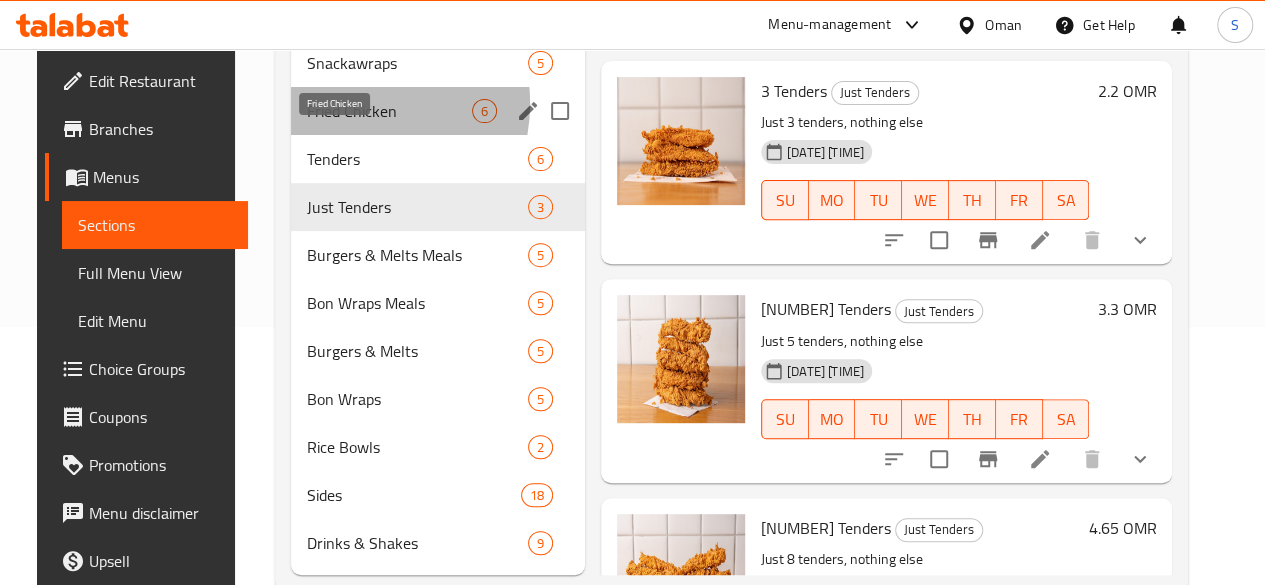 click on "Fried Chicken" at bounding box center (389, 111) 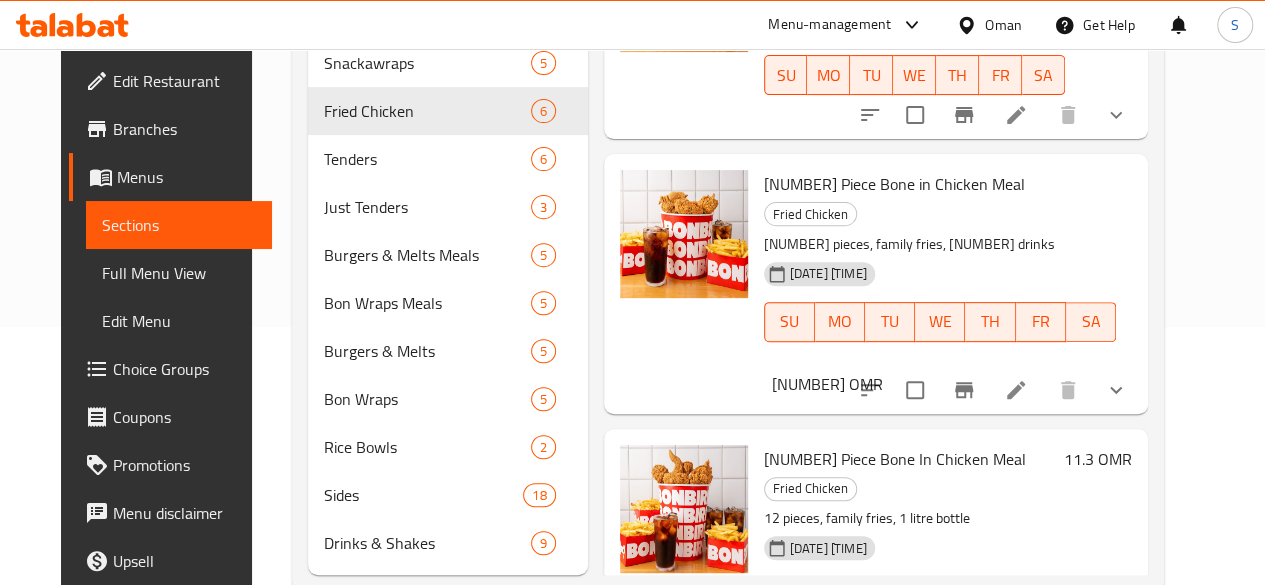 scroll, scrollTop: 752, scrollLeft: 0, axis: vertical 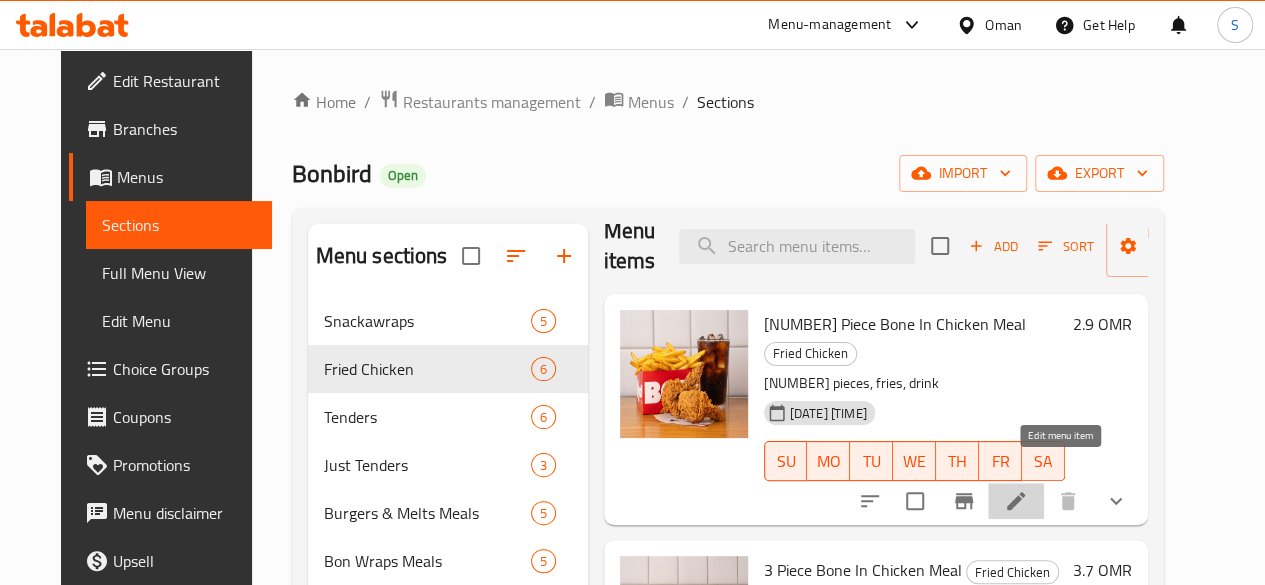 click 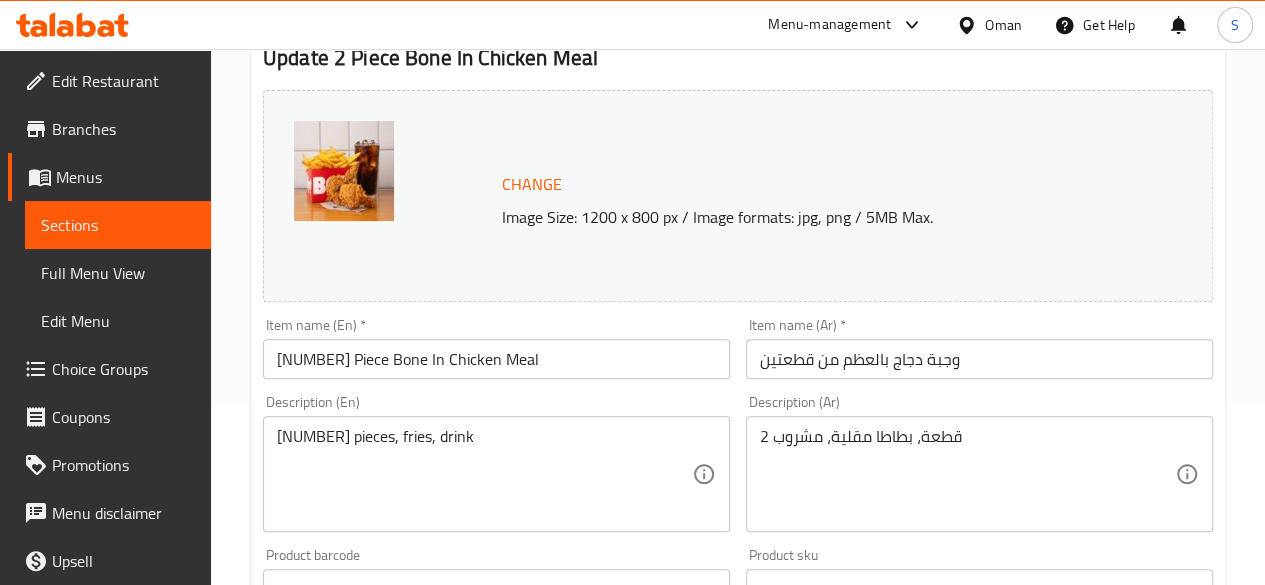 scroll, scrollTop: 0, scrollLeft: 0, axis: both 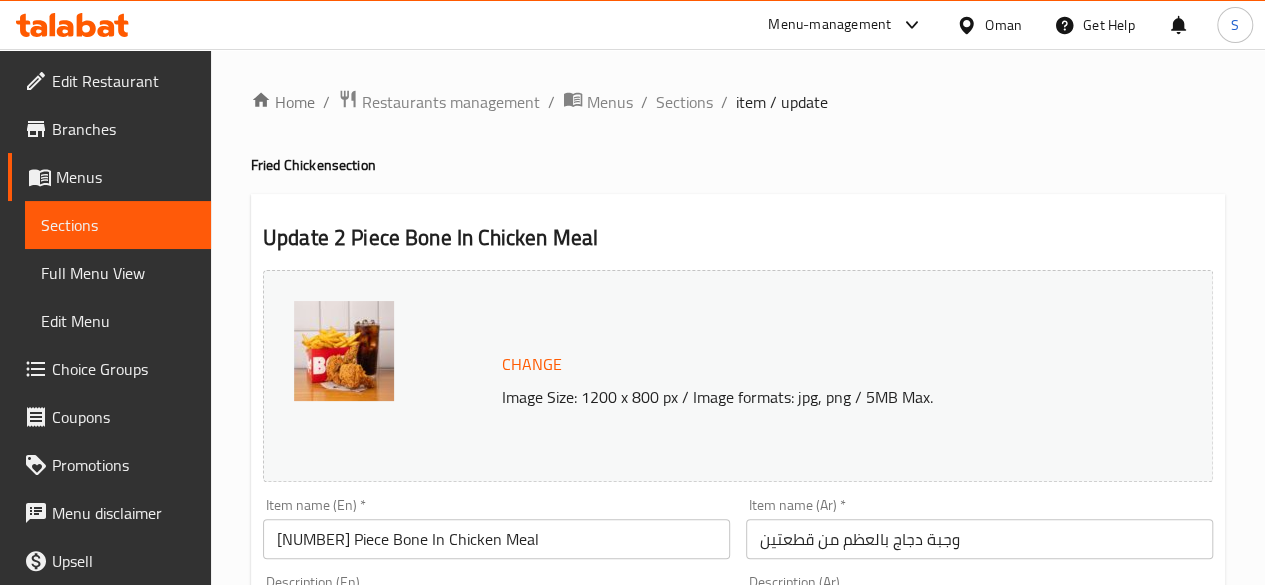 click on "Home / Restaurants management / Menus / Sections / item / update Fried Chicken  section Update 2 Piece Bone In Chicken Meal Change Image Size: 1200 x 800 px / Image formats: jpg, png / 5MB Max. Item name (En)   * 2 Piece Bone In Chicken Meal Item name (En)  * Item name (Ar)   * وجبة دجاج بالعظم من قطعتين Item name (Ar)  * Description (En) 2 pieces, fries, drink Description (En) Description (Ar) 2 قطعة، بطاطا مقلية، مشروب Description (Ar) Product barcode Product barcode Product sku Product sku Price   * OMR 2.9 Price  * Price on selection Free item Start Date Start Date End Date End Date Available Days SU MO TU WE TH FR SA Available from ​ ​ Available to ​ ​ Status Active Inactive Exclude from GEM Variations & Choices Add variant Choose Bone In Spice اختر التوابل للدجاج بالعظم ​ Min: 1 ​ Max: 1 ​  chicken salt bone in  (ID: 2200068313) 0 OMR Name (En) chicken salt bone in Name (En) Name (Ar) ملح الدجاج عظم في" at bounding box center (738, 844) 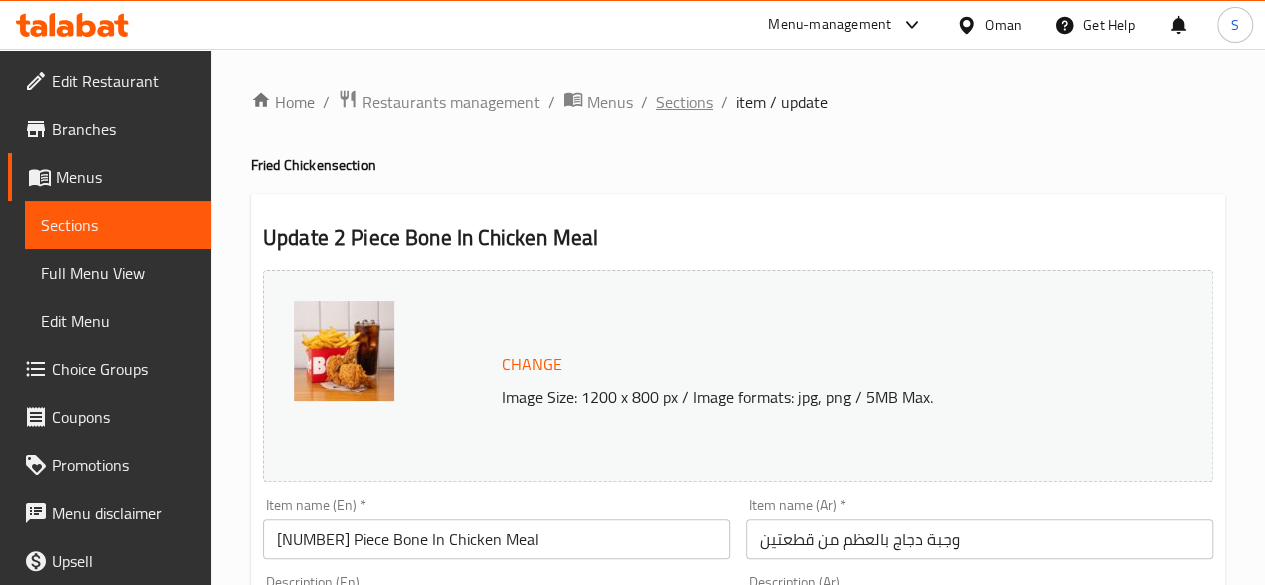 click on "Sections" at bounding box center [684, 102] 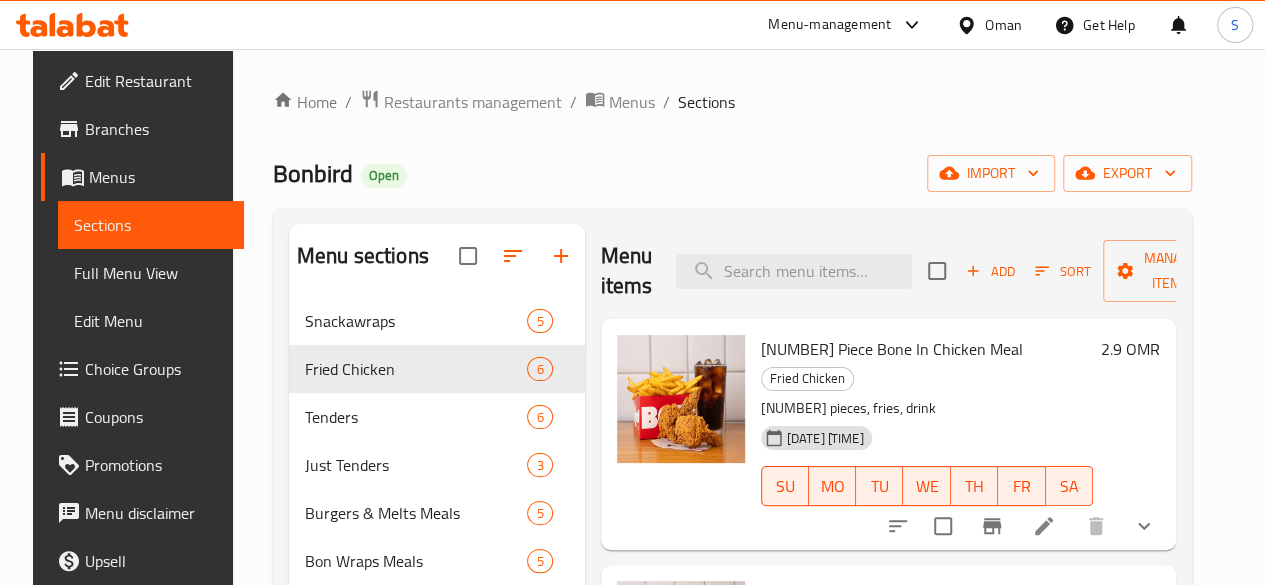 scroll, scrollTop: 333, scrollLeft: 0, axis: vertical 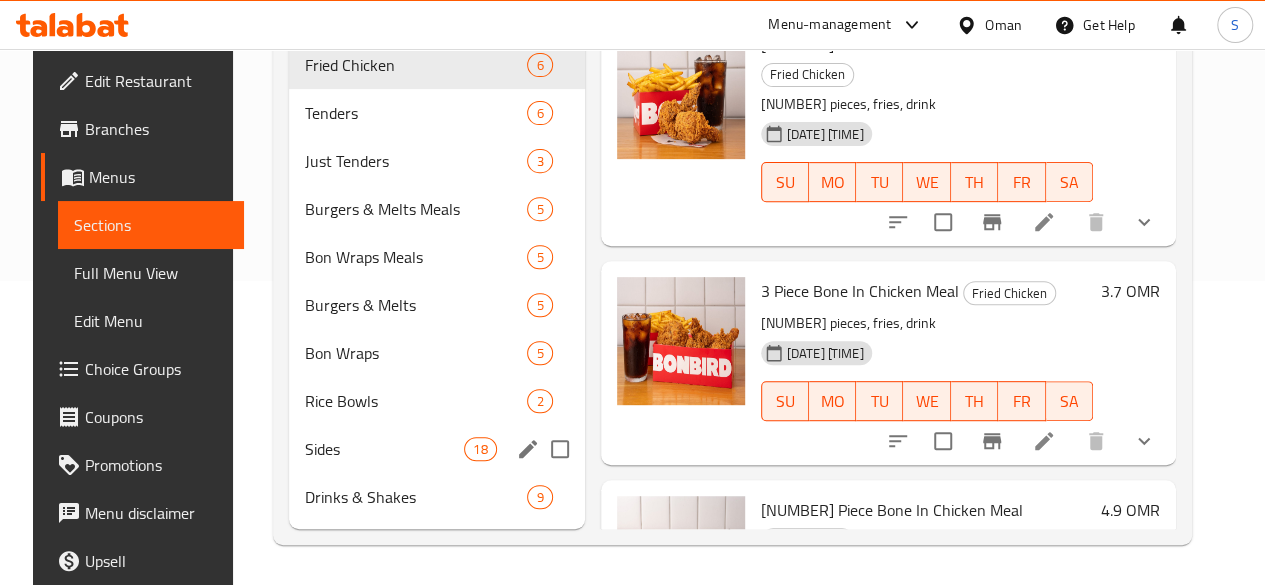 click on "Sides 18" at bounding box center (437, 449) 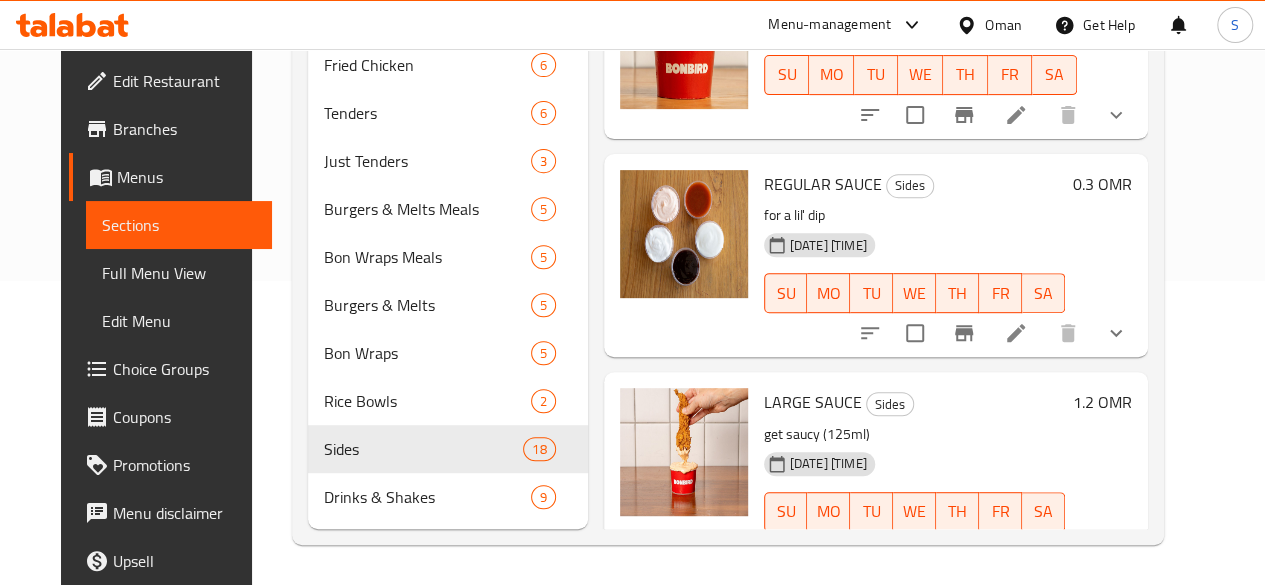 scroll, scrollTop: 2956, scrollLeft: 0, axis: vertical 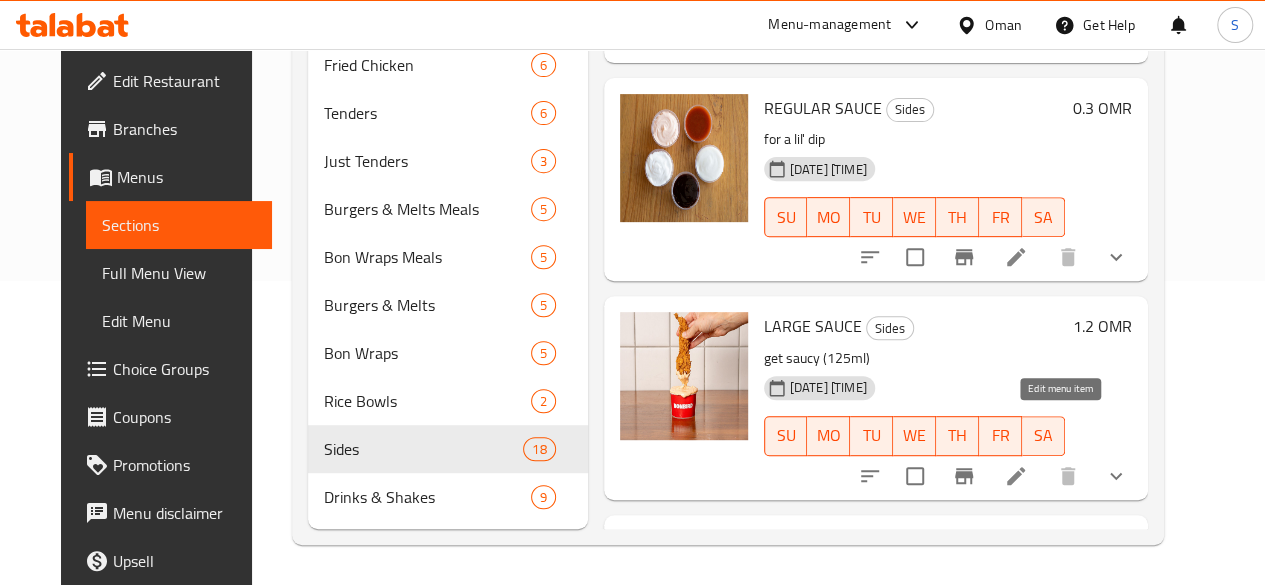 click 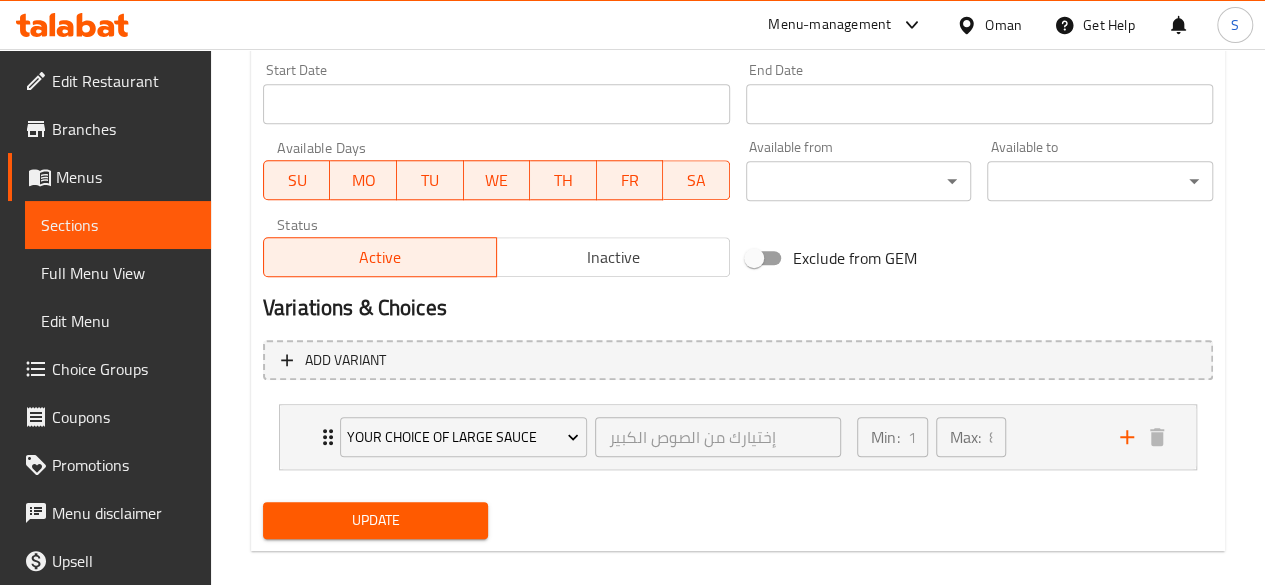 scroll, scrollTop: 889, scrollLeft: 0, axis: vertical 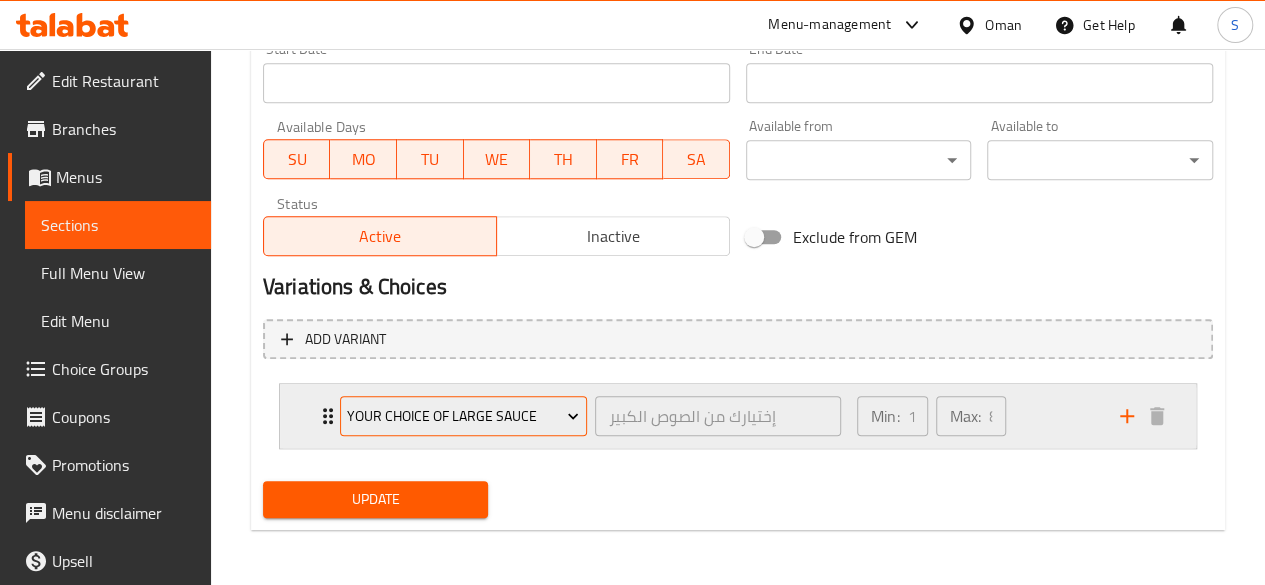 click on "Your choice of large sauce" at bounding box center (463, 416) 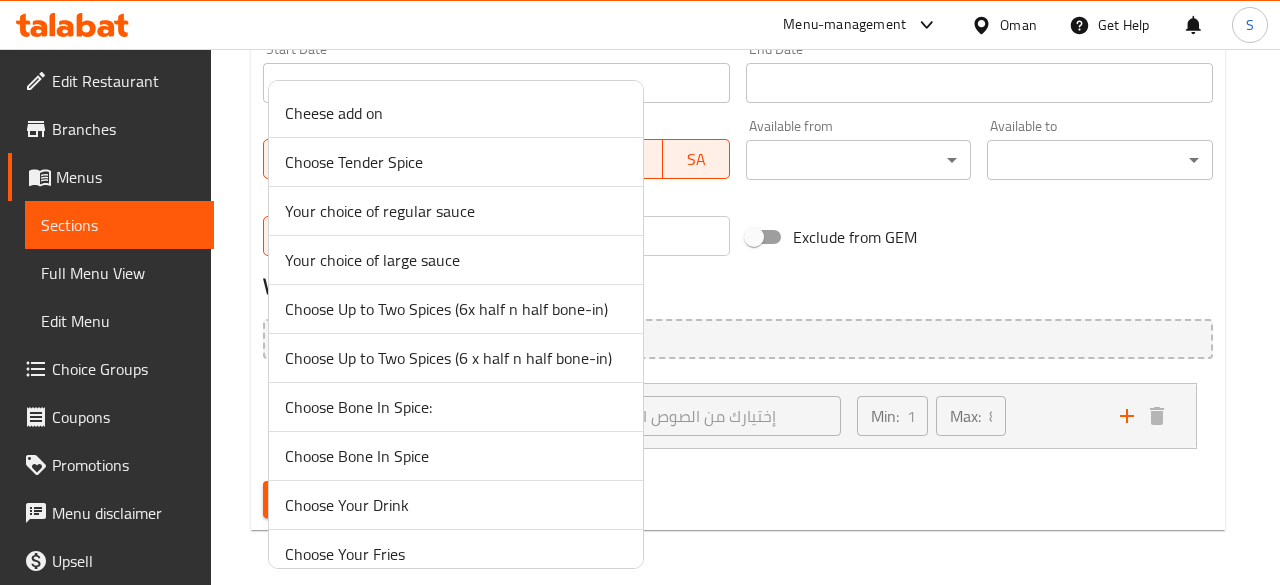 click at bounding box center [640, 292] 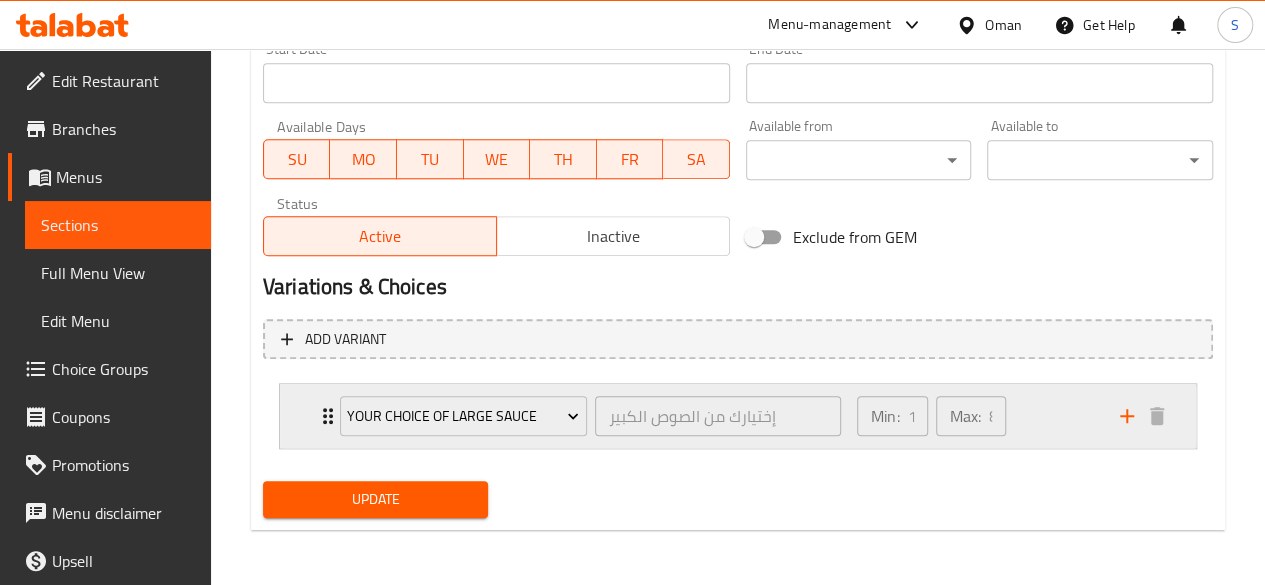 click on "Your choice of large sauce إختيارك من الصوص الكبير ​" at bounding box center [590, 416] 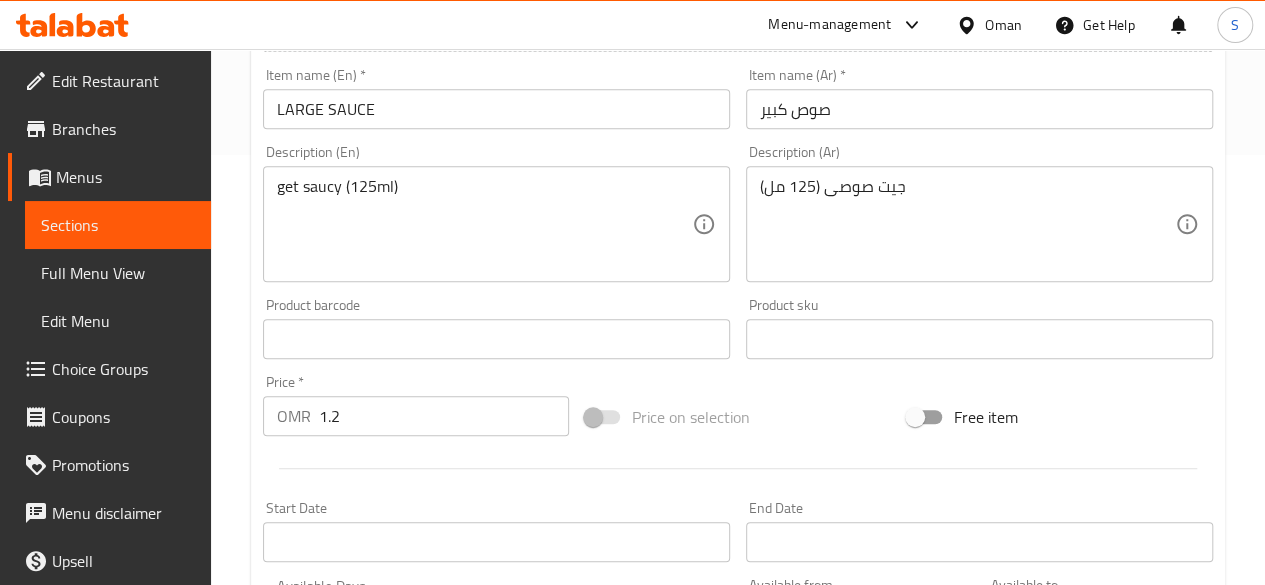 scroll, scrollTop: 428, scrollLeft: 0, axis: vertical 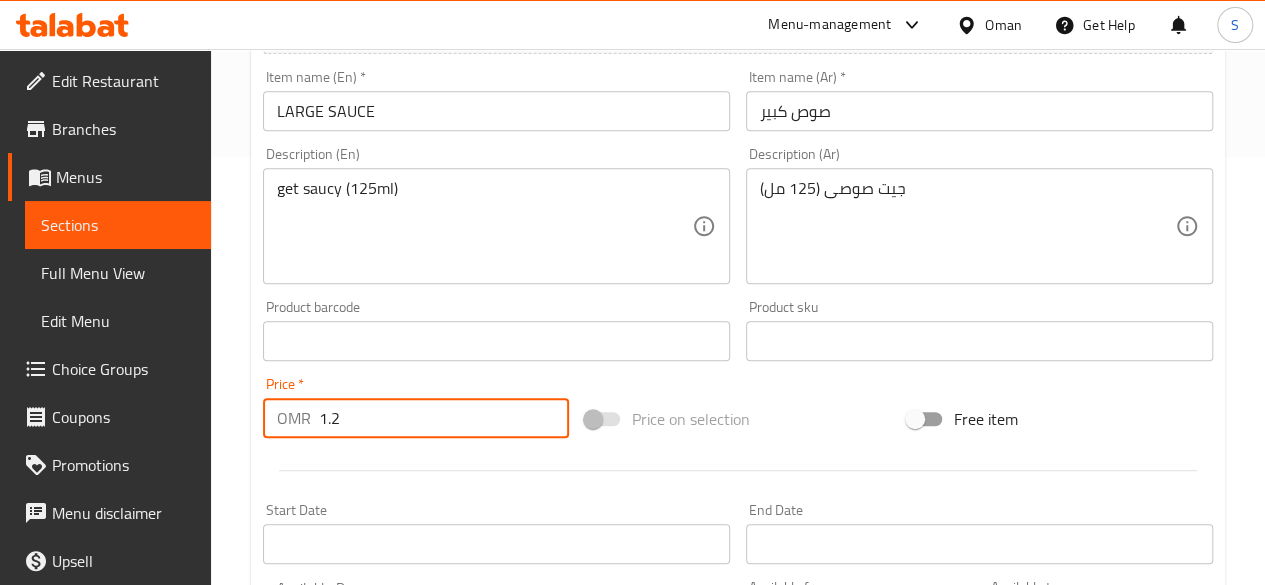 drag, startPoint x: 370, startPoint y: 429, endPoint x: 241, endPoint y: 423, distance: 129.13947 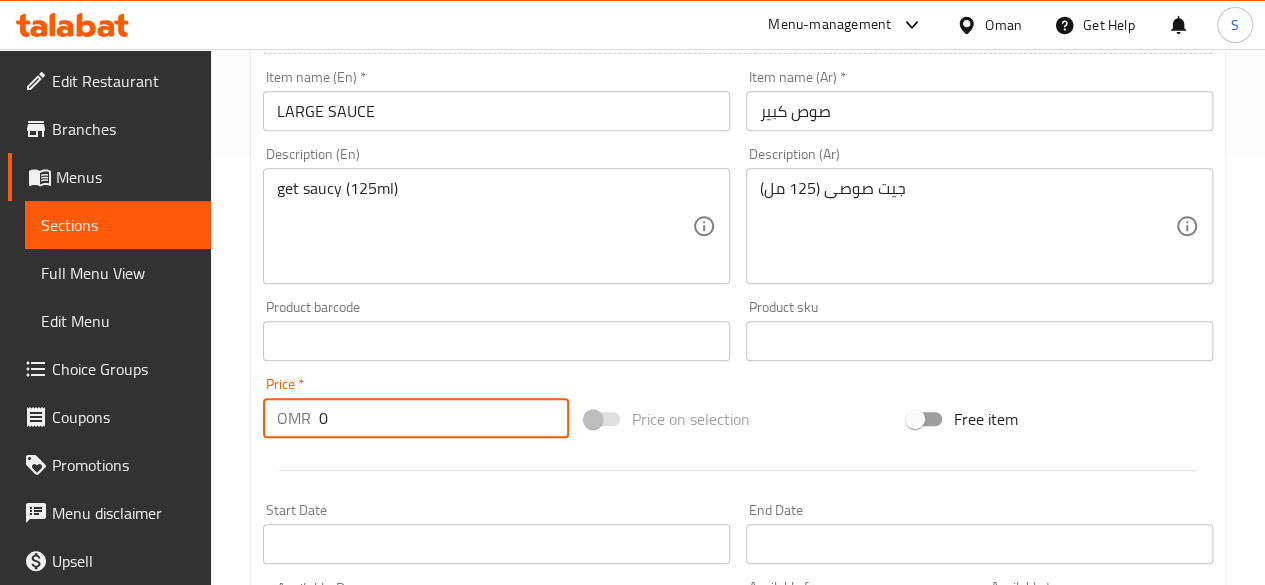 type on "0" 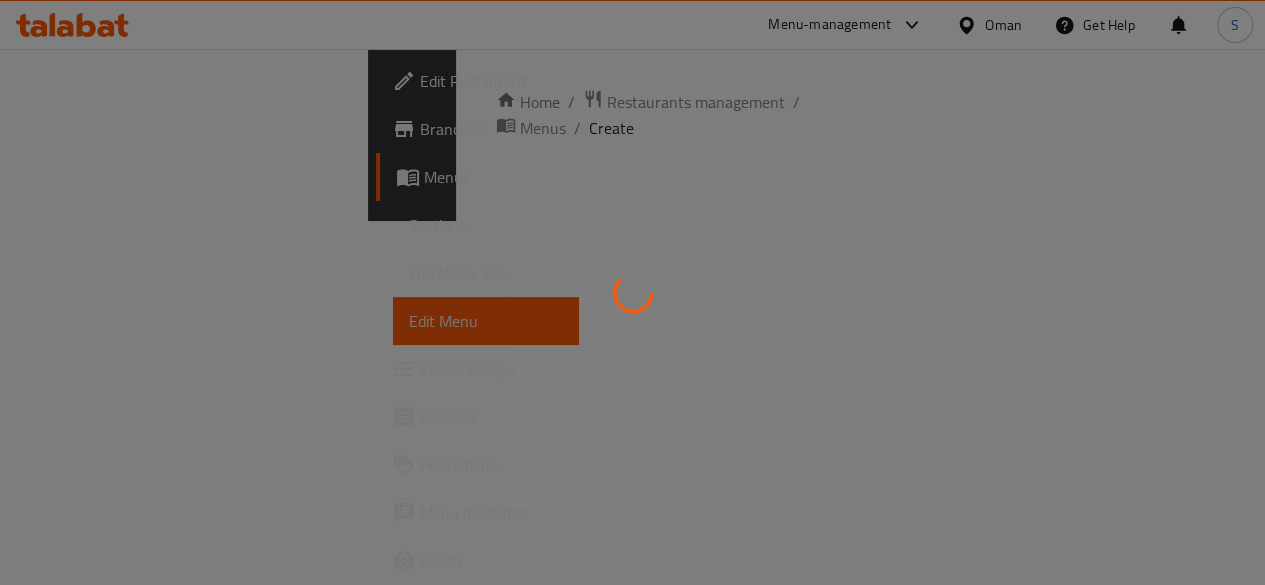 scroll, scrollTop: 0, scrollLeft: 0, axis: both 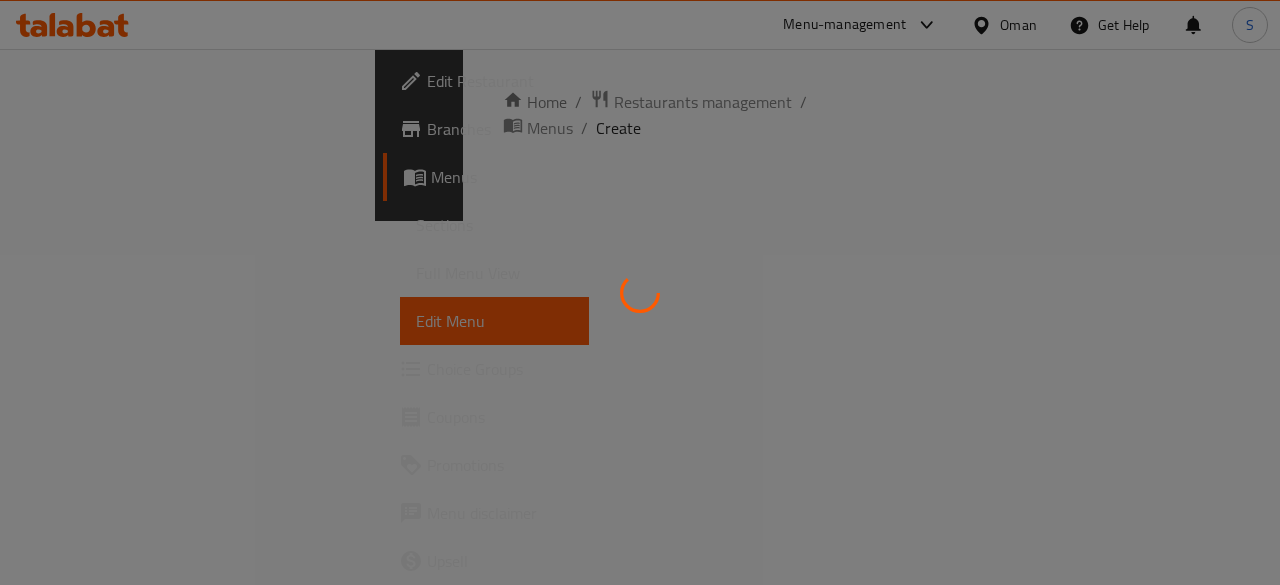 click at bounding box center (640, 292) 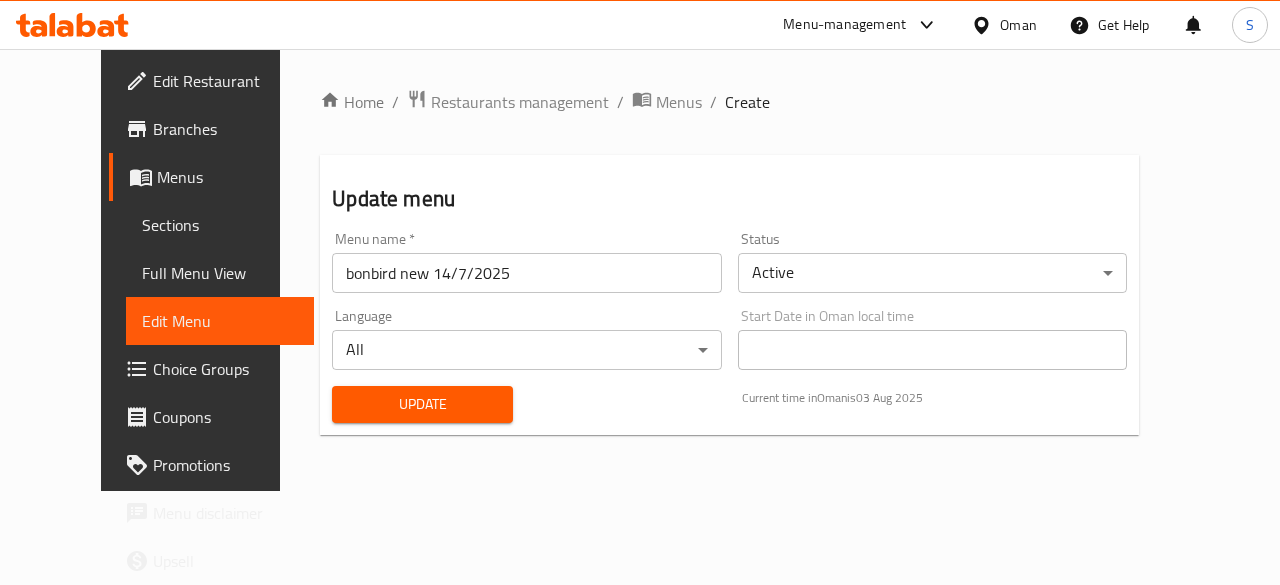 click on "Choice Groups" at bounding box center [226, 369] 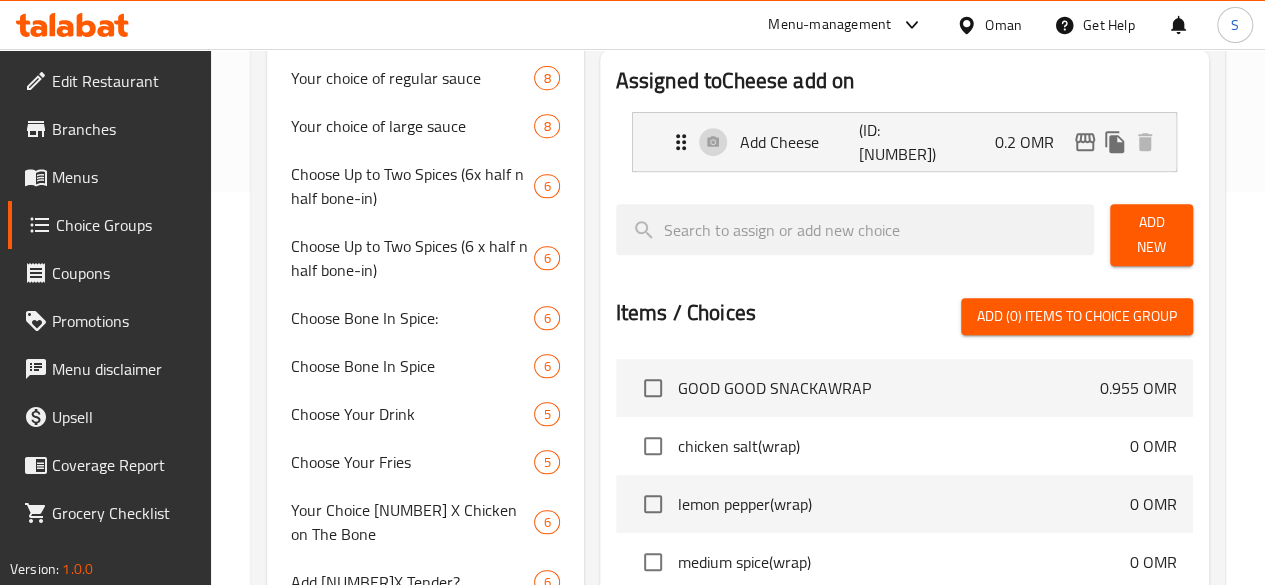 scroll, scrollTop: 338, scrollLeft: 0, axis: vertical 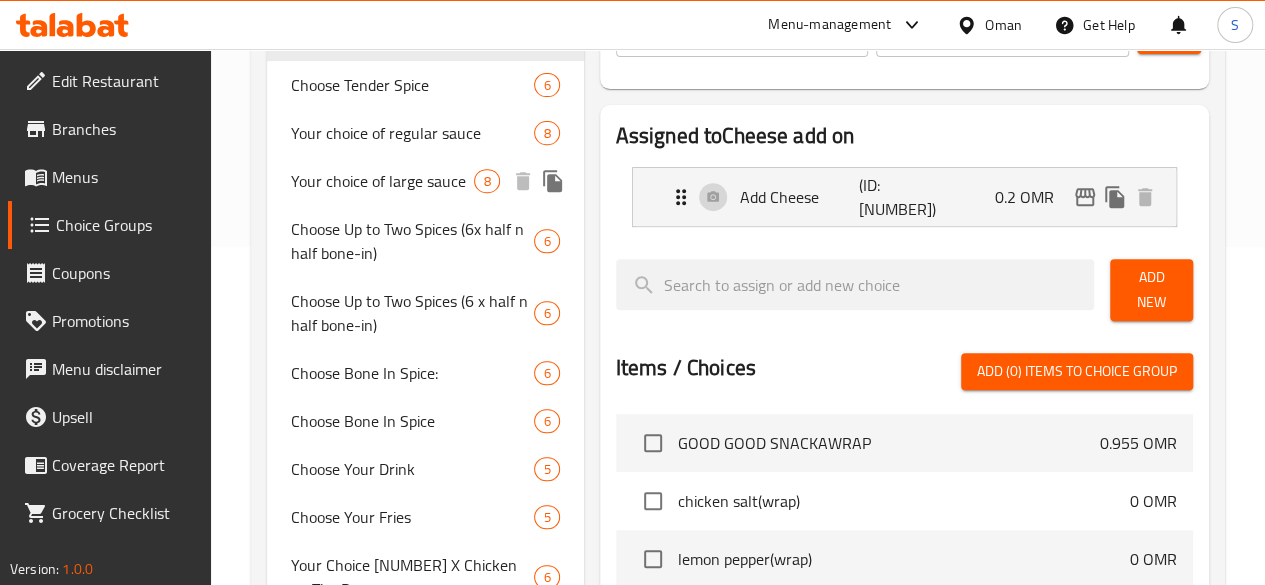 click on "Your choice of large sauce" at bounding box center [383, 181] 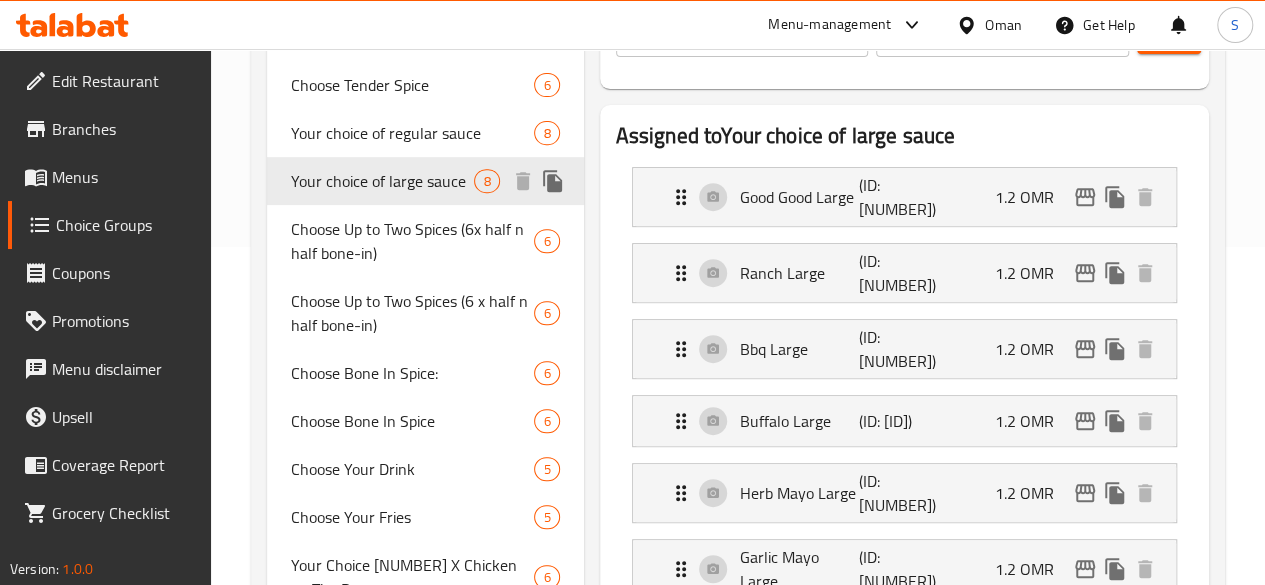 type on "Your choice of large sauce" 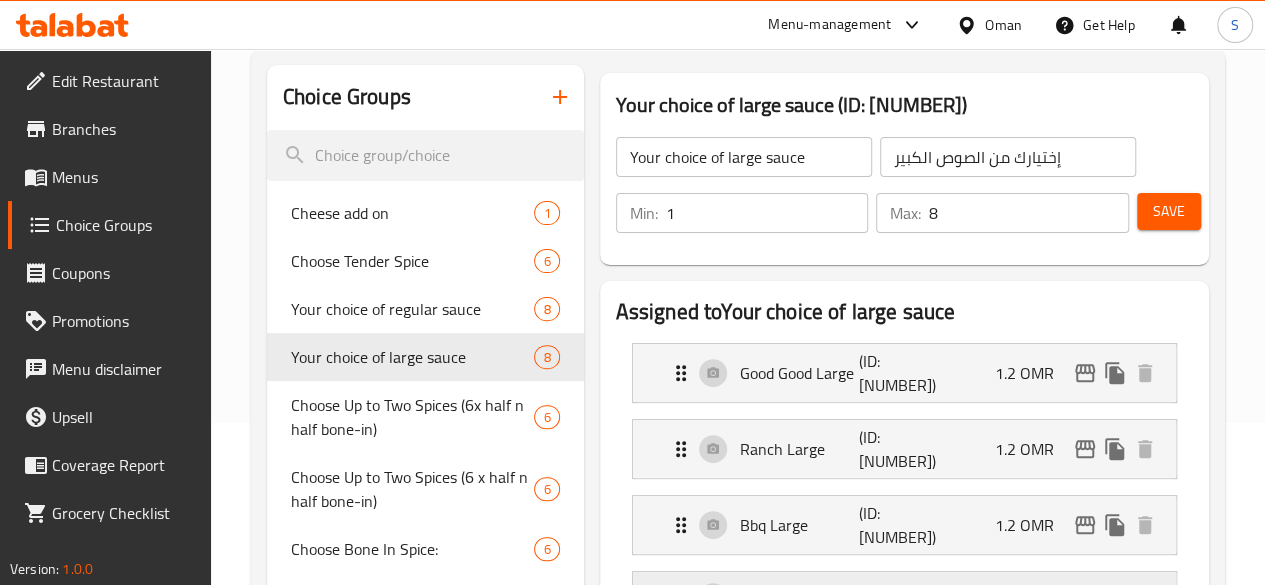 scroll, scrollTop: 141, scrollLeft: 0, axis: vertical 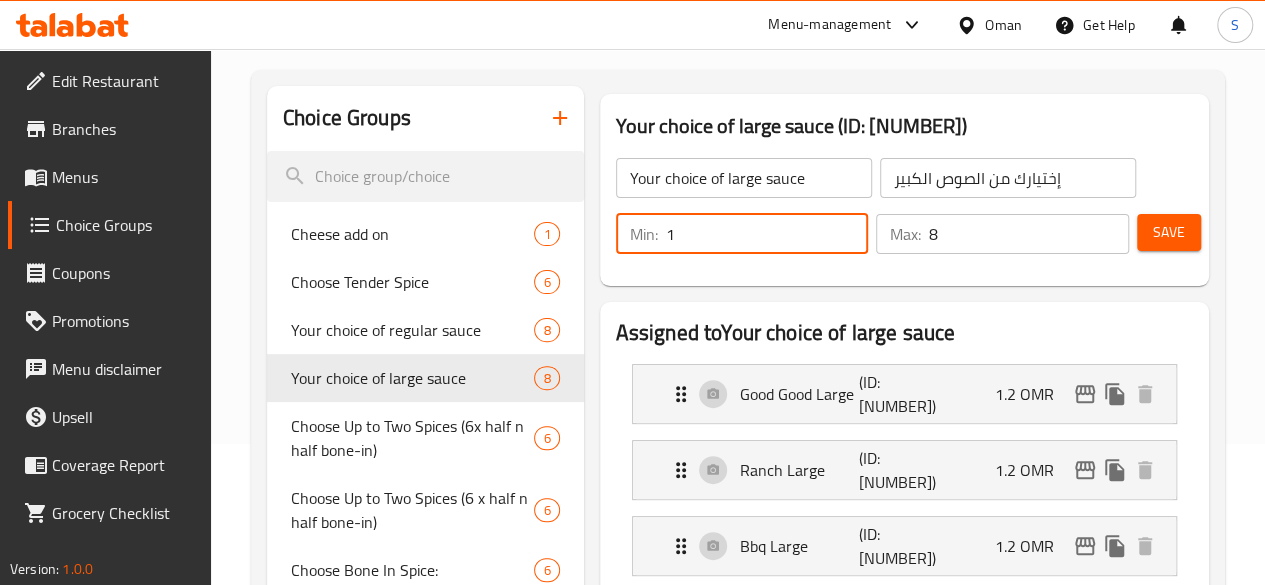 drag, startPoint x: 671, startPoint y: 236, endPoint x: 446, endPoint y: 253, distance: 225.64131 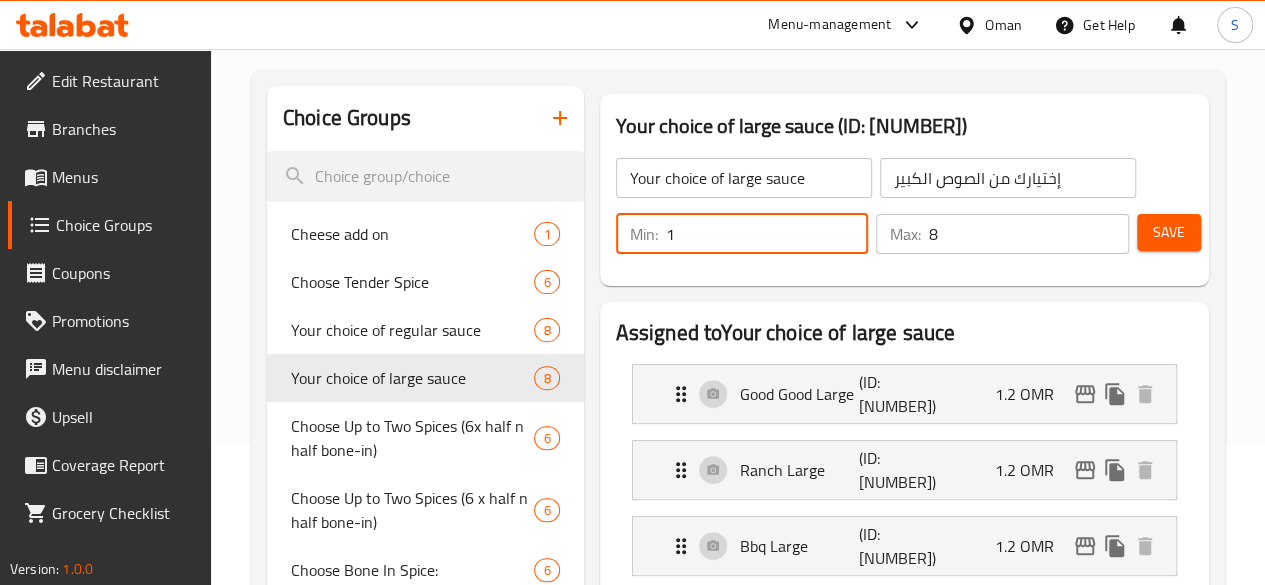 click on "Save" at bounding box center (1169, 232) 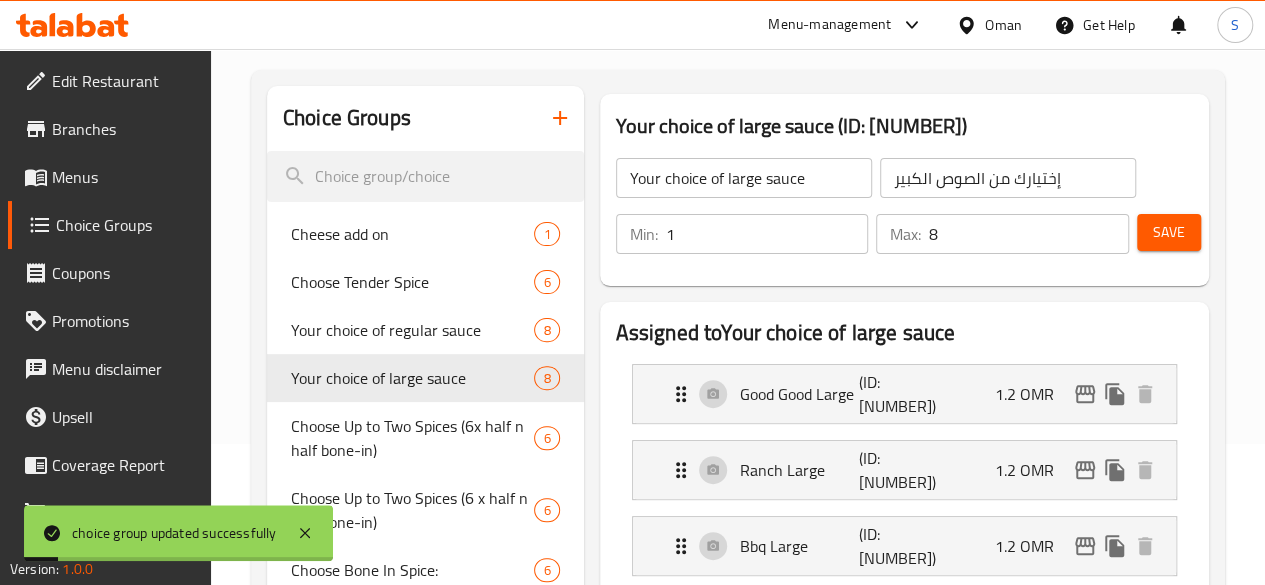 click on "Menus" at bounding box center (123, 177) 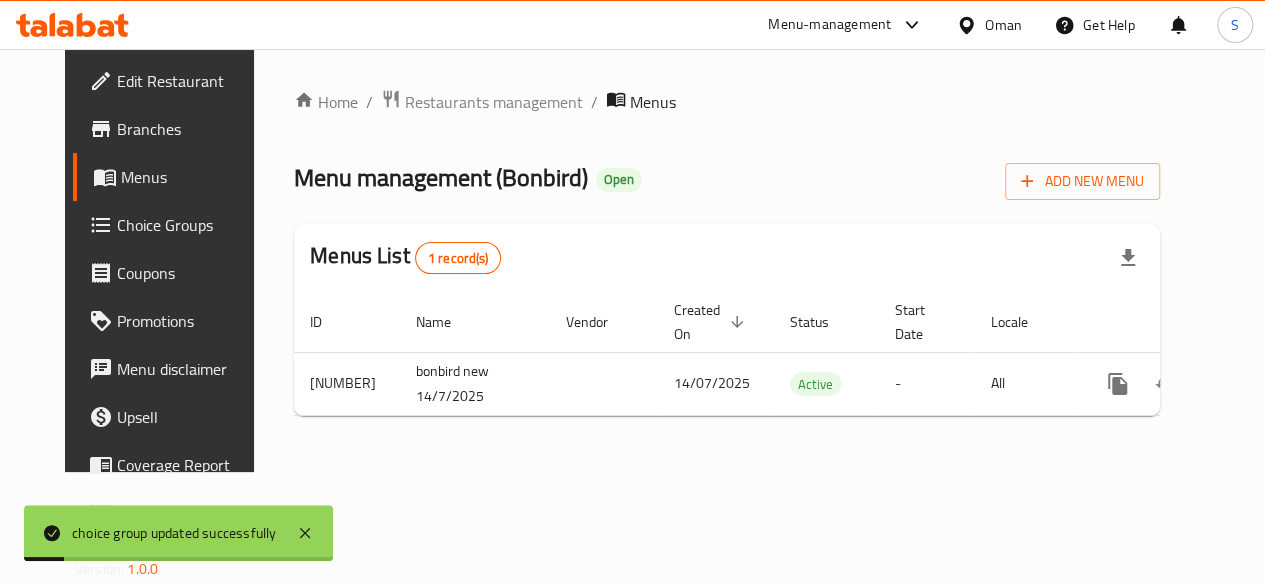 scroll, scrollTop: 0, scrollLeft: 0, axis: both 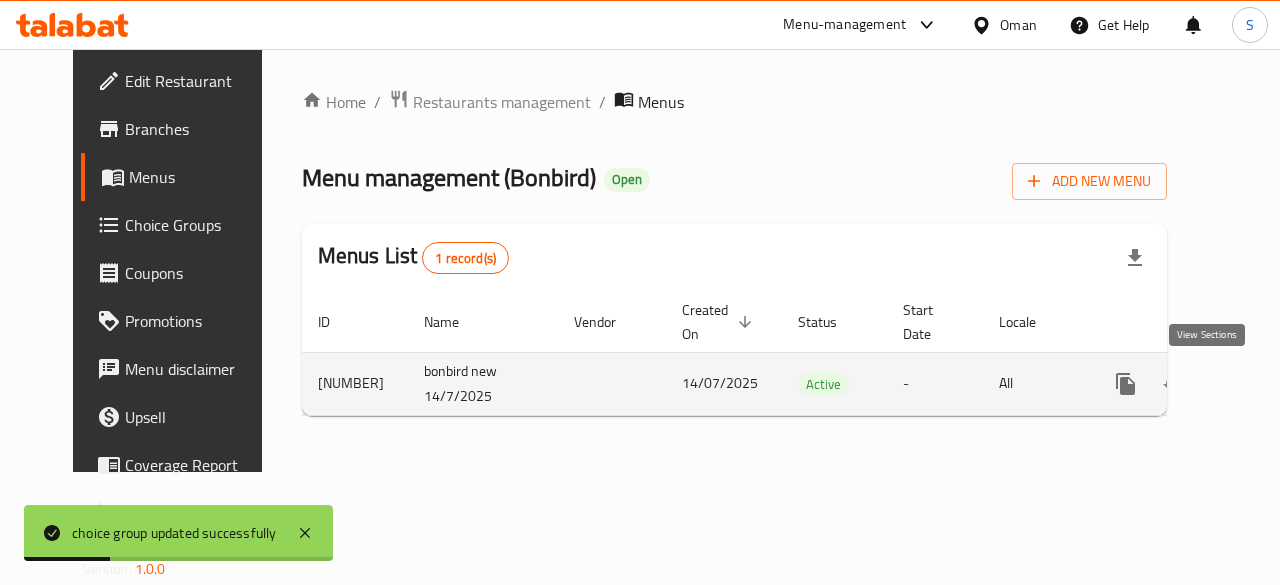 click at bounding box center [1270, 384] 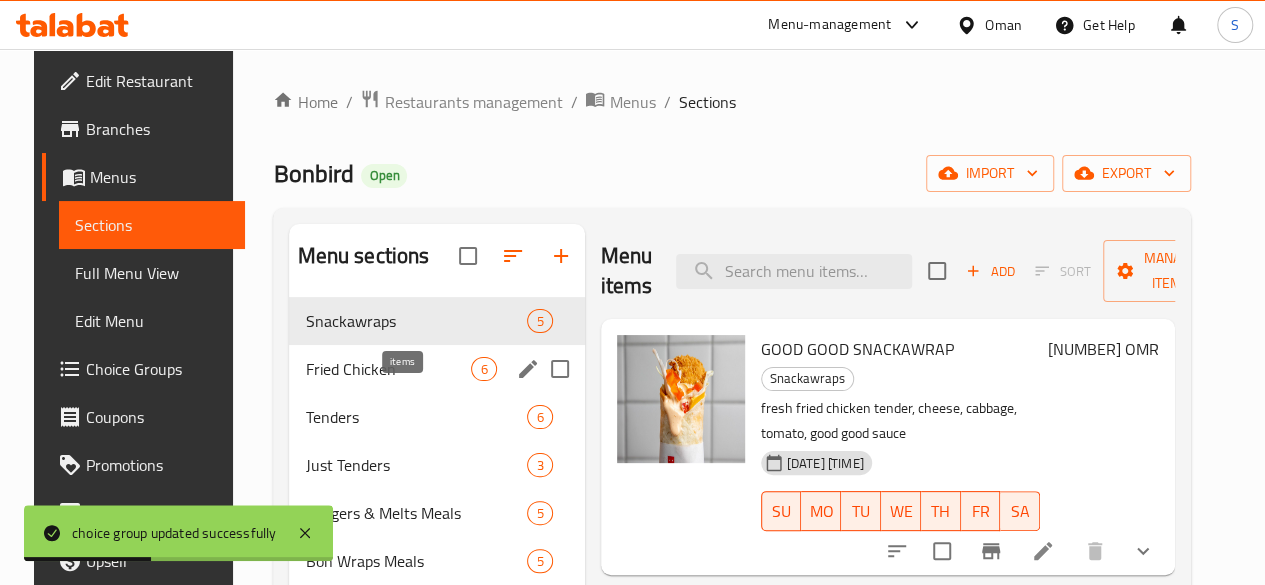 scroll, scrollTop: 333, scrollLeft: 0, axis: vertical 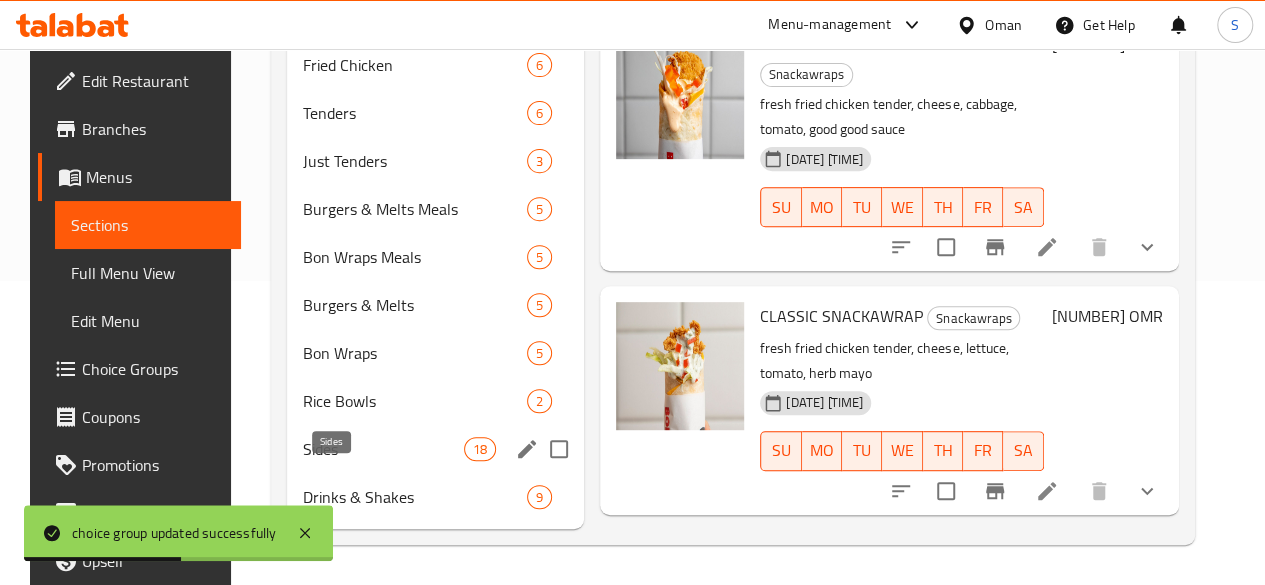 click on "Sides" at bounding box center [383, 449] 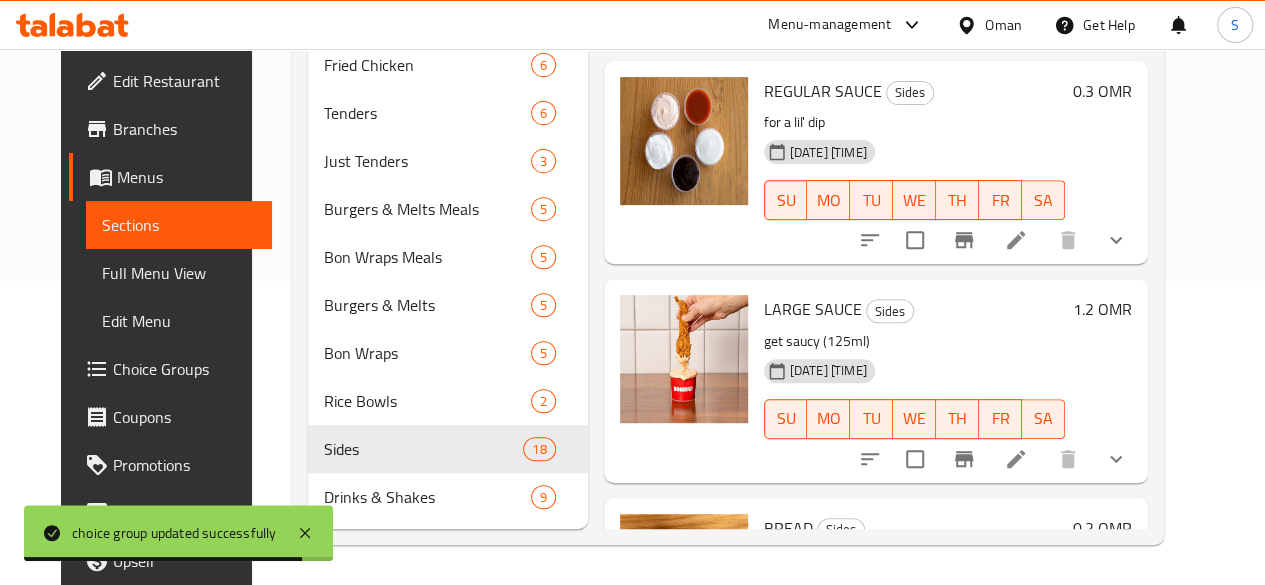 scroll, scrollTop: 2972, scrollLeft: 0, axis: vertical 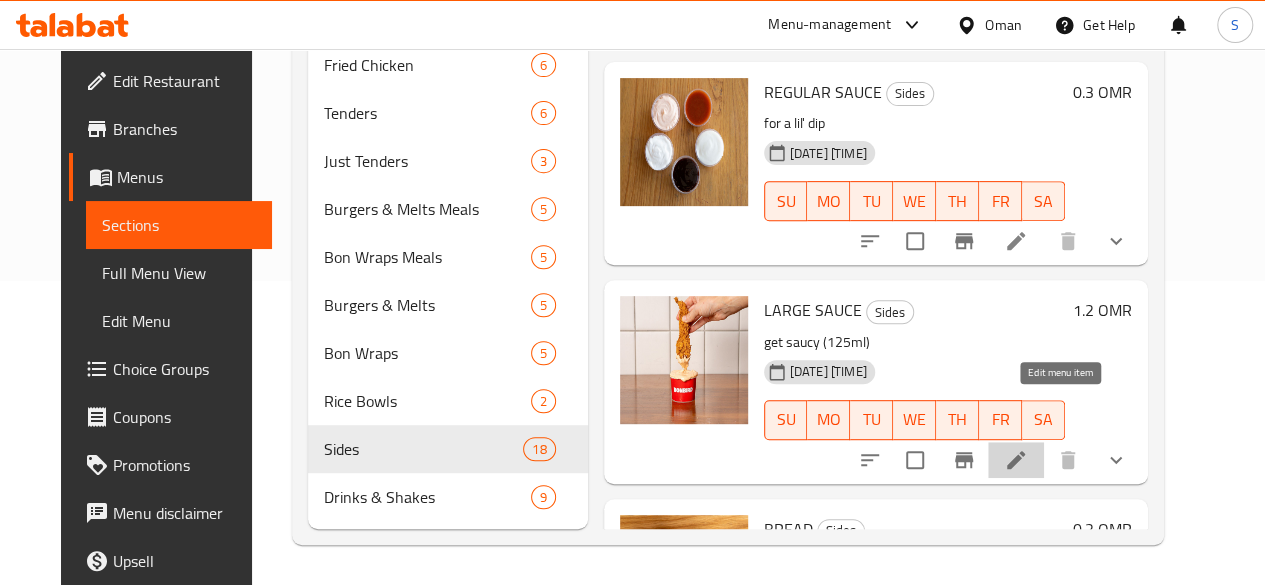 click 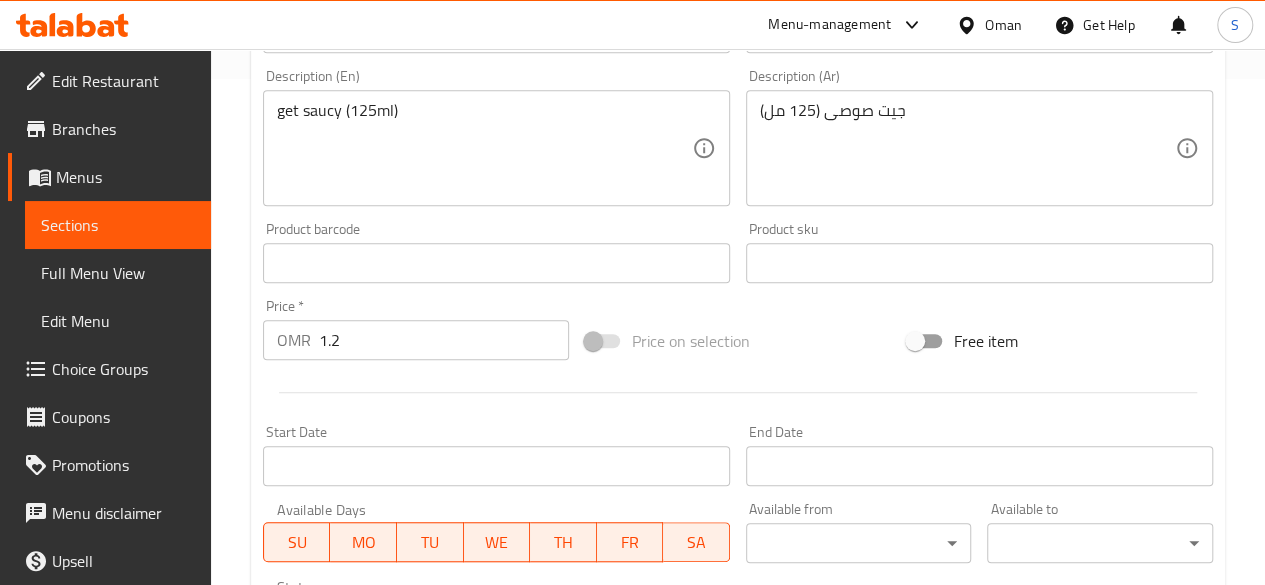 scroll, scrollTop: 504, scrollLeft: 0, axis: vertical 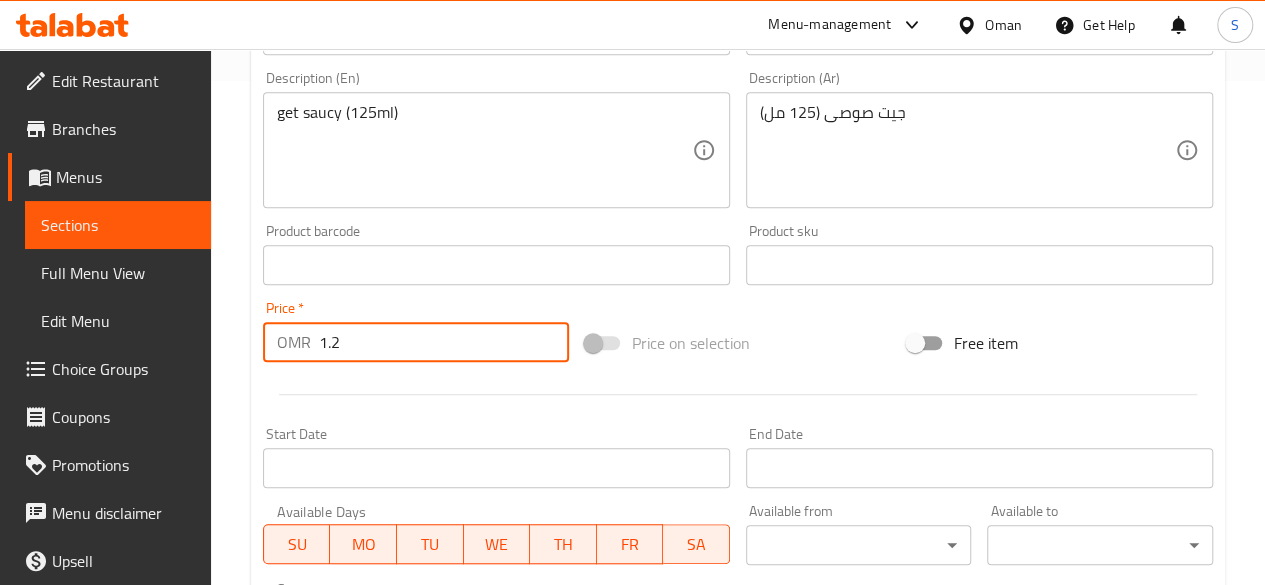 drag, startPoint x: 429, startPoint y: 349, endPoint x: 182, endPoint y: 341, distance: 247.12952 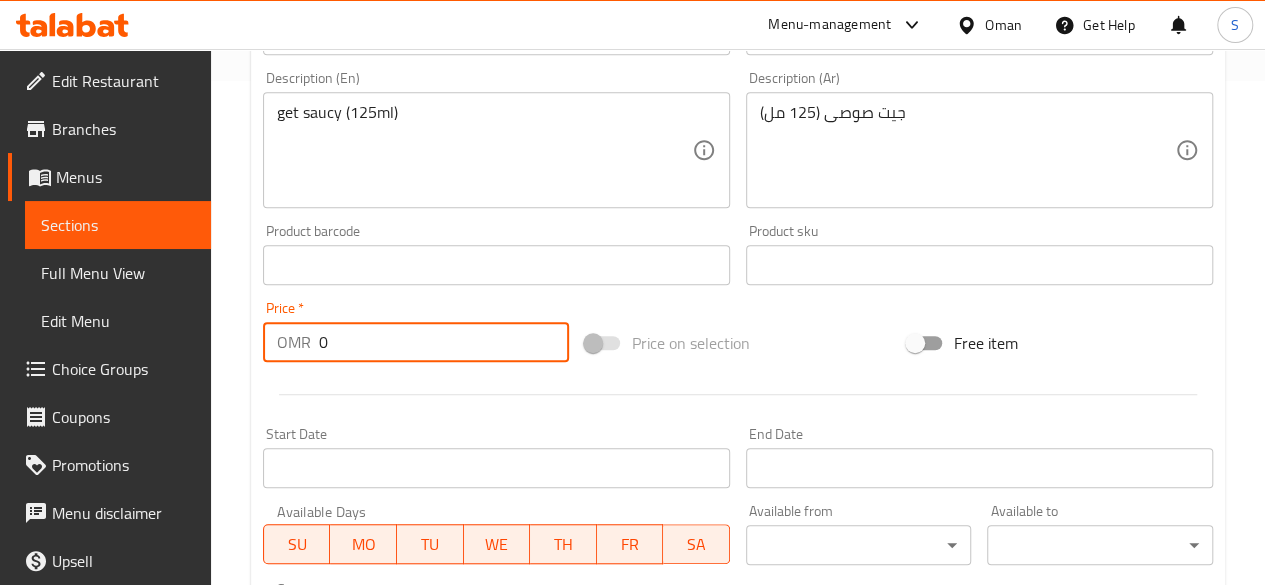 click at bounding box center [603, 343] 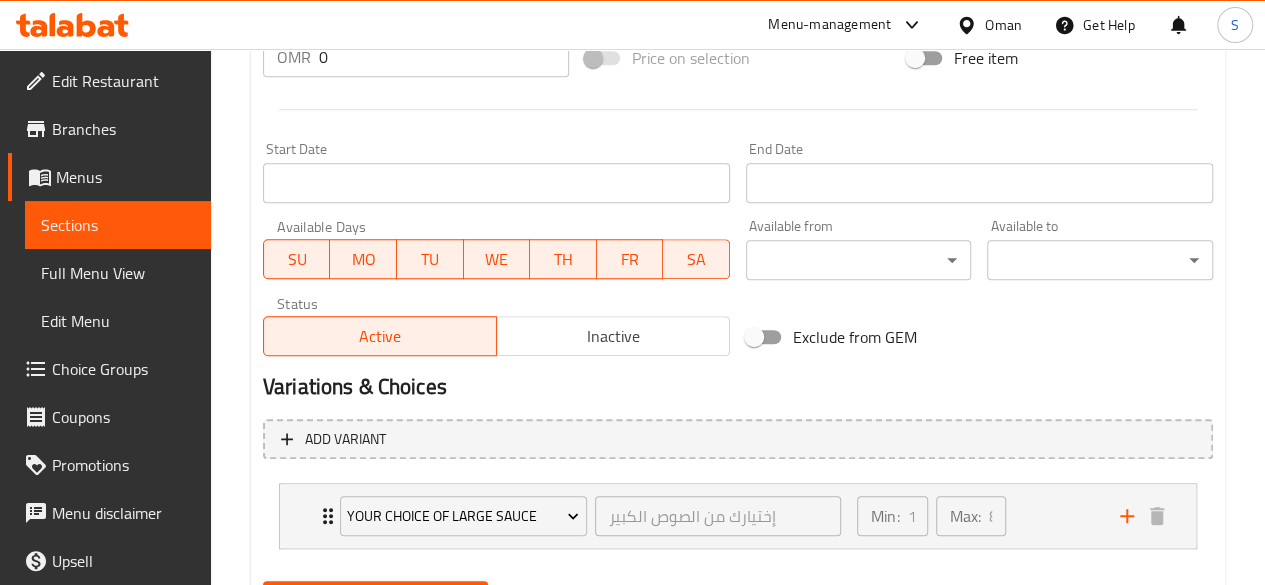 scroll, scrollTop: 889, scrollLeft: 0, axis: vertical 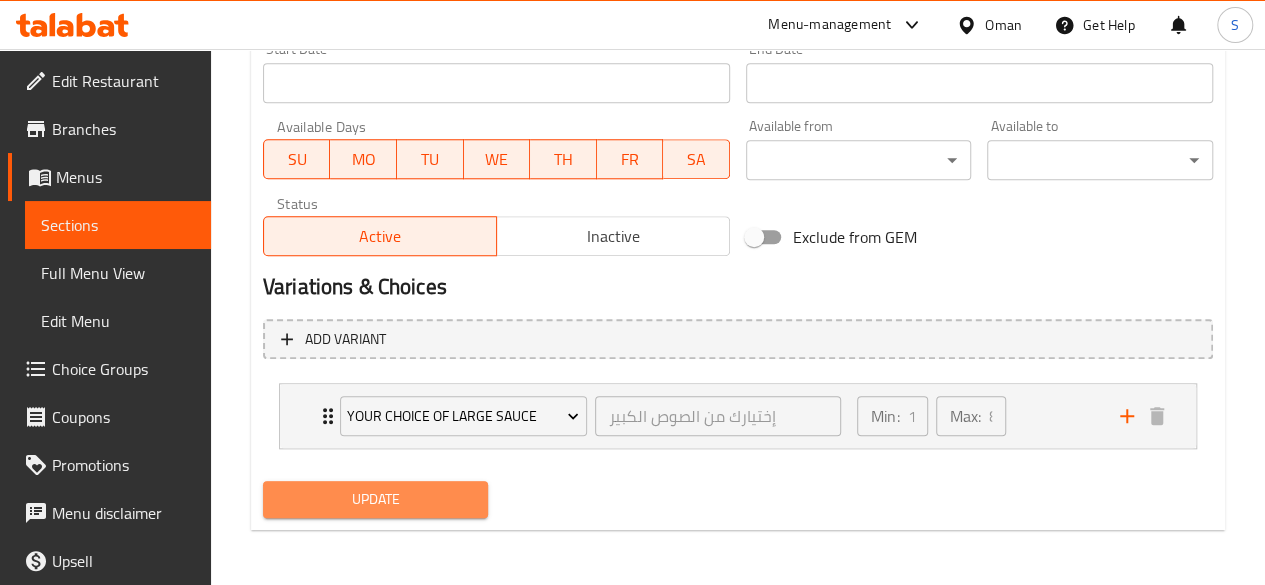 click on "Update" at bounding box center [376, 499] 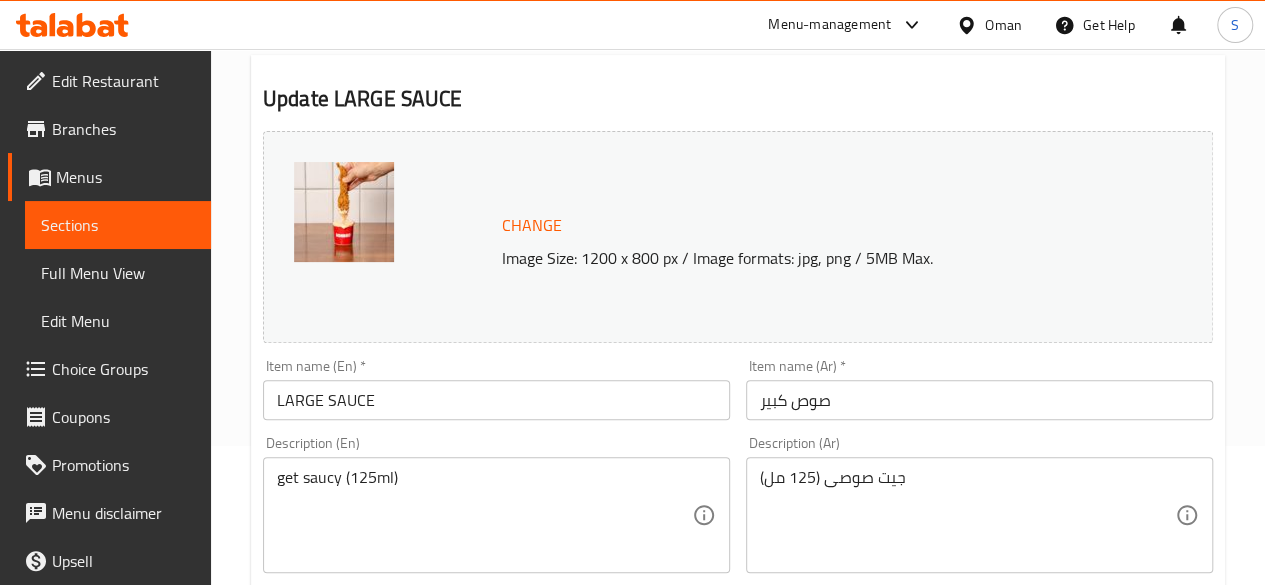 scroll, scrollTop: 444, scrollLeft: 0, axis: vertical 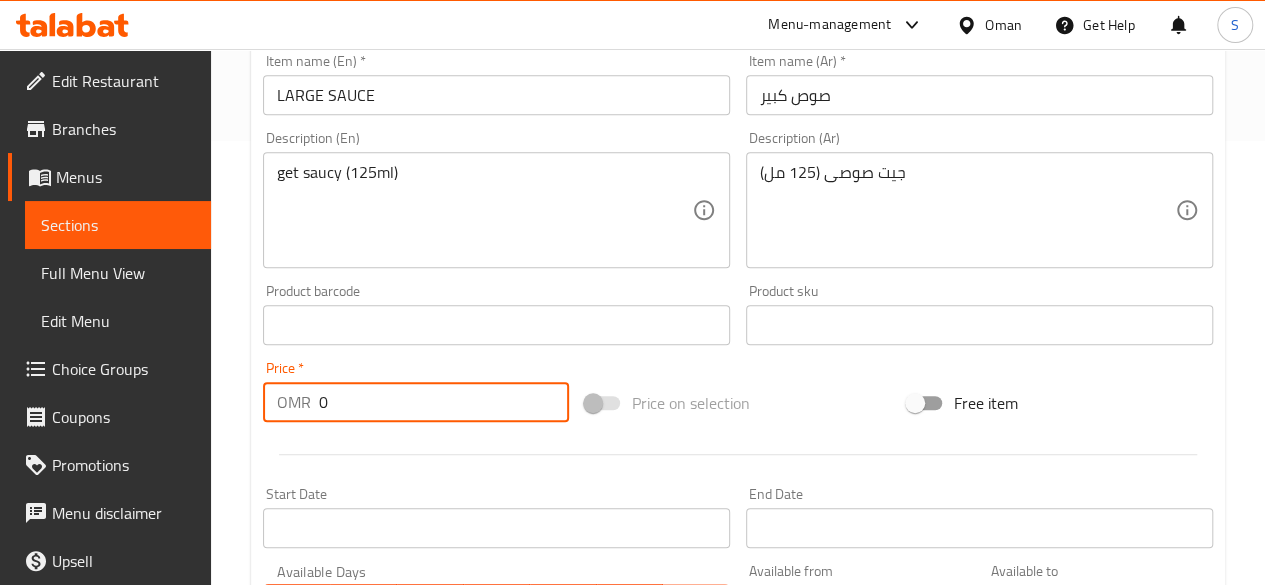 drag, startPoint x: 358, startPoint y: 408, endPoint x: 229, endPoint y: 408, distance: 129 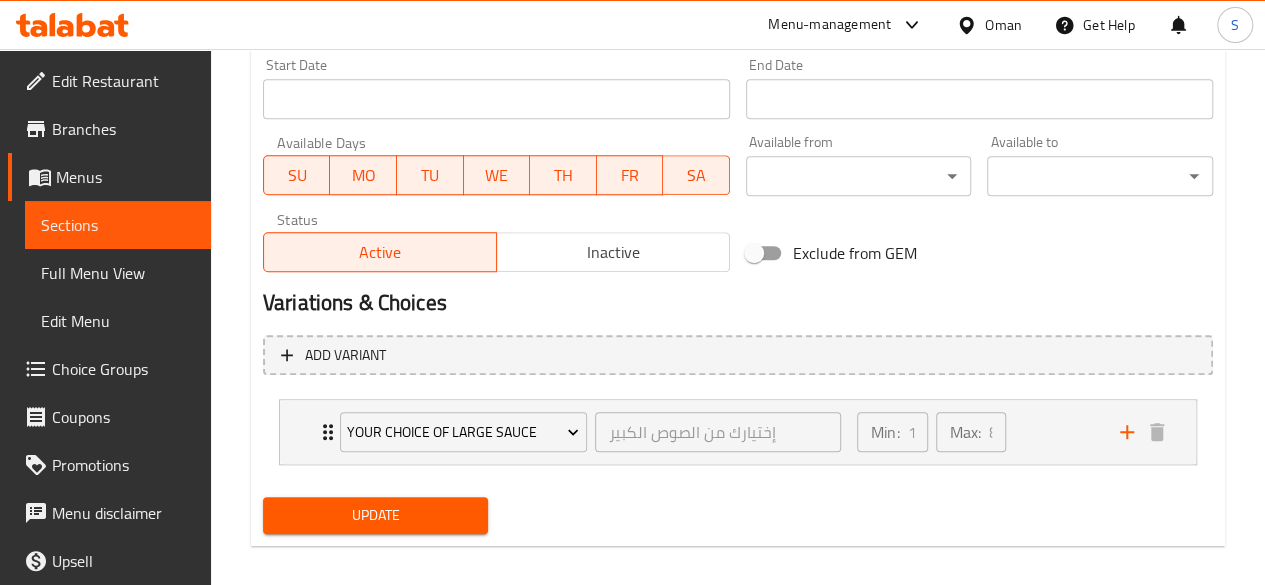 scroll, scrollTop: 889, scrollLeft: 0, axis: vertical 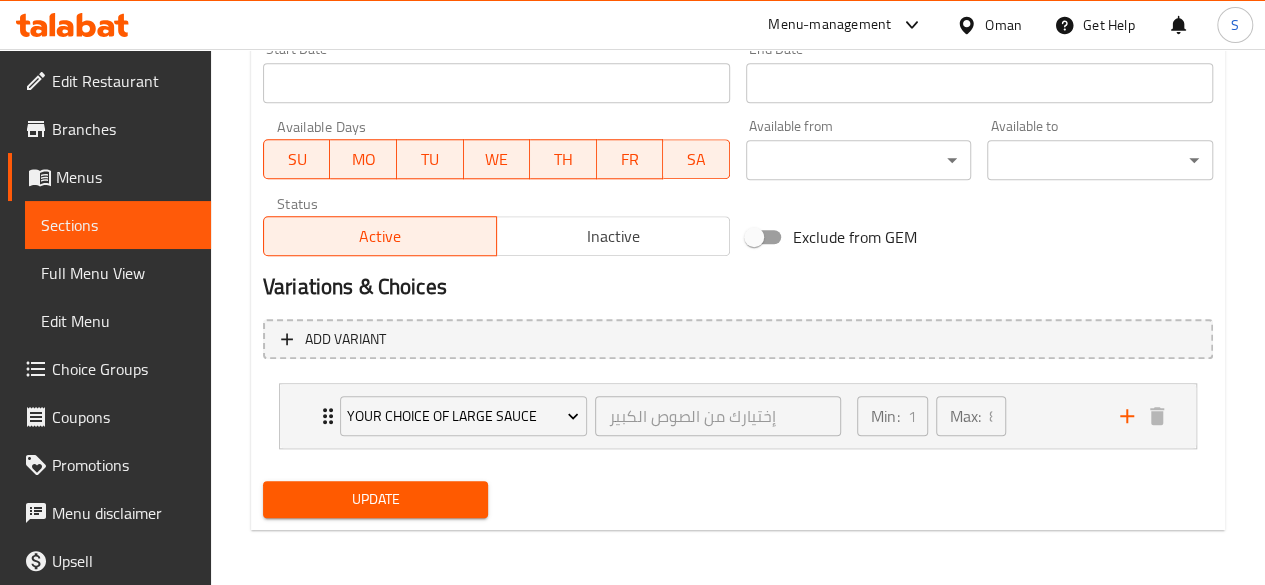 click on "Update" at bounding box center (376, 499) 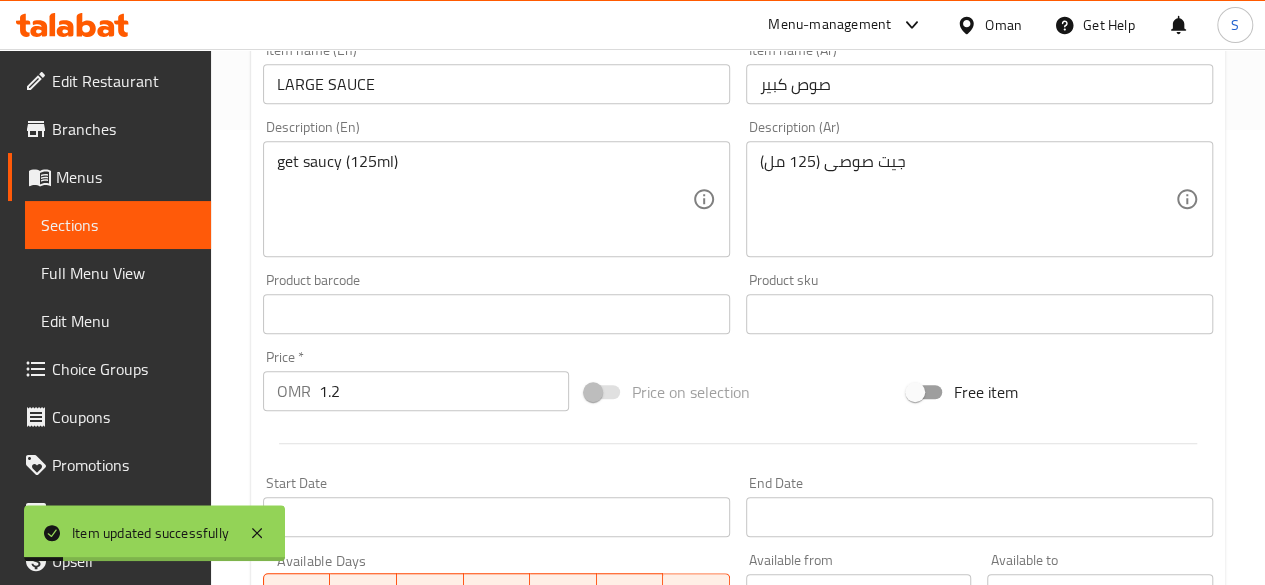 scroll, scrollTop: 457, scrollLeft: 0, axis: vertical 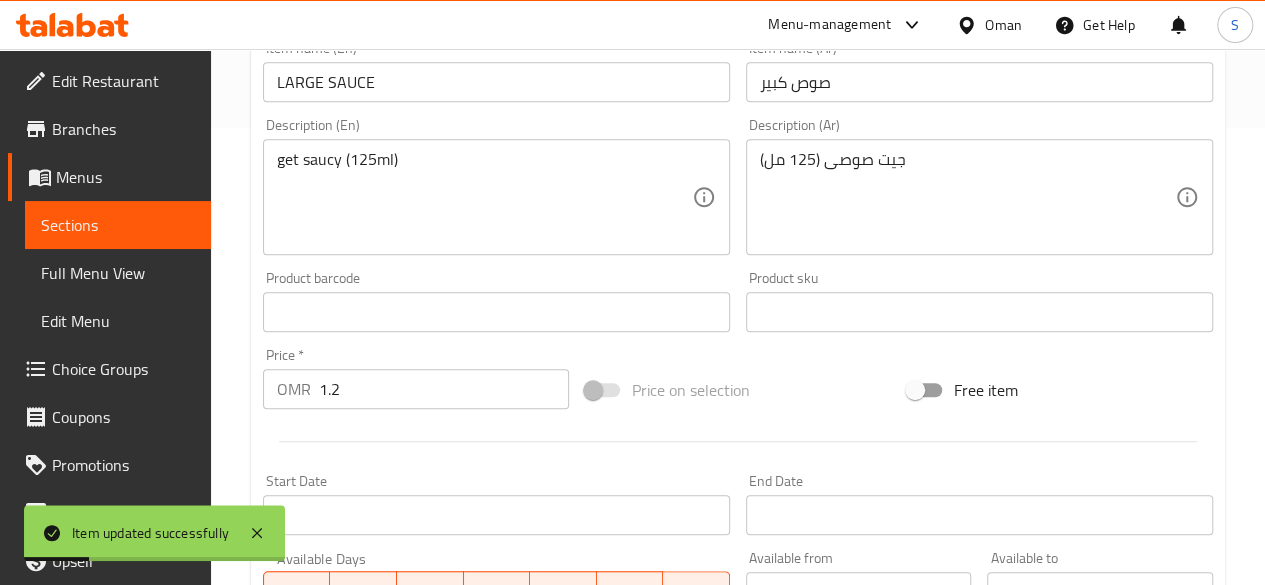 click at bounding box center [603, 390] 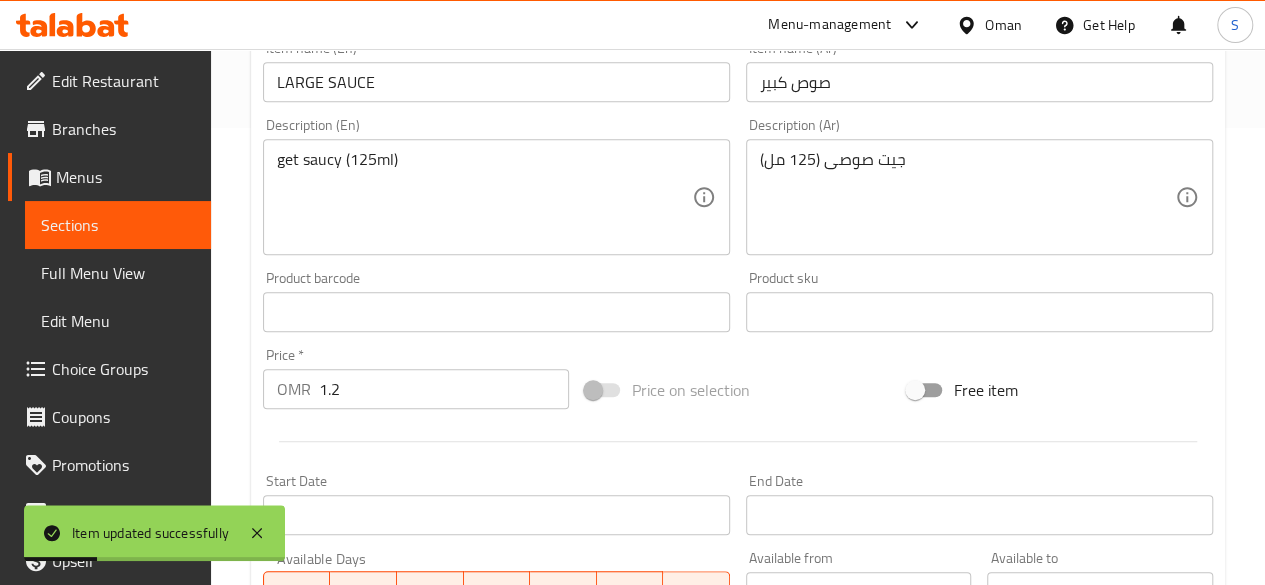 click at bounding box center [603, 390] 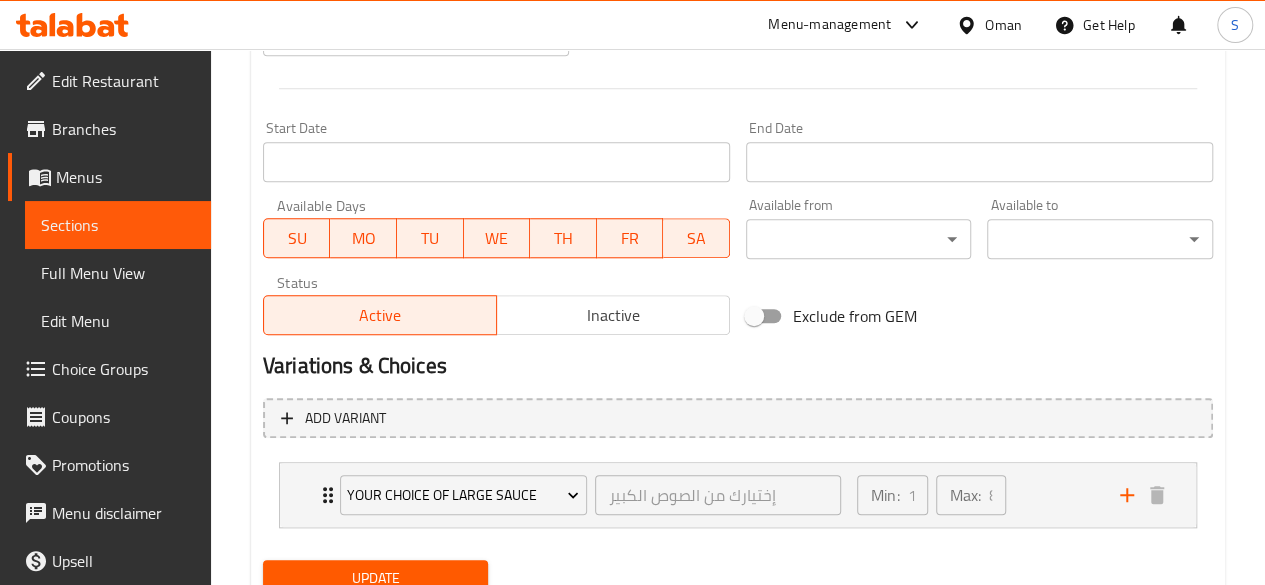 scroll, scrollTop: 889, scrollLeft: 0, axis: vertical 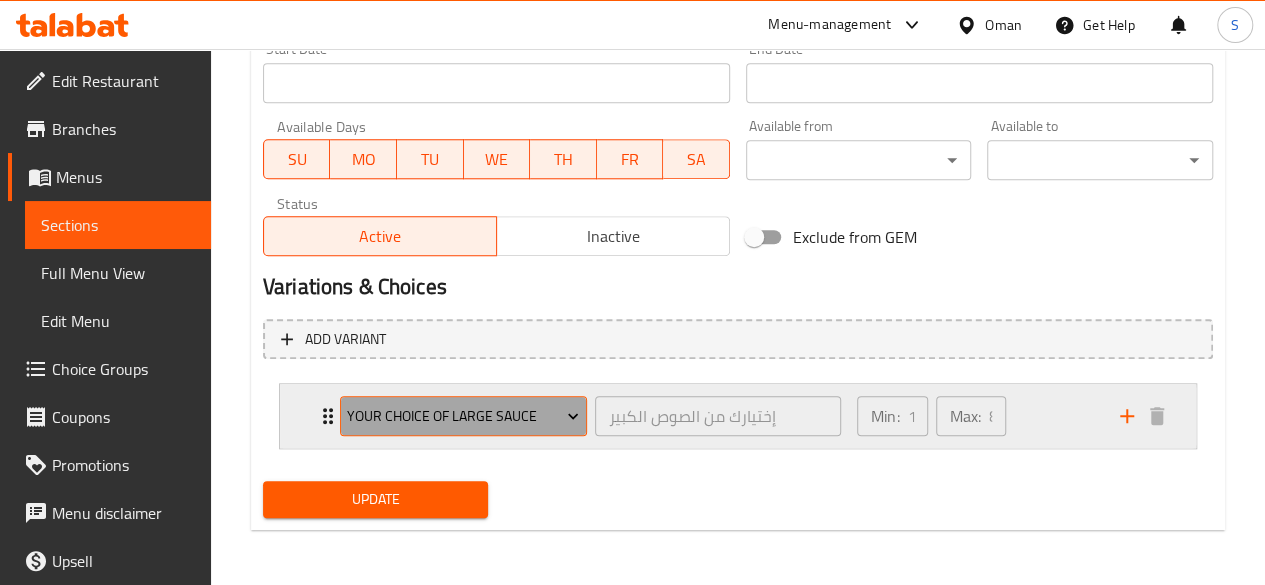 click 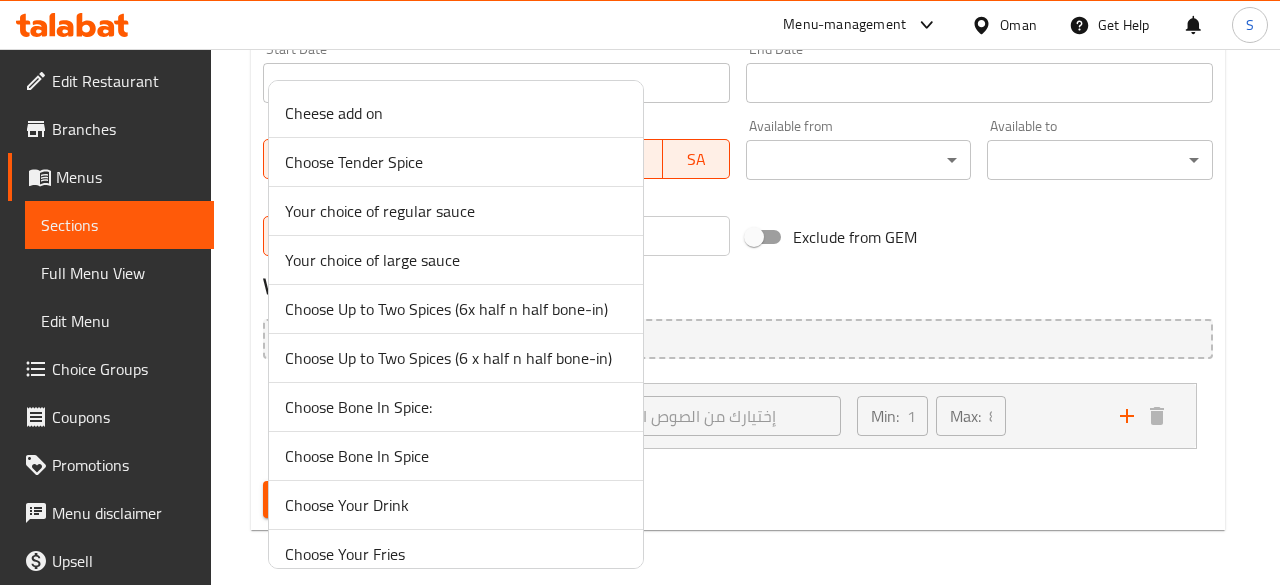 click on "Your choice of large sauce" at bounding box center (456, 260) 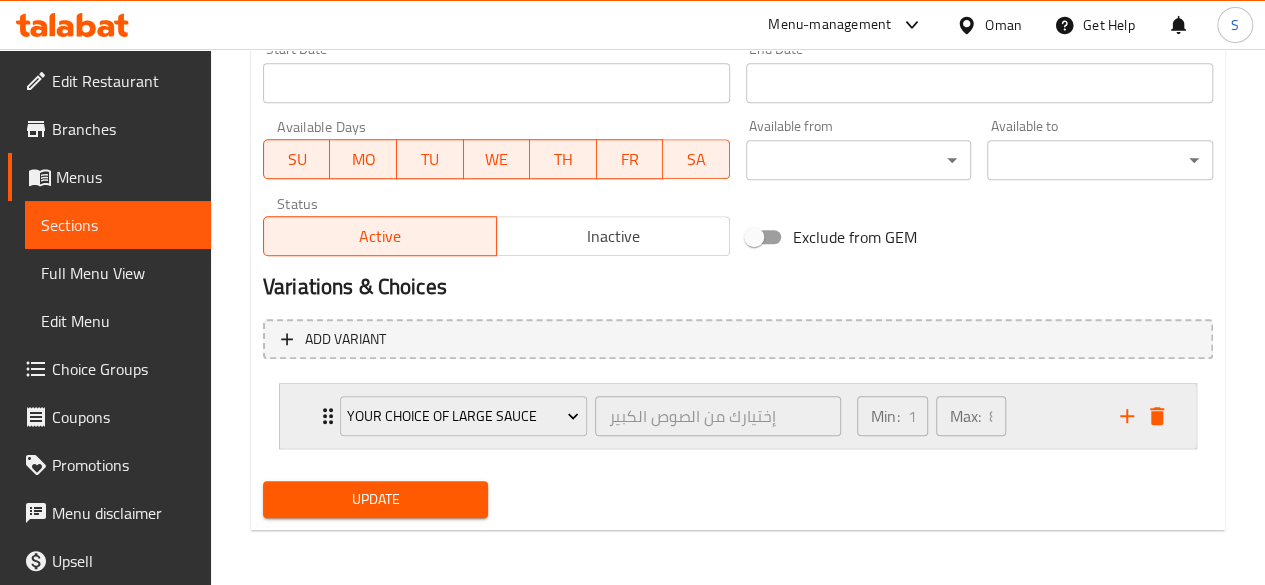 click on "Your choice of large sauce" at bounding box center [463, 416] 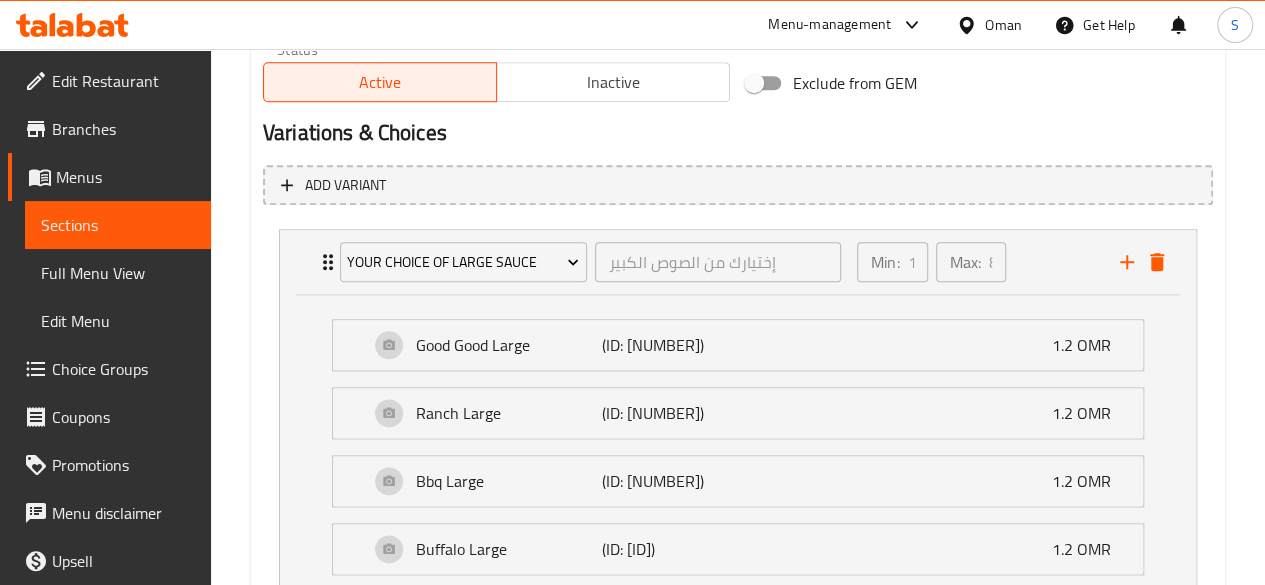 scroll, scrollTop: 1042, scrollLeft: 0, axis: vertical 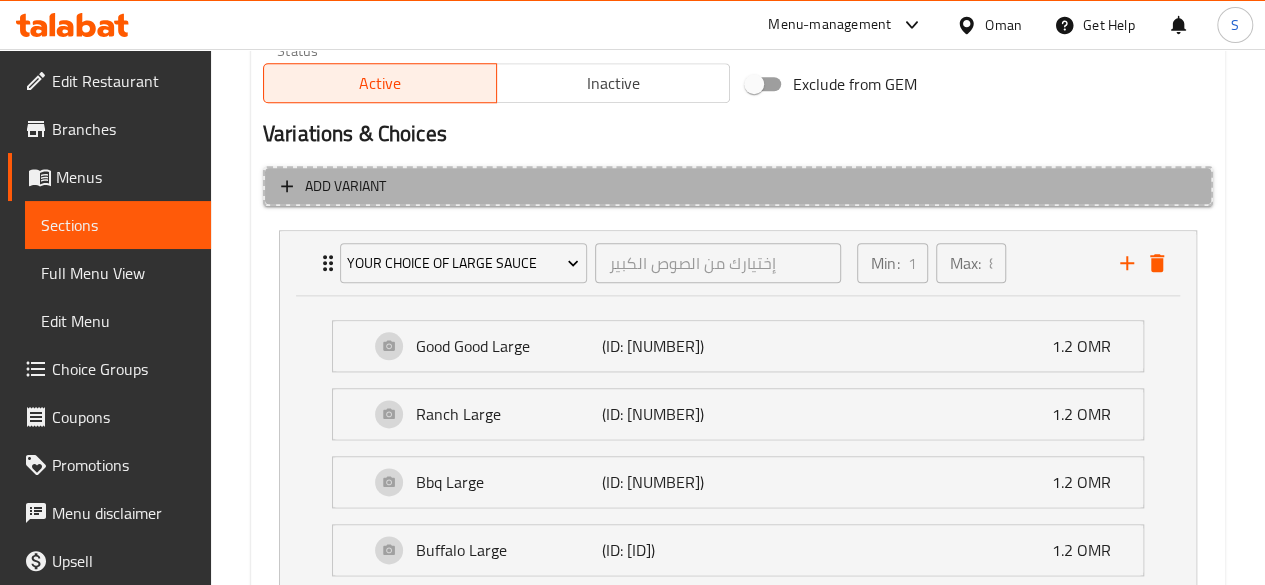 click on "Add variant" at bounding box center (738, 186) 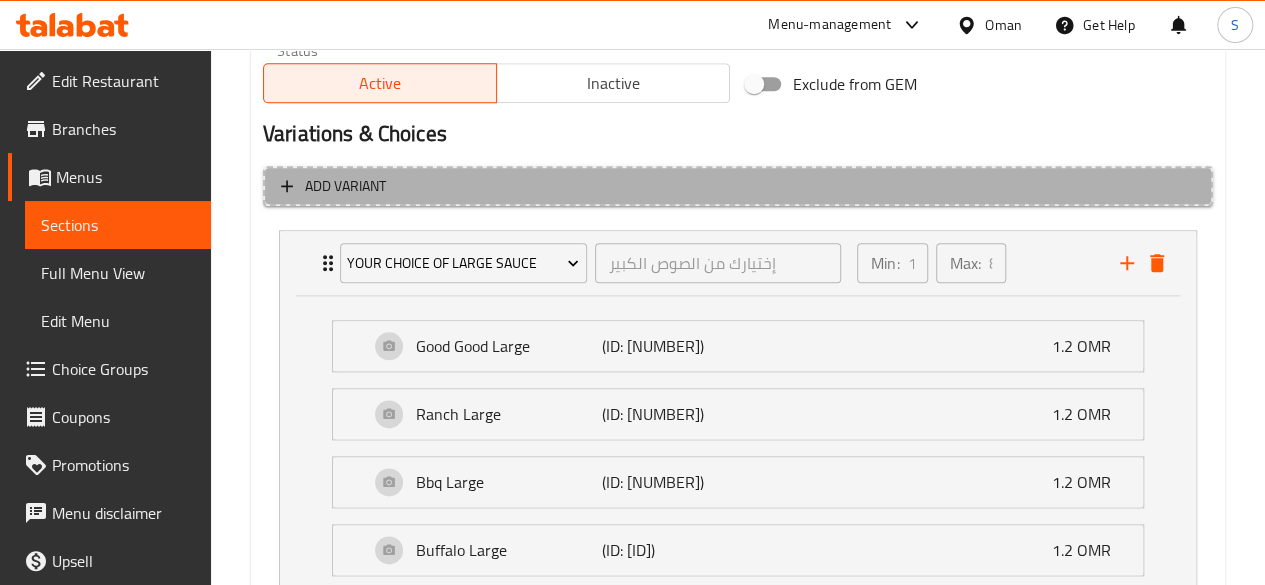 scroll, scrollTop: 923, scrollLeft: 0, axis: vertical 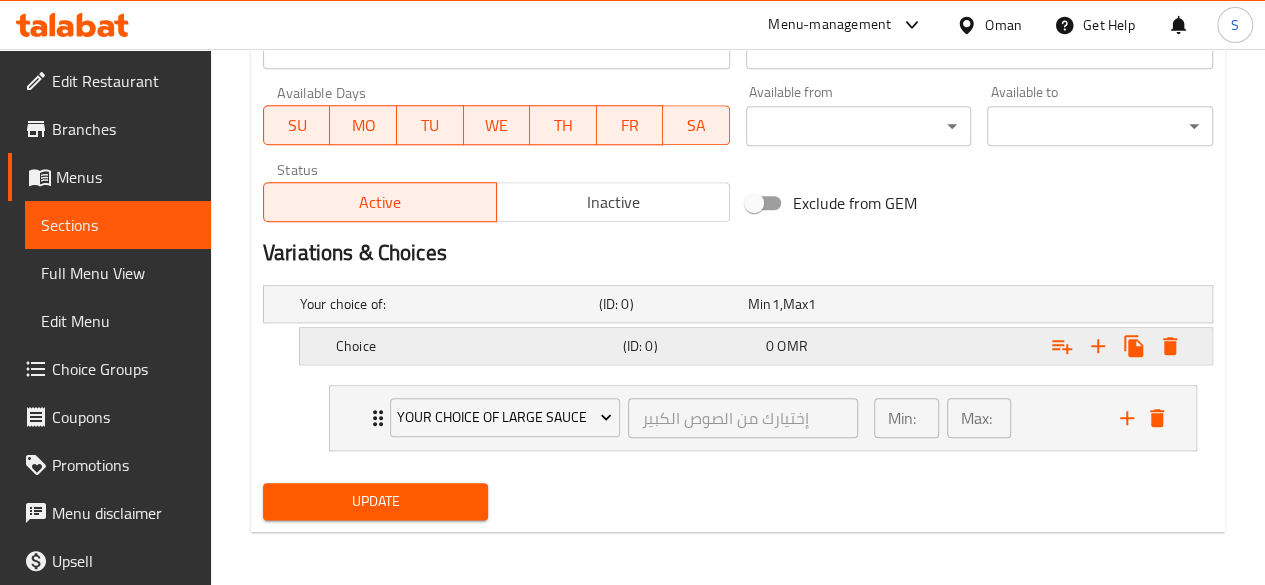 click on "Choice (ID: 0) 0   OMR" at bounding box center (744, 304) 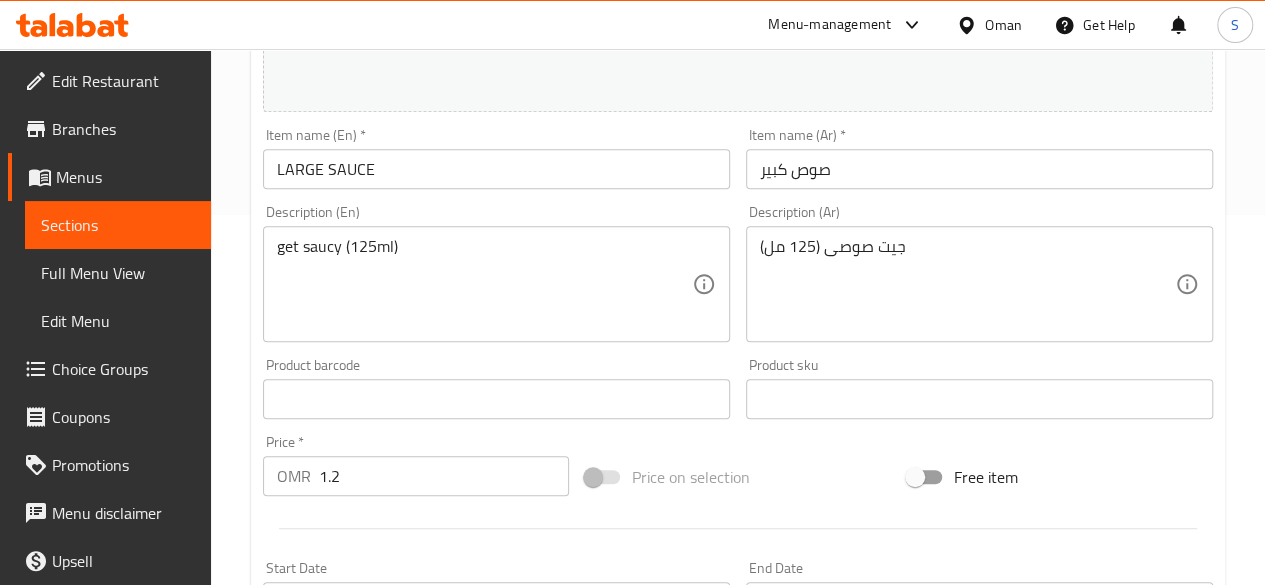 scroll, scrollTop: 362, scrollLeft: 0, axis: vertical 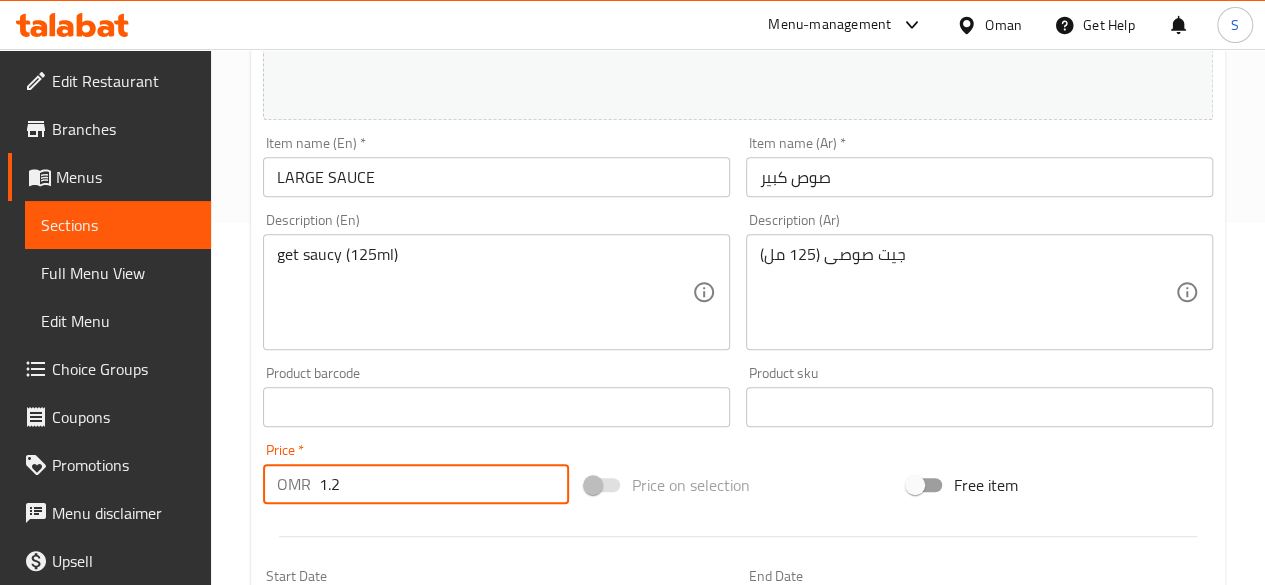 drag, startPoint x: 366, startPoint y: 482, endPoint x: 233, endPoint y: 485, distance: 133.03383 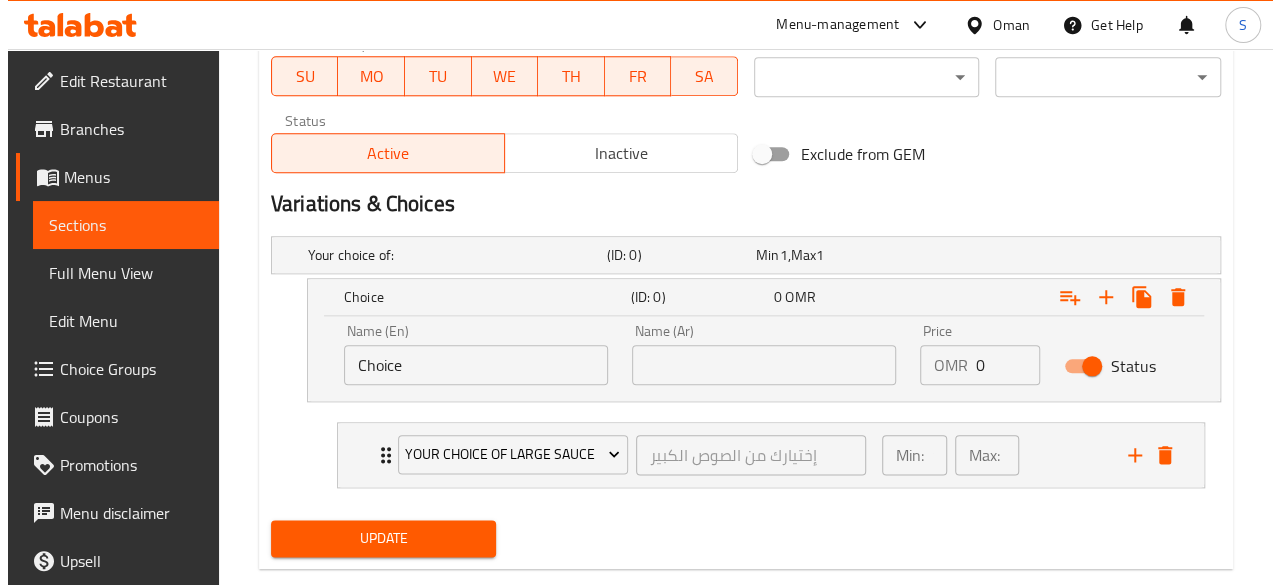 scroll, scrollTop: 976, scrollLeft: 0, axis: vertical 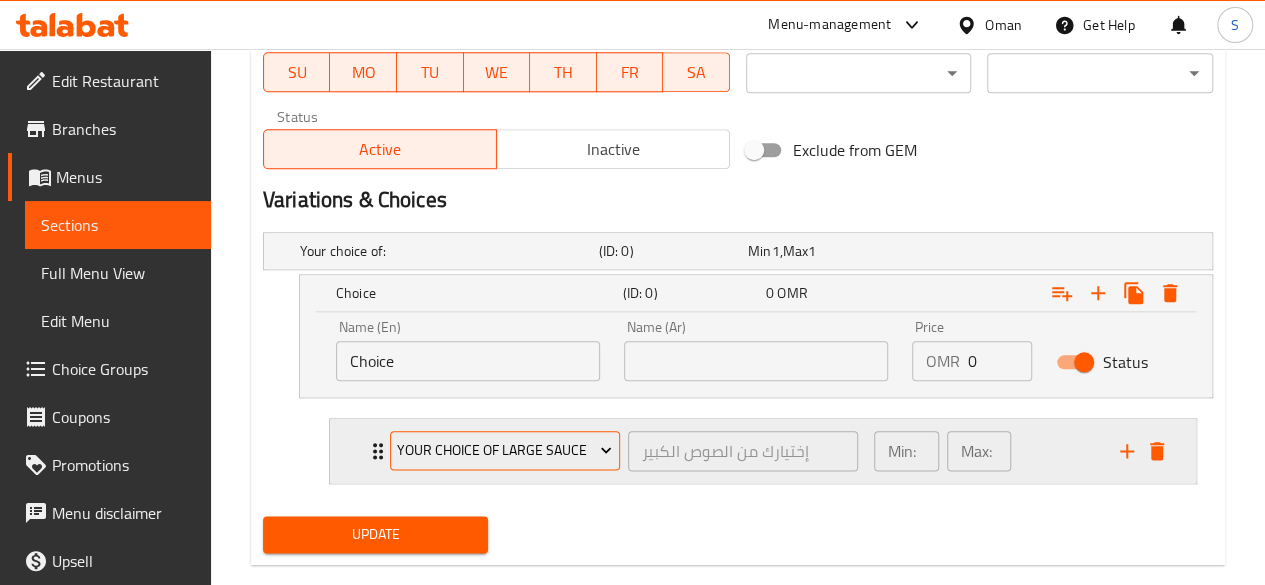 type on "0" 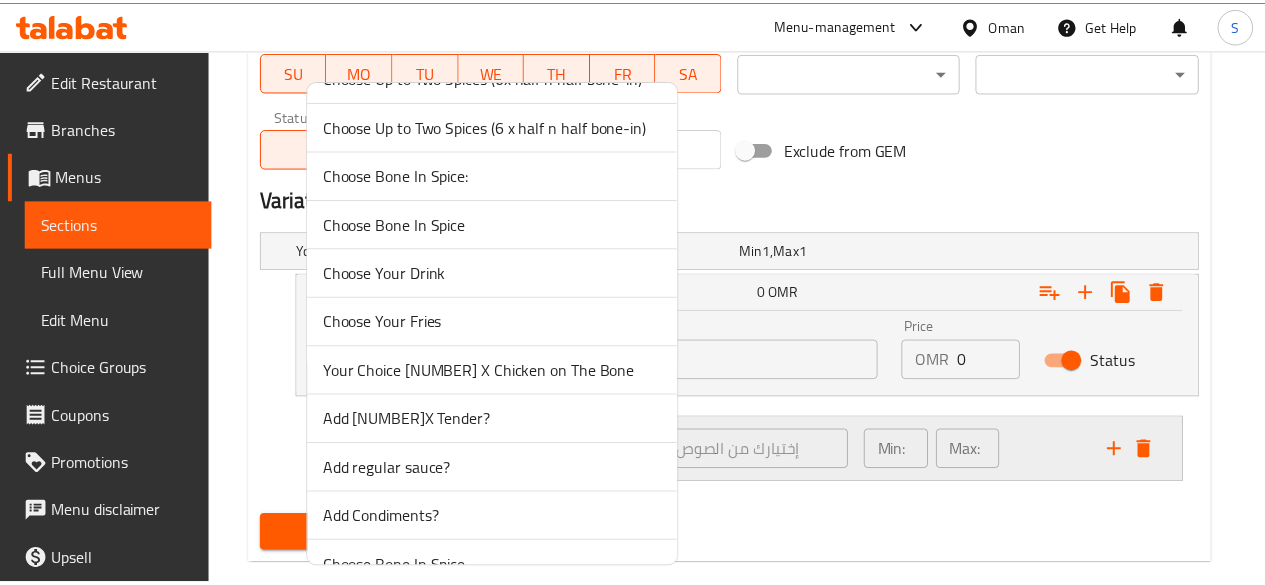 scroll, scrollTop: 233, scrollLeft: 0, axis: vertical 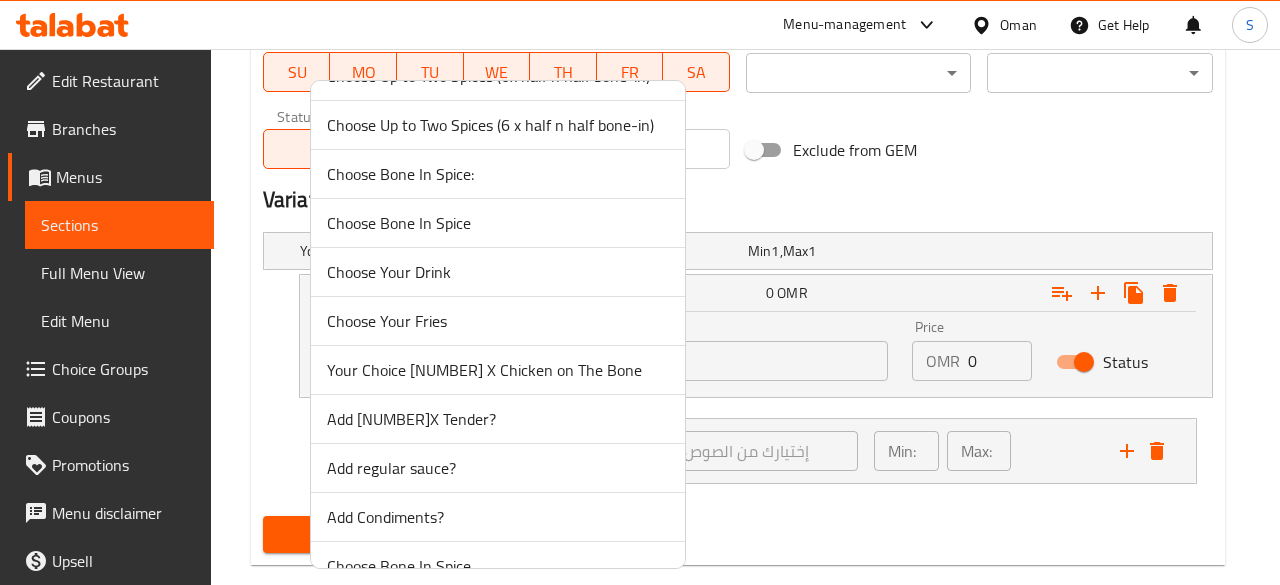 click at bounding box center [640, 292] 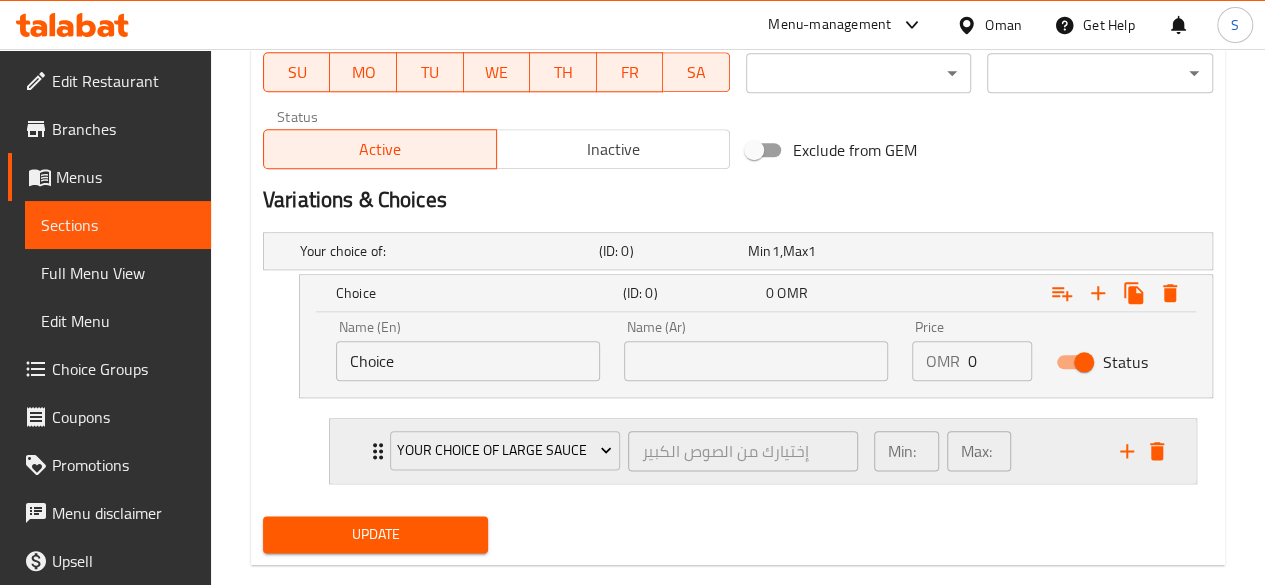click 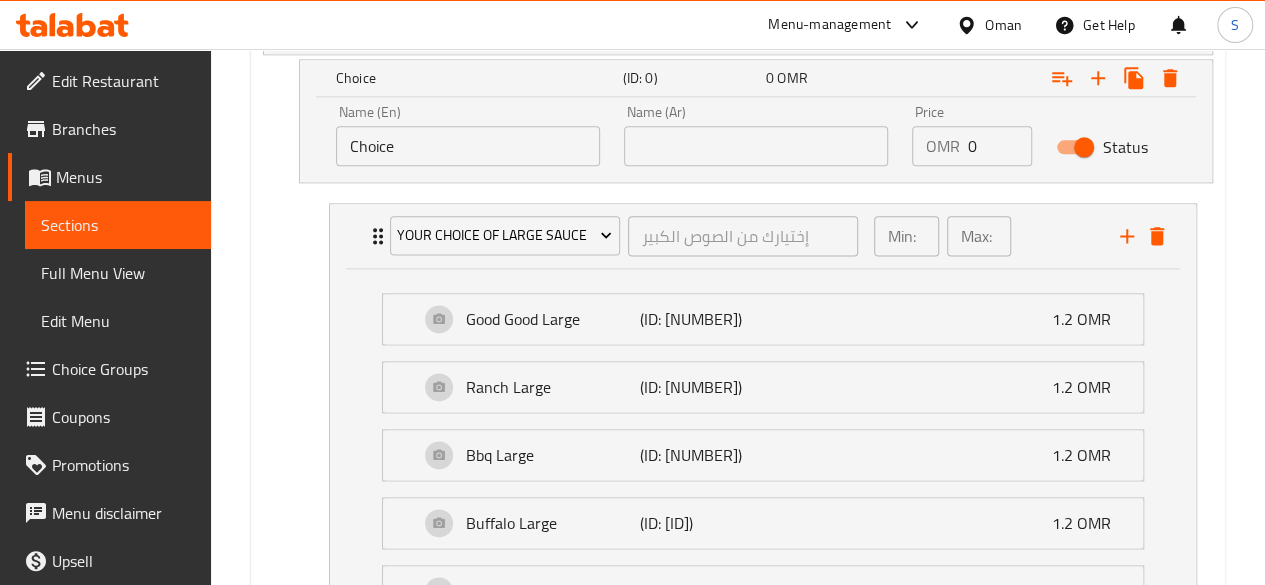 scroll, scrollTop: 1194, scrollLeft: 0, axis: vertical 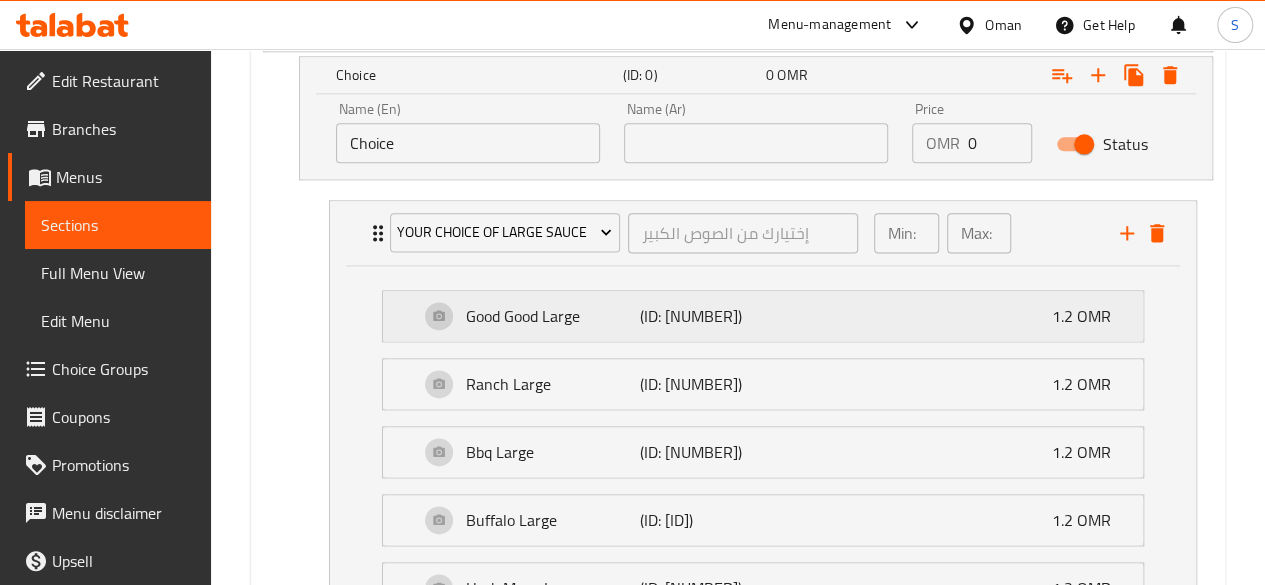 click on "Good Good Large" at bounding box center [553, 316] 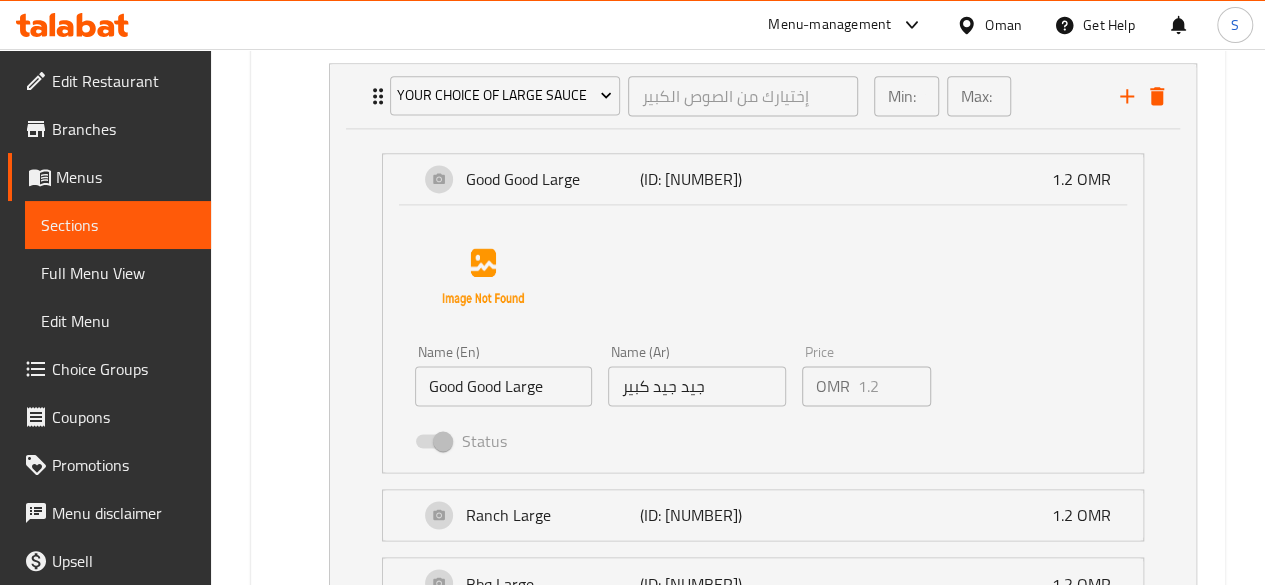 scroll, scrollTop: 1333, scrollLeft: 0, axis: vertical 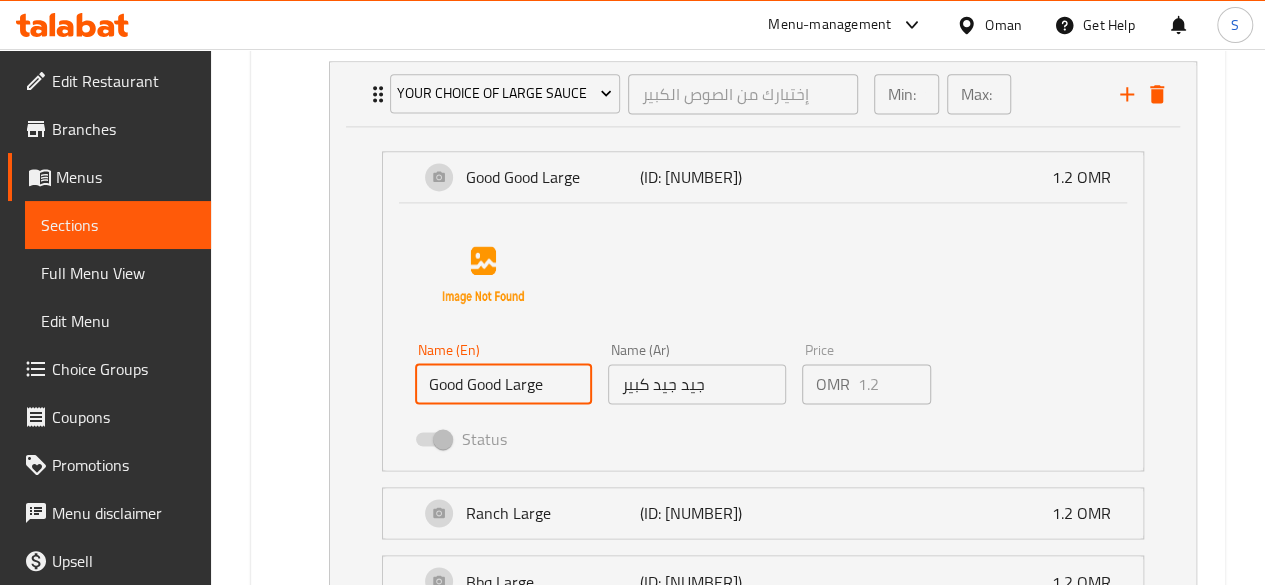drag, startPoint x: 550, startPoint y: 390, endPoint x: 330, endPoint y: 383, distance: 220.11133 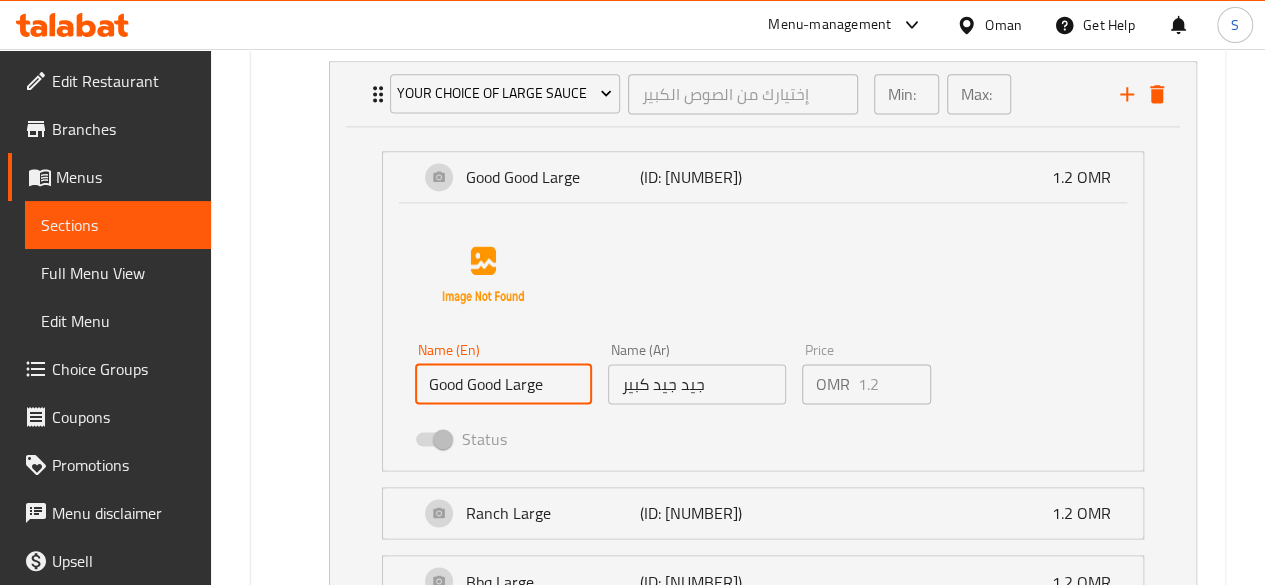 scroll, scrollTop: 1080, scrollLeft: 0, axis: vertical 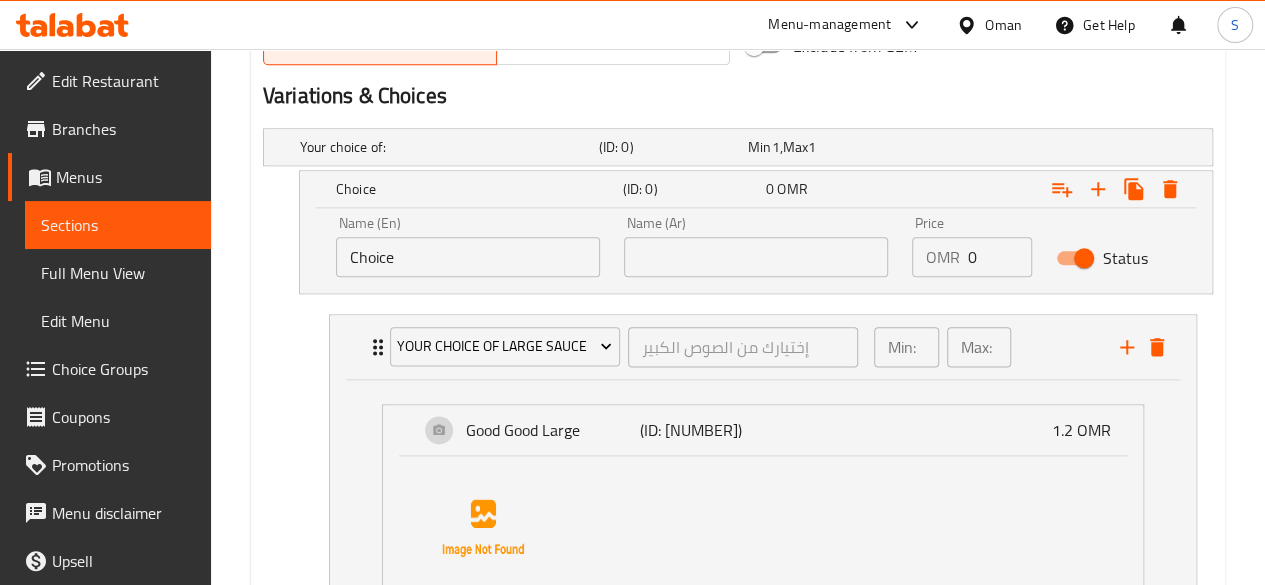 drag, startPoint x: 445, startPoint y: 248, endPoint x: 269, endPoint y: 252, distance: 176.04546 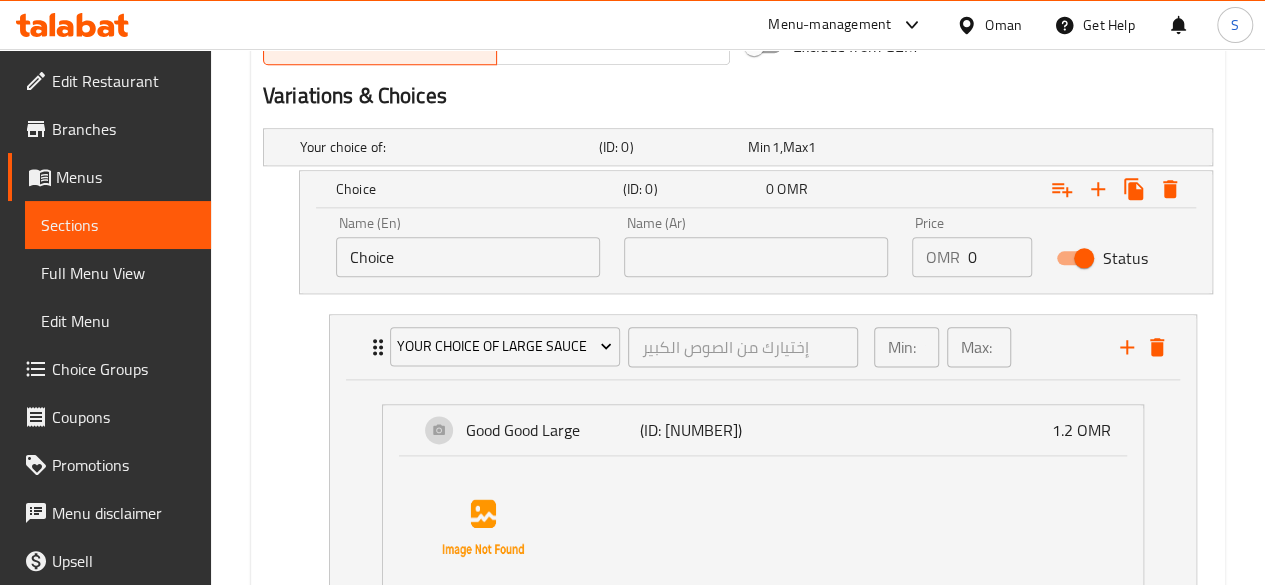 click on "Choice (ID: 0) 0   OMR Name (En) Choice Name (En) Name (Ar) Name (Ar) Price OMR 0 Price Status" at bounding box center [738, 232] 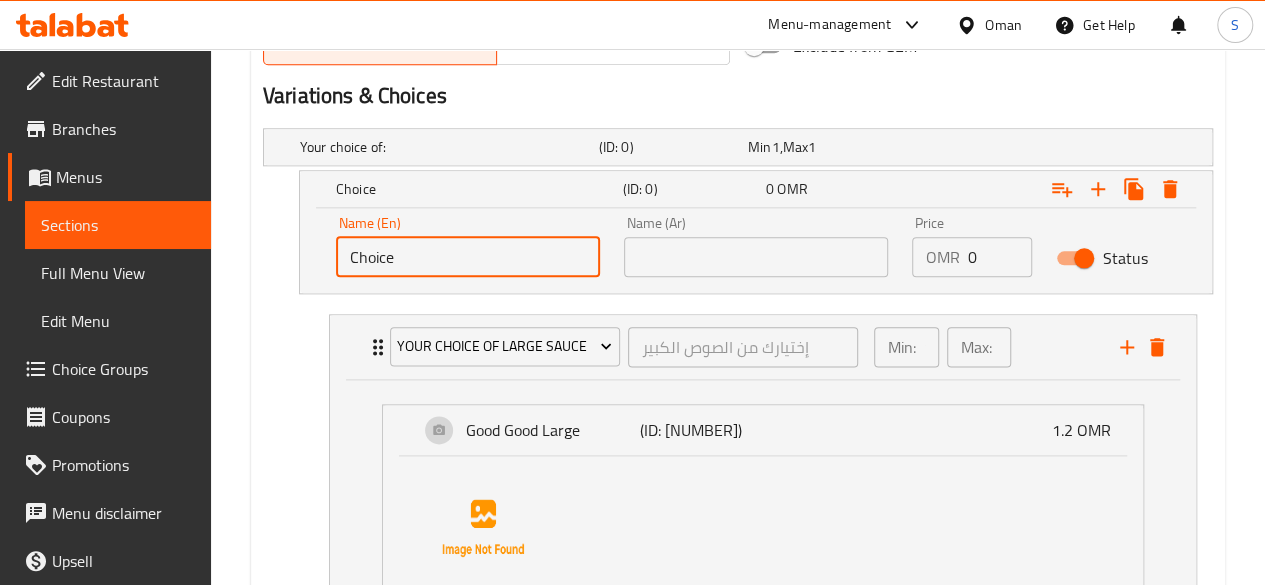 paste on "Good Good Larg" 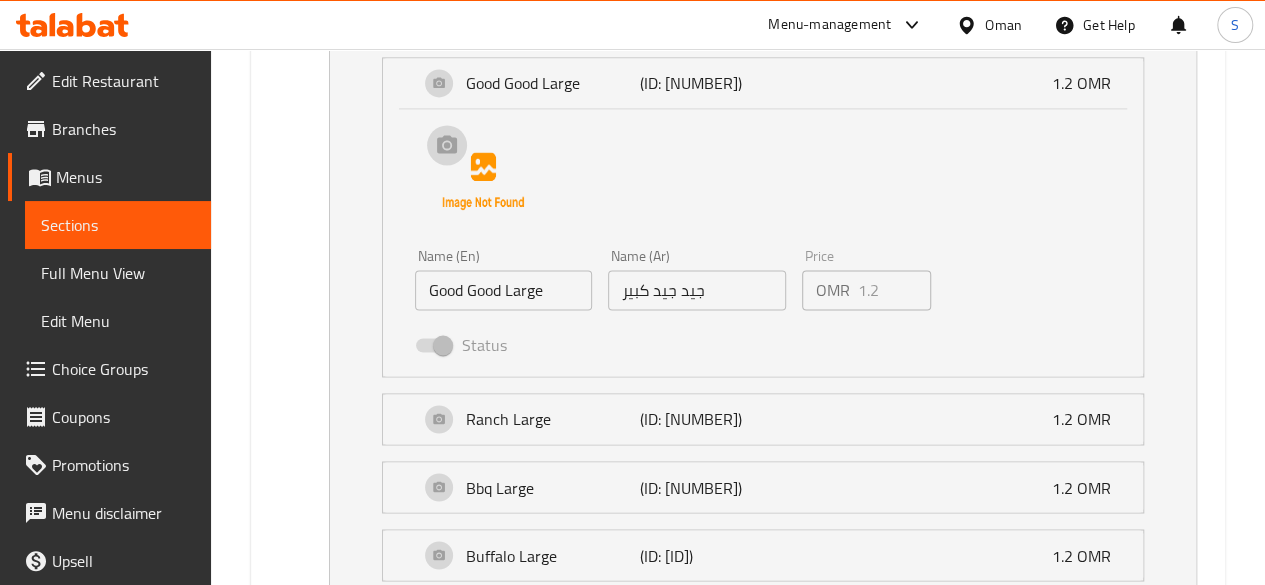 scroll, scrollTop: 1467, scrollLeft: 0, axis: vertical 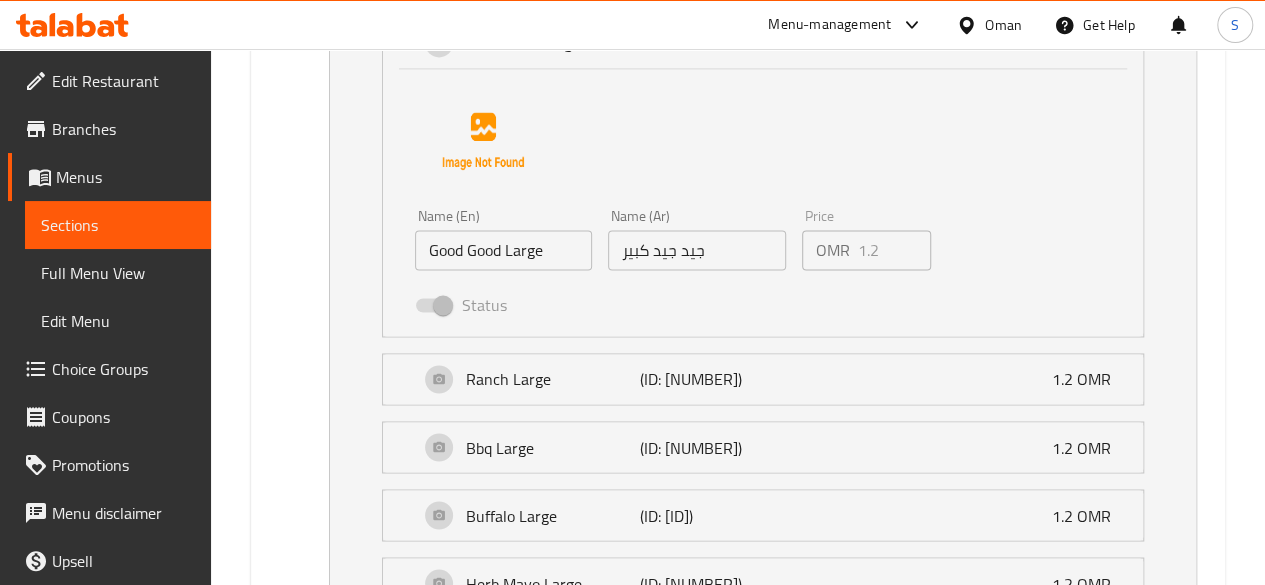 type on "Good Good Large" 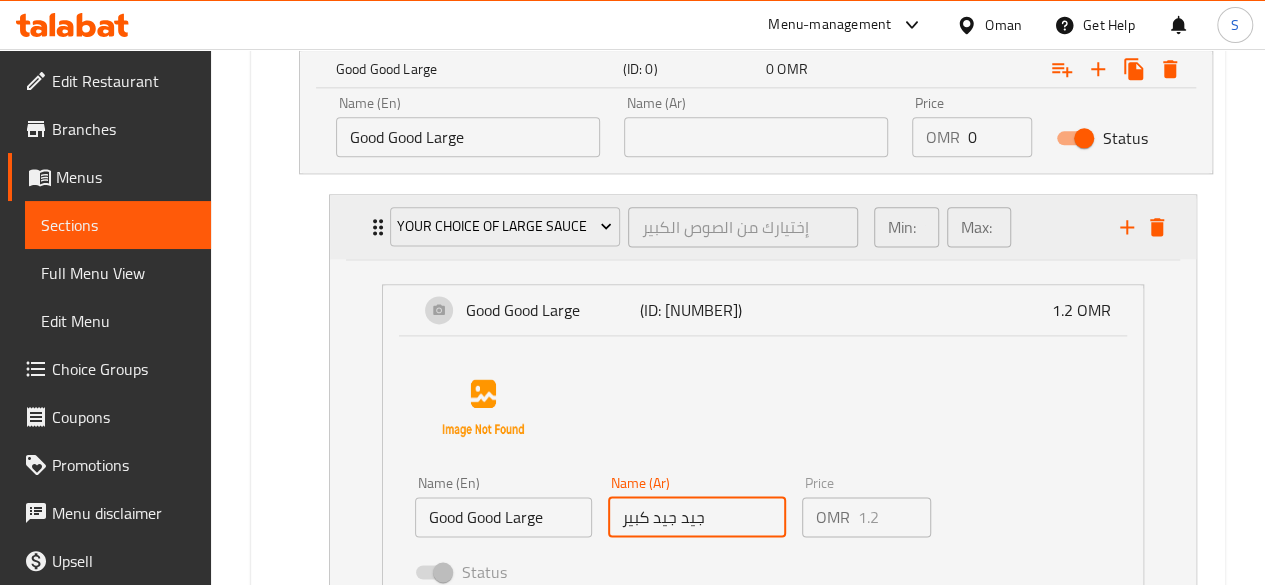 scroll, scrollTop: 1199, scrollLeft: 0, axis: vertical 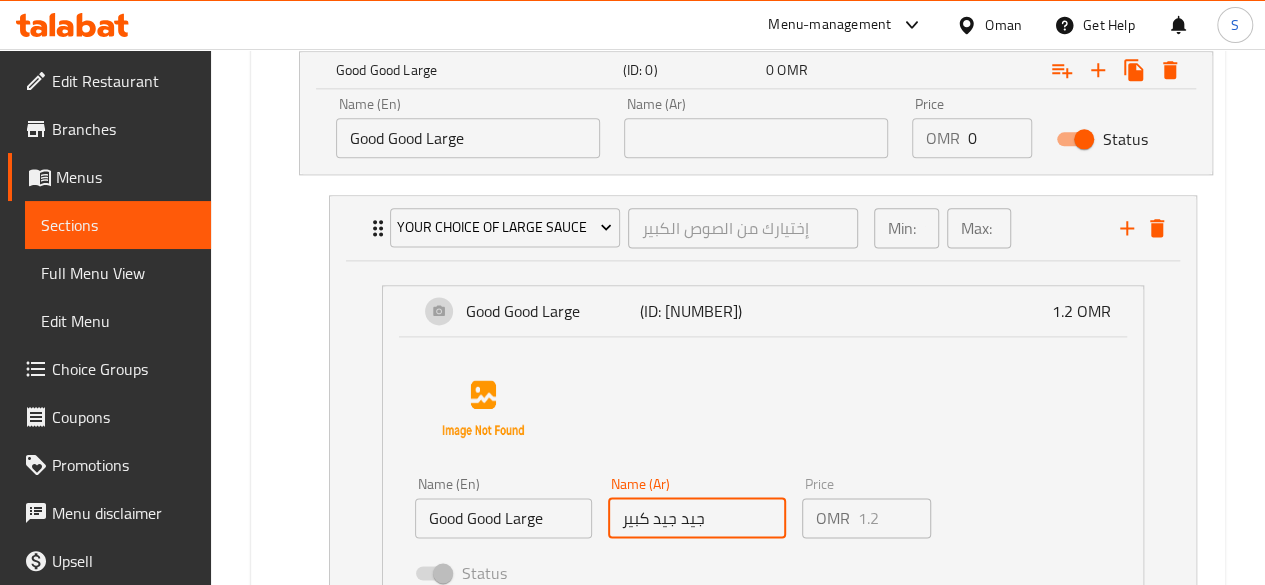 click at bounding box center (756, 138) 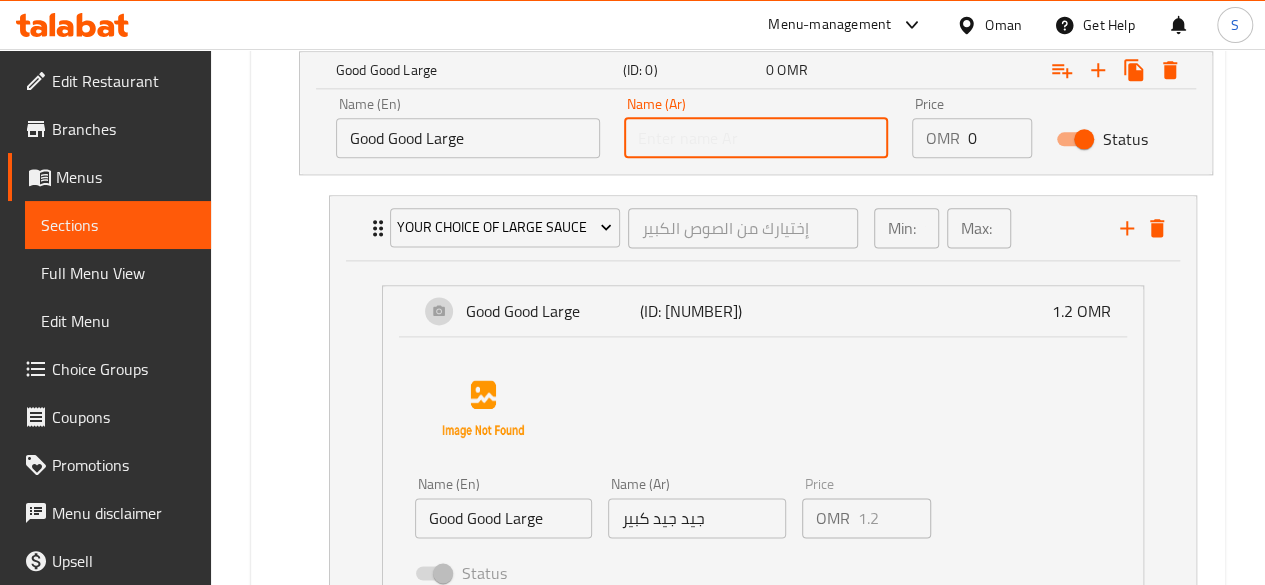 paste on "جيد جيد كبير" 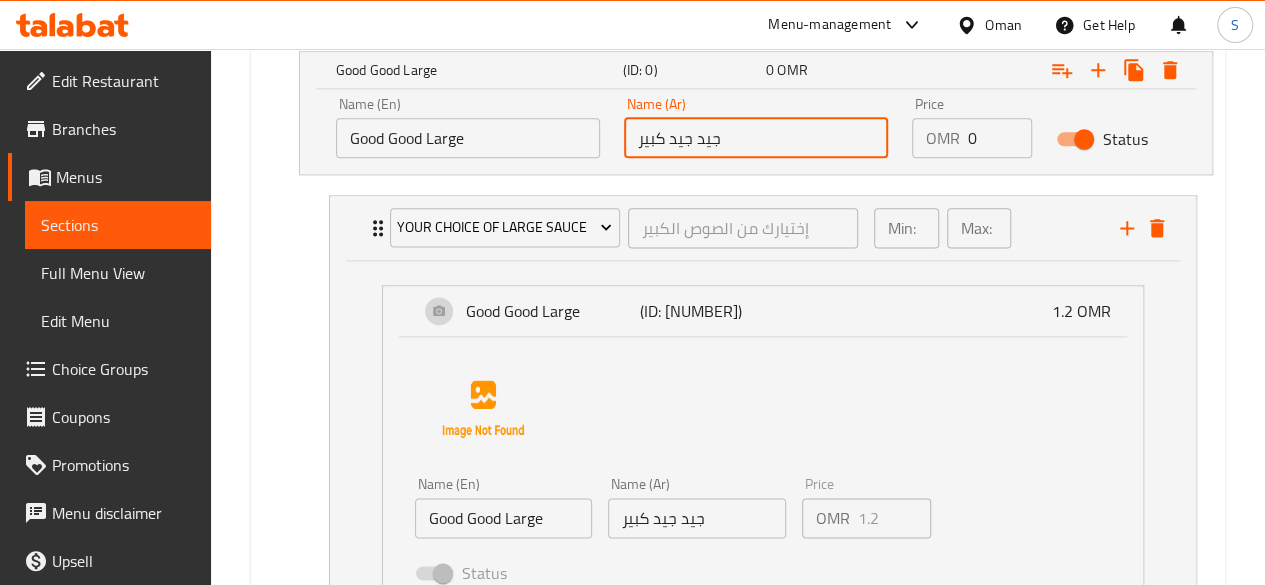 type on "جيد جيد كبير" 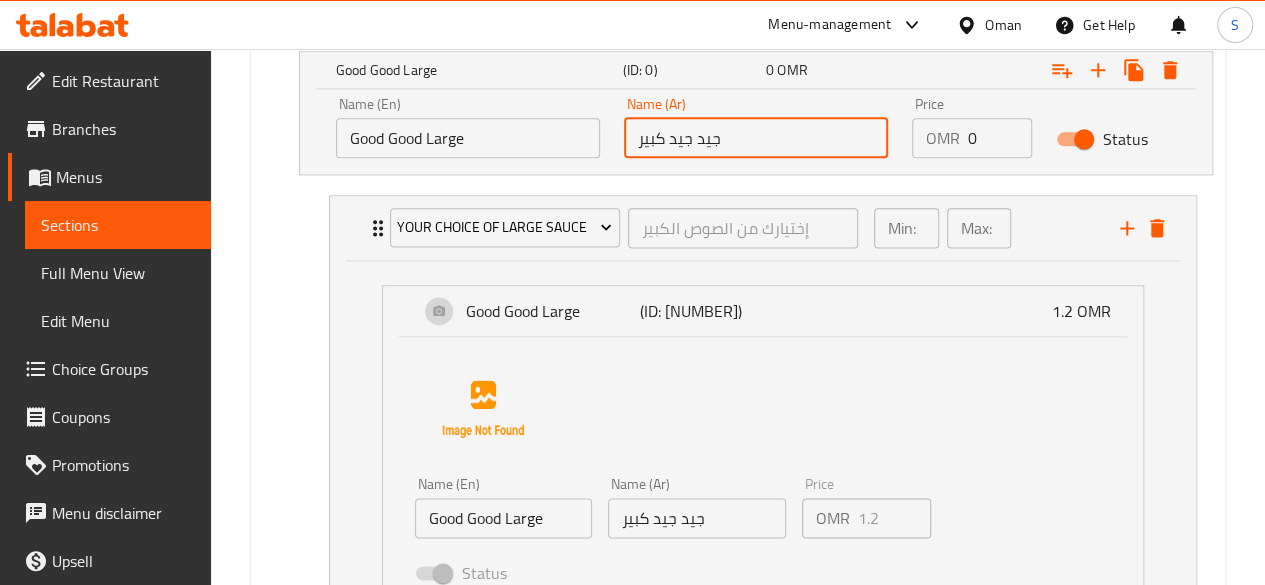 drag, startPoint x: 984, startPoint y: 140, endPoint x: 857, endPoint y: 141, distance: 127.00394 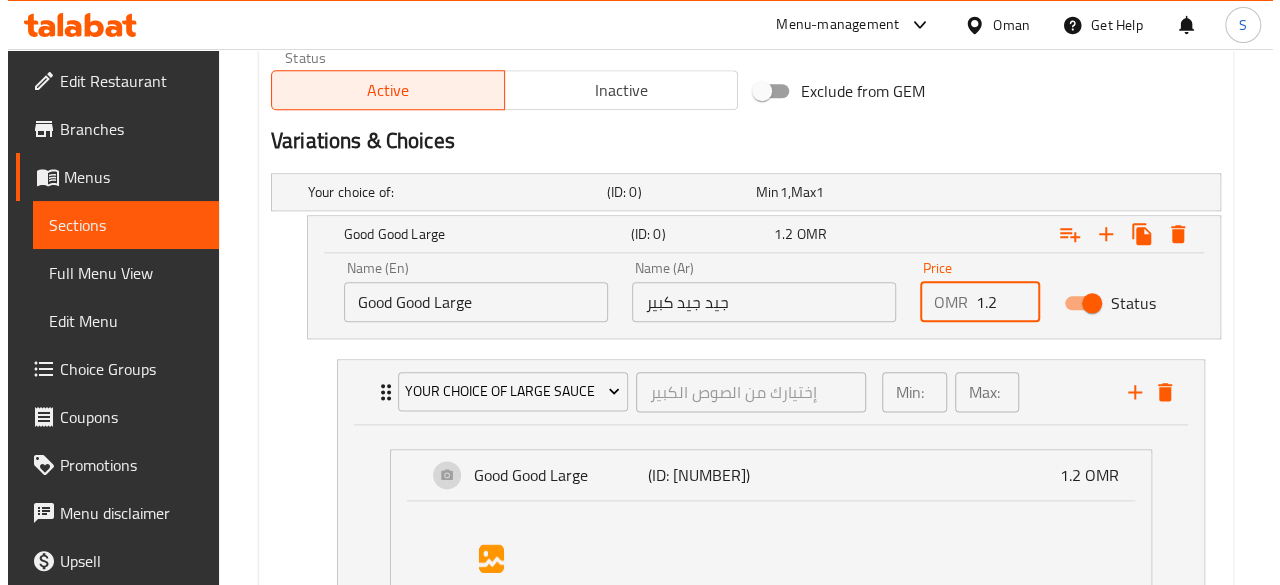 scroll, scrollTop: 1034, scrollLeft: 0, axis: vertical 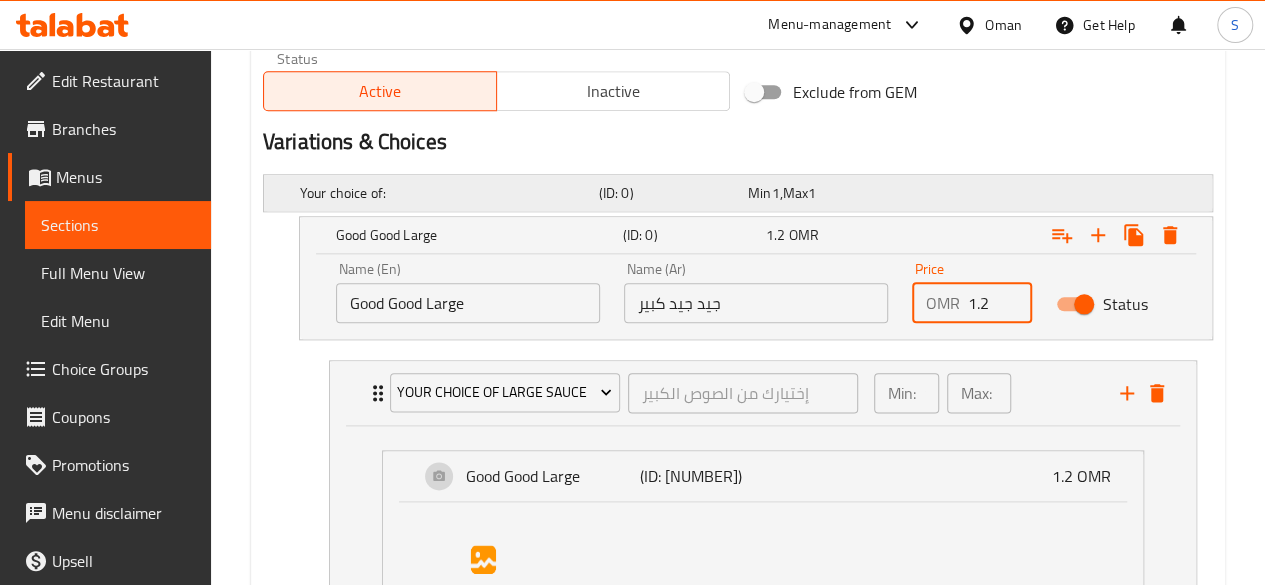 type on "1.2" 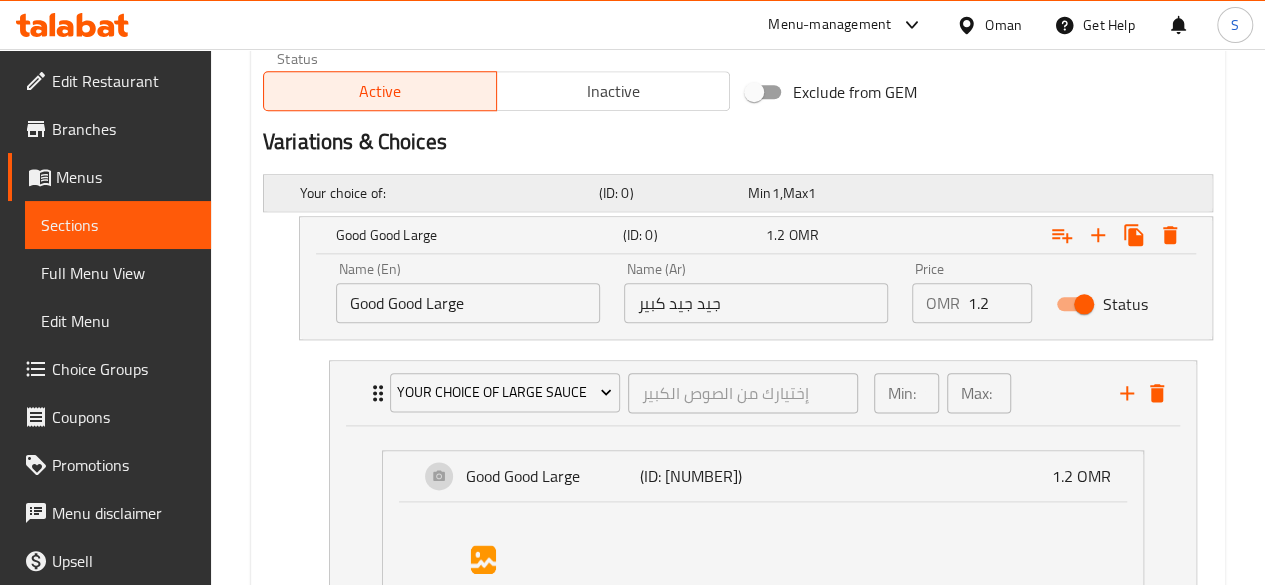 click on "Min 1  ,  Max 1" at bounding box center (818, 193) 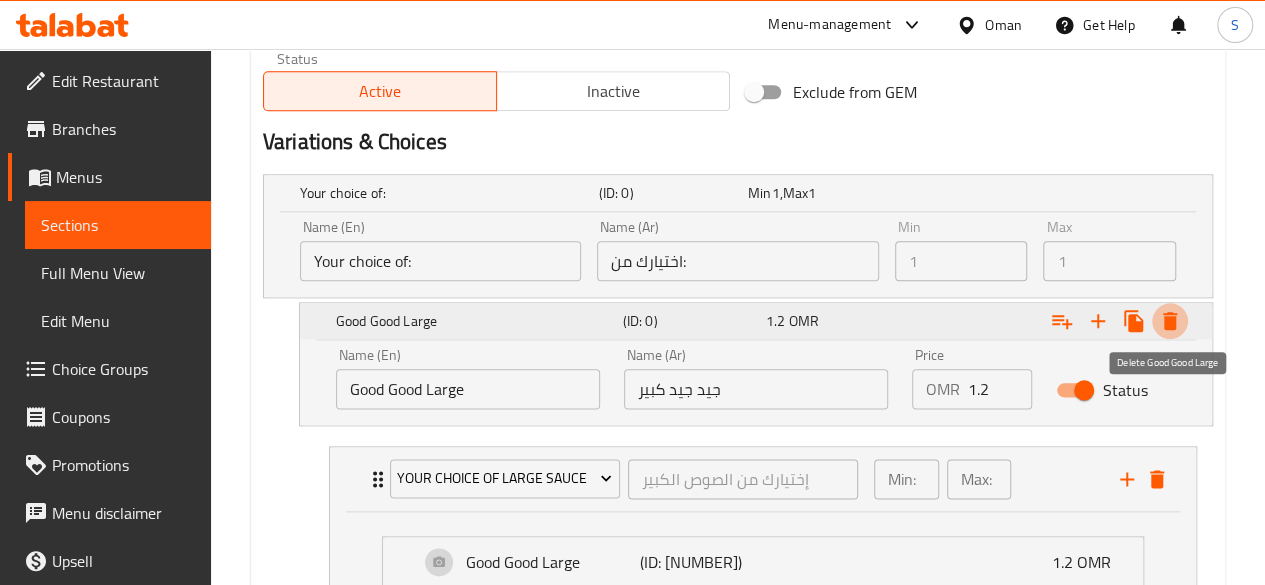 click 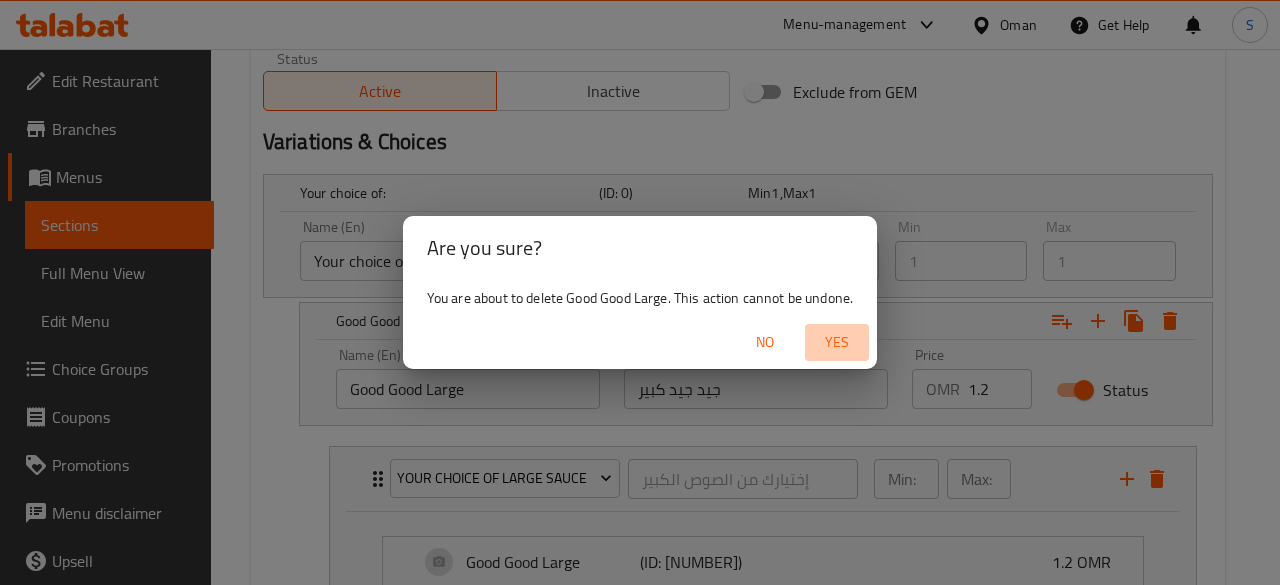 click on "Yes" at bounding box center [837, 342] 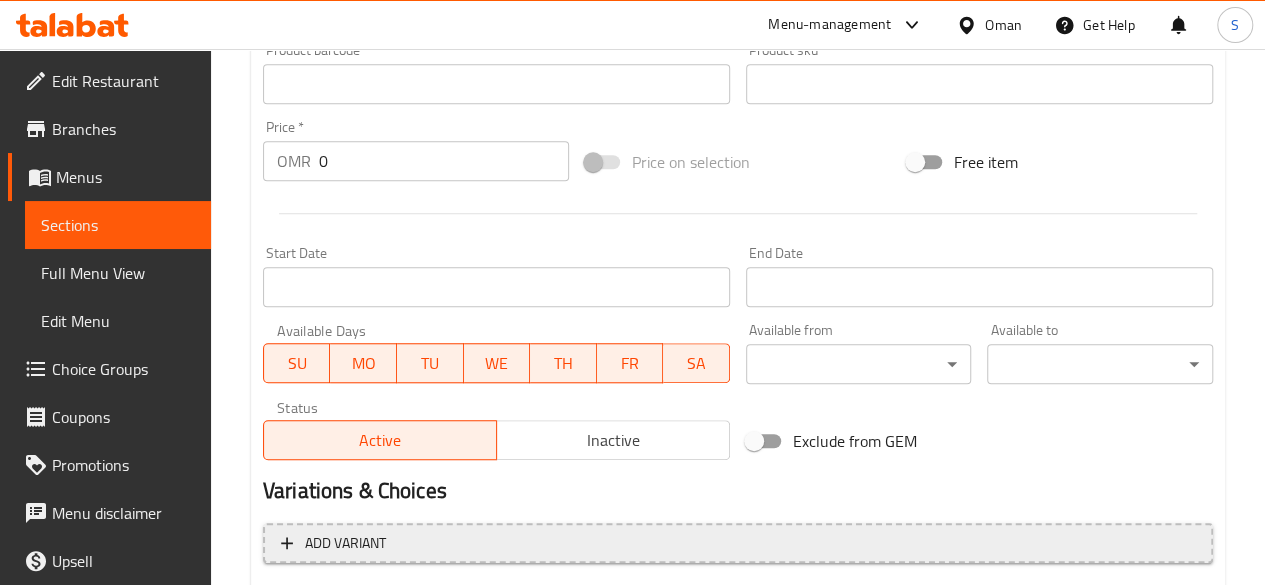 scroll, scrollTop: 683, scrollLeft: 0, axis: vertical 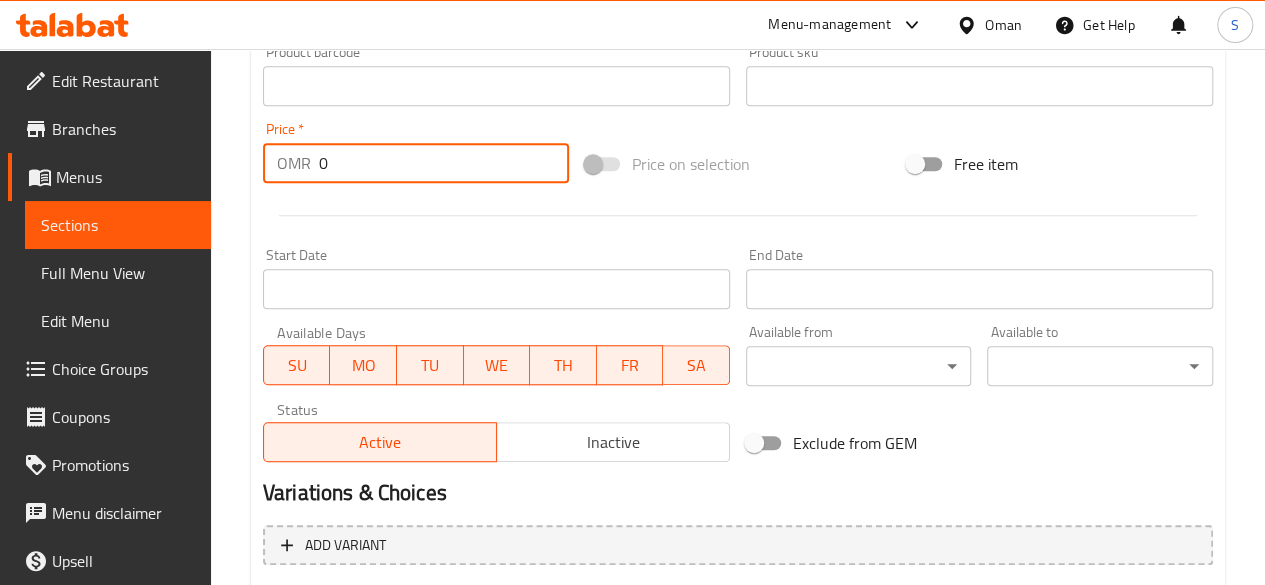 drag, startPoint x: 384, startPoint y: 159, endPoint x: 201, endPoint y: 153, distance: 183.09833 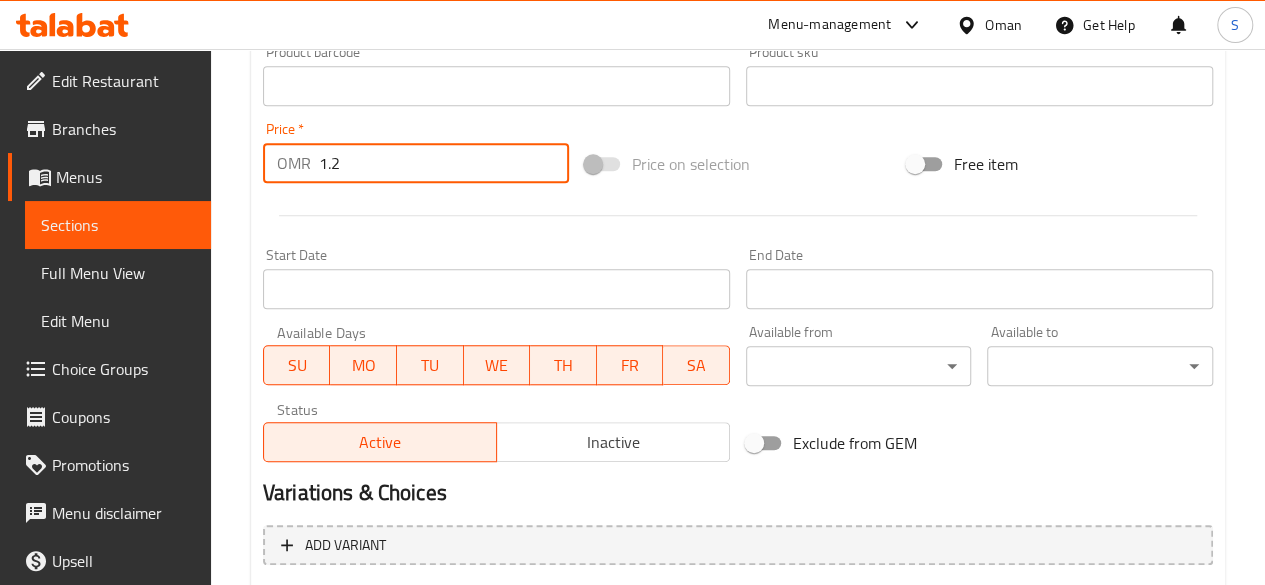 scroll, scrollTop: 889, scrollLeft: 0, axis: vertical 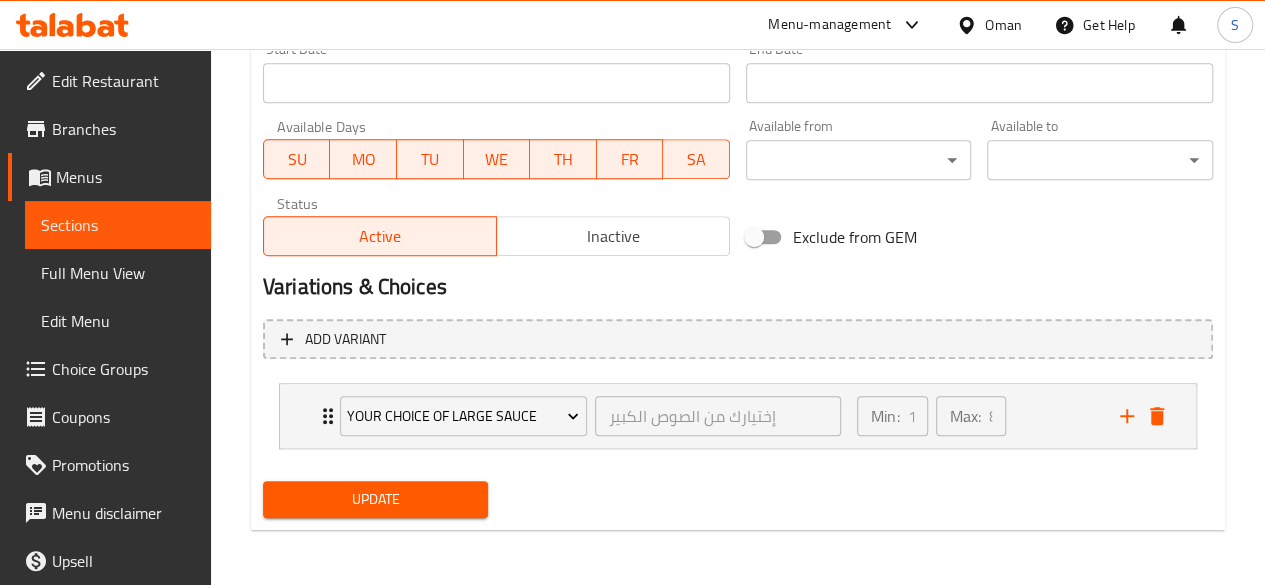 type on "1.2" 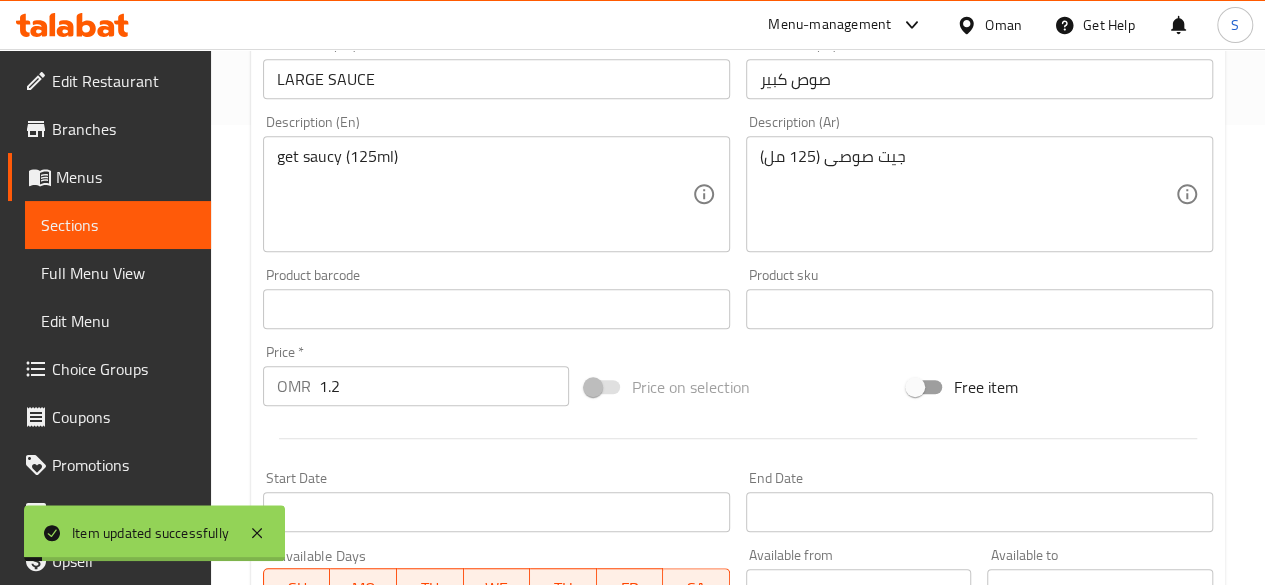 scroll, scrollTop: 459, scrollLeft: 0, axis: vertical 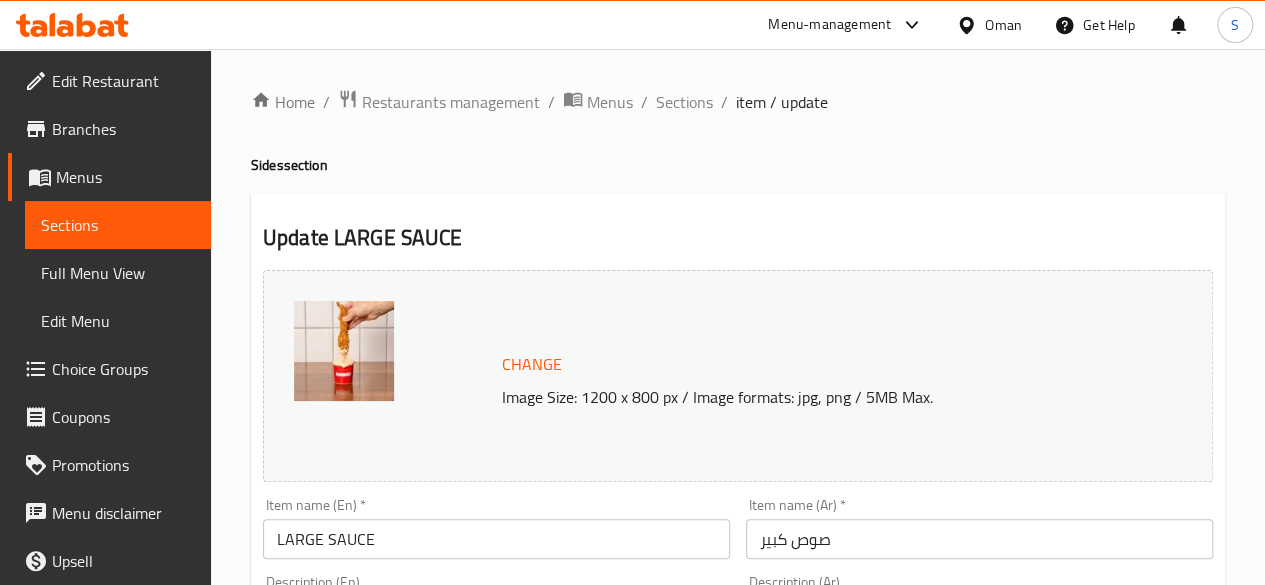 click 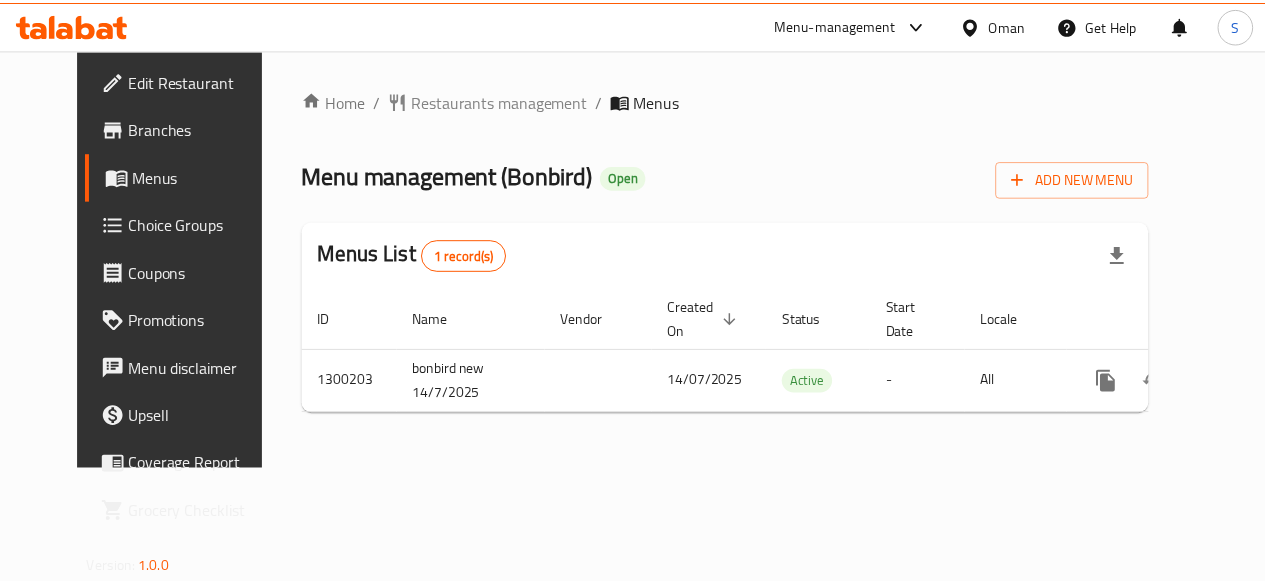 scroll, scrollTop: 0, scrollLeft: 0, axis: both 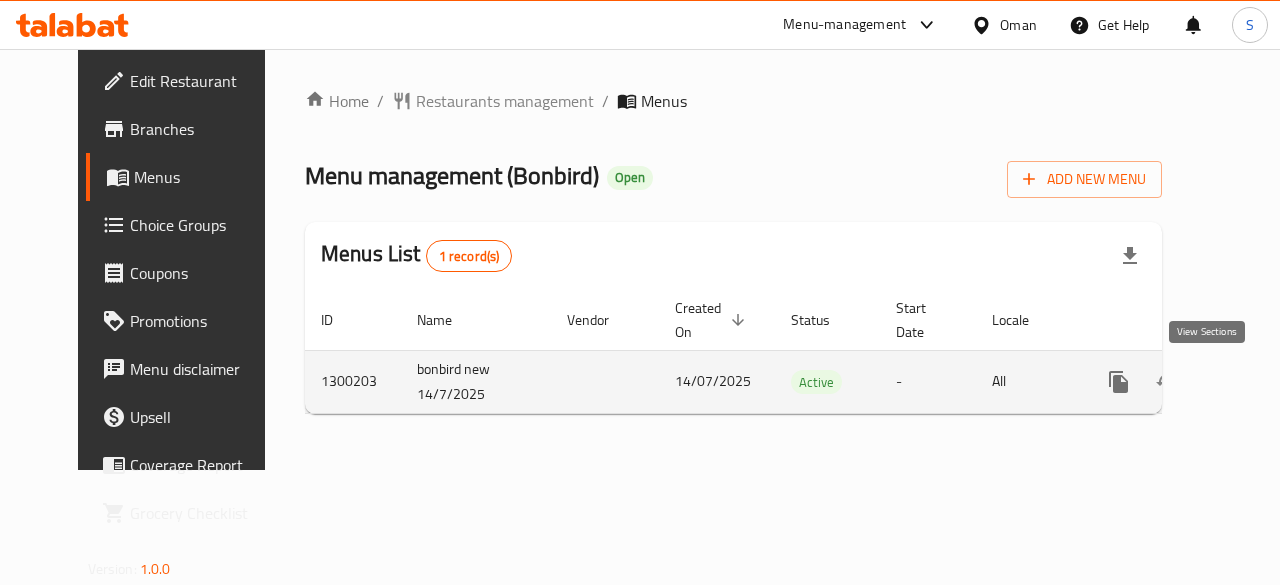 click at bounding box center (1263, 382) 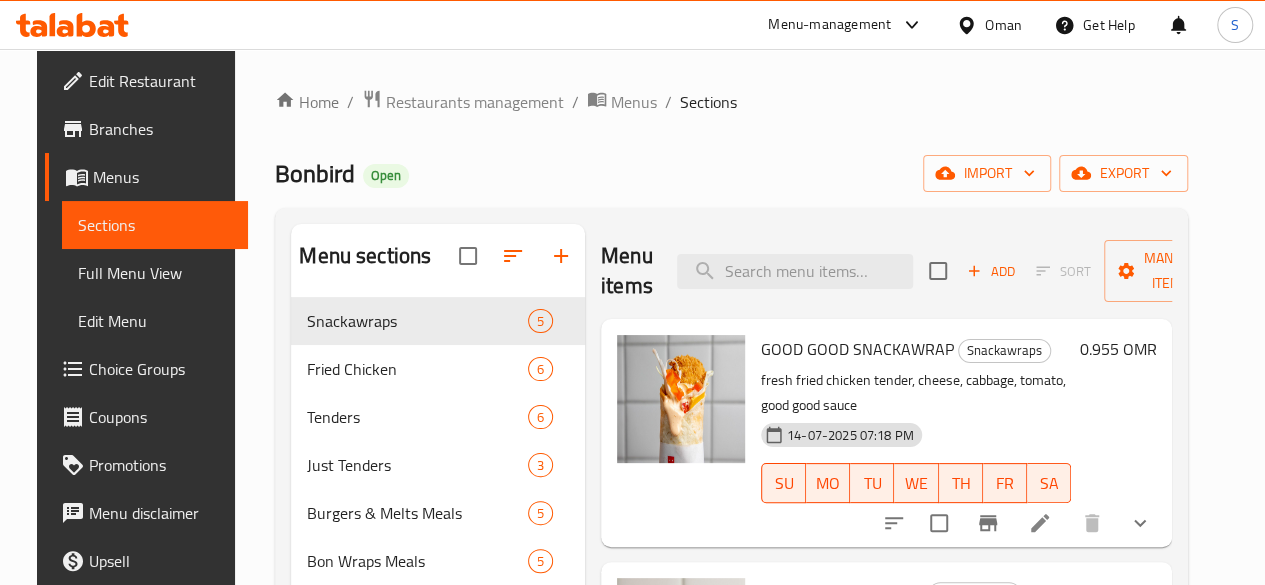 scroll, scrollTop: 333, scrollLeft: 0, axis: vertical 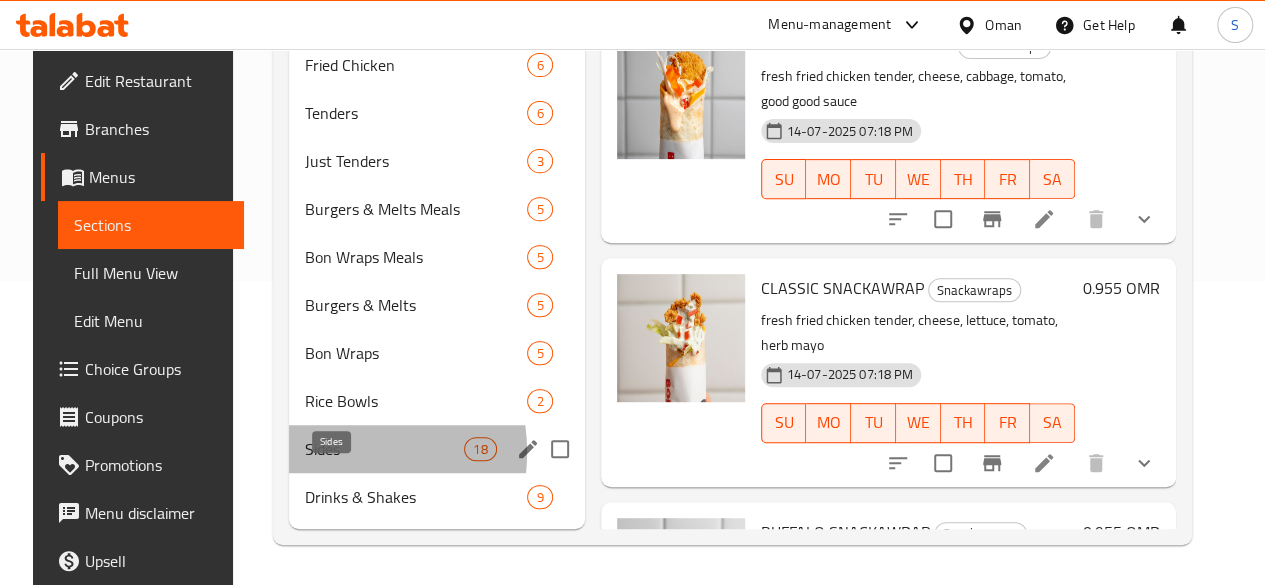 click on "Sides" at bounding box center [384, 449] 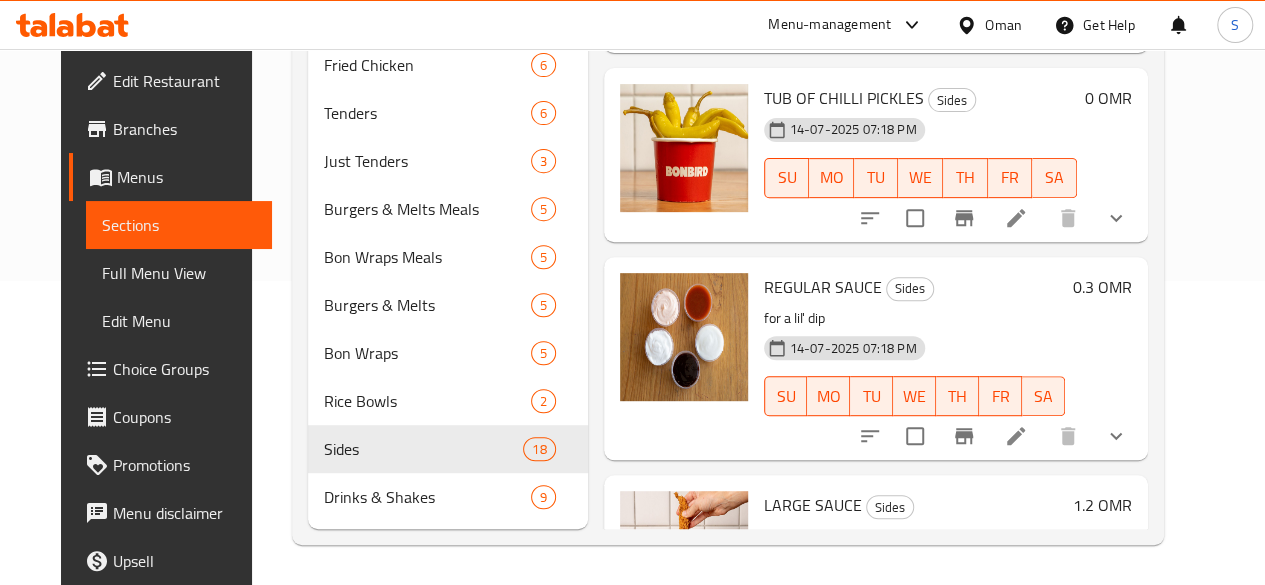scroll, scrollTop: 2778, scrollLeft: 0, axis: vertical 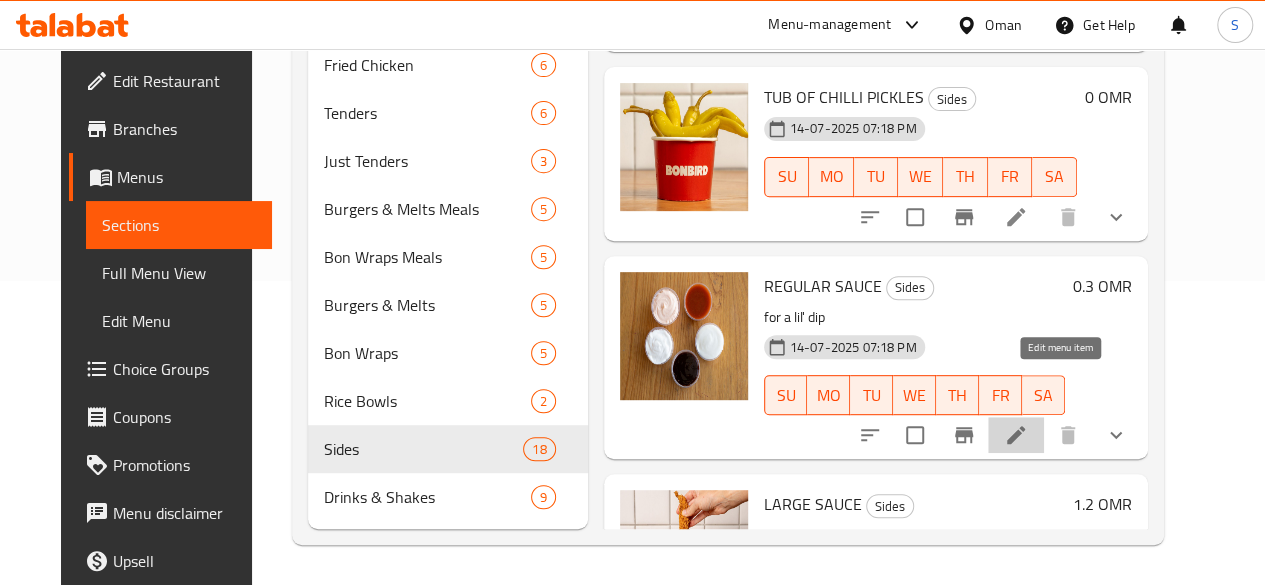 click 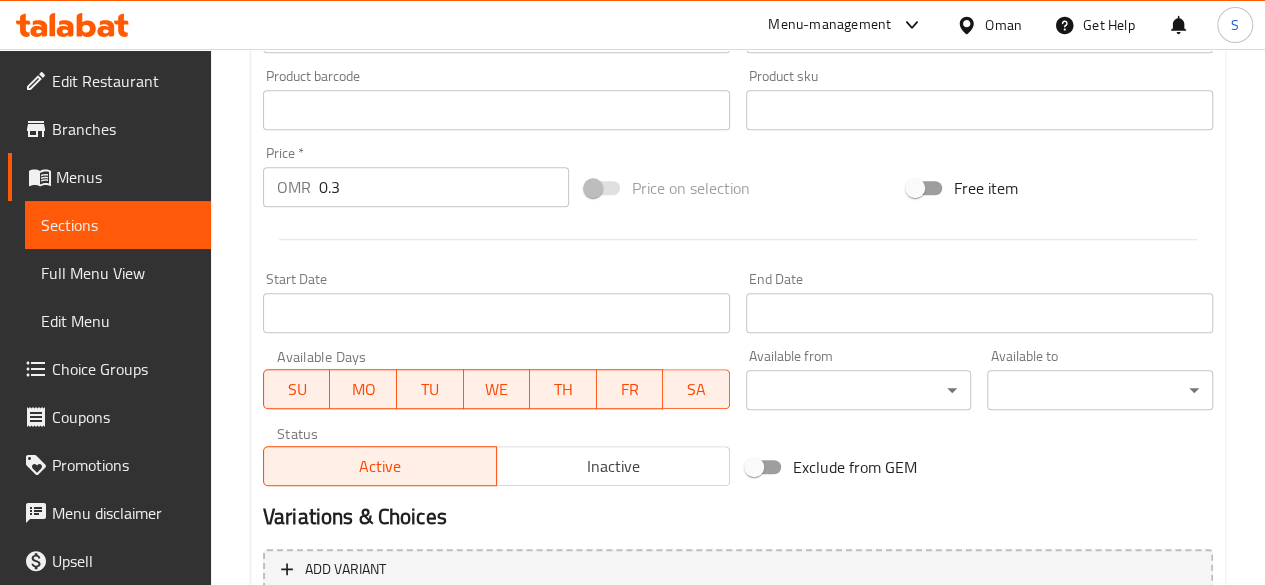 scroll, scrollTop: 889, scrollLeft: 0, axis: vertical 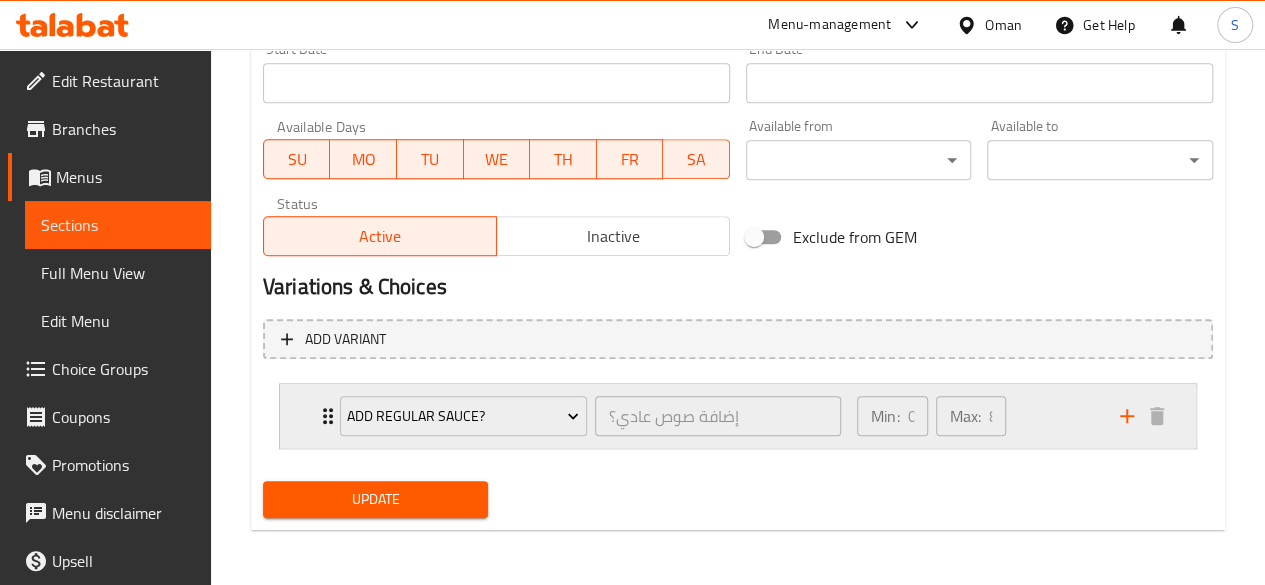 click on "Add regular sauce? إضافة صوص عادي؟ ​" at bounding box center (590, 416) 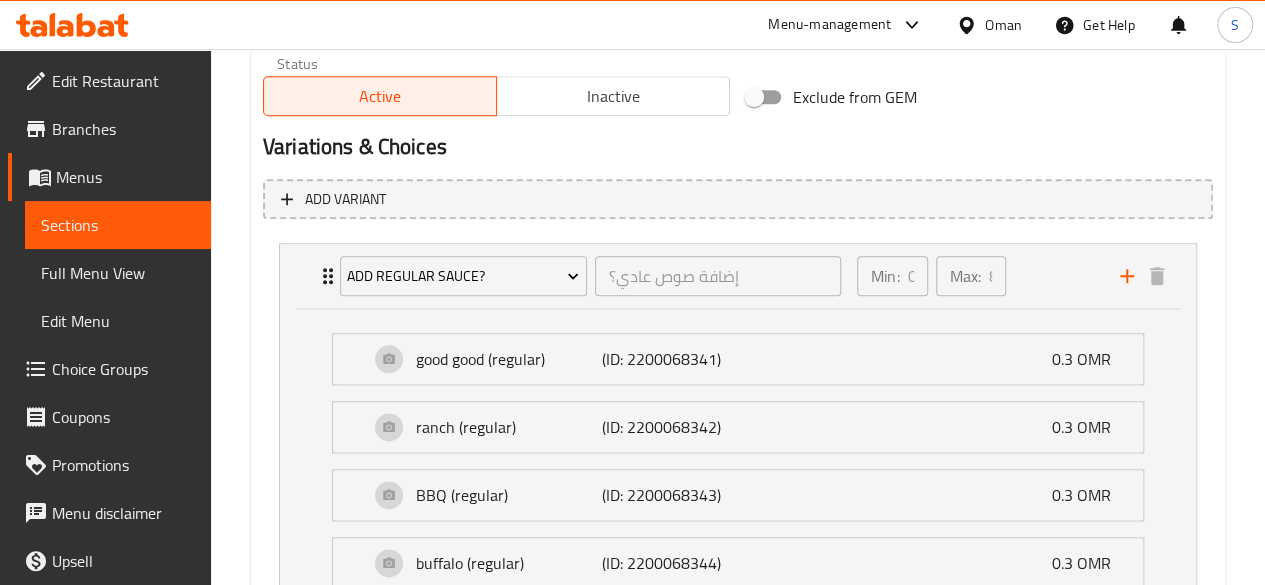 scroll, scrollTop: 1030, scrollLeft: 0, axis: vertical 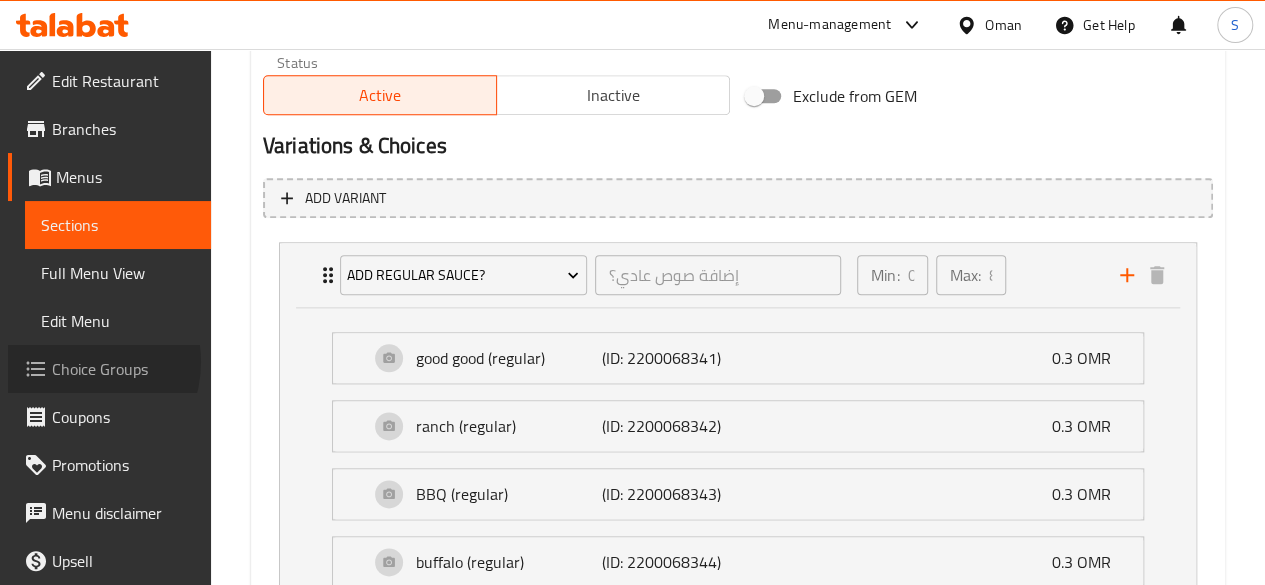 click on "Choice Groups" at bounding box center (123, 369) 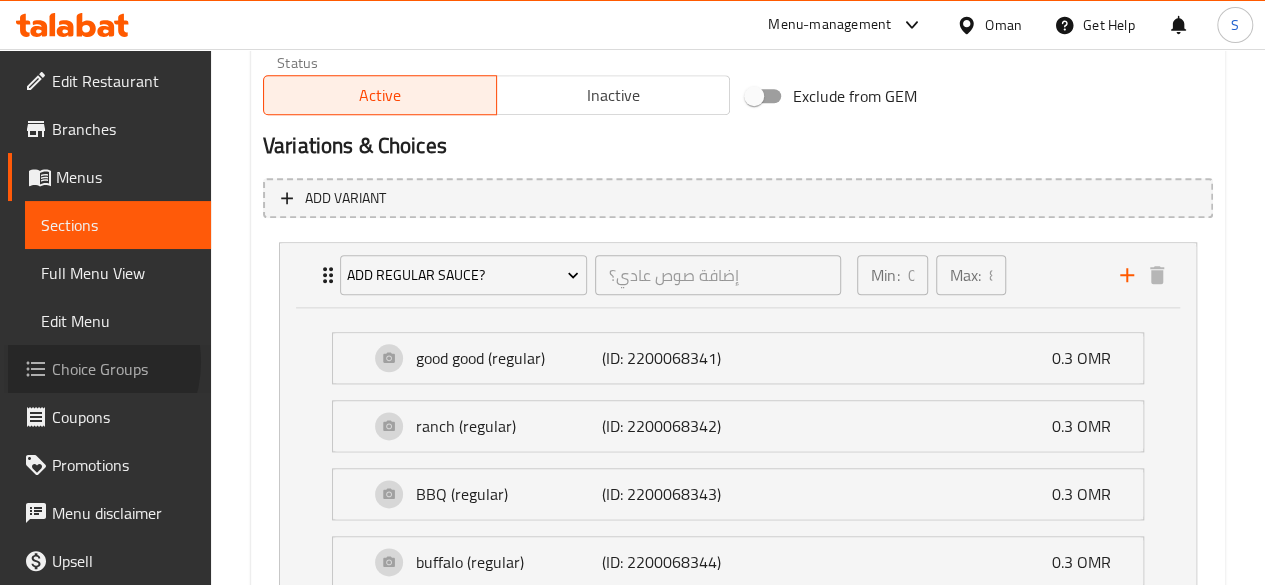 scroll, scrollTop: 283, scrollLeft: 0, axis: vertical 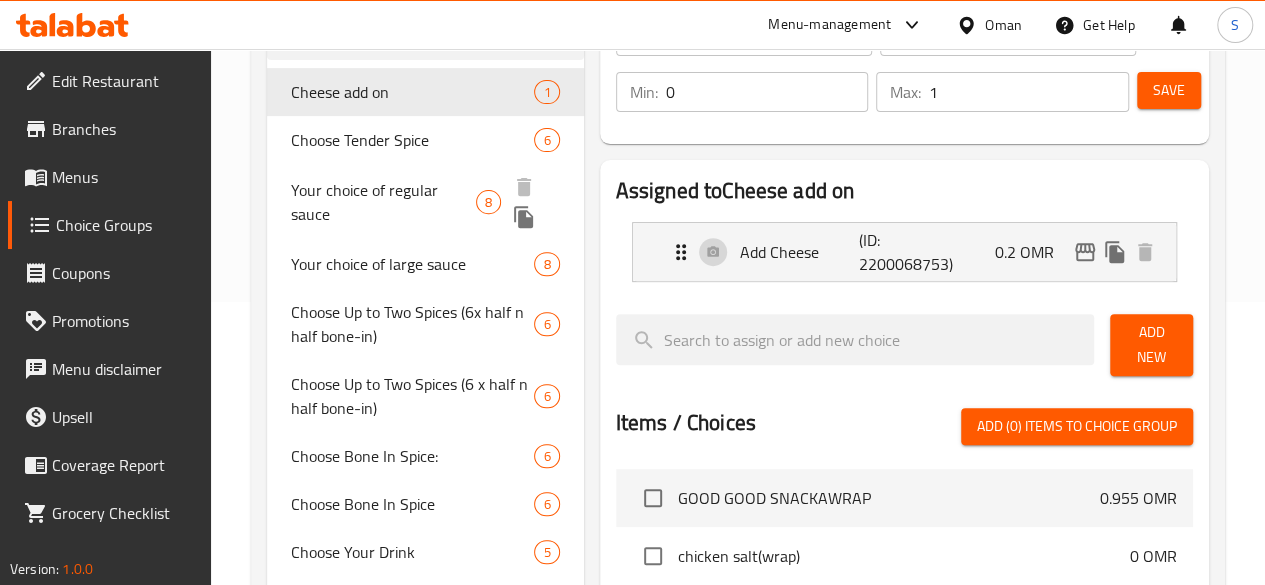 click on "Your choice of regular sauce" at bounding box center (383, 202) 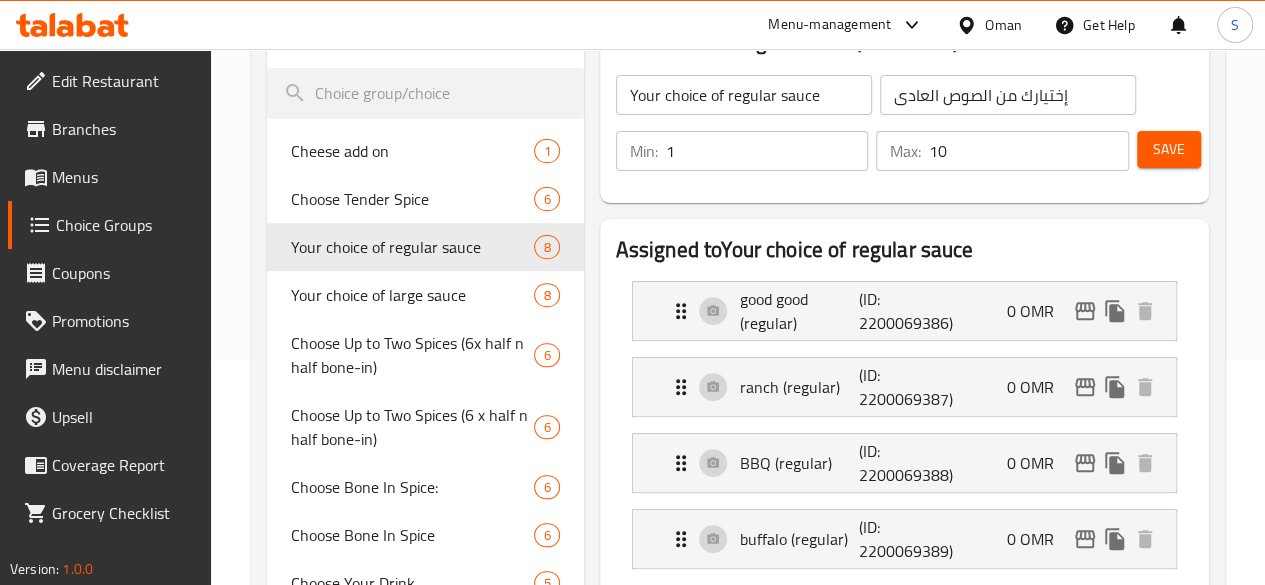 scroll, scrollTop: 220, scrollLeft: 0, axis: vertical 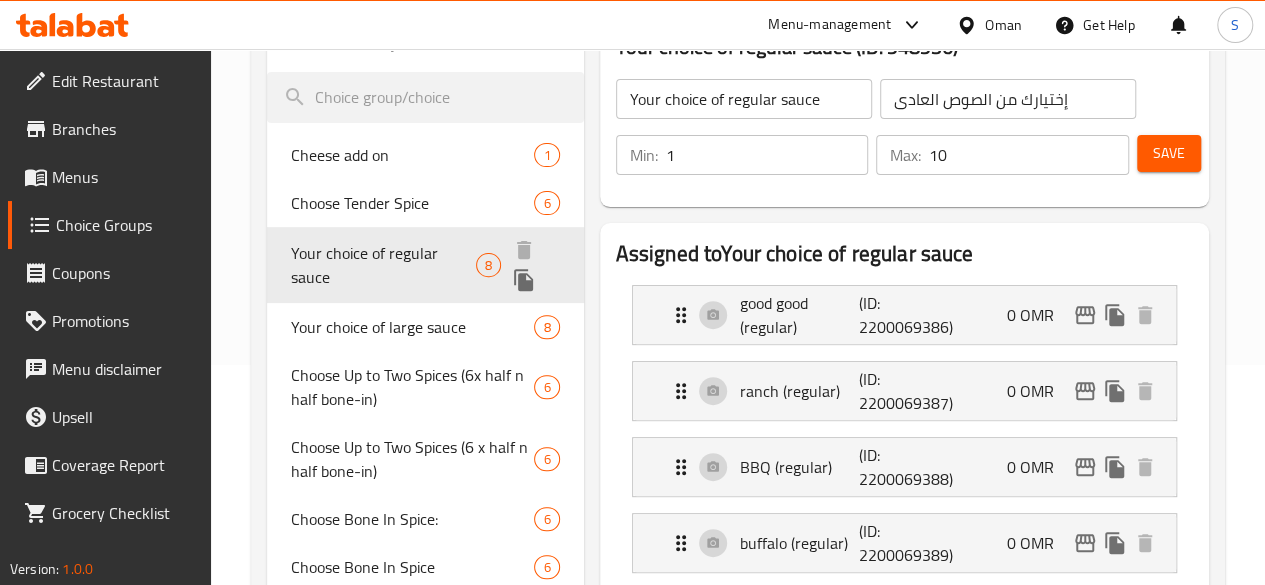 click 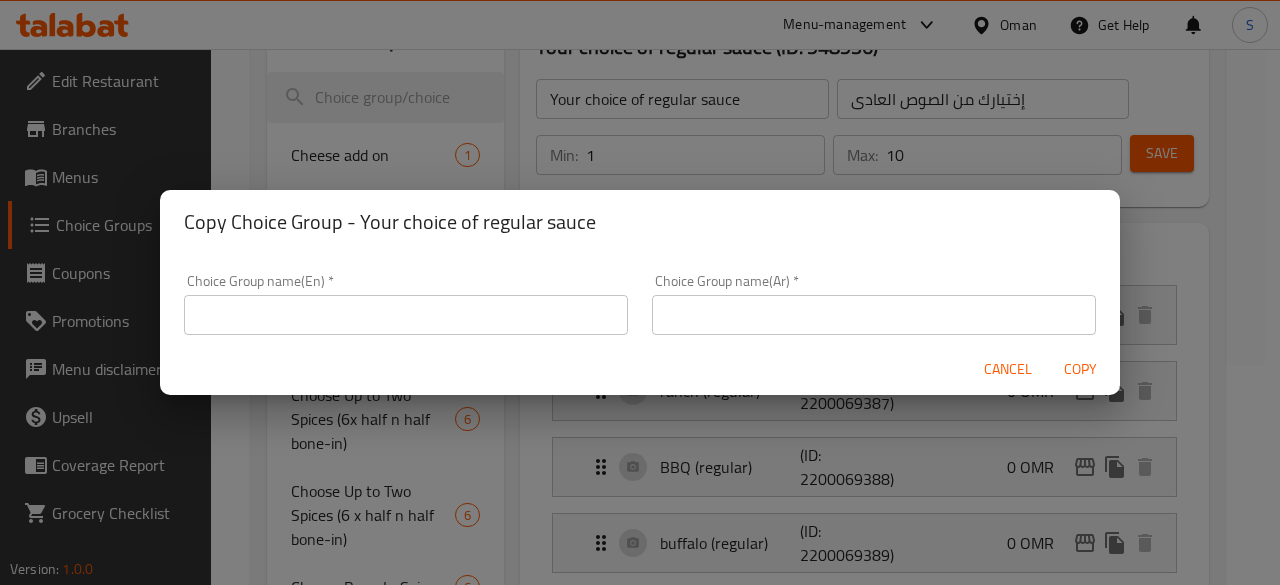click at bounding box center [406, 315] 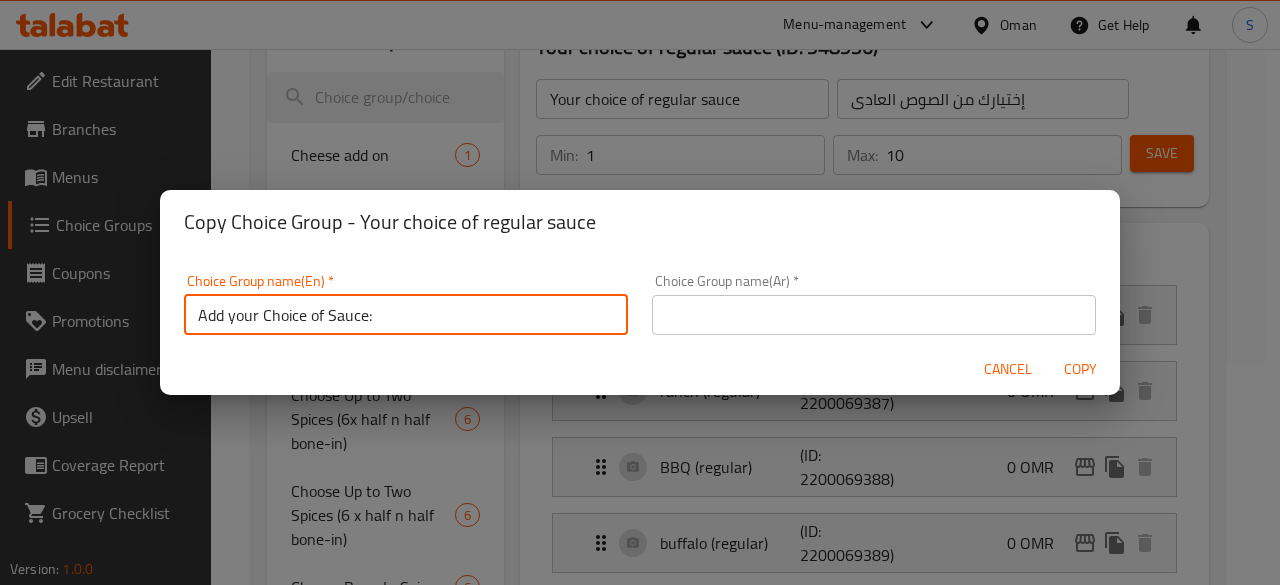 drag, startPoint x: 415, startPoint y: 313, endPoint x: 19, endPoint y: 286, distance: 396.91937 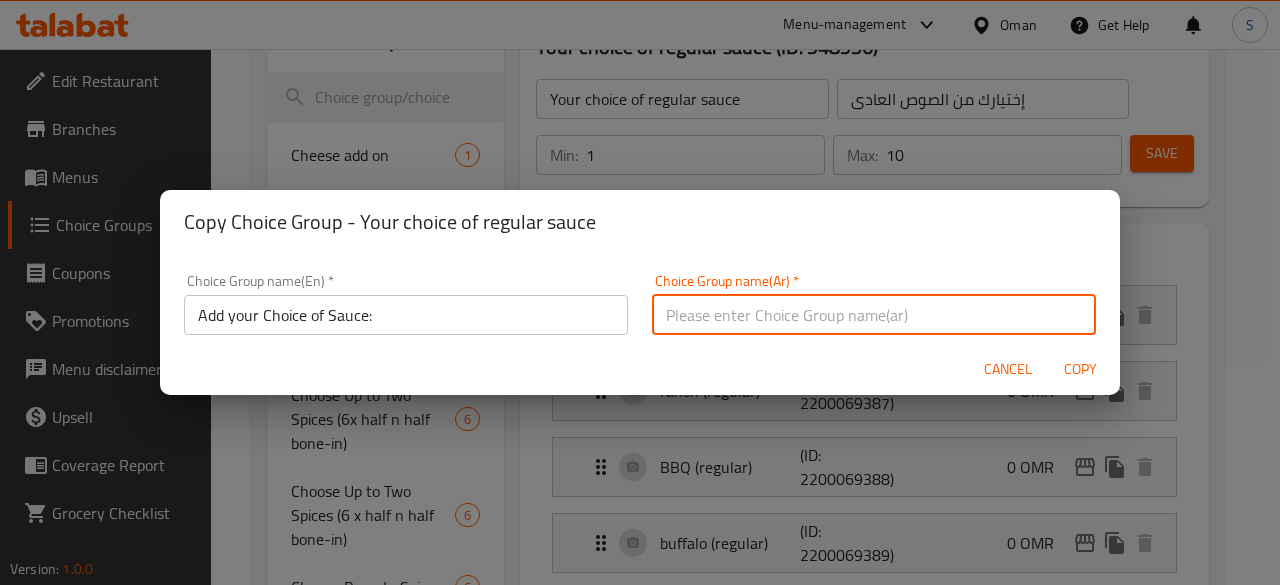 click at bounding box center (874, 315) 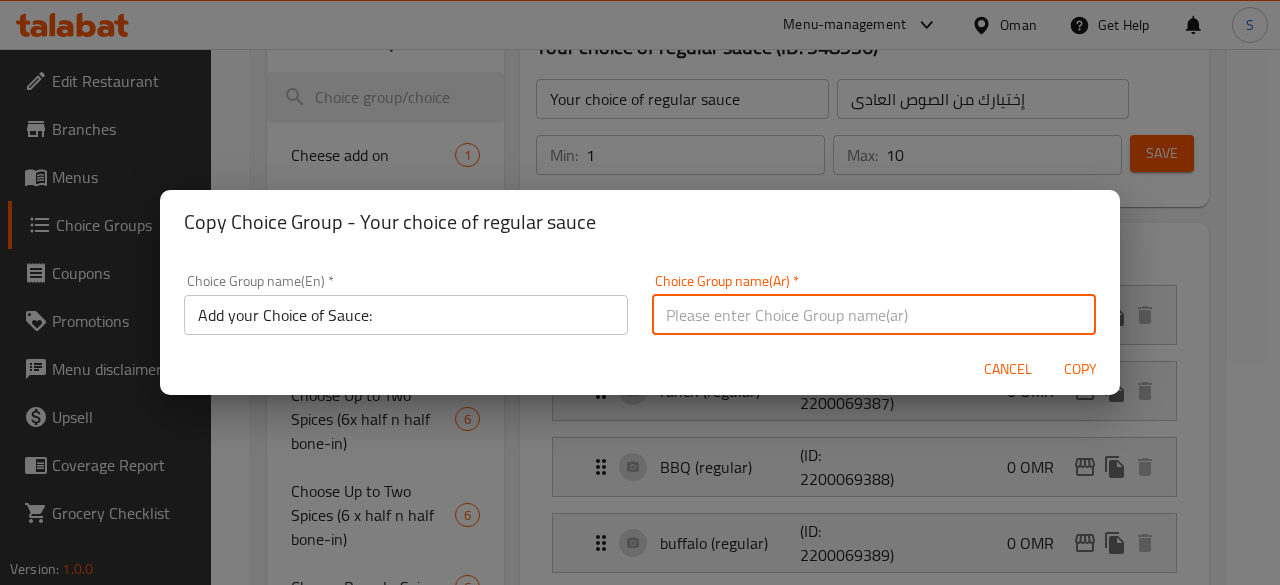 paste on "أضف اختيارك من الصلصة:" 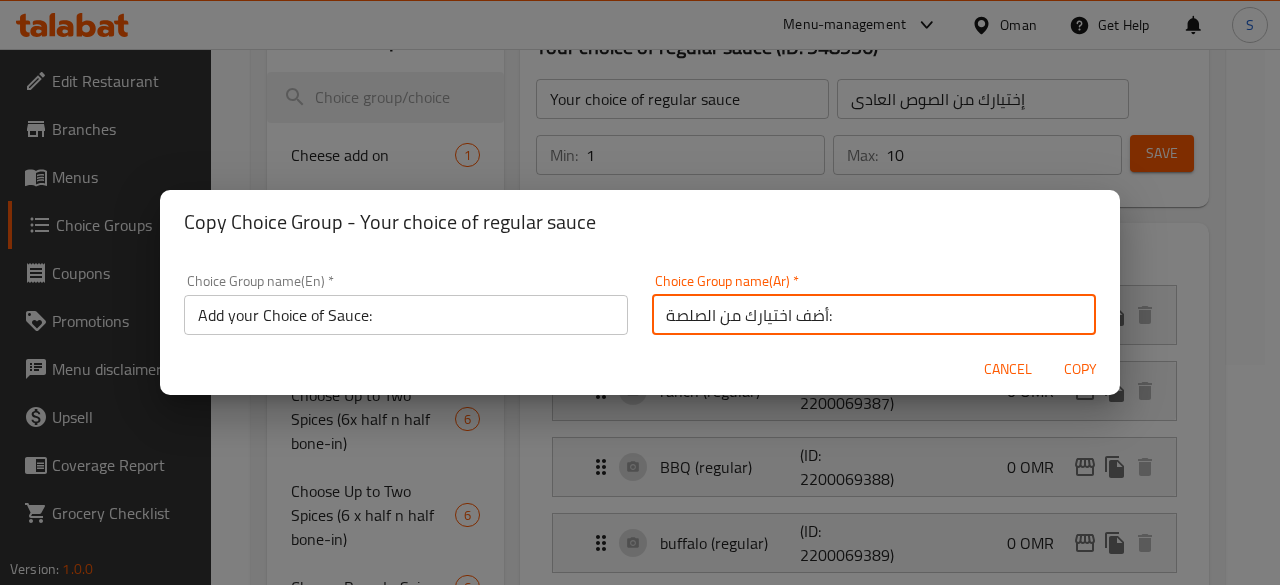 type on "أضف اختيارك من الصلصة:" 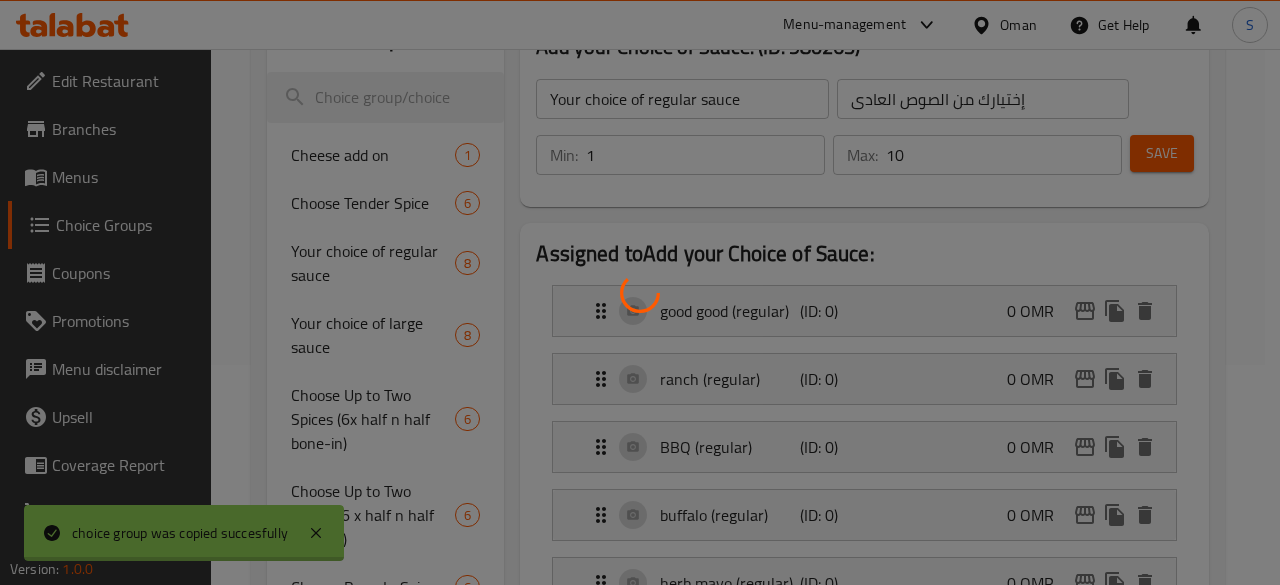 type on "Add your Choice of Sauce:" 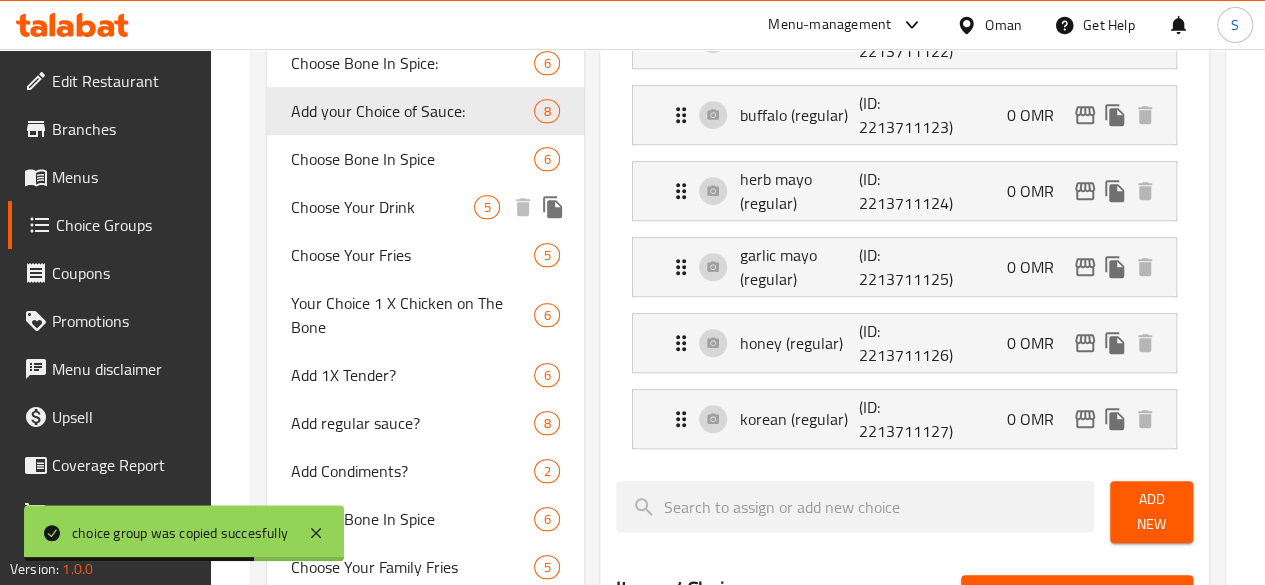 scroll, scrollTop: 650, scrollLeft: 0, axis: vertical 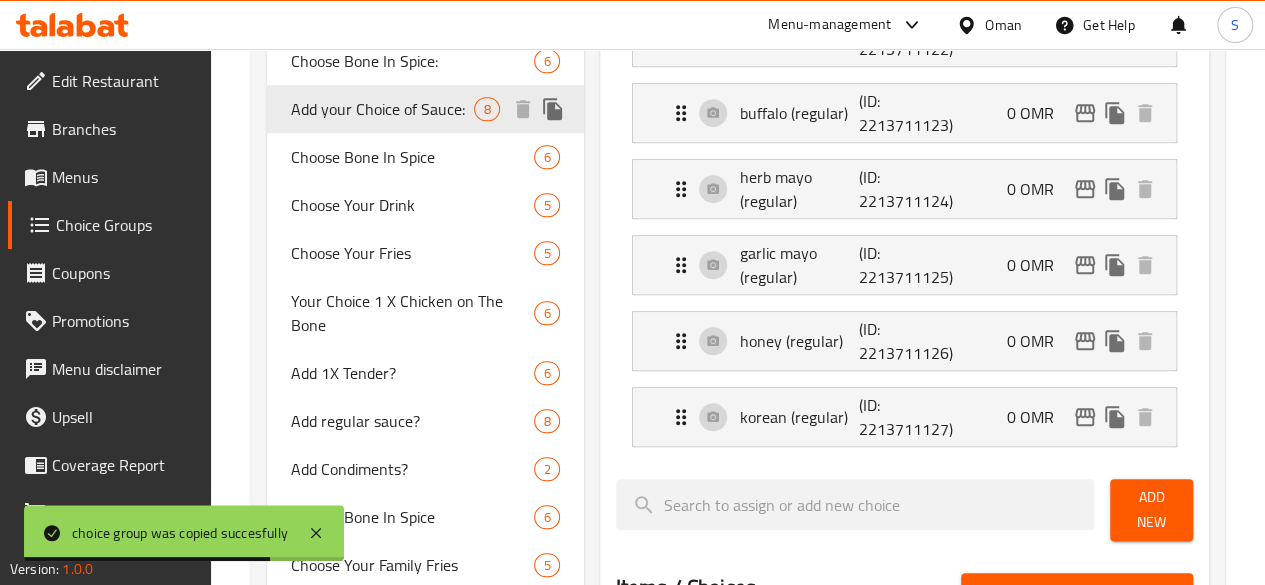 click on "Add your Choice of Sauce:" at bounding box center [383, 109] 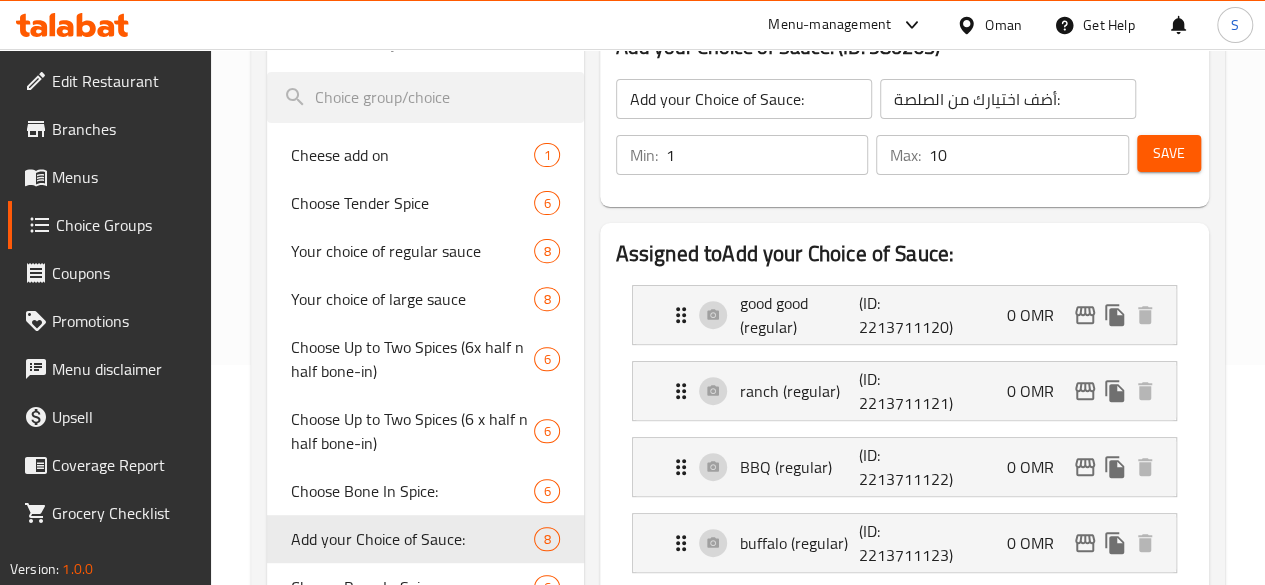 scroll, scrollTop: 196, scrollLeft: 0, axis: vertical 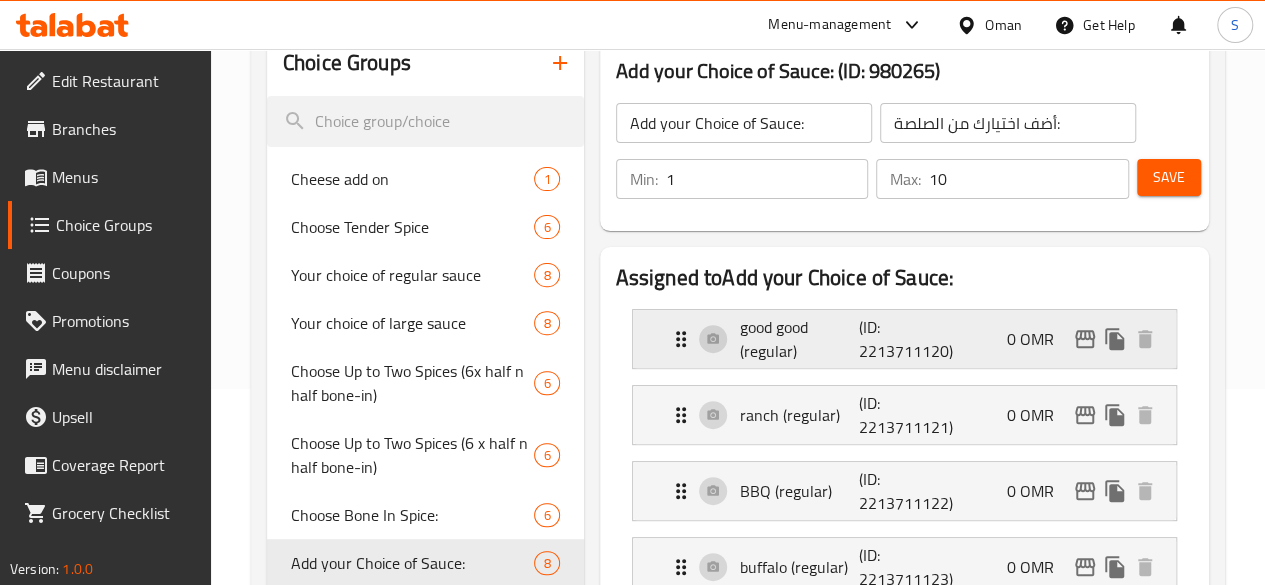 click on "good good (regular) (ID: [ID]) 0 OMR" at bounding box center (910, 339) 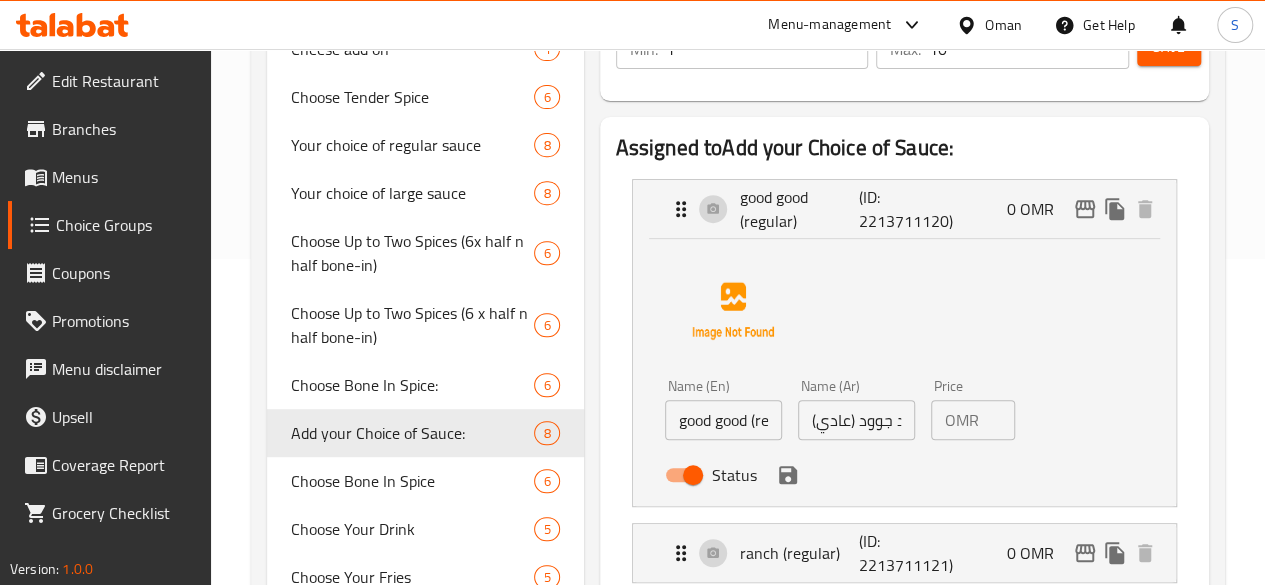 scroll, scrollTop: 327, scrollLeft: 0, axis: vertical 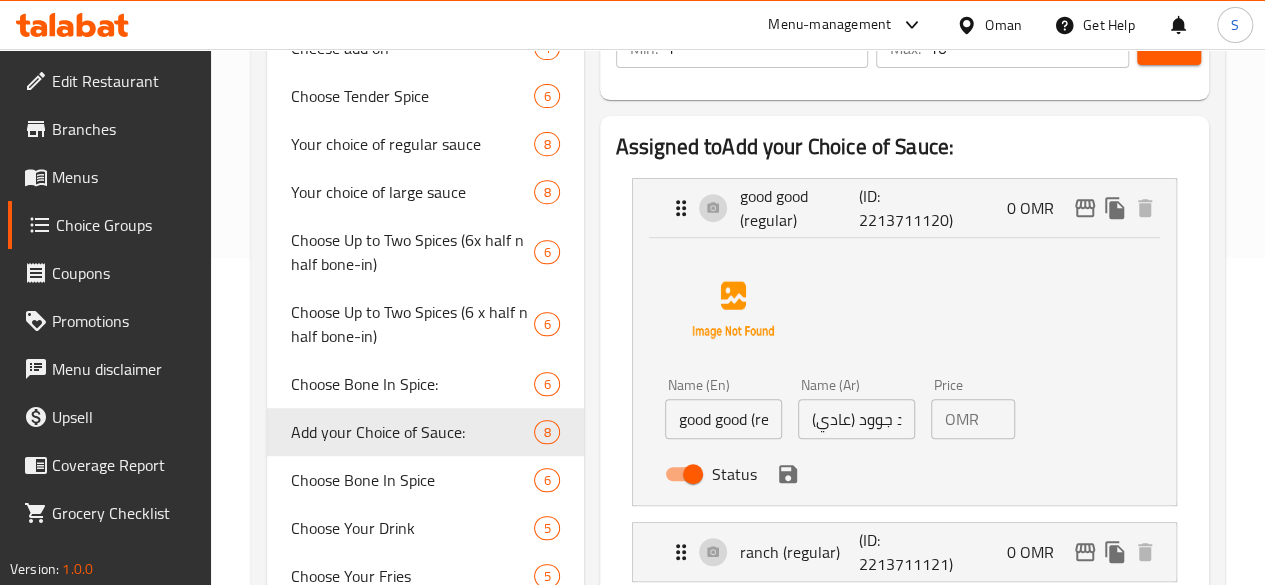 click on "0" at bounding box center (1001, 419) 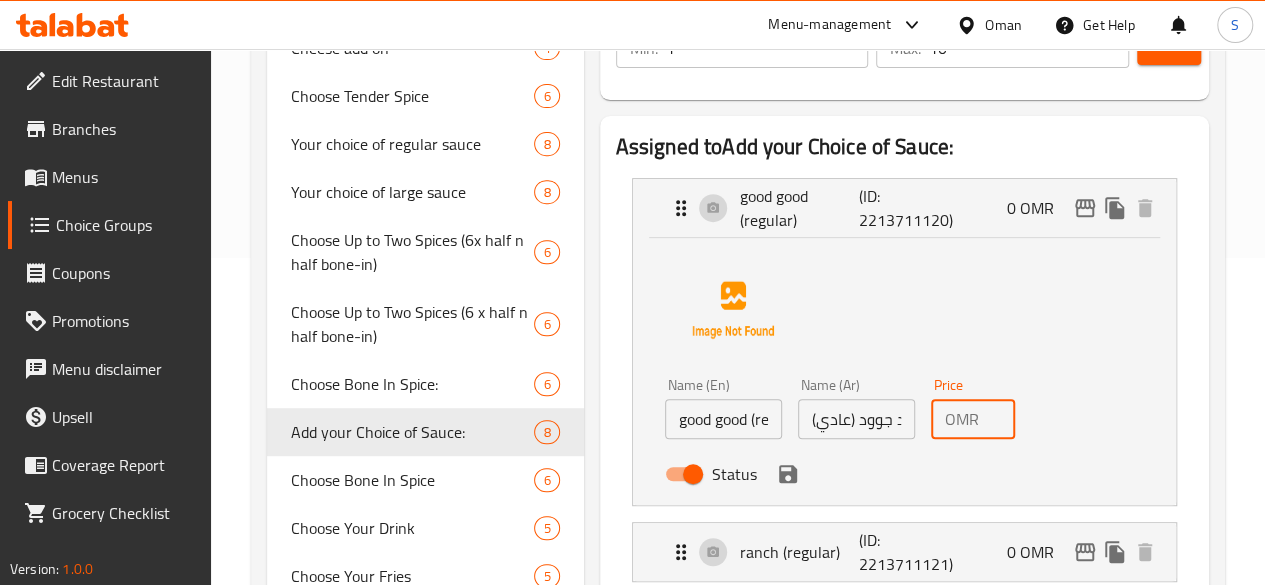 scroll, scrollTop: 0, scrollLeft: 6, axis: horizontal 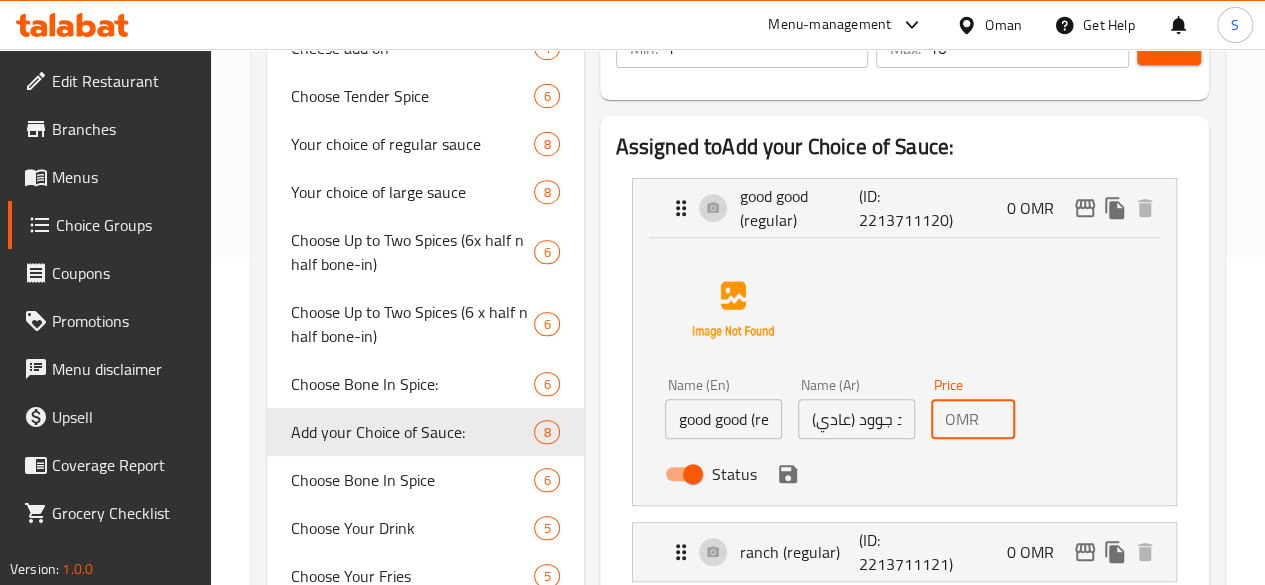 click 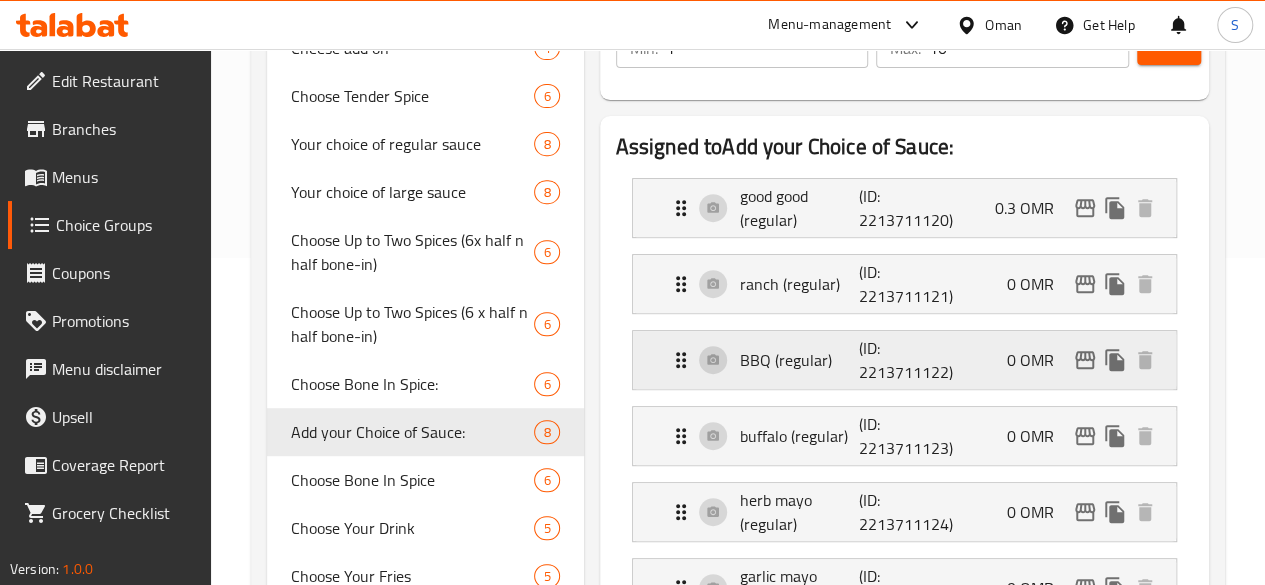 type on "0.3" 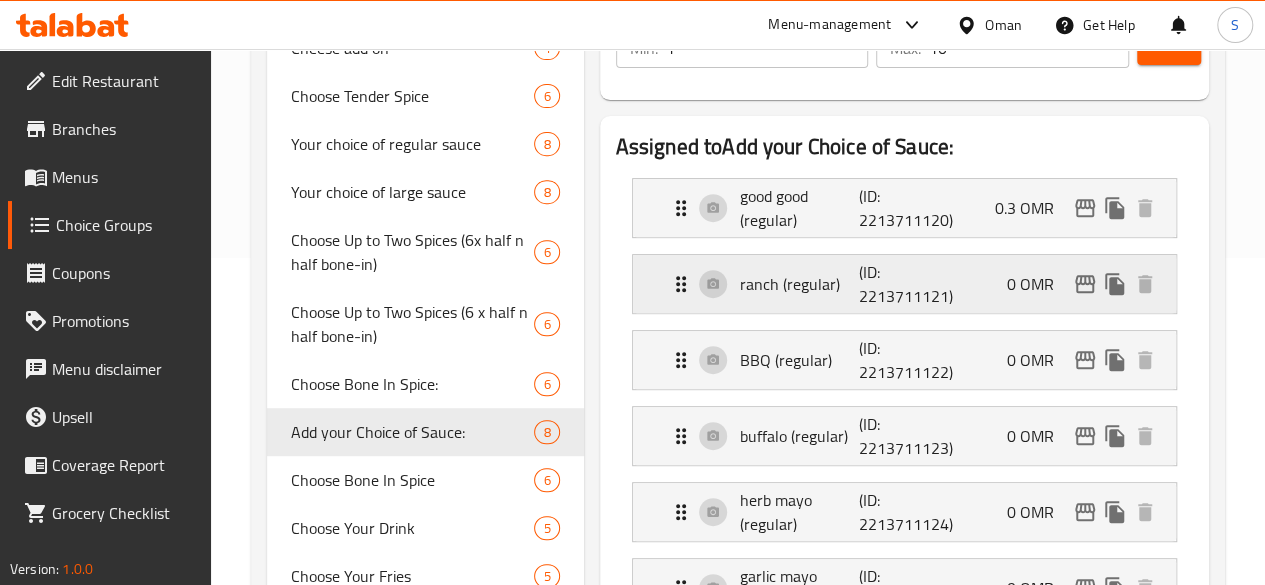 click on "ranch (regular) (ID: [ID]) 0 OMR" at bounding box center [910, 284] 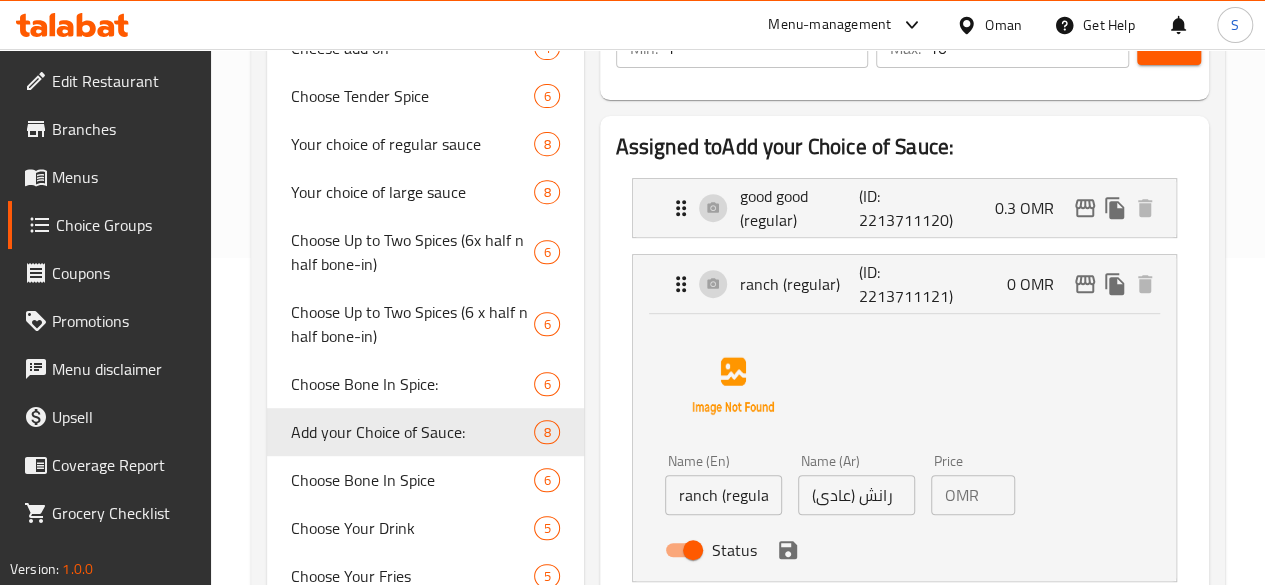 click on "0" at bounding box center (1001, 495) 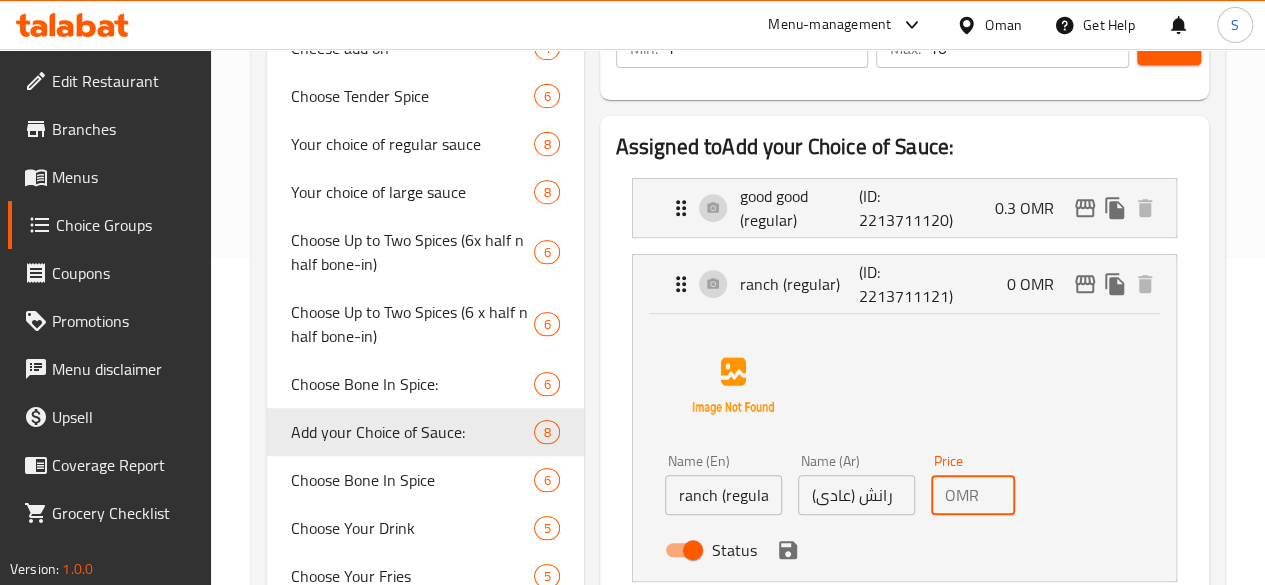 scroll, scrollTop: 0, scrollLeft: 6, axis: horizontal 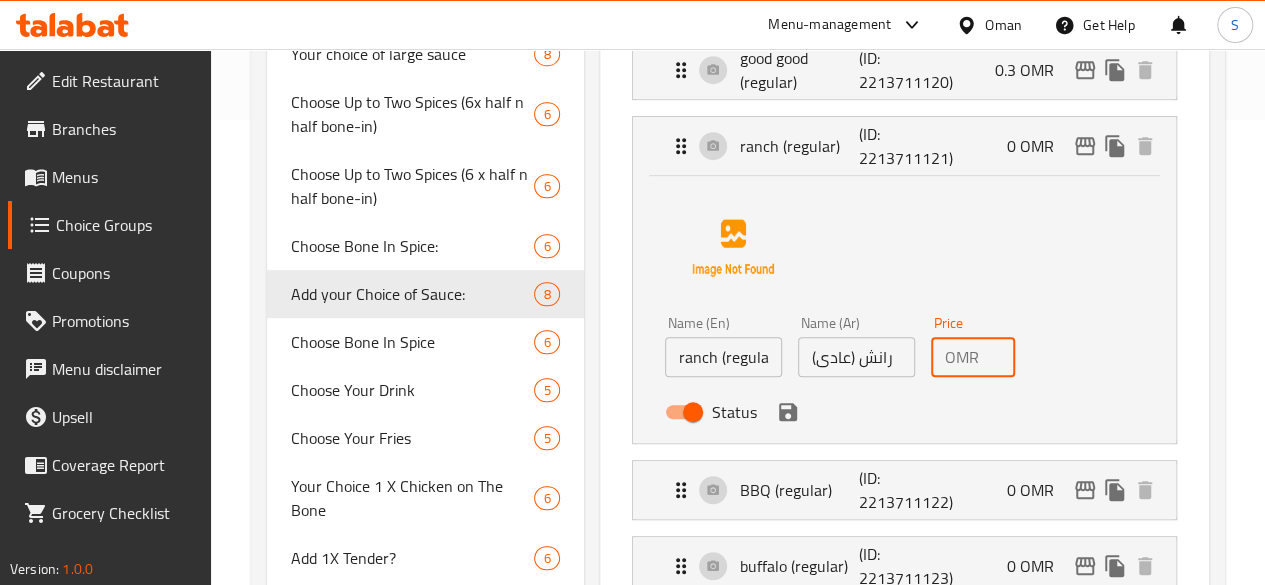 click 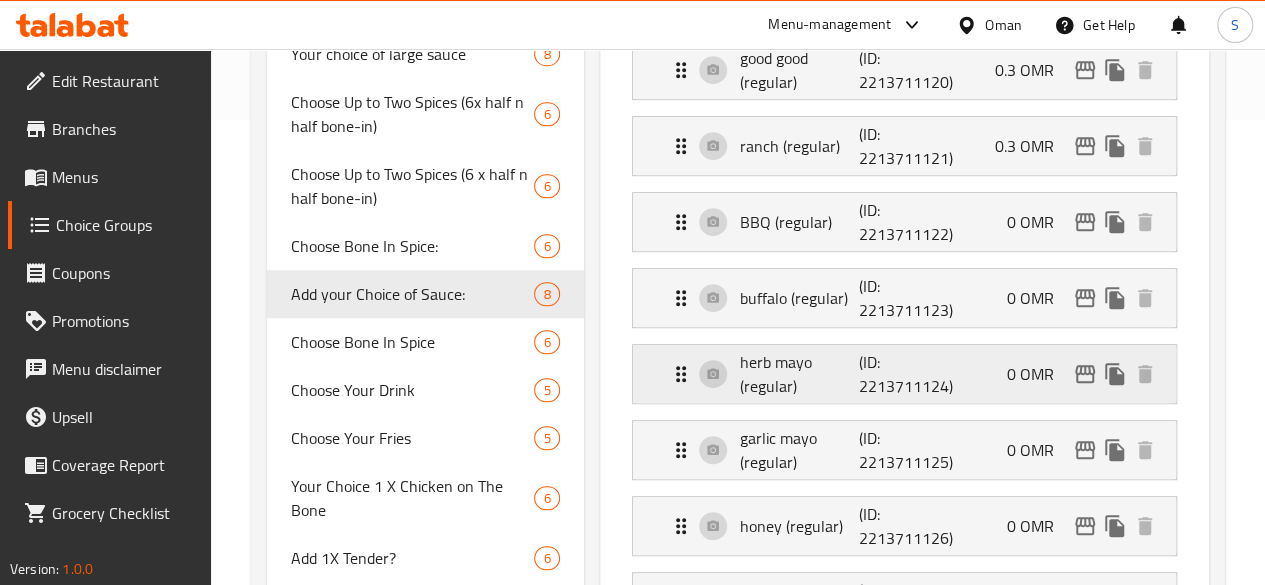type on "0.3" 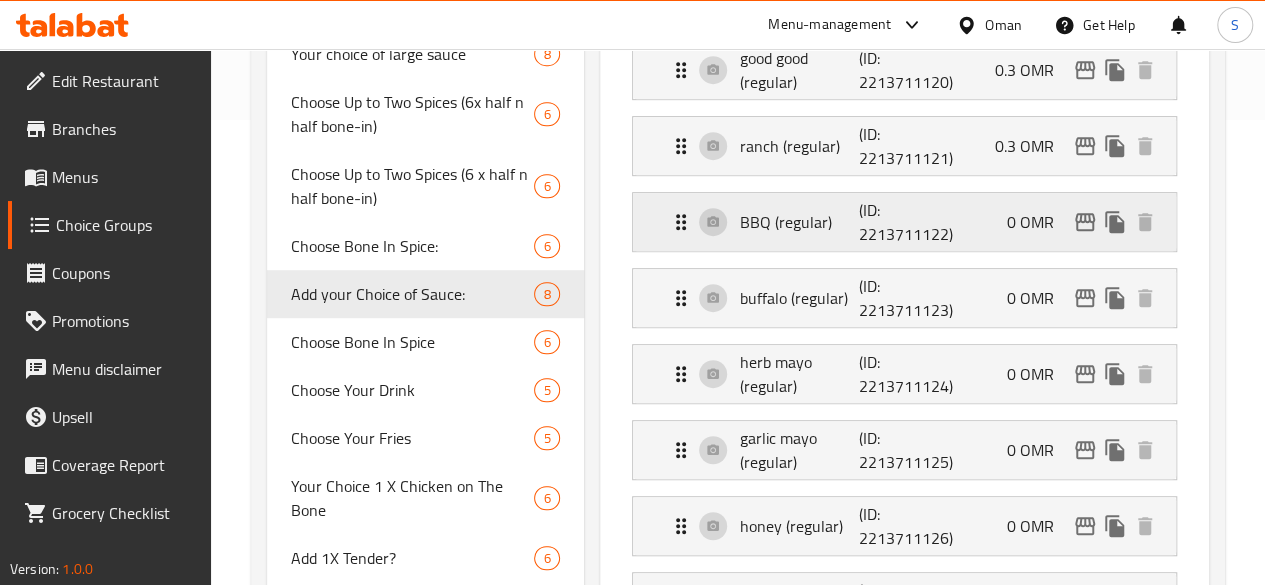 click on "BBQ (regular) (ID: 2213711122) 0 OMR" at bounding box center (910, 222) 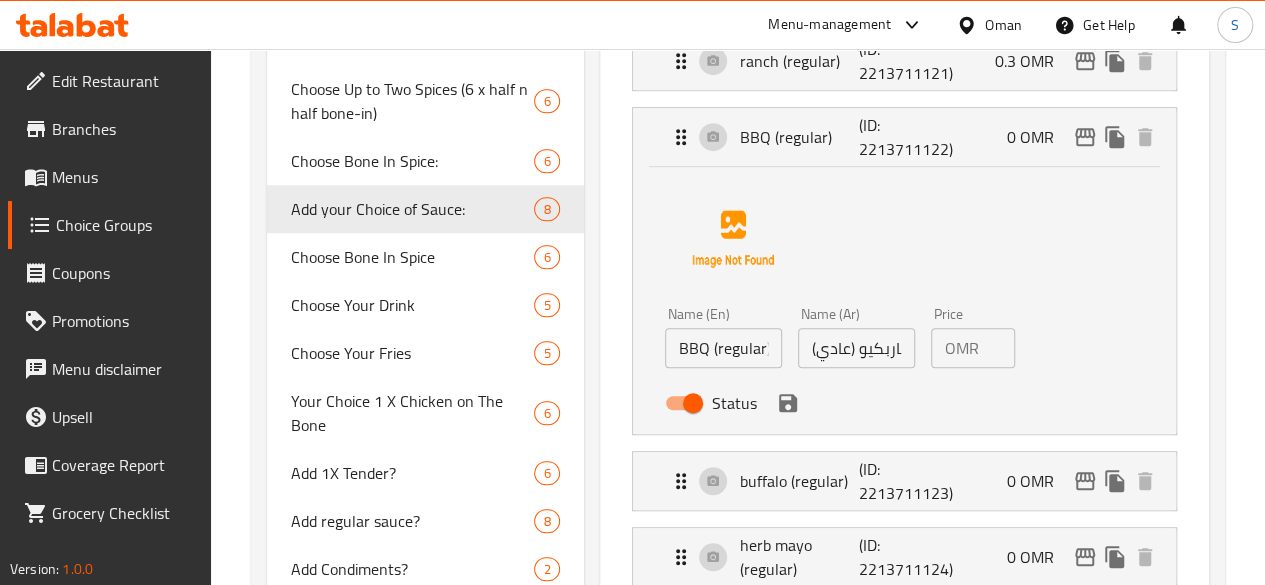 scroll, scrollTop: 553, scrollLeft: 0, axis: vertical 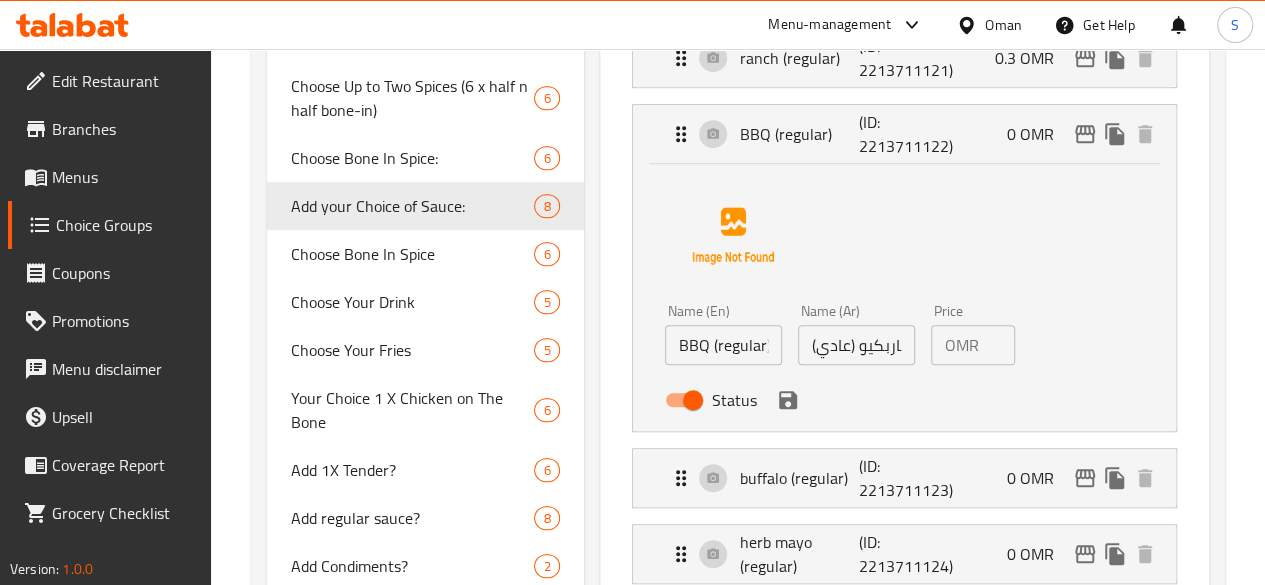 click on "0" at bounding box center [1001, 345] 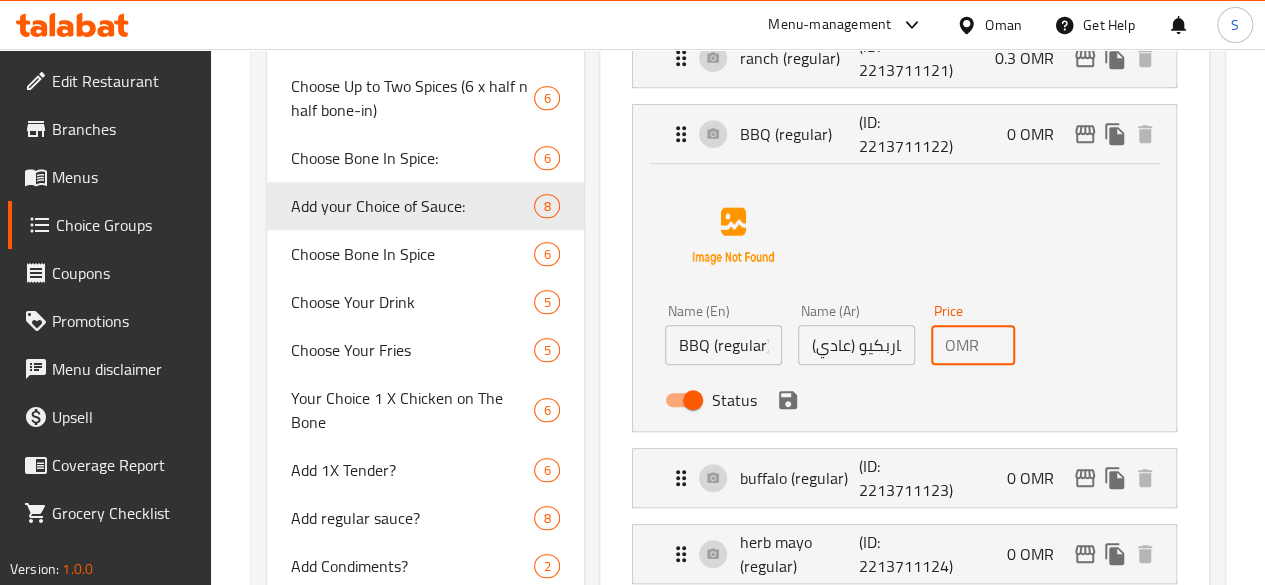 scroll, scrollTop: 0, scrollLeft: 6, axis: horizontal 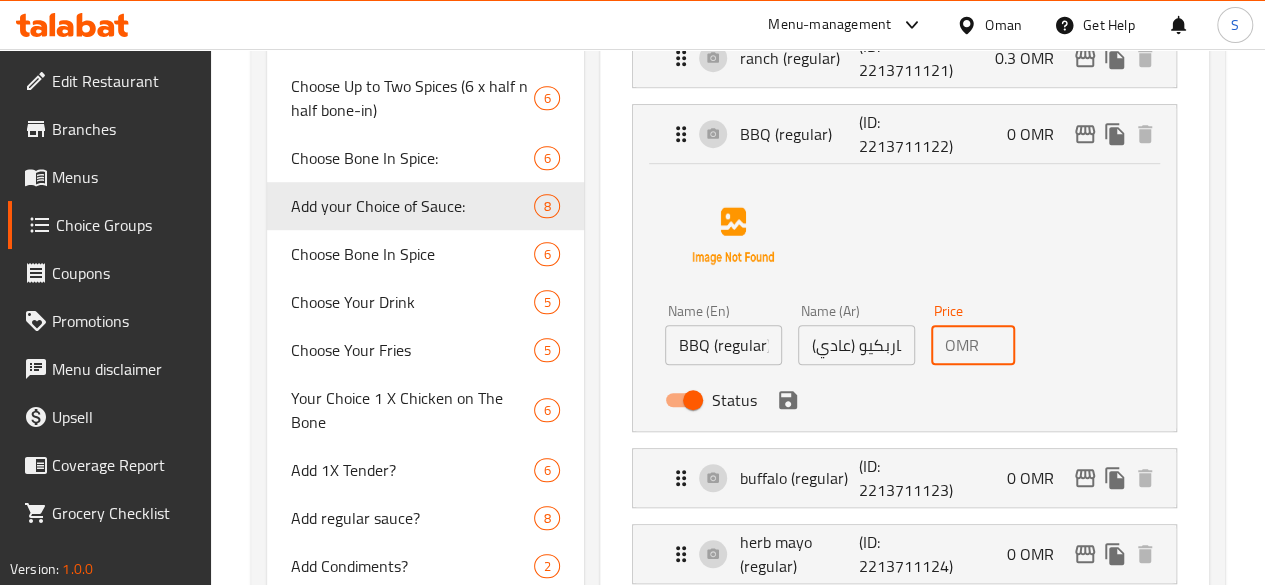 click 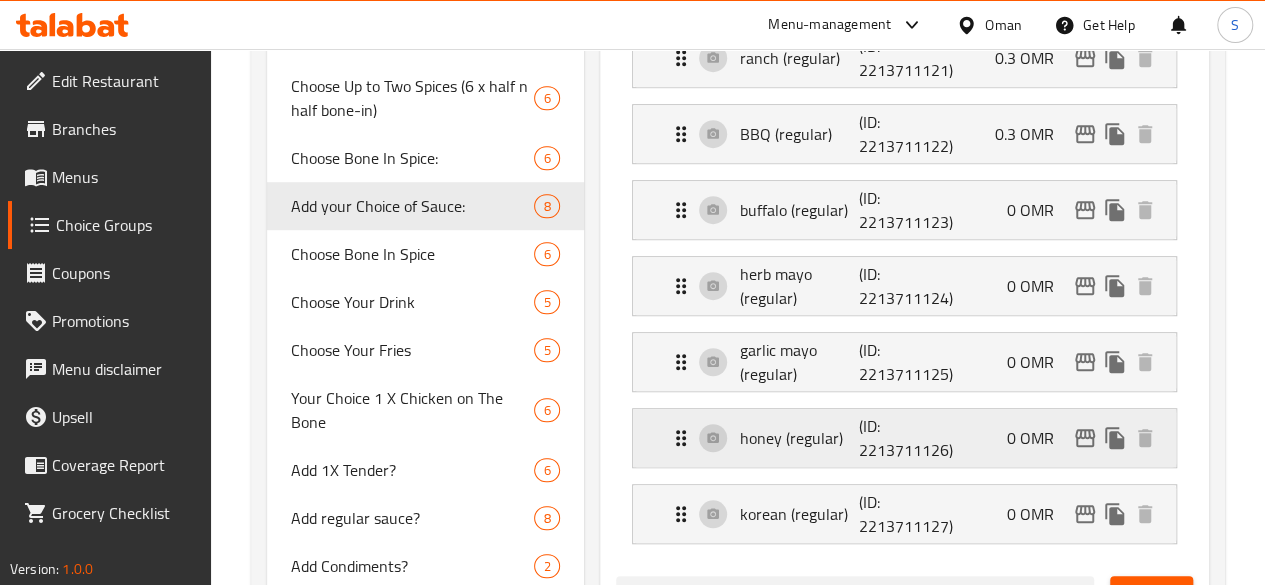 type on "0.3" 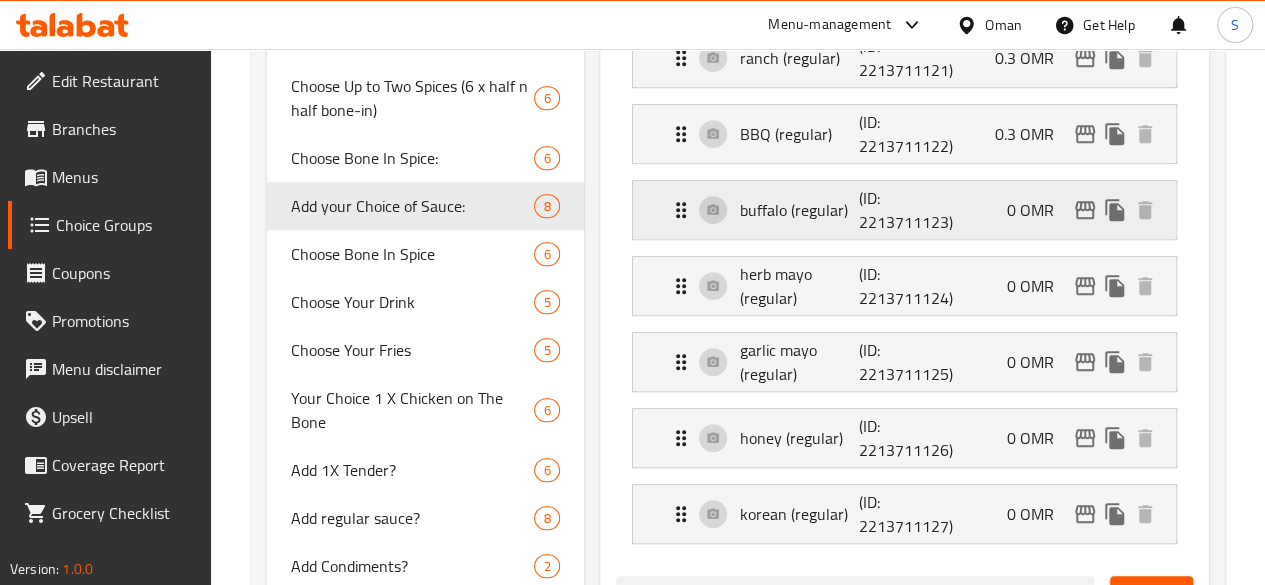 click on "buffalo (regular) (ID: 2213711123) 0 OMR" at bounding box center (910, 210) 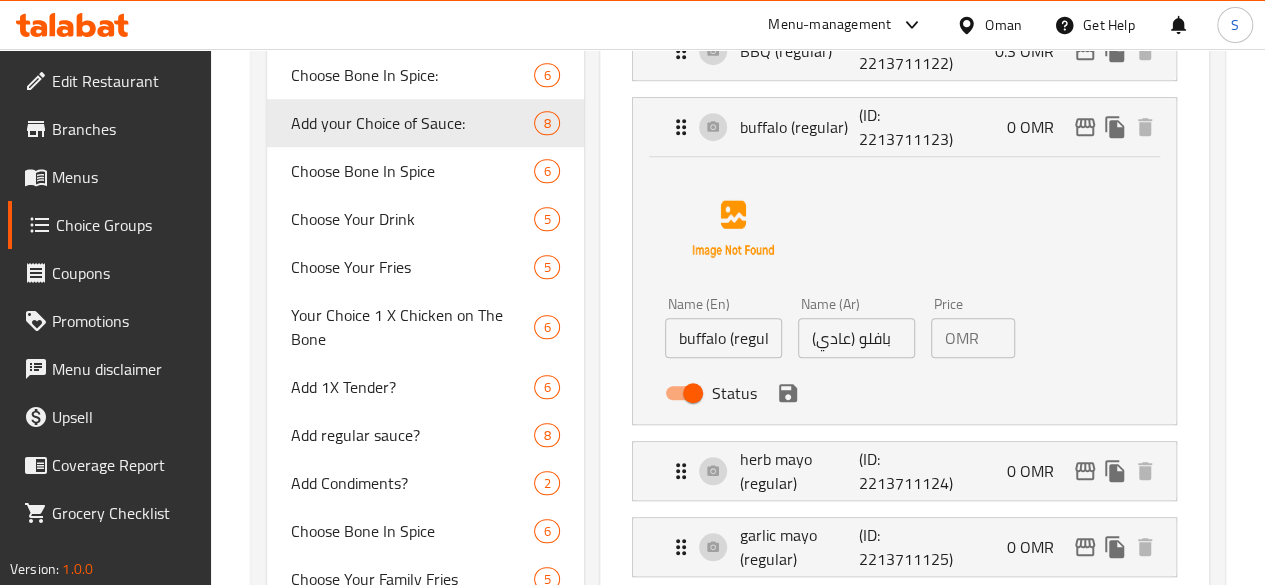scroll, scrollTop: 637, scrollLeft: 0, axis: vertical 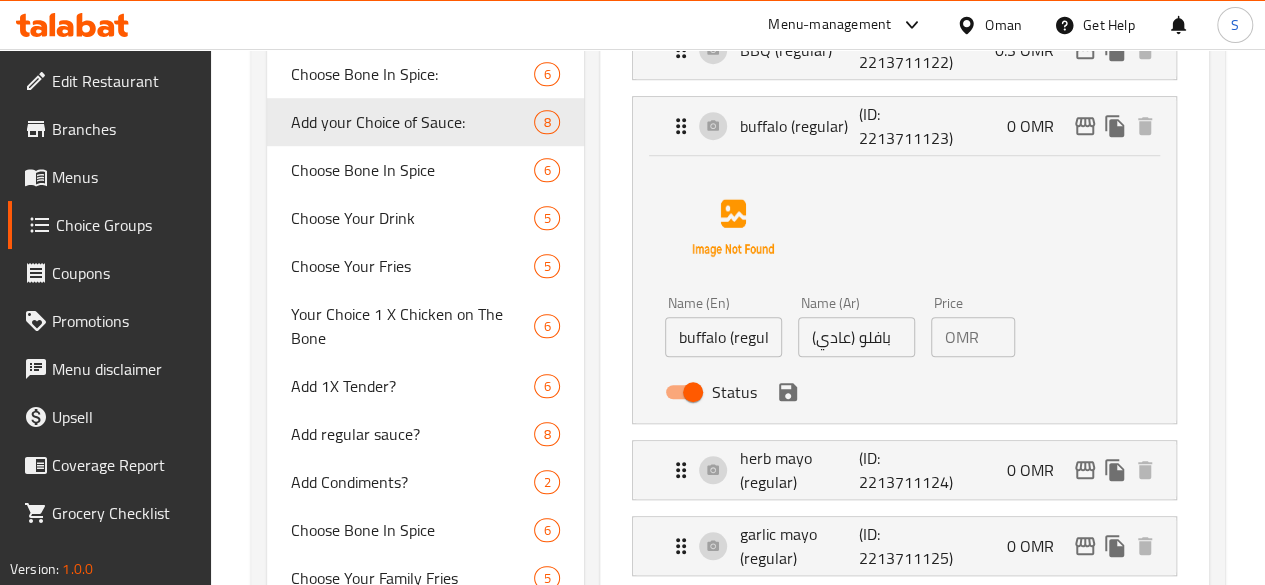 click on "0" at bounding box center (1001, 337) 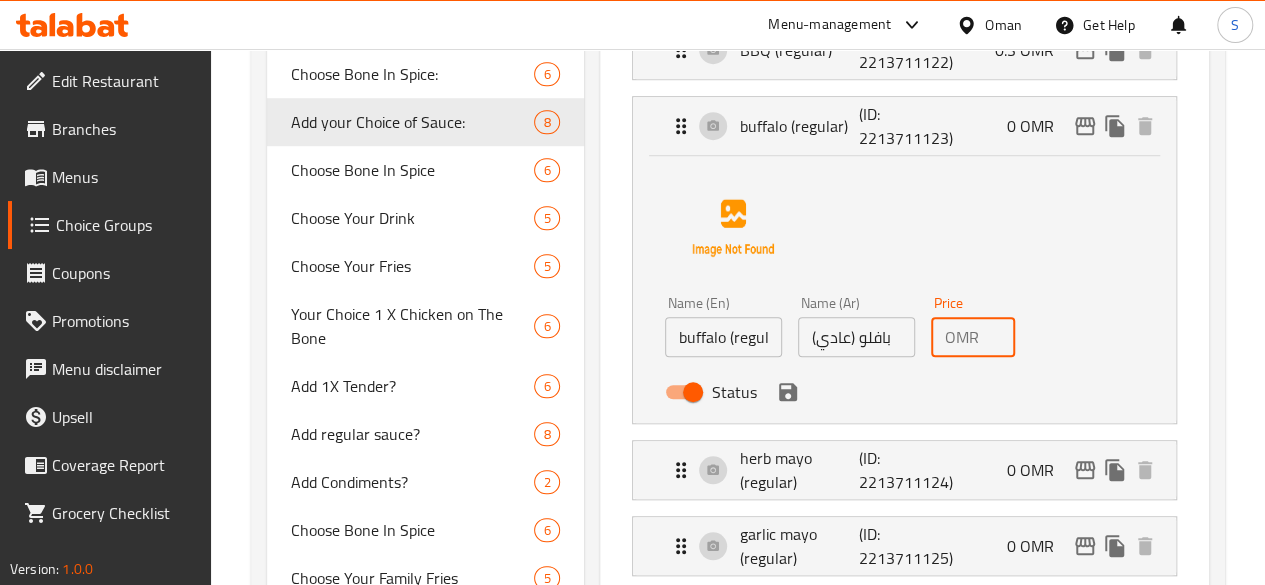 scroll, scrollTop: 0, scrollLeft: 6, axis: horizontal 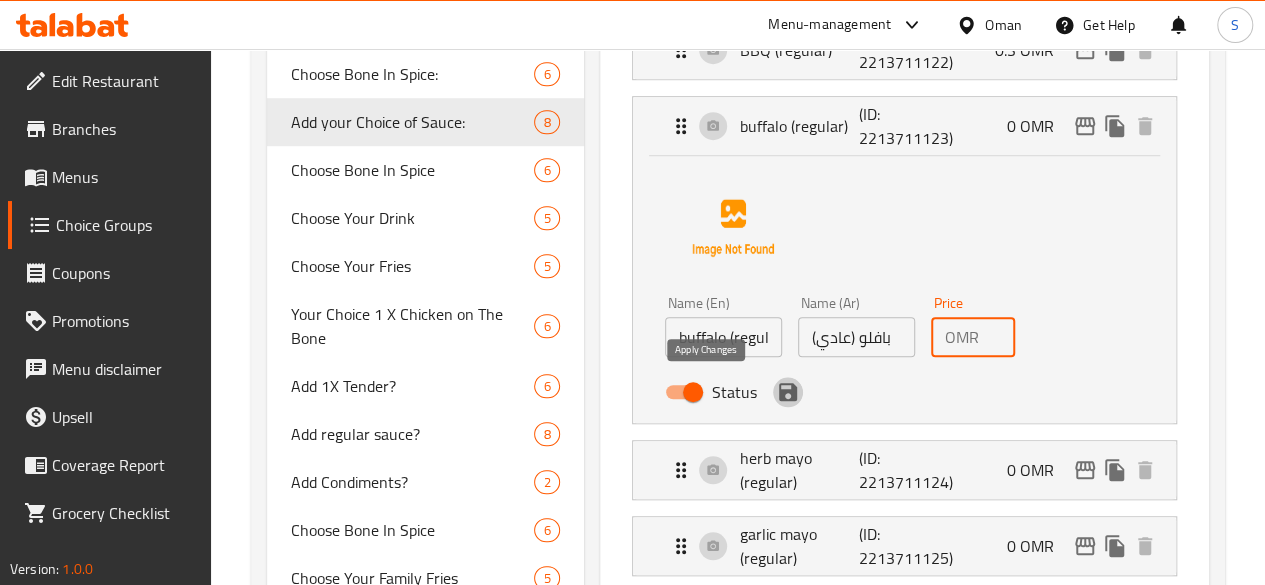 click 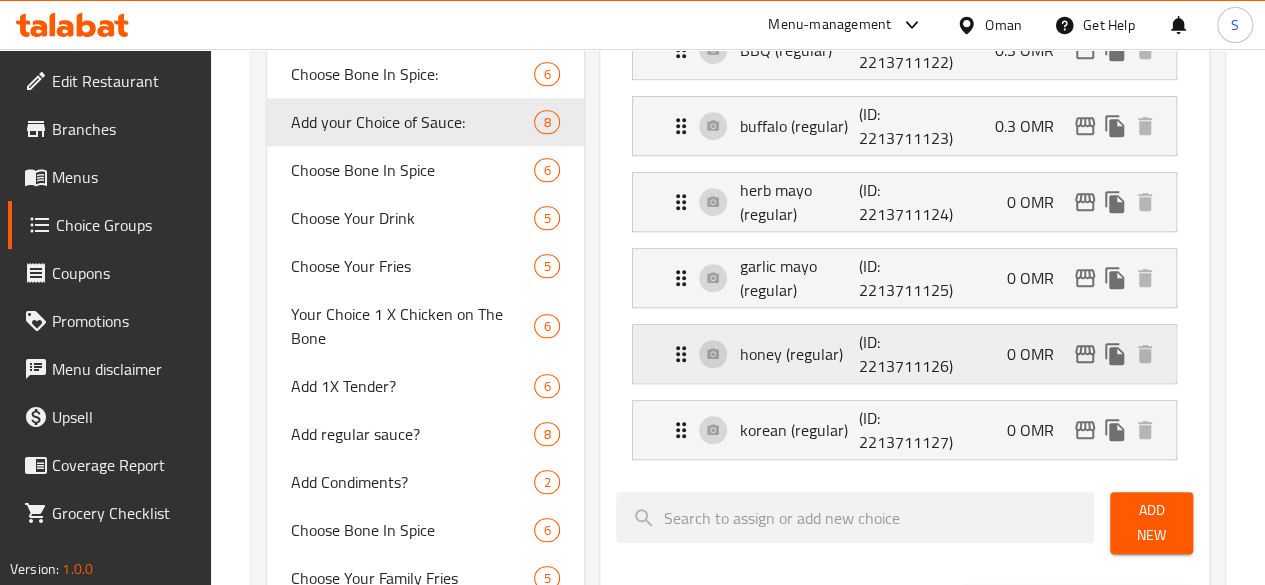 type on "0.3" 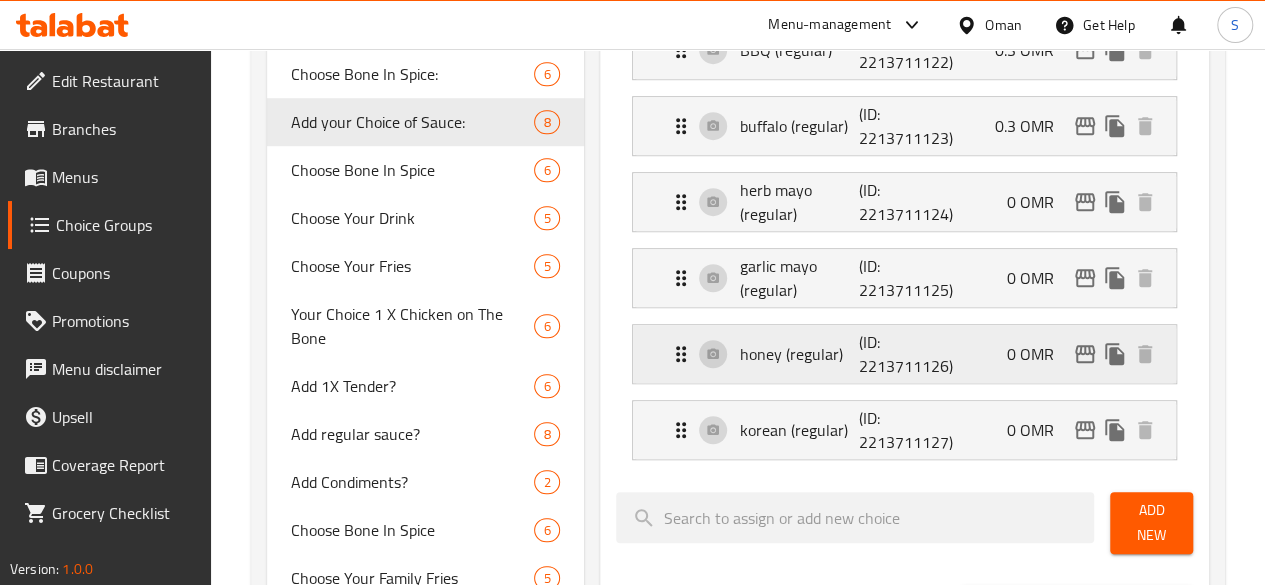 scroll, scrollTop: 0, scrollLeft: 0, axis: both 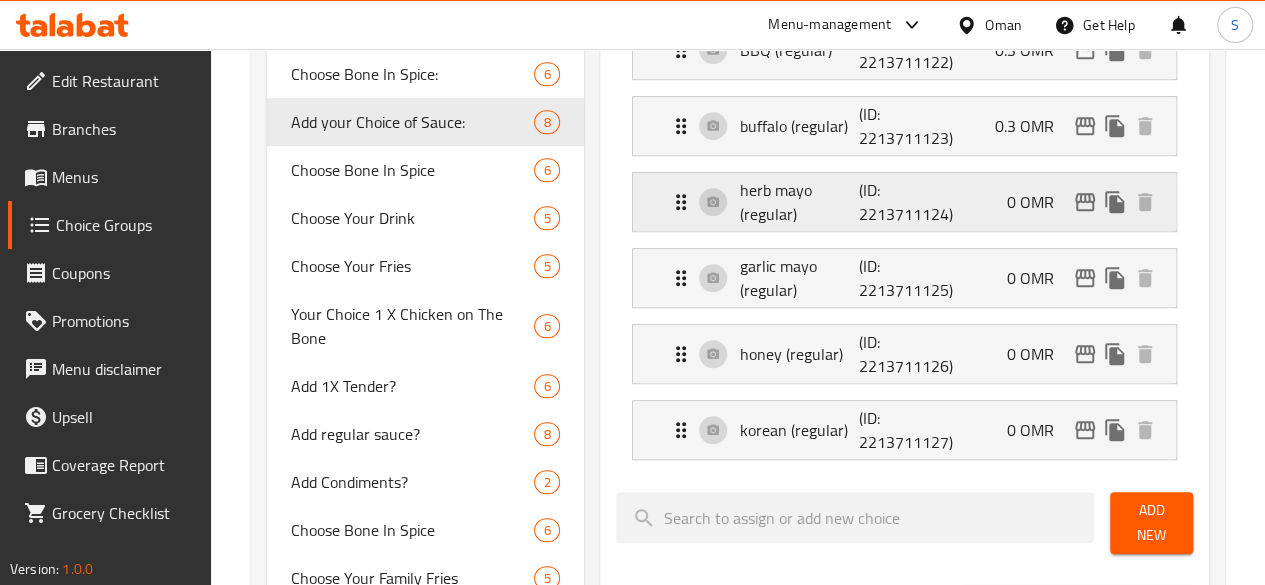 click on "herb mayo (regular) (ID: 2213711124) 0 OMR" at bounding box center (910, 202) 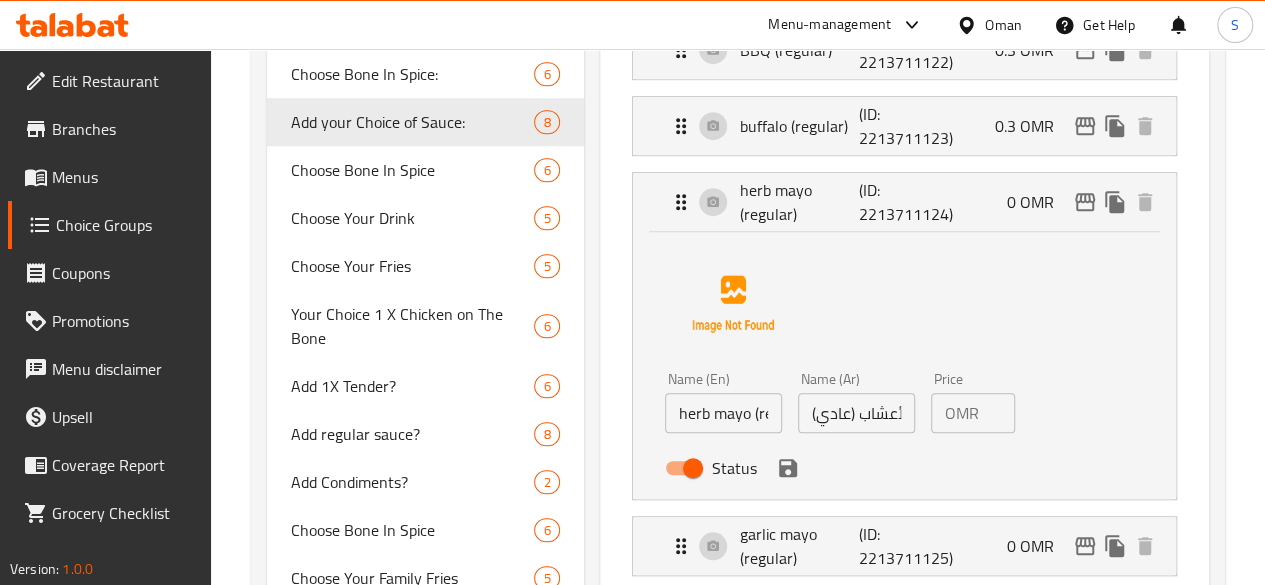 scroll, scrollTop: 677, scrollLeft: 0, axis: vertical 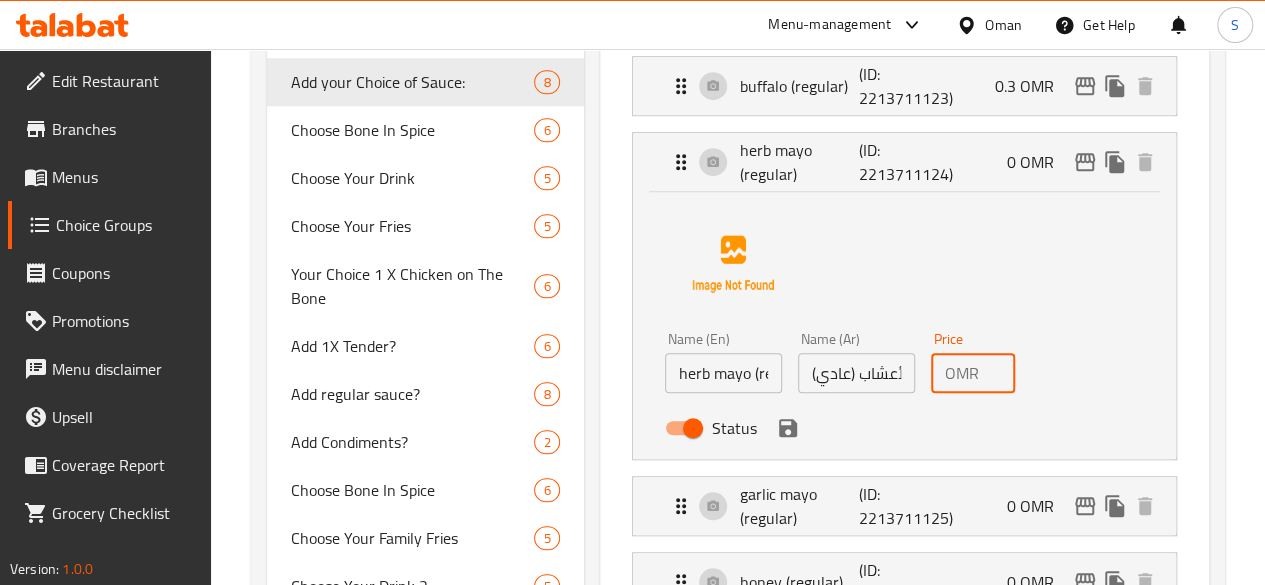 click on "0" at bounding box center [1001, 373] 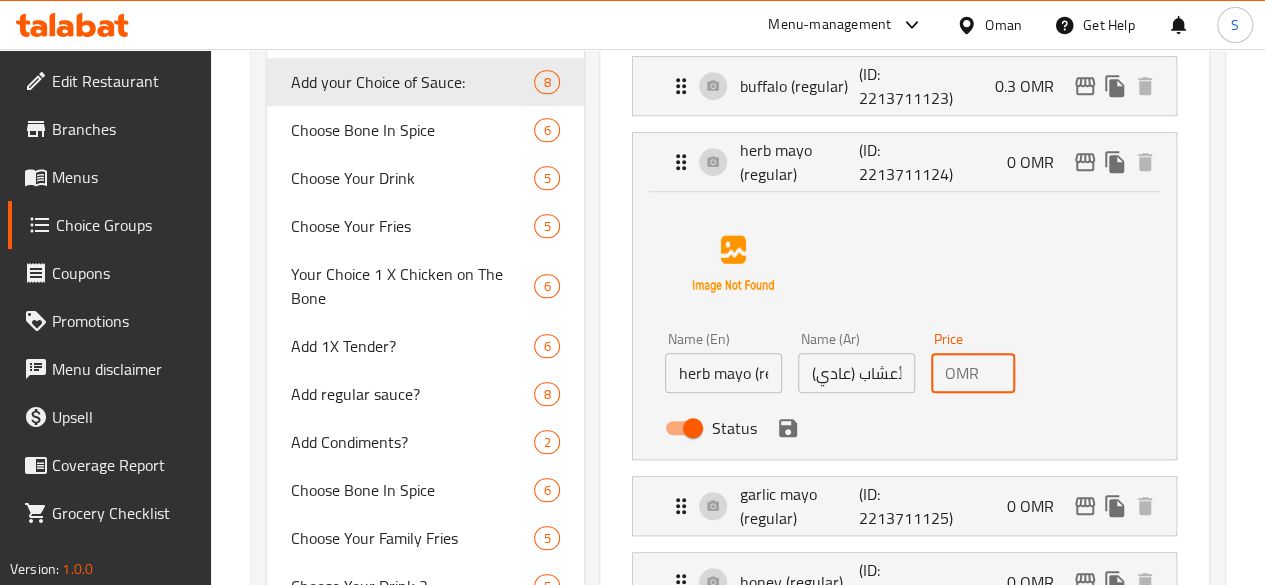 scroll, scrollTop: 0, scrollLeft: 6, axis: horizontal 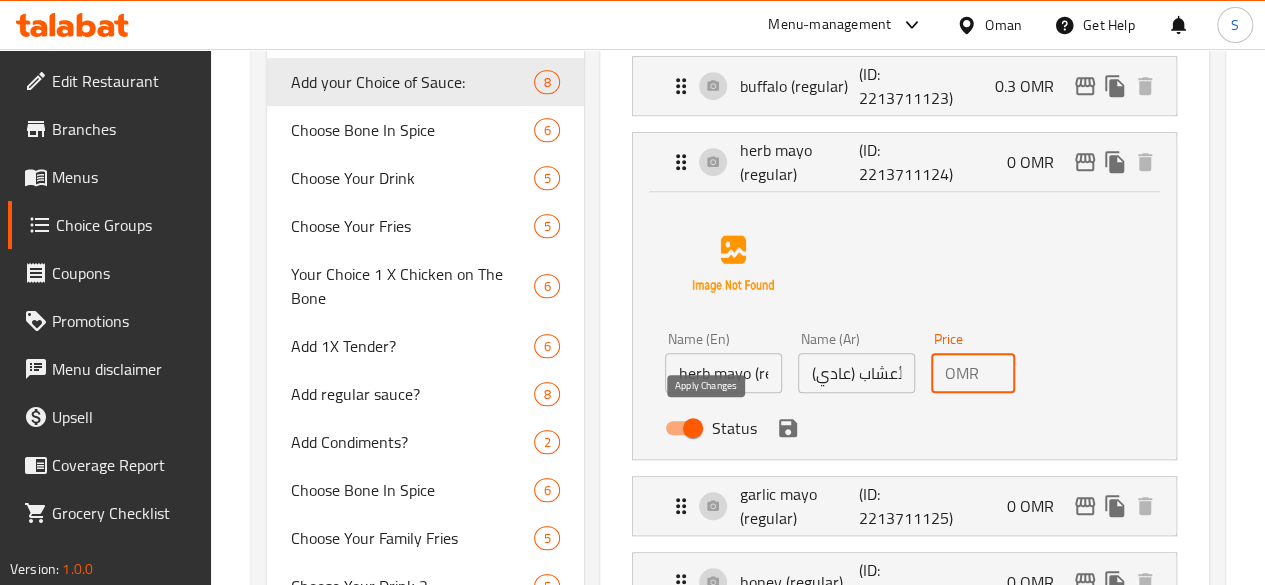 click 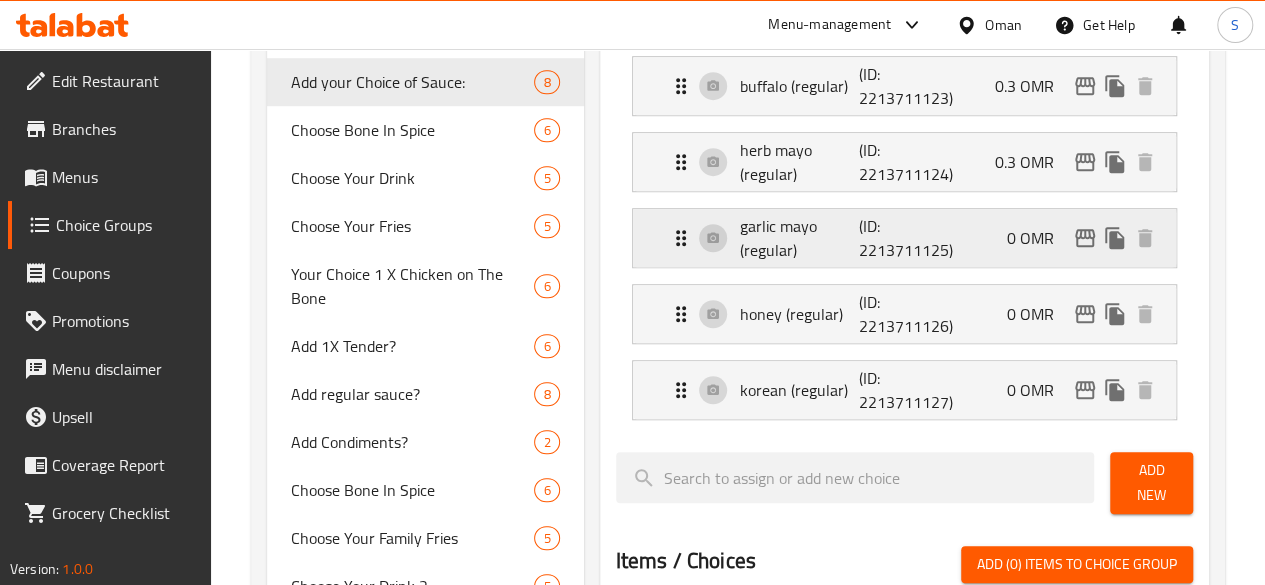type on "0.3" 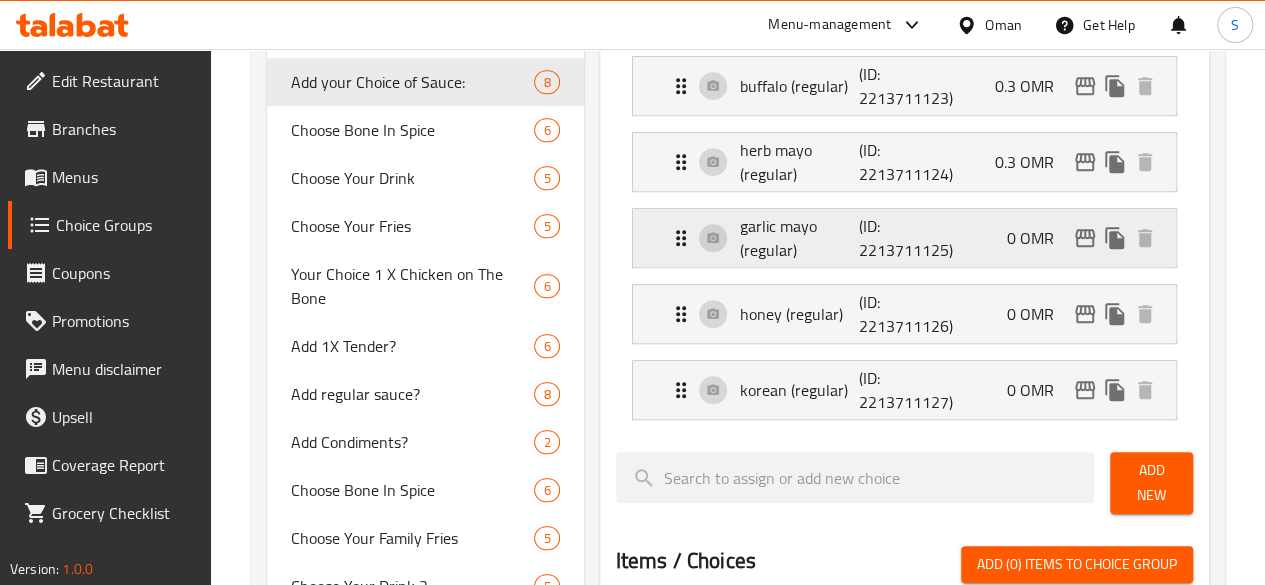 scroll, scrollTop: 0, scrollLeft: 0, axis: both 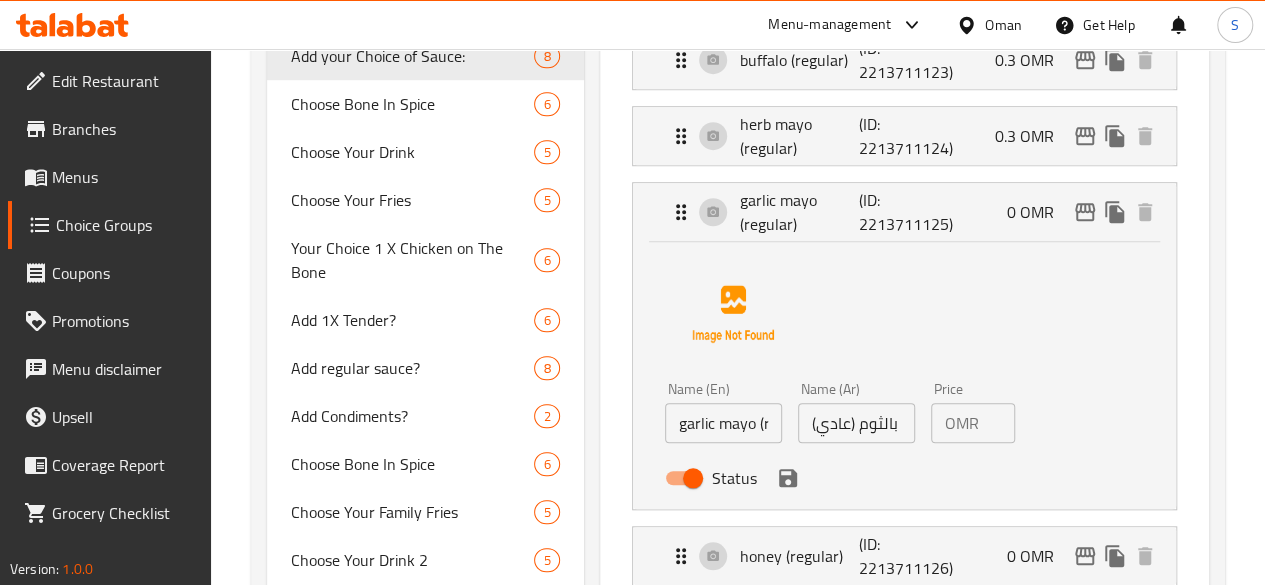 click on "0" at bounding box center (1001, 423) 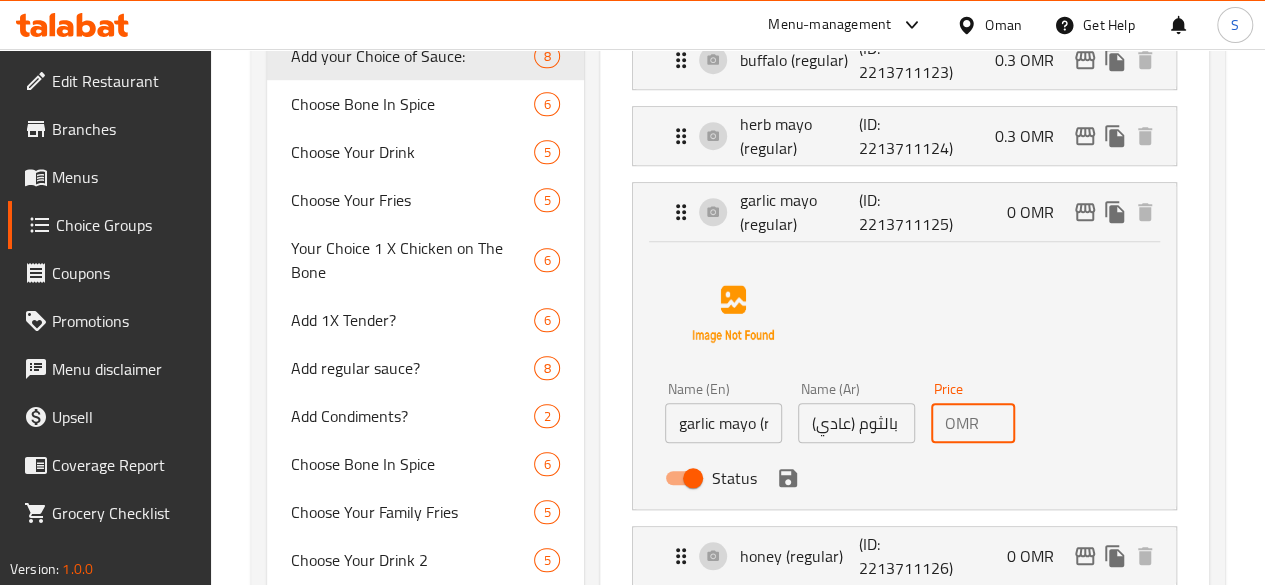 scroll, scrollTop: 0, scrollLeft: 6, axis: horizontal 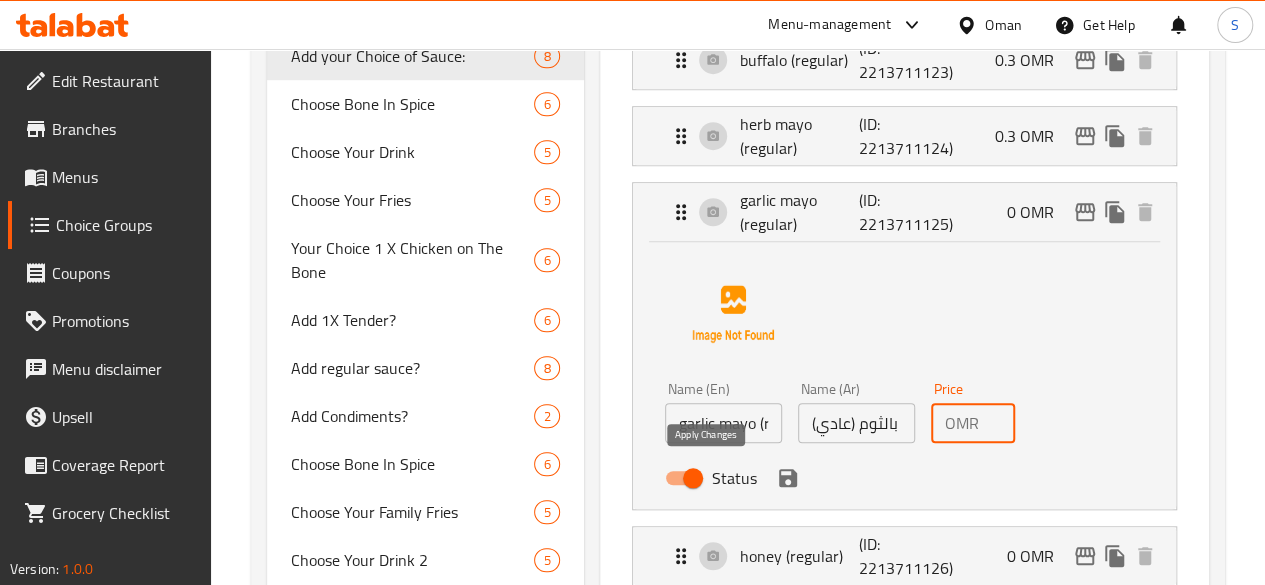 click 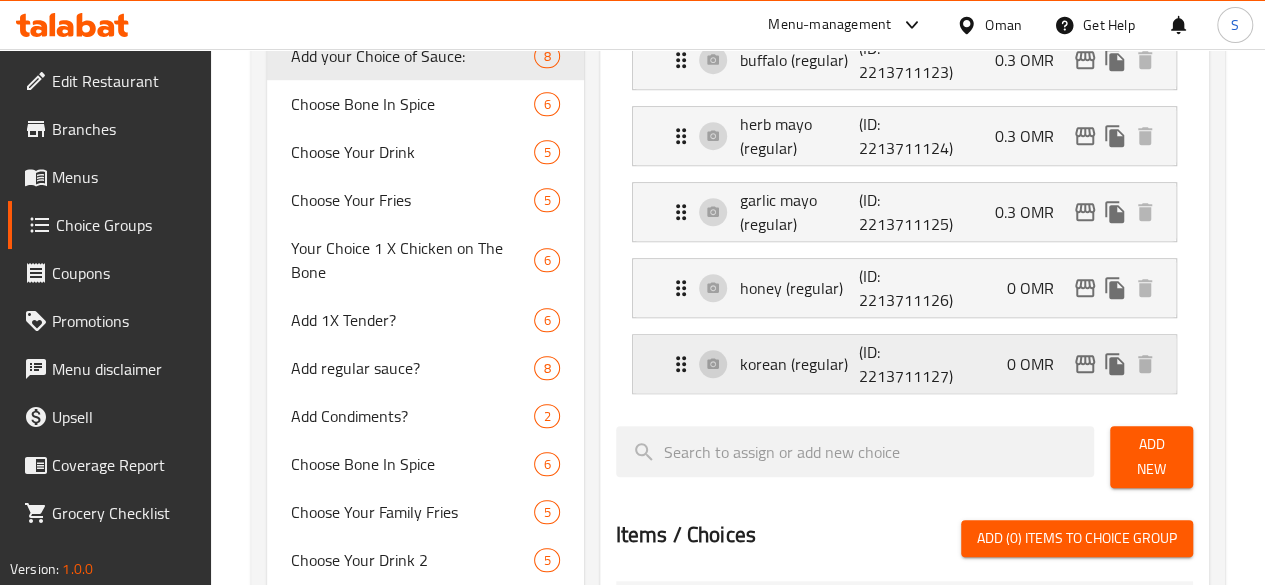 type on "0.3" 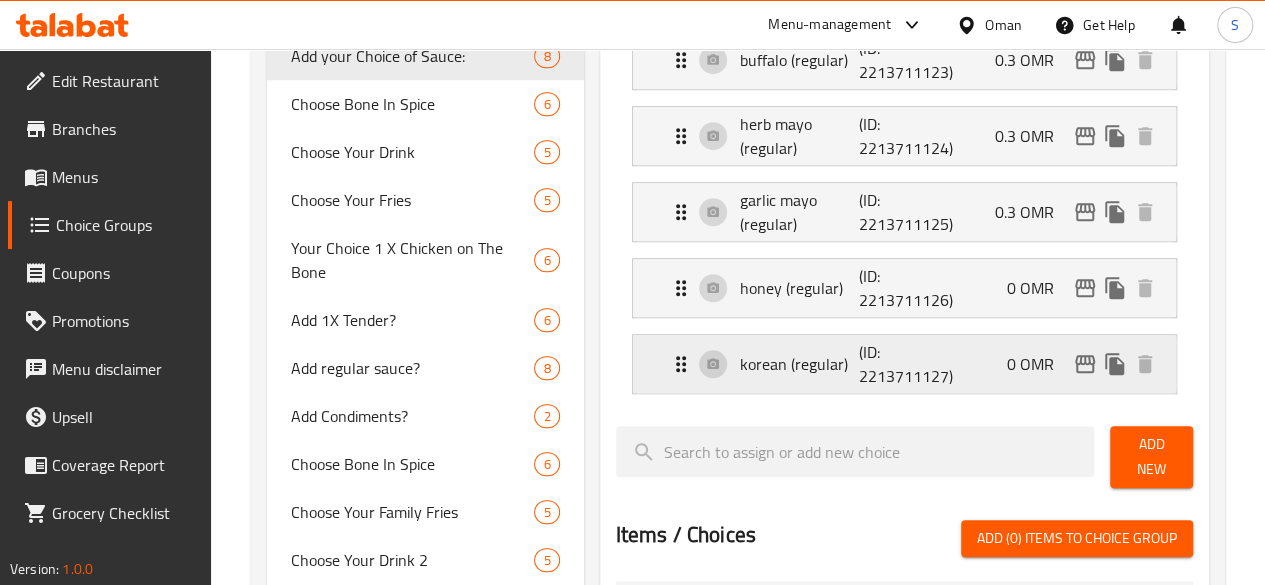 scroll, scrollTop: 0, scrollLeft: 0, axis: both 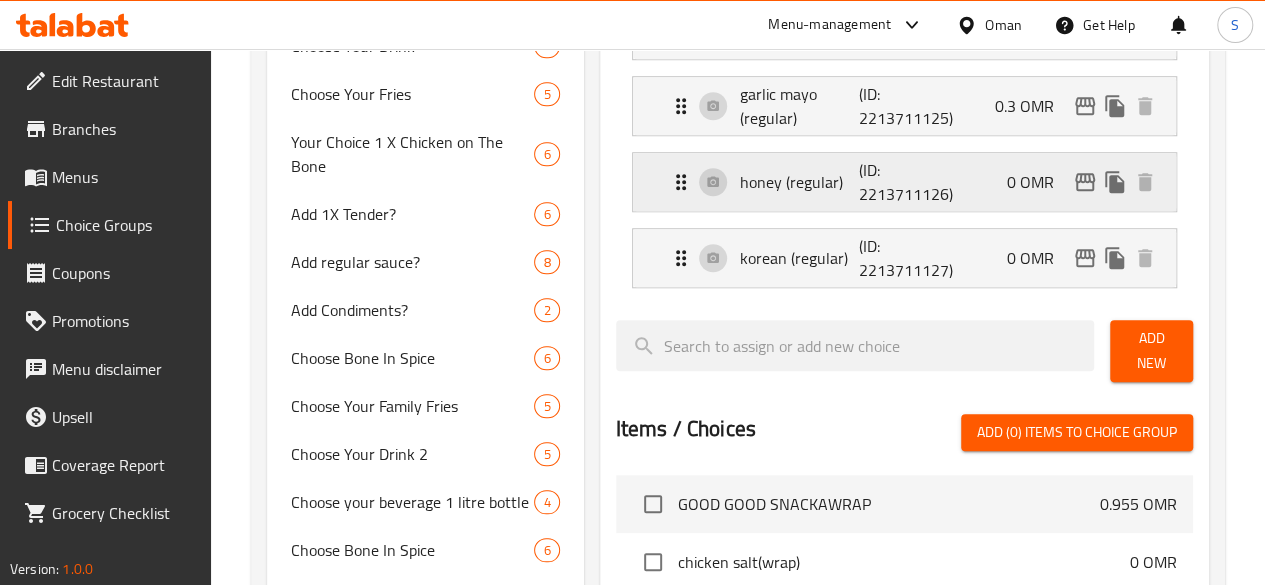 click on "honey (regular) (ID: [ID]) 0 OMR" at bounding box center (910, 182) 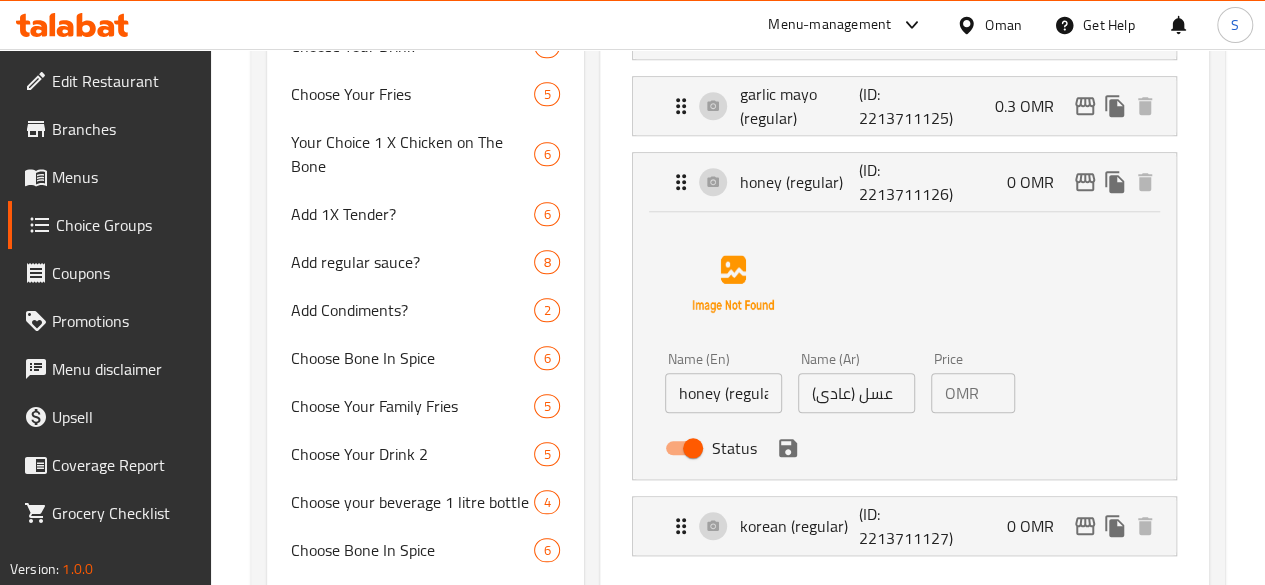 click on "0" at bounding box center [1001, 393] 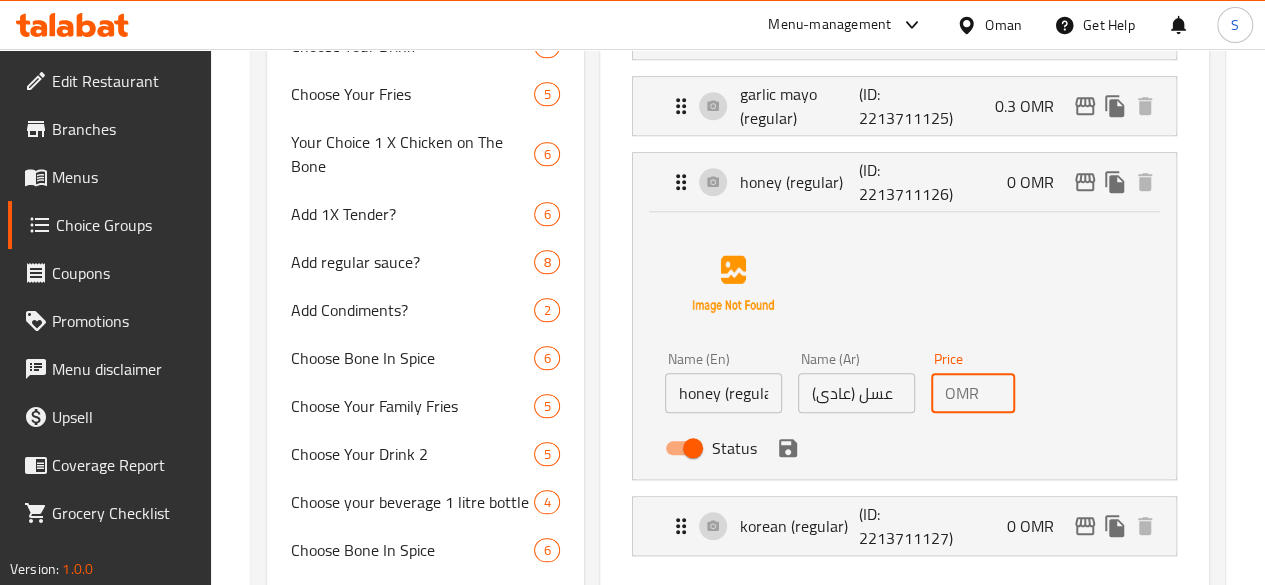 scroll, scrollTop: 0, scrollLeft: 6, axis: horizontal 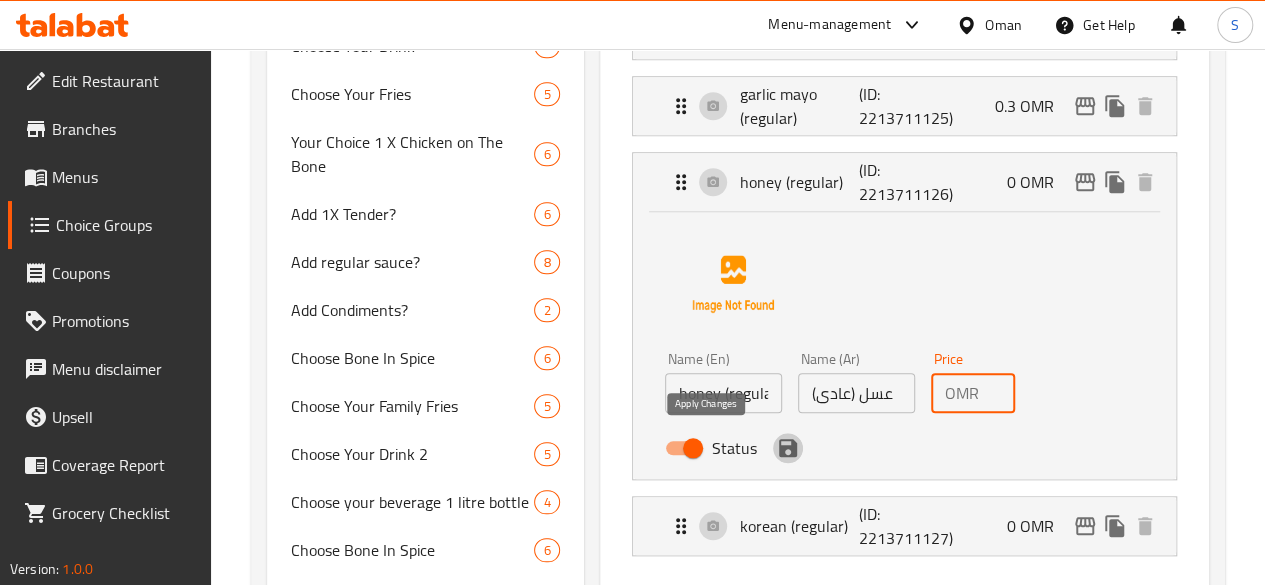 click 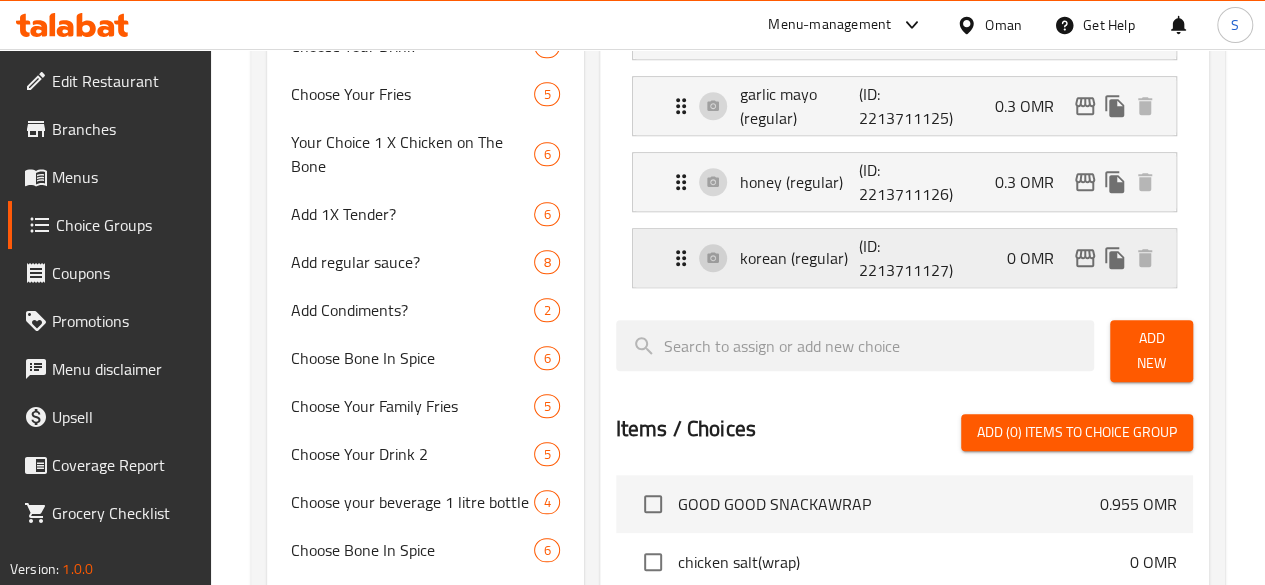 type on "0.3" 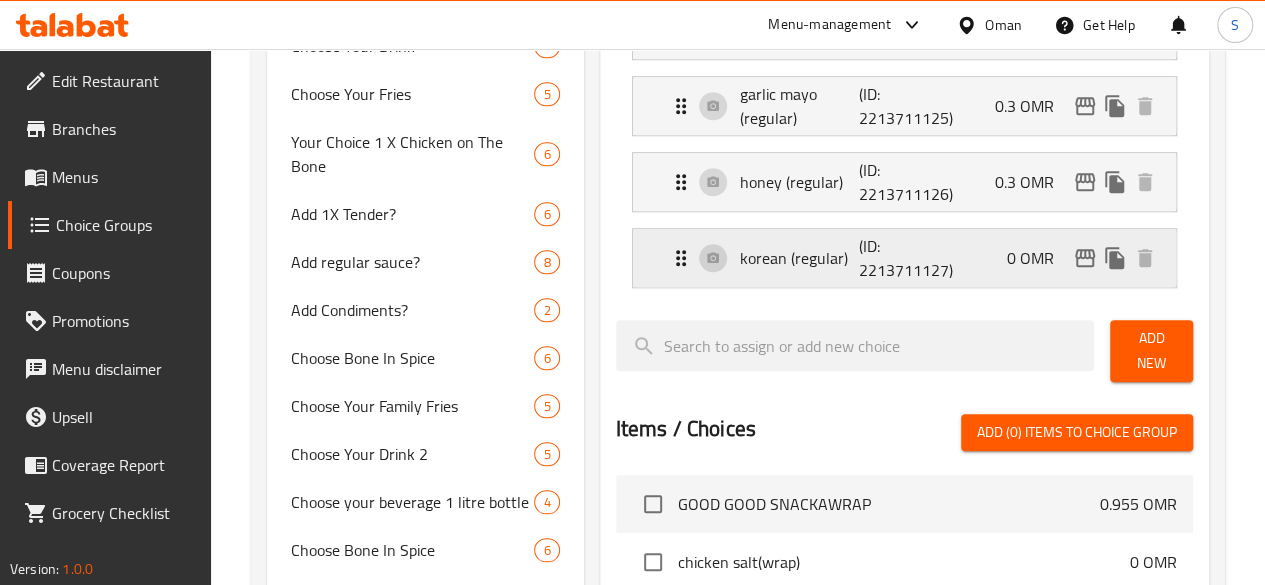 scroll, scrollTop: 0, scrollLeft: 0, axis: both 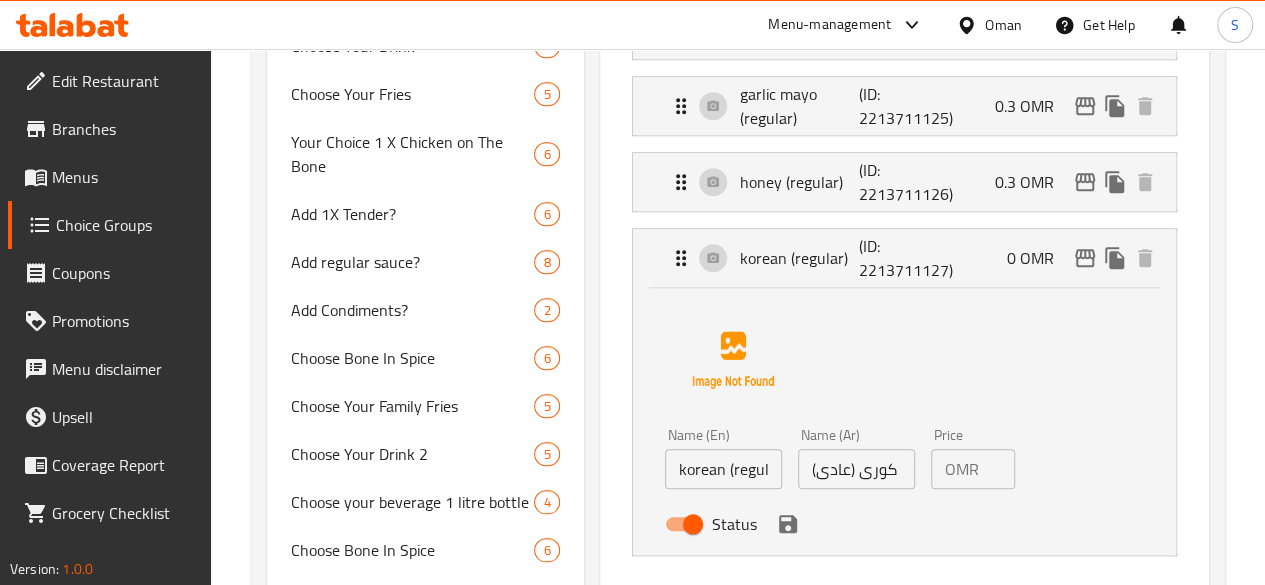 click on "0" at bounding box center (1001, 469) 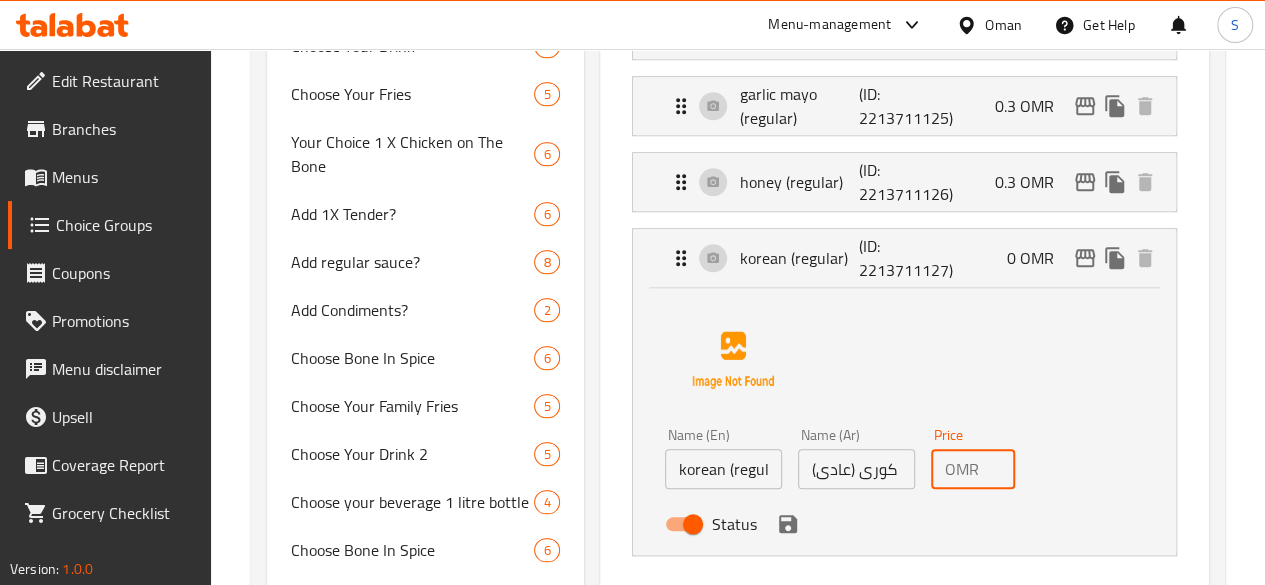 scroll, scrollTop: 0, scrollLeft: 6, axis: horizontal 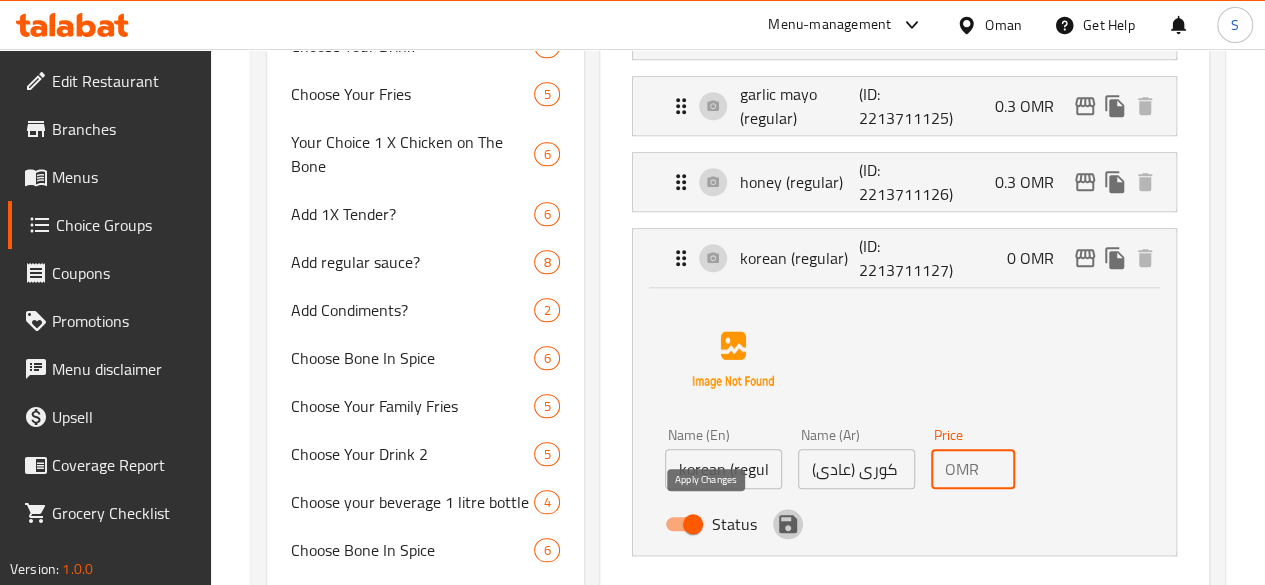 click 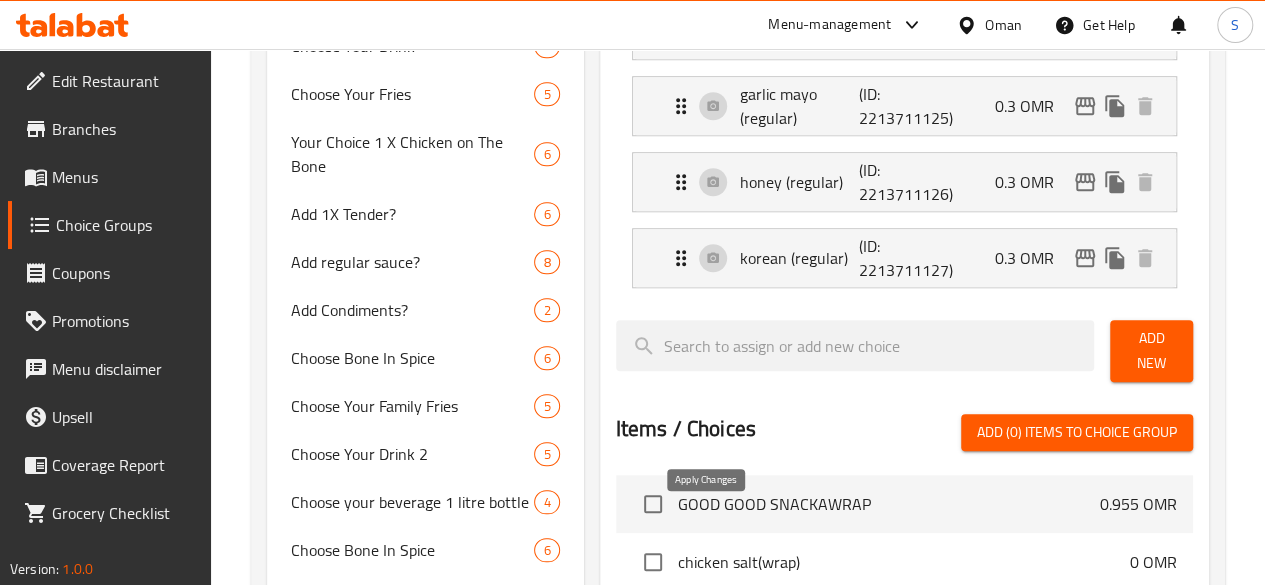 type on "0.3" 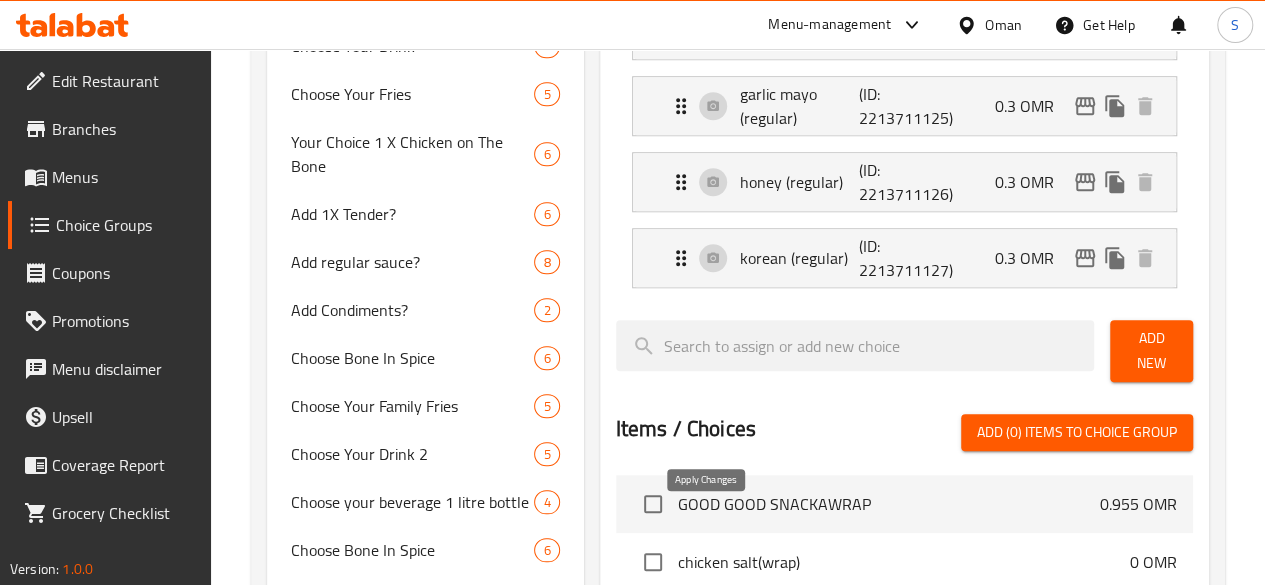 scroll, scrollTop: 0, scrollLeft: 0, axis: both 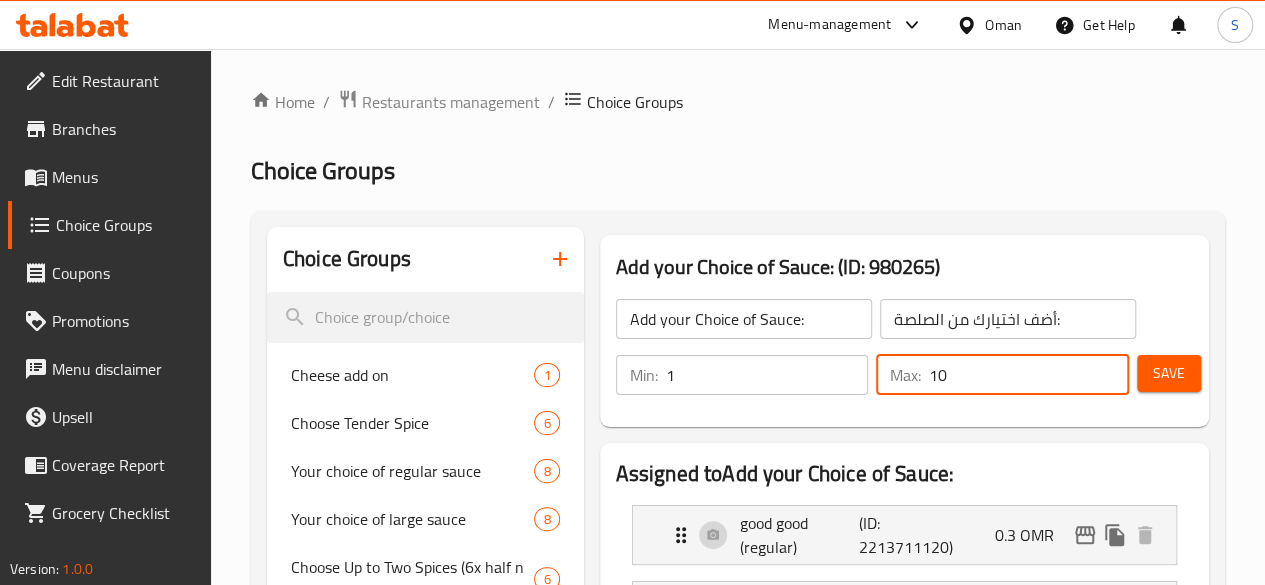 drag, startPoint x: 984, startPoint y: 381, endPoint x: 808, endPoint y: 394, distance: 176.47946 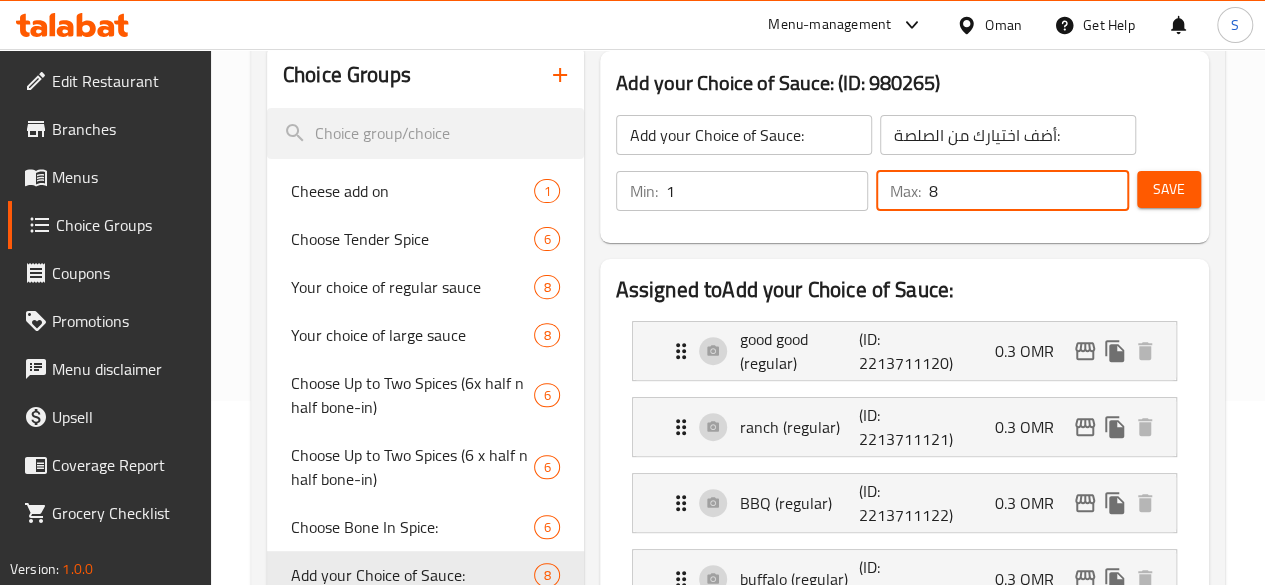 type on "8" 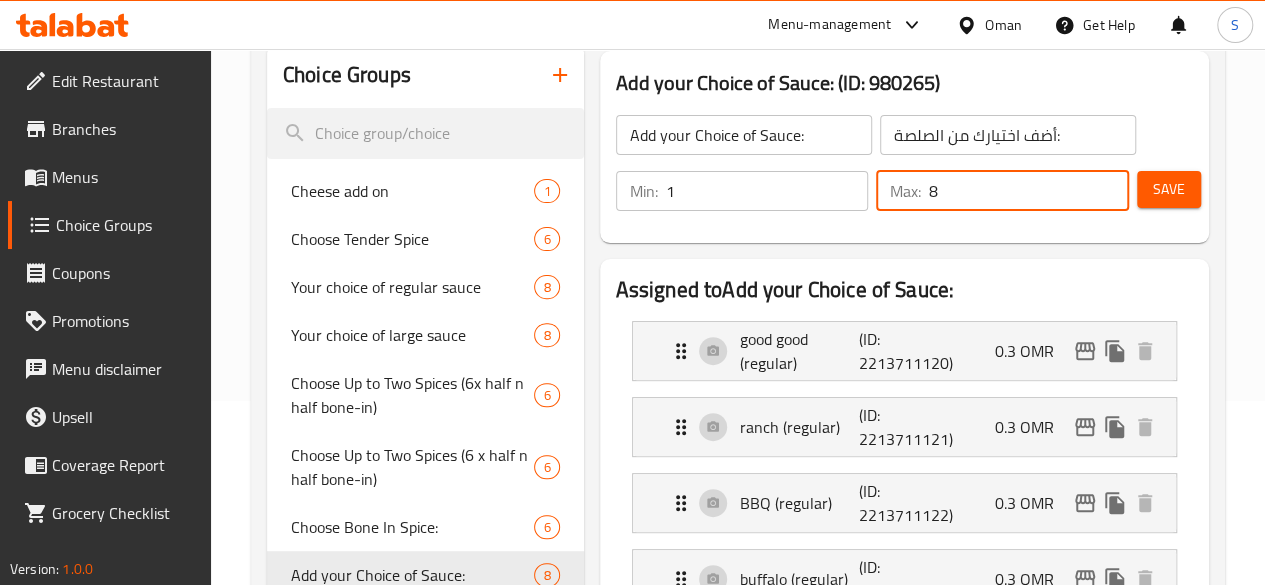 click on "Save" at bounding box center (1169, 189) 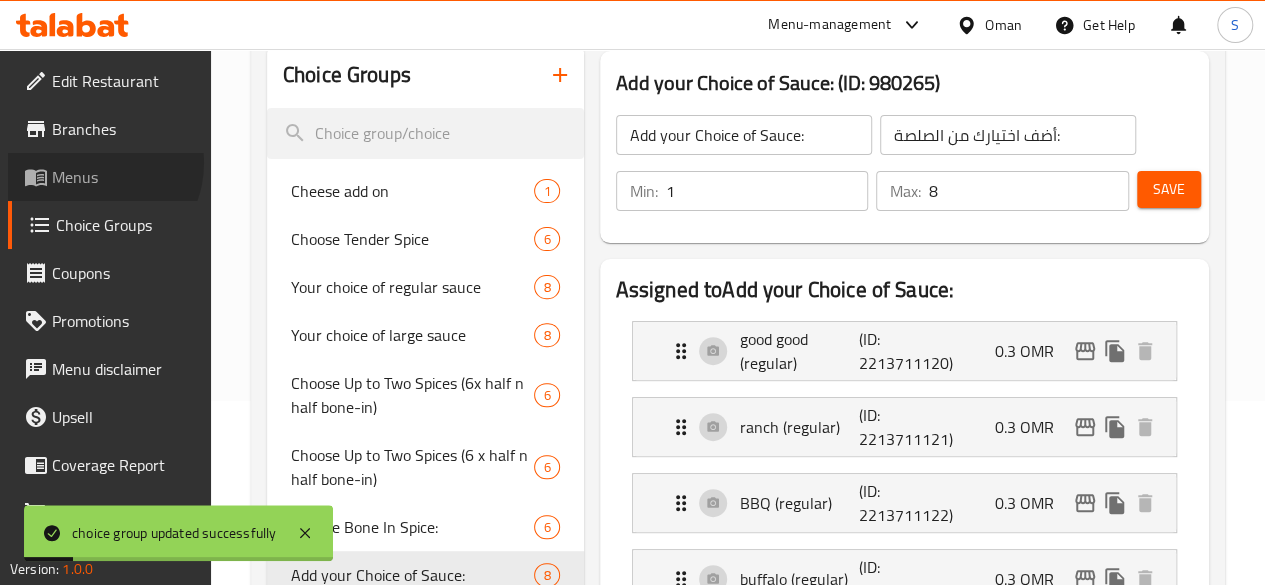 click on "Menus" at bounding box center [123, 177] 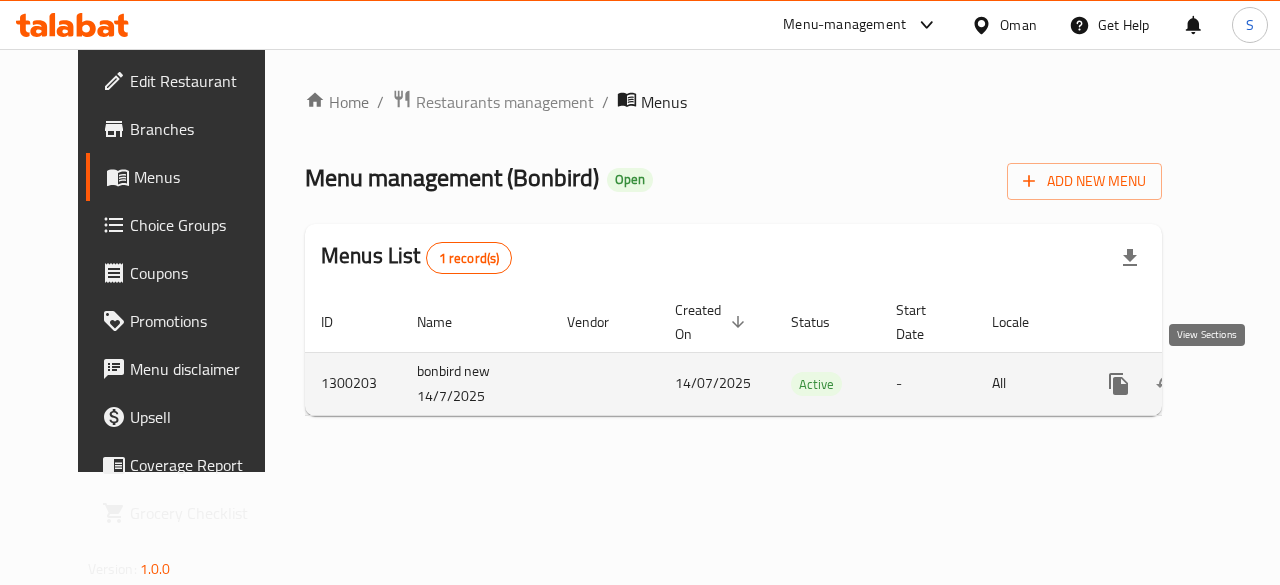click 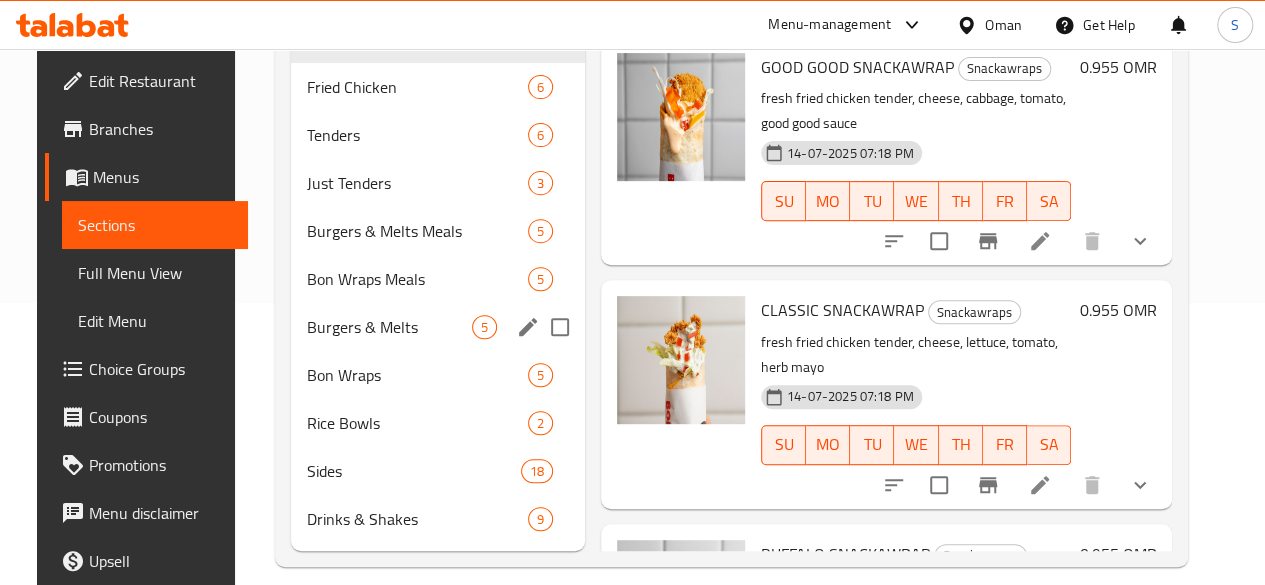 scroll, scrollTop: 293, scrollLeft: 0, axis: vertical 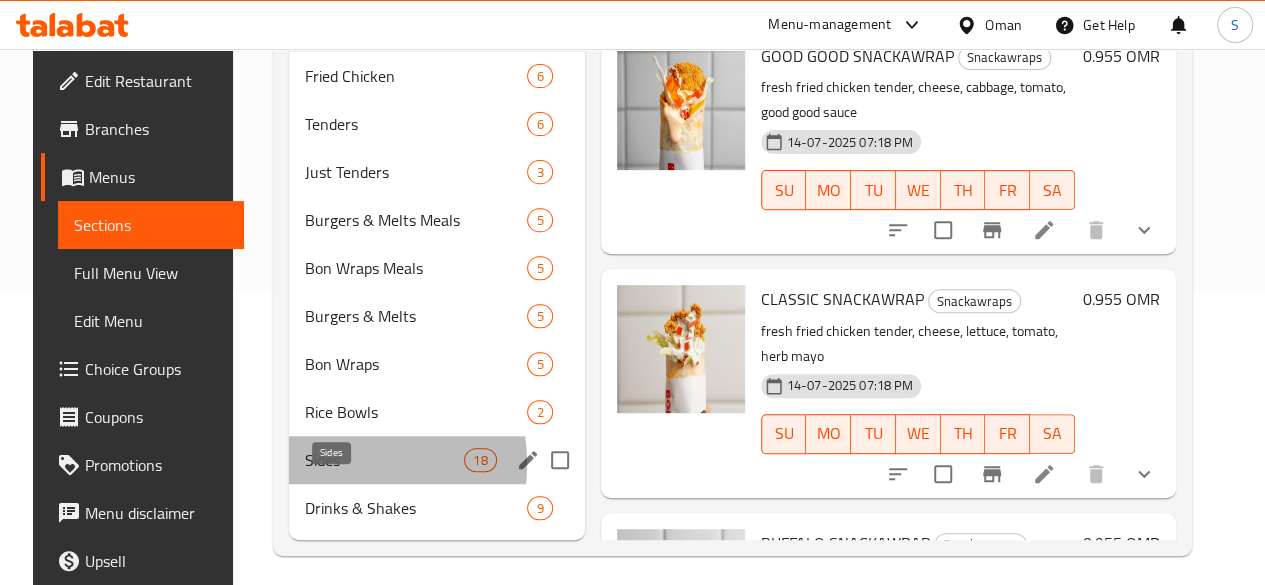click on "Sides" at bounding box center (384, 460) 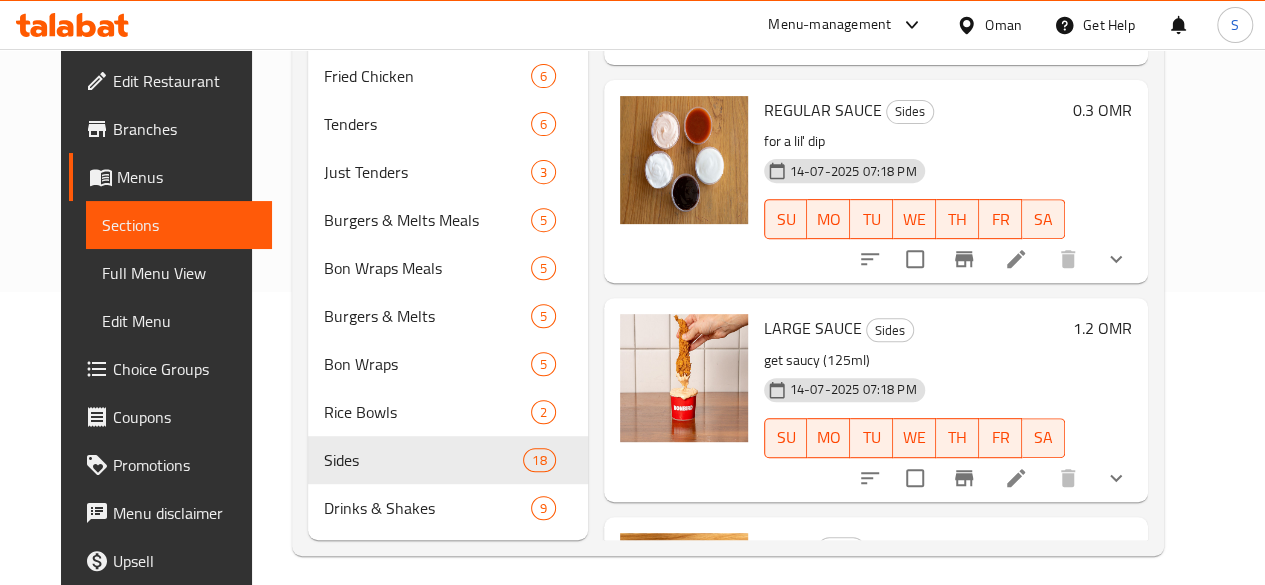 scroll, scrollTop: 2879, scrollLeft: 0, axis: vertical 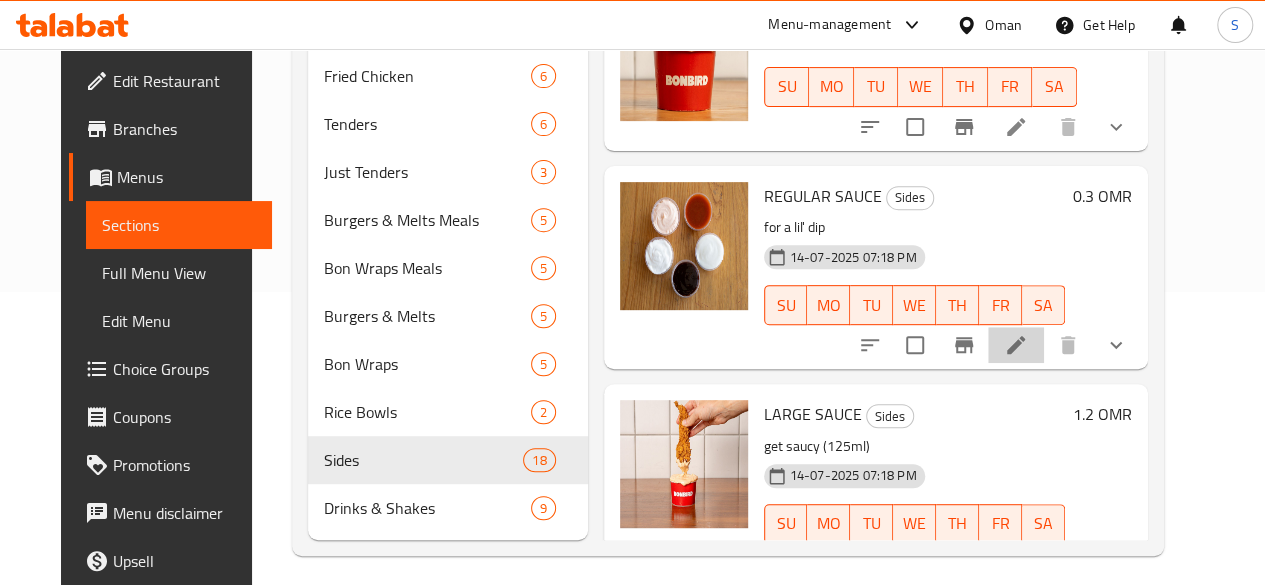 click at bounding box center (1016, 345) 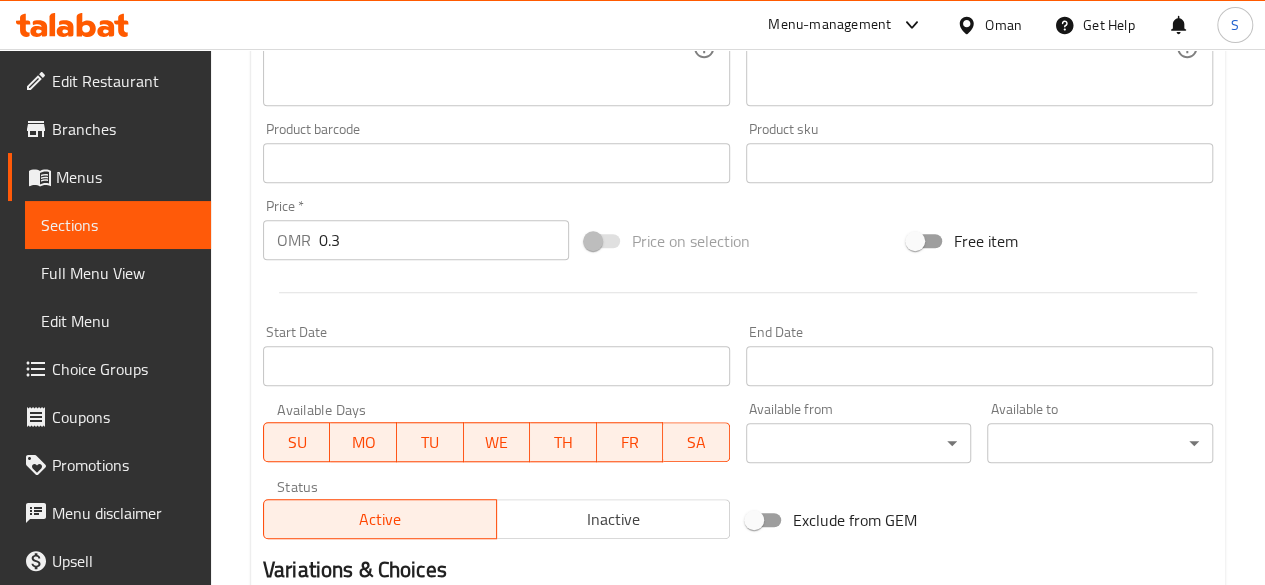 scroll, scrollTop: 889, scrollLeft: 0, axis: vertical 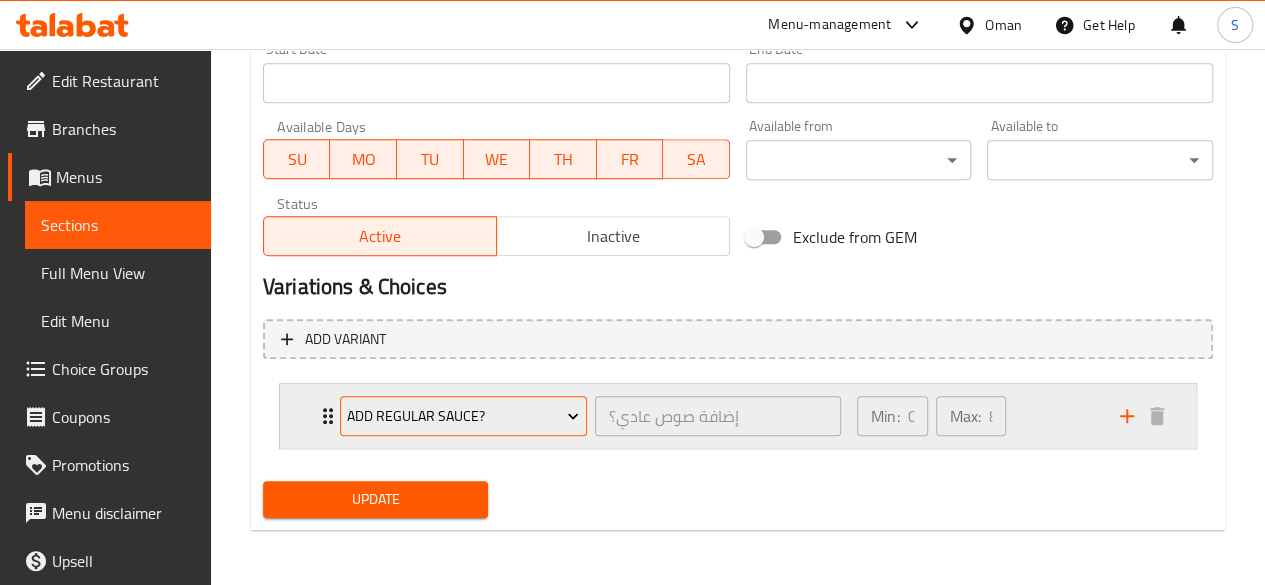 click on "Add regular sauce?" at bounding box center (463, 416) 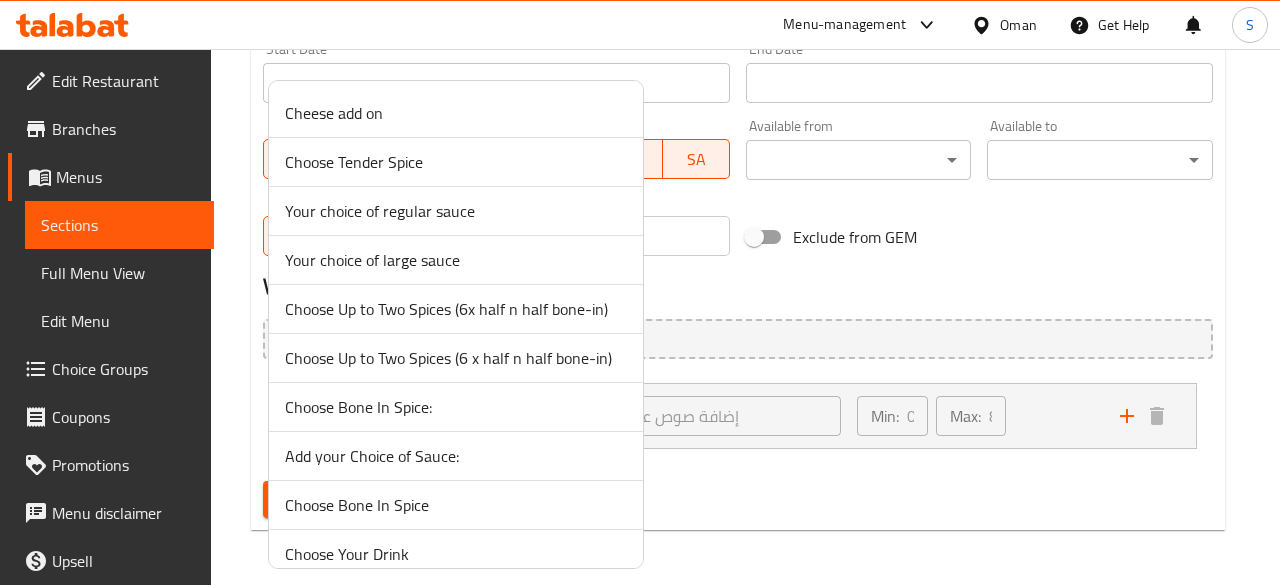 click on "Add your Choice of Sauce:" at bounding box center [456, 456] 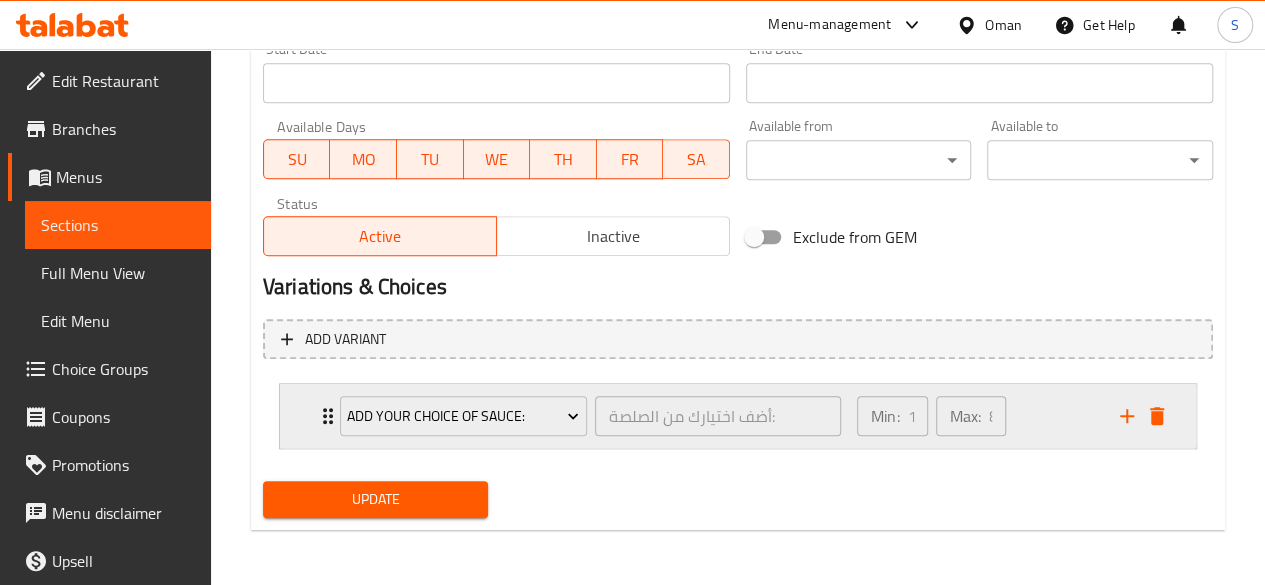 click on "Add your Choice of Sauce: أضف اختيارك من الصلصة: ​" at bounding box center (590, 416) 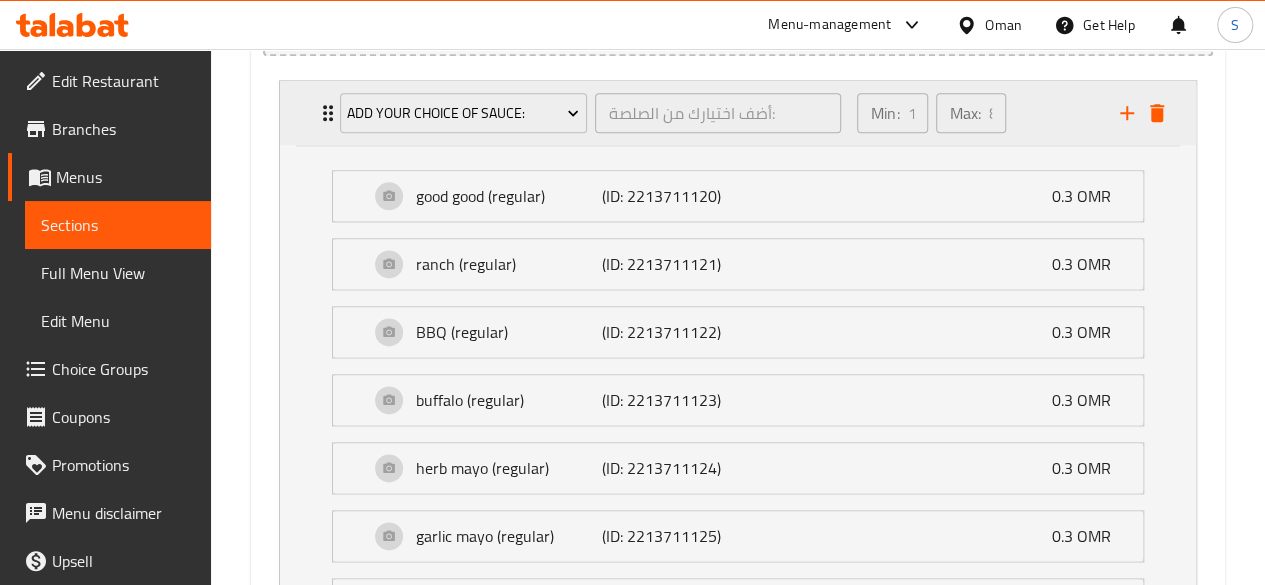 scroll, scrollTop: 1469, scrollLeft: 0, axis: vertical 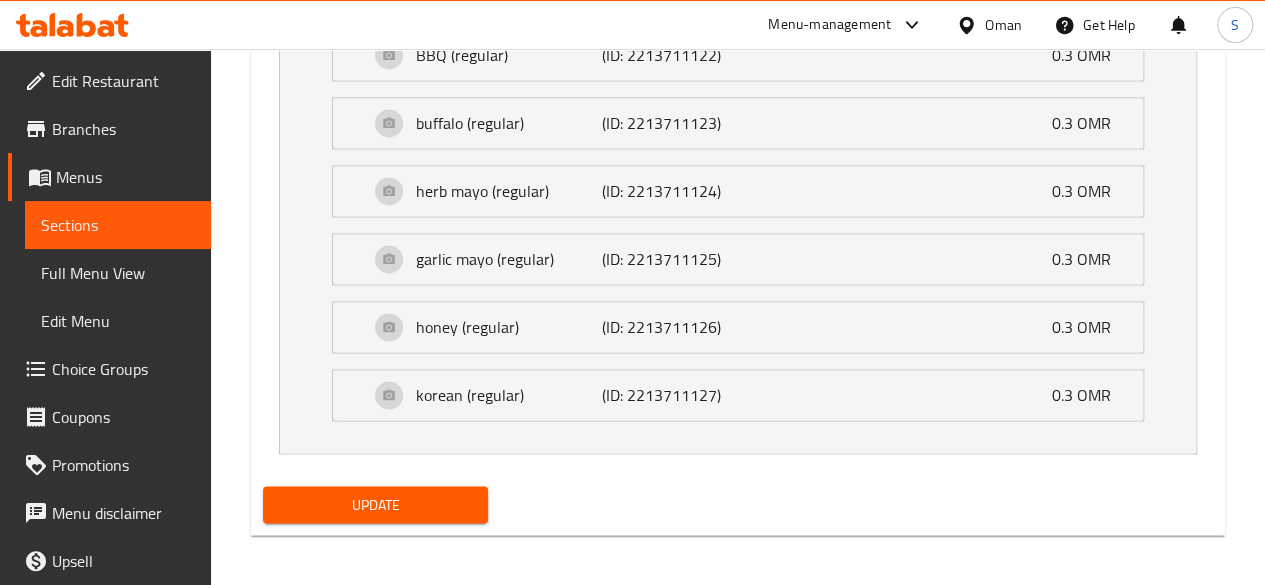 click on "Update" at bounding box center [376, 504] 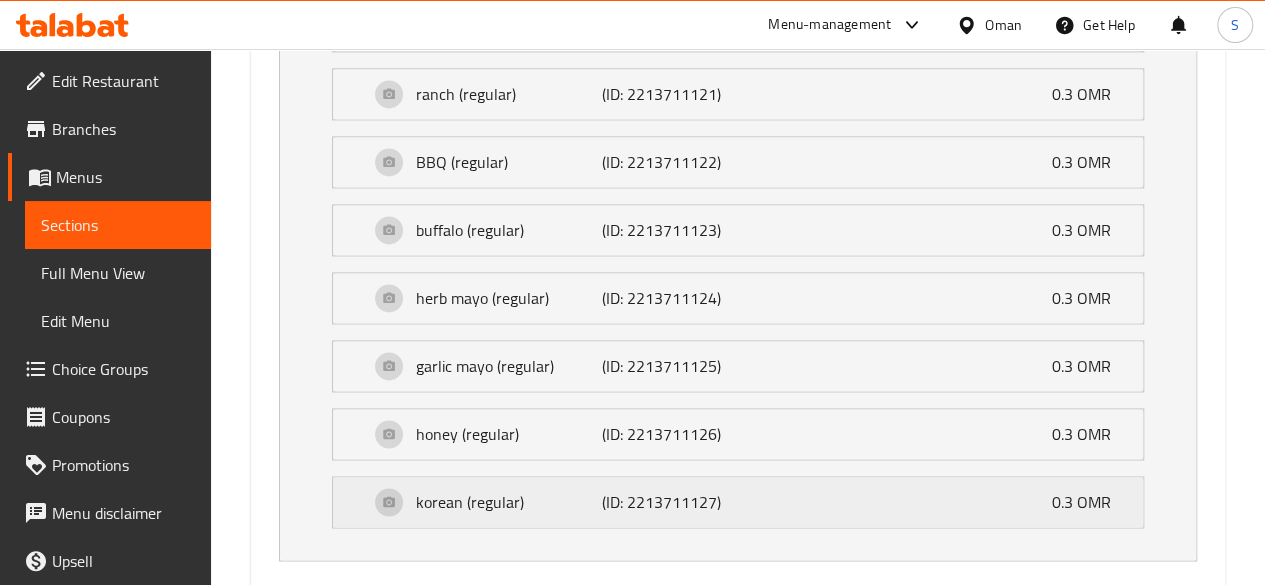 scroll, scrollTop: 1367, scrollLeft: 0, axis: vertical 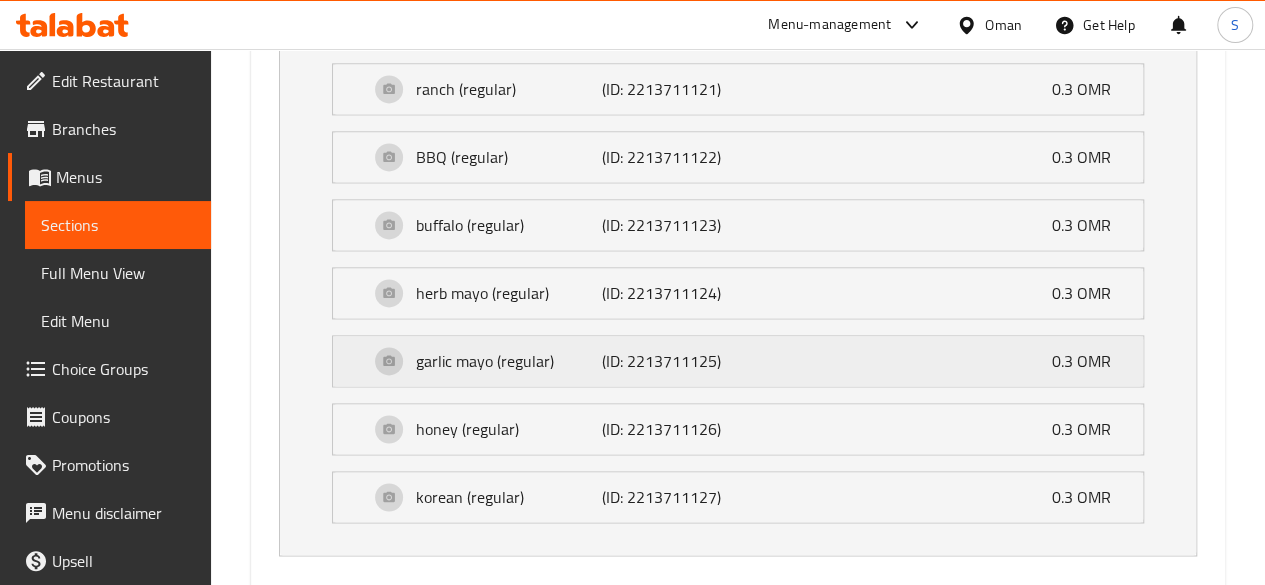type 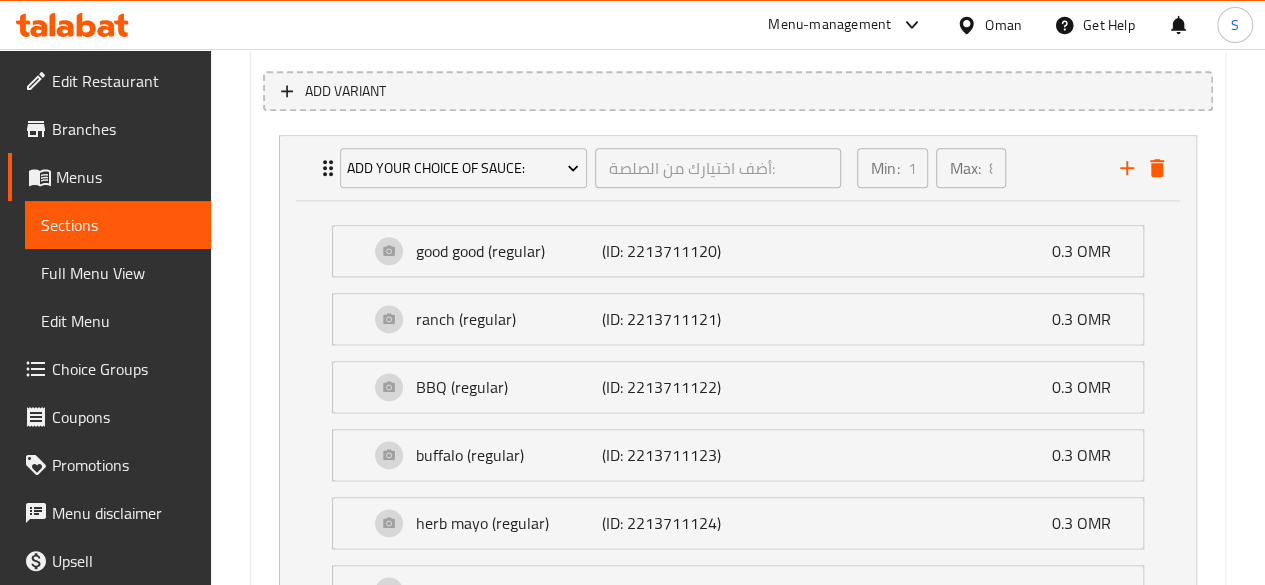 scroll, scrollTop: 1101, scrollLeft: 0, axis: vertical 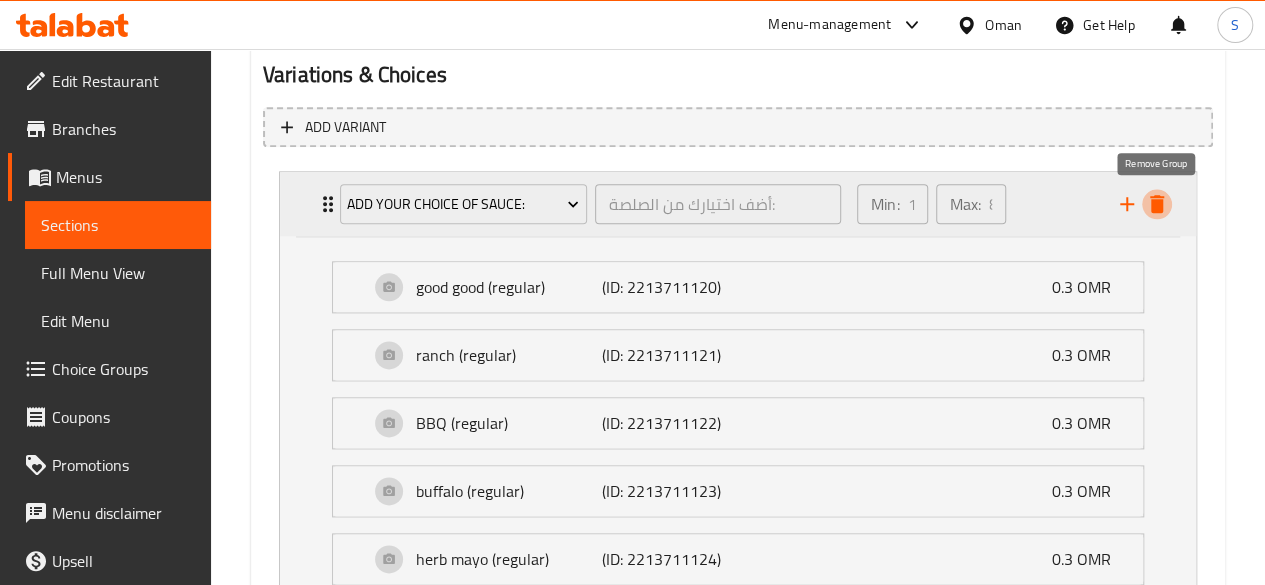 click 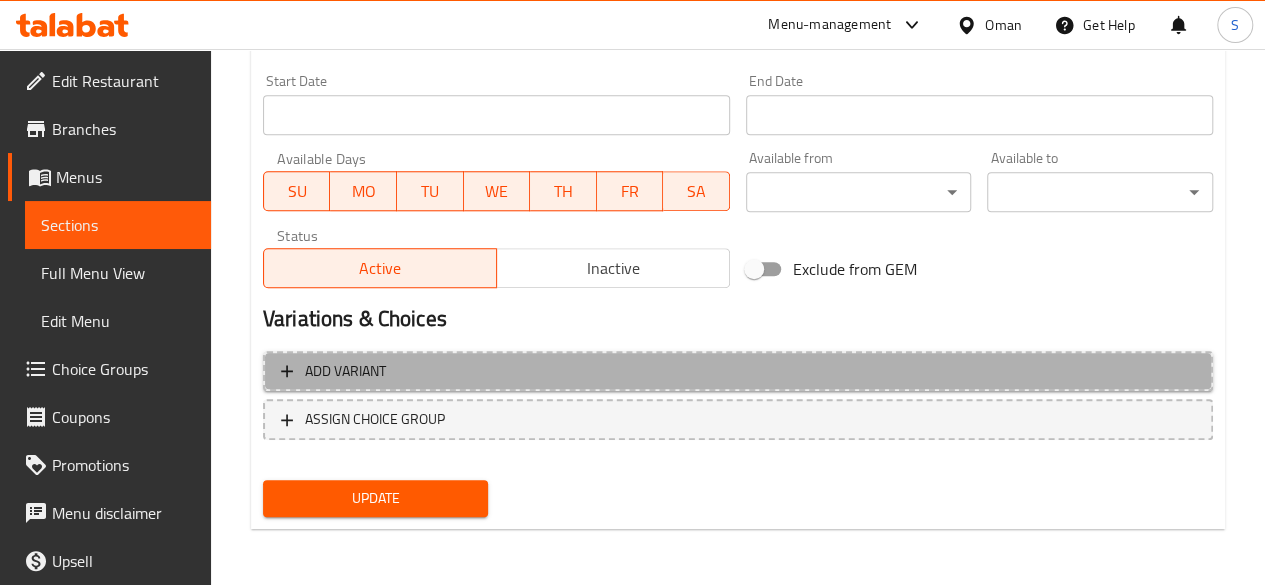 click on "Add variant" at bounding box center [738, 371] 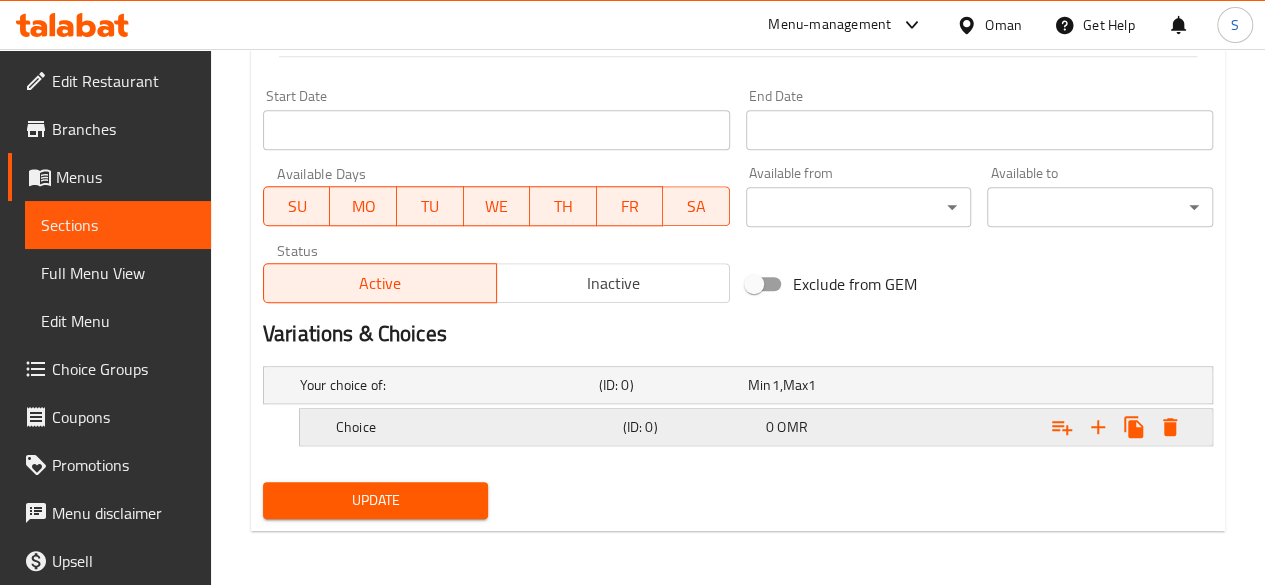 click on "Choice" at bounding box center (445, 385) 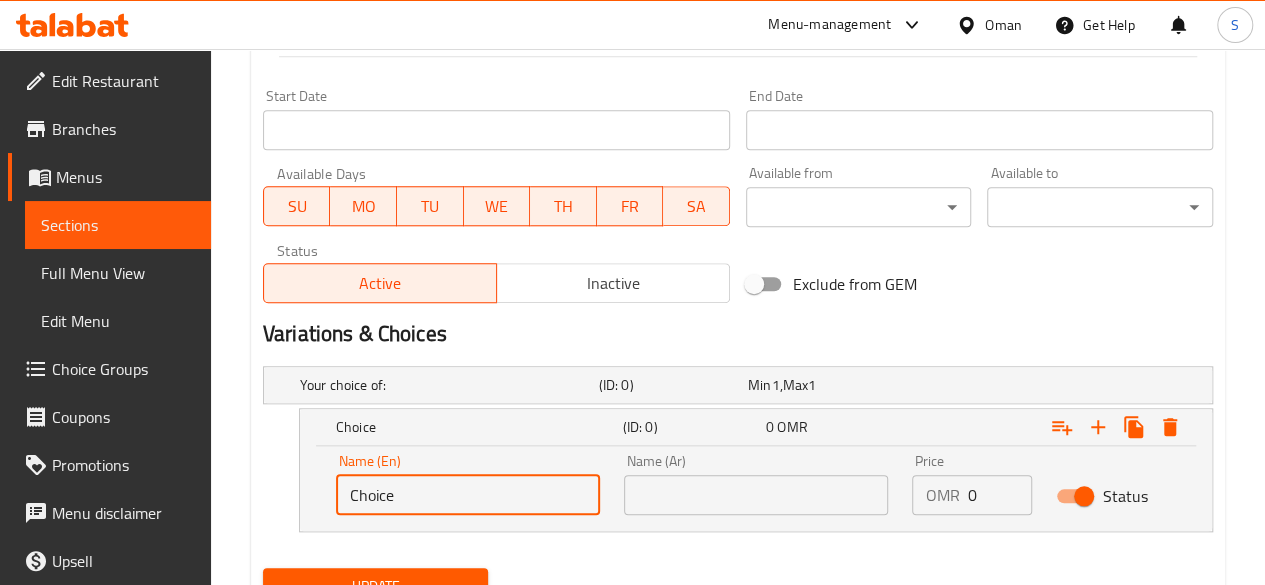 drag, startPoint x: 489, startPoint y: 486, endPoint x: 250, endPoint y: 475, distance: 239.253 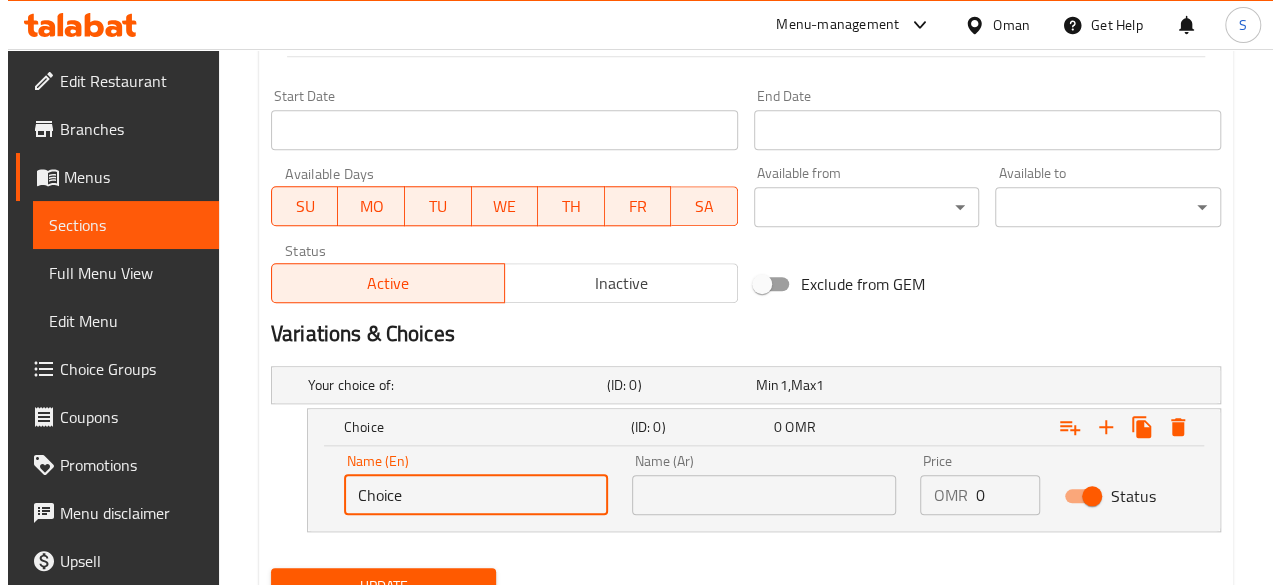 scroll, scrollTop: 928, scrollLeft: 0, axis: vertical 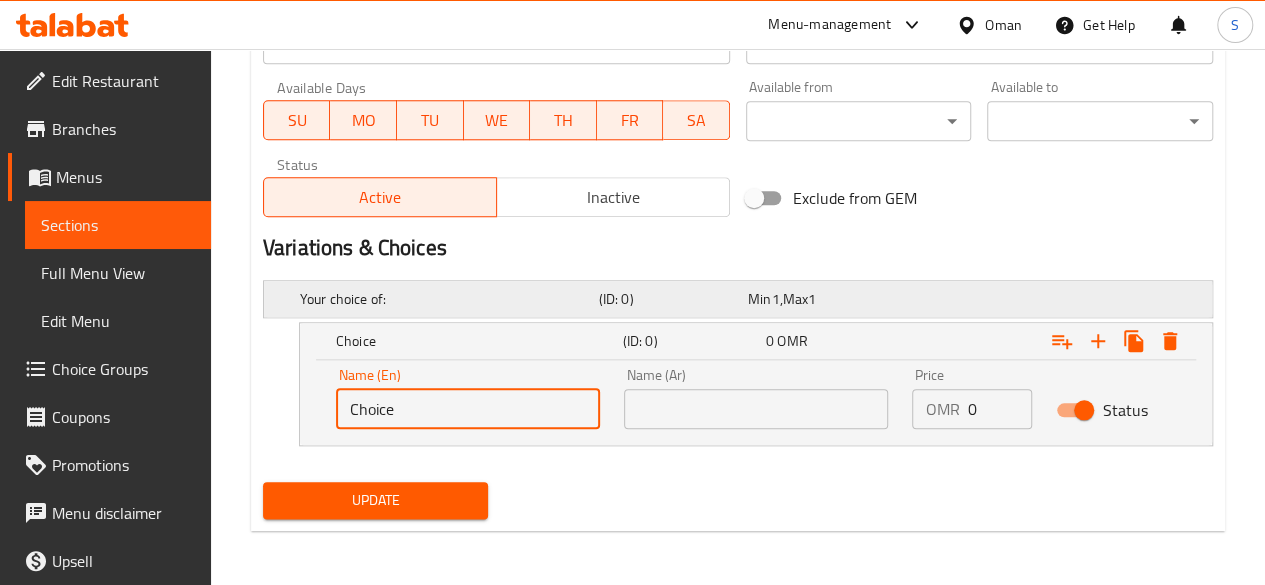 click on "Your choice of:" at bounding box center [445, 299] 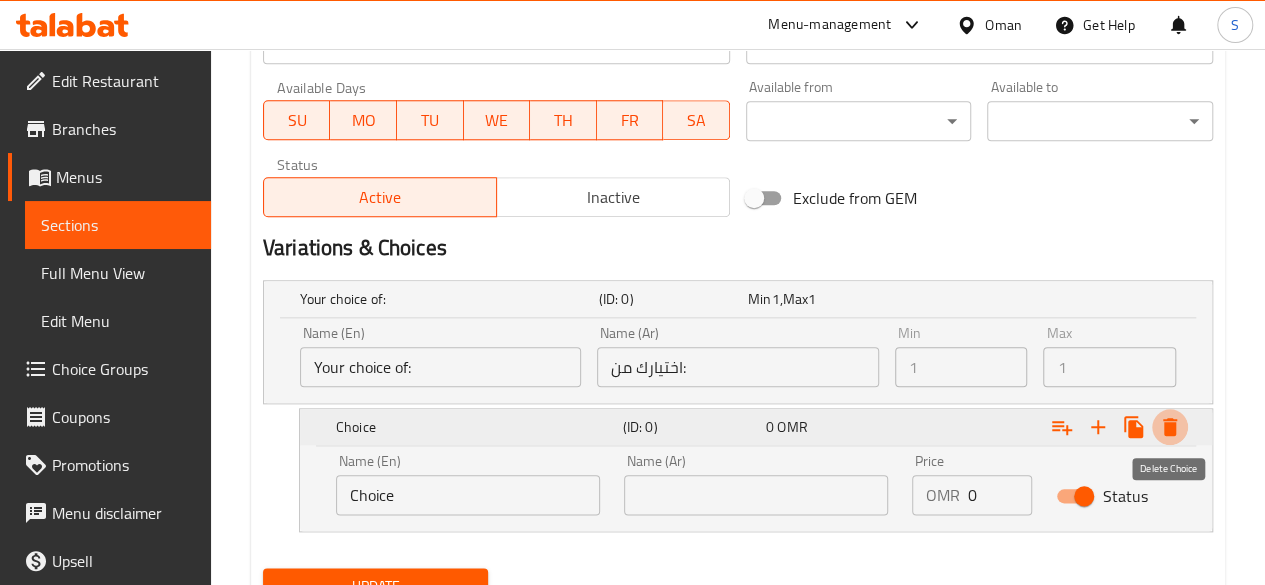 click 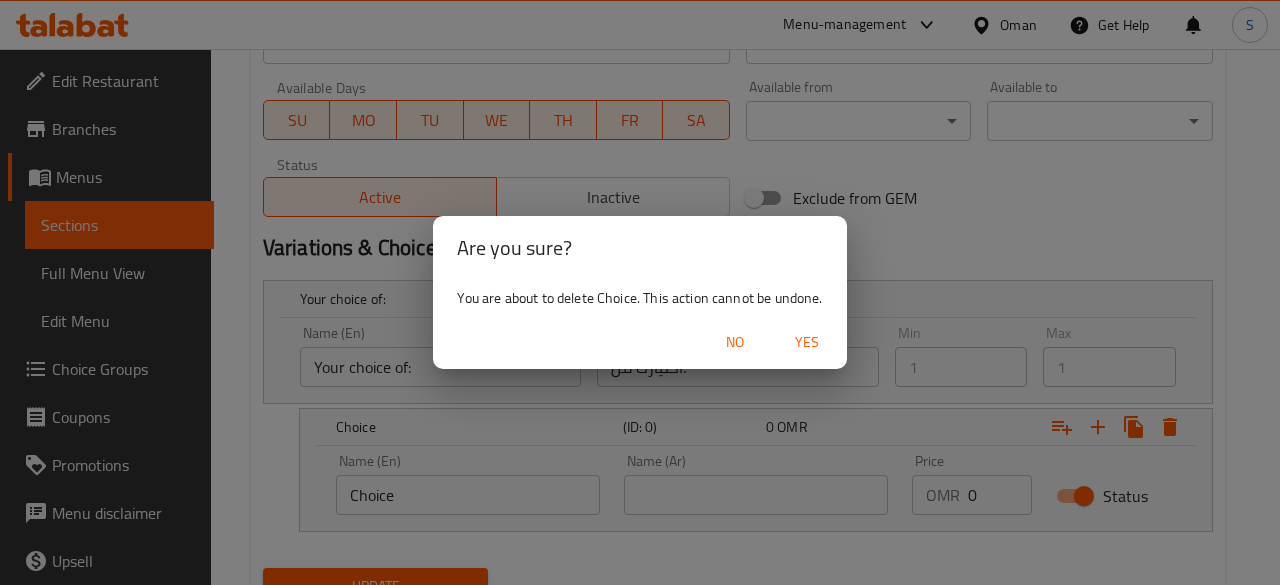 click on "Yes" at bounding box center [807, 342] 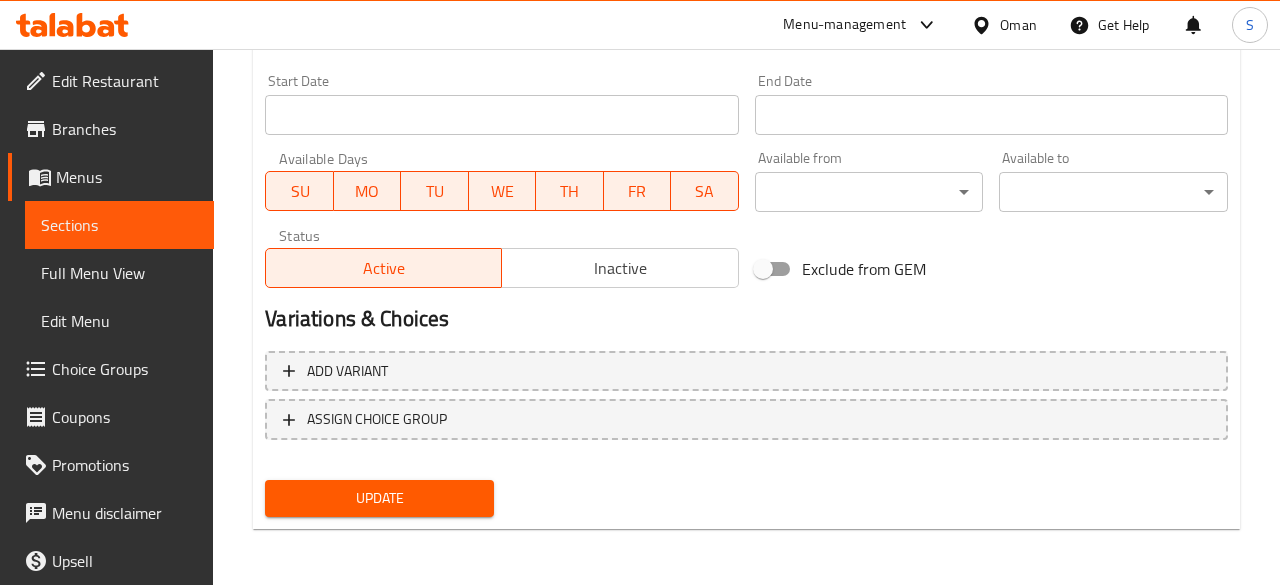 scroll, scrollTop: 857, scrollLeft: 0, axis: vertical 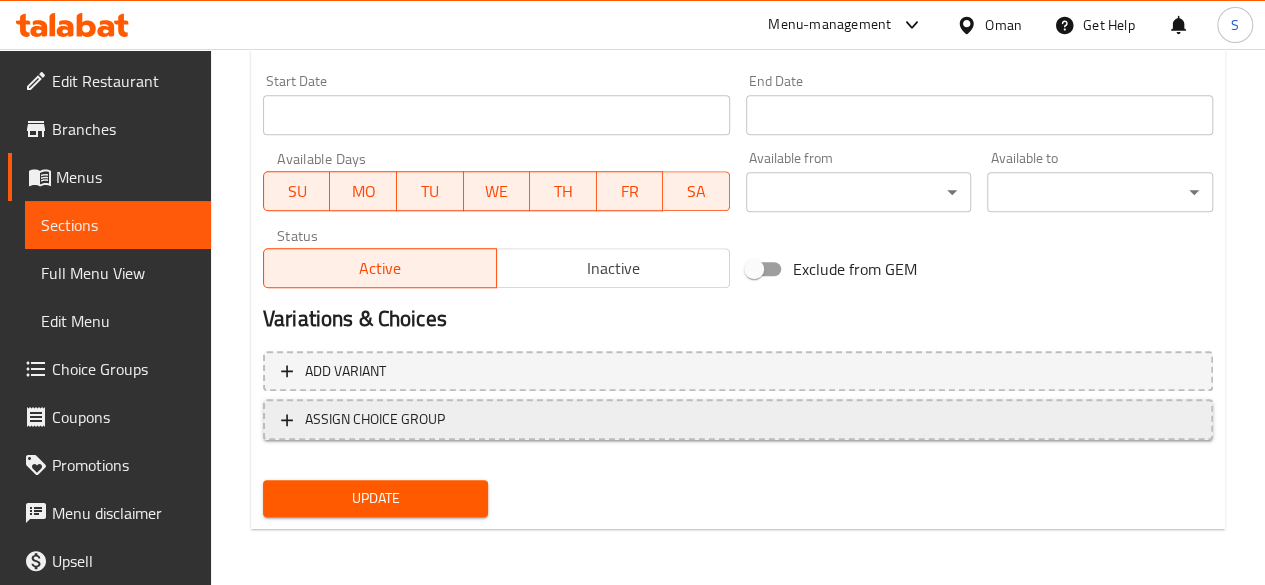 click on "ASSIGN CHOICE GROUP" at bounding box center (738, 419) 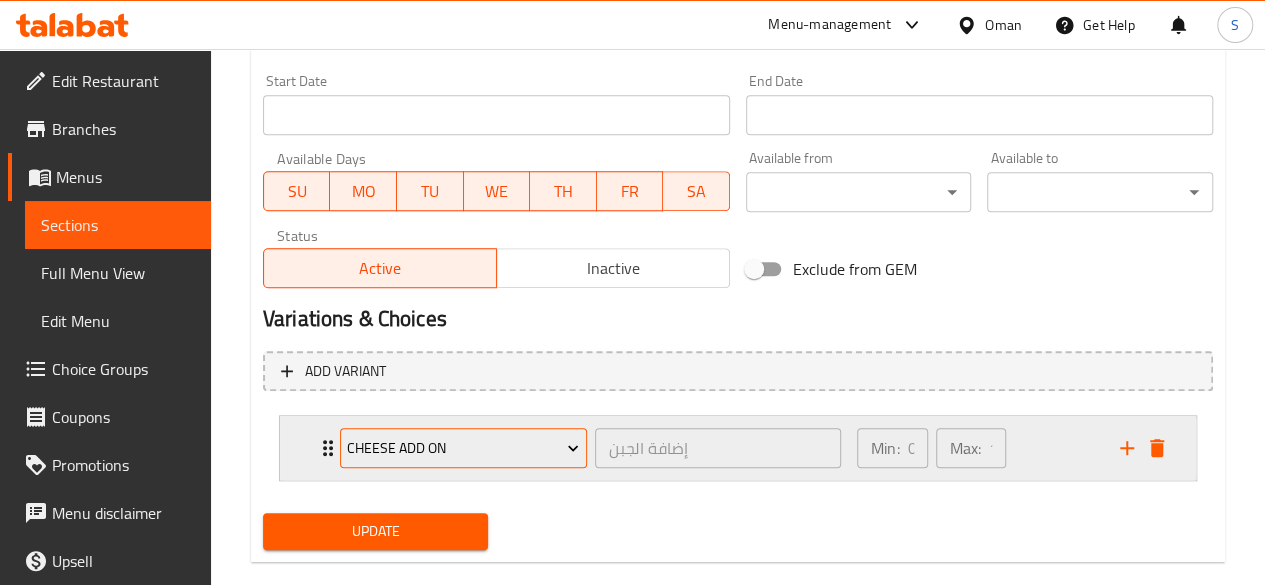 click on "Cheese add on" at bounding box center (463, 448) 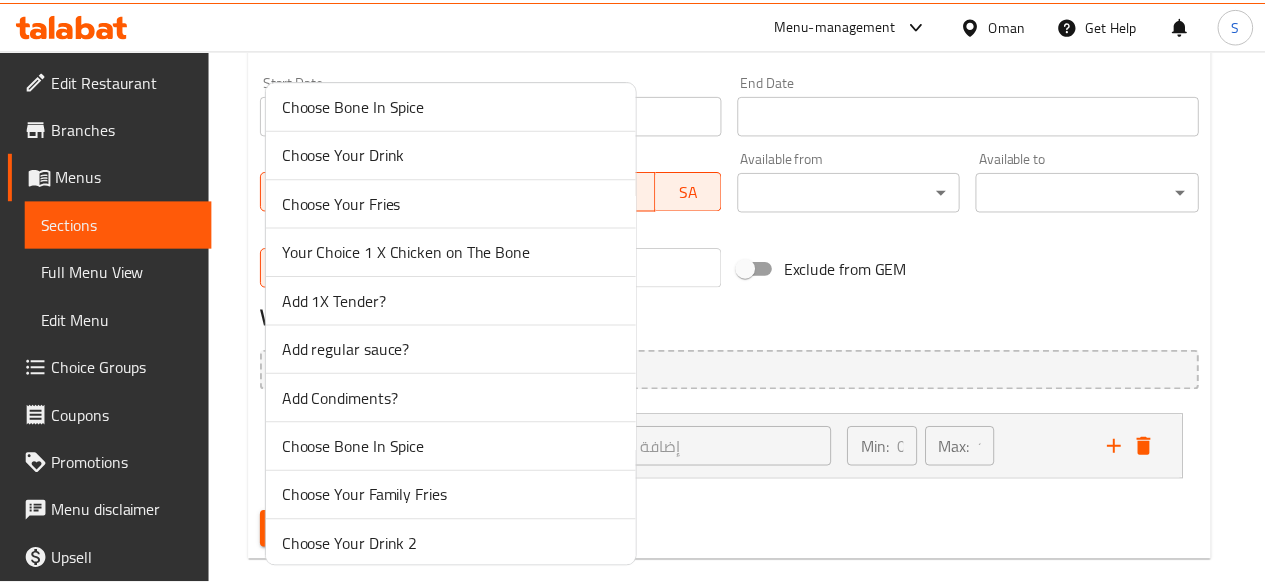 scroll, scrollTop: 402, scrollLeft: 0, axis: vertical 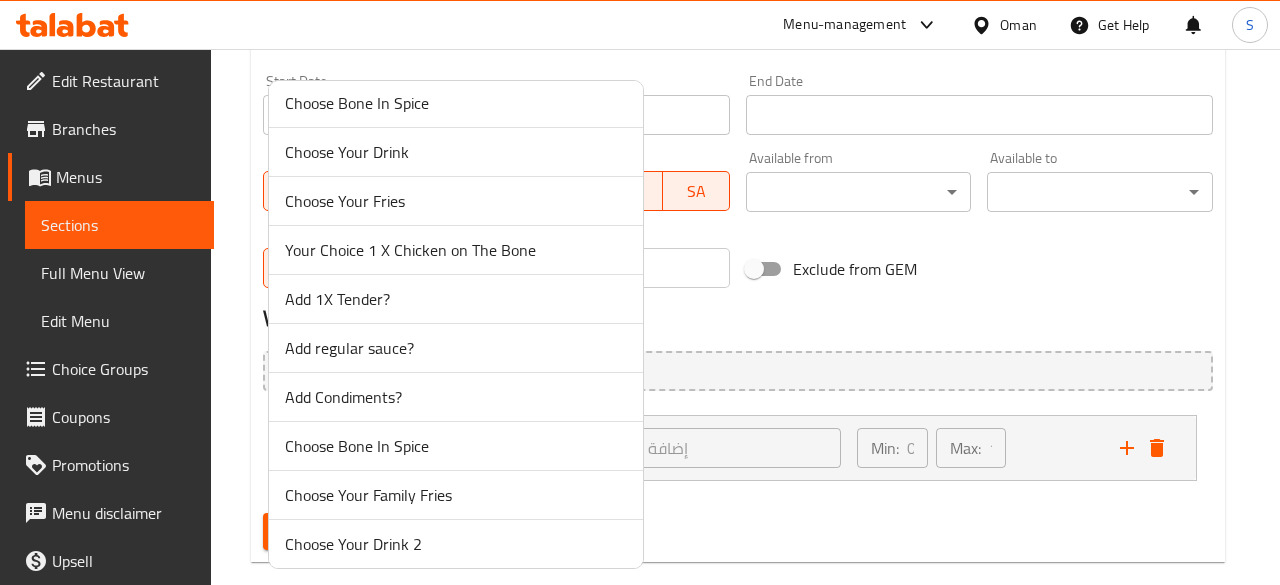 click on "Add regular sauce?" at bounding box center (456, 348) 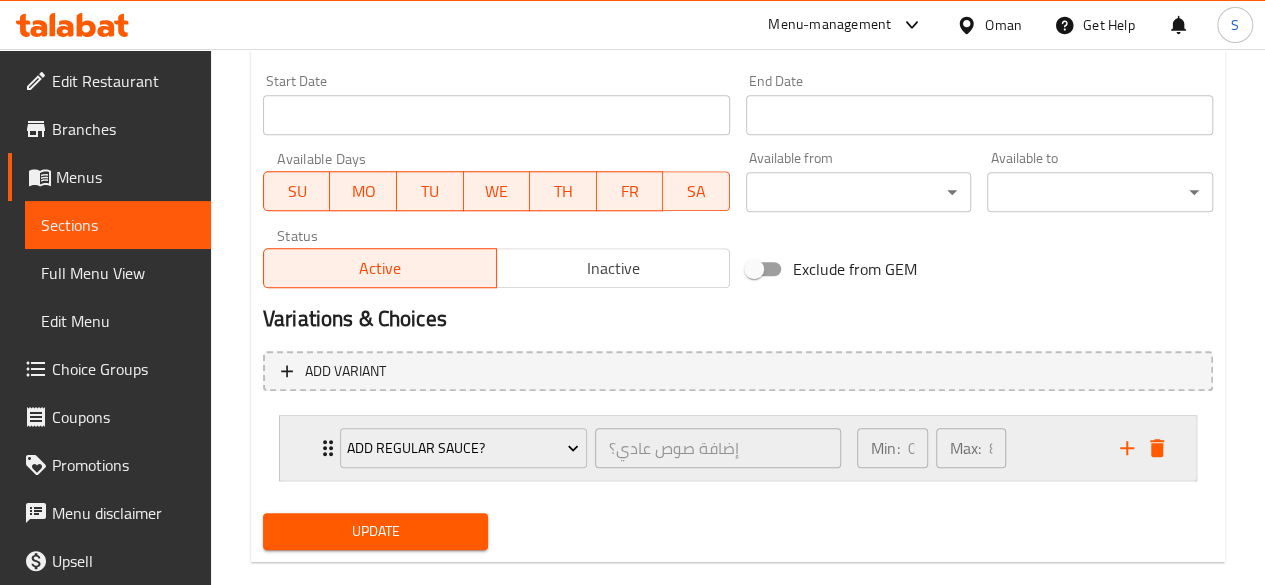 scroll, scrollTop: 889, scrollLeft: 0, axis: vertical 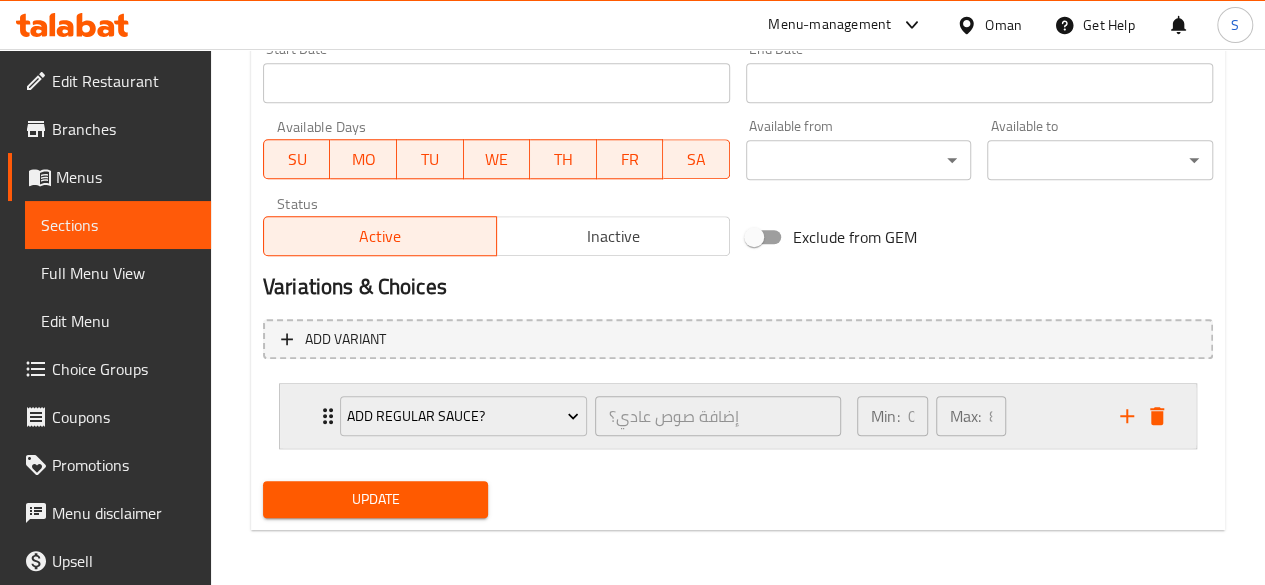 click 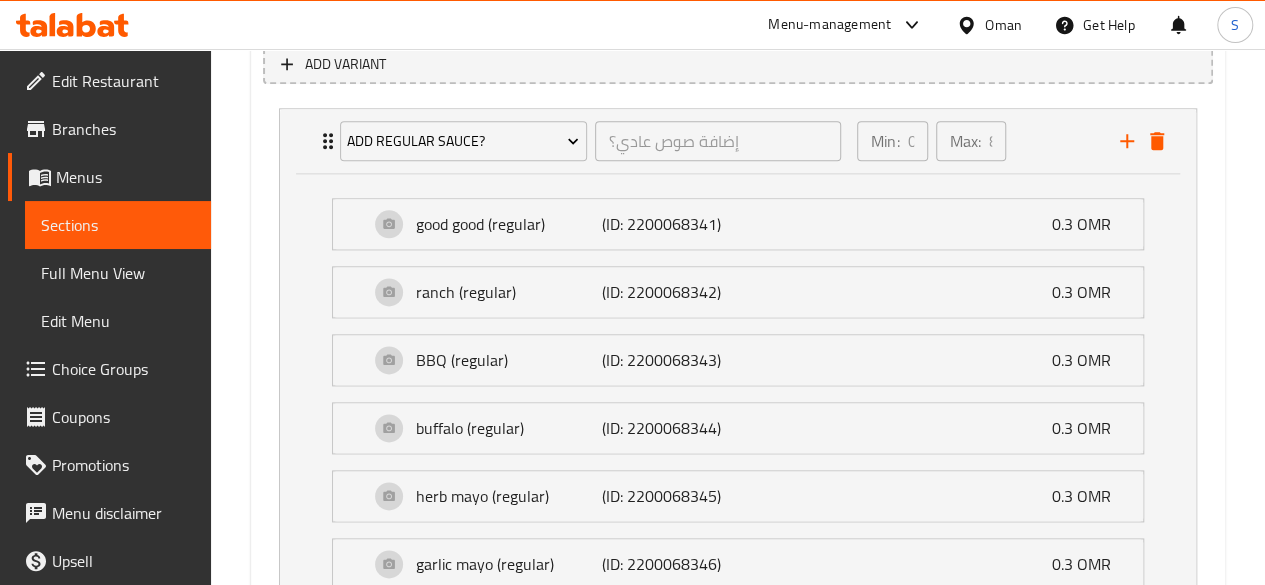 scroll, scrollTop: 1165, scrollLeft: 0, axis: vertical 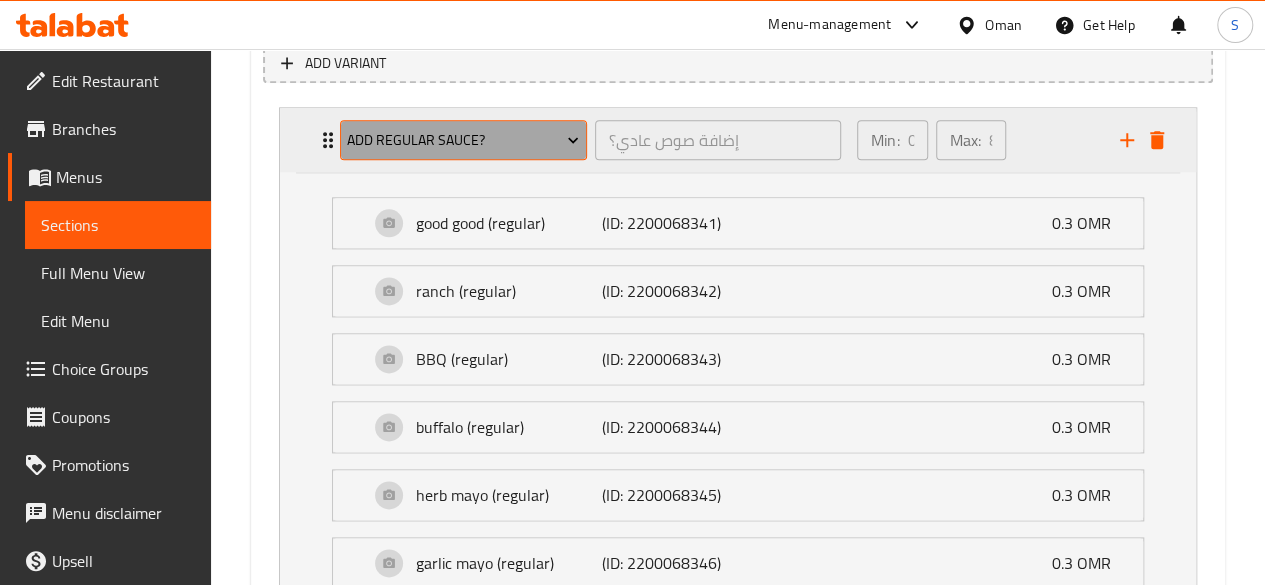 click on "Add regular sauce?" at bounding box center (463, 140) 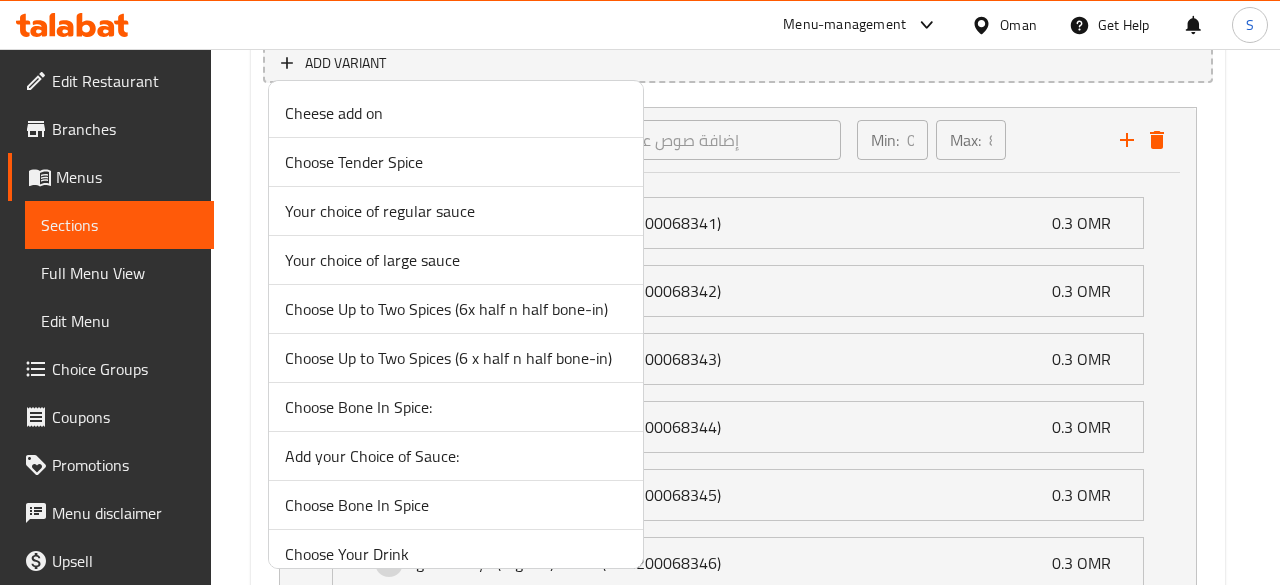 click at bounding box center [640, 292] 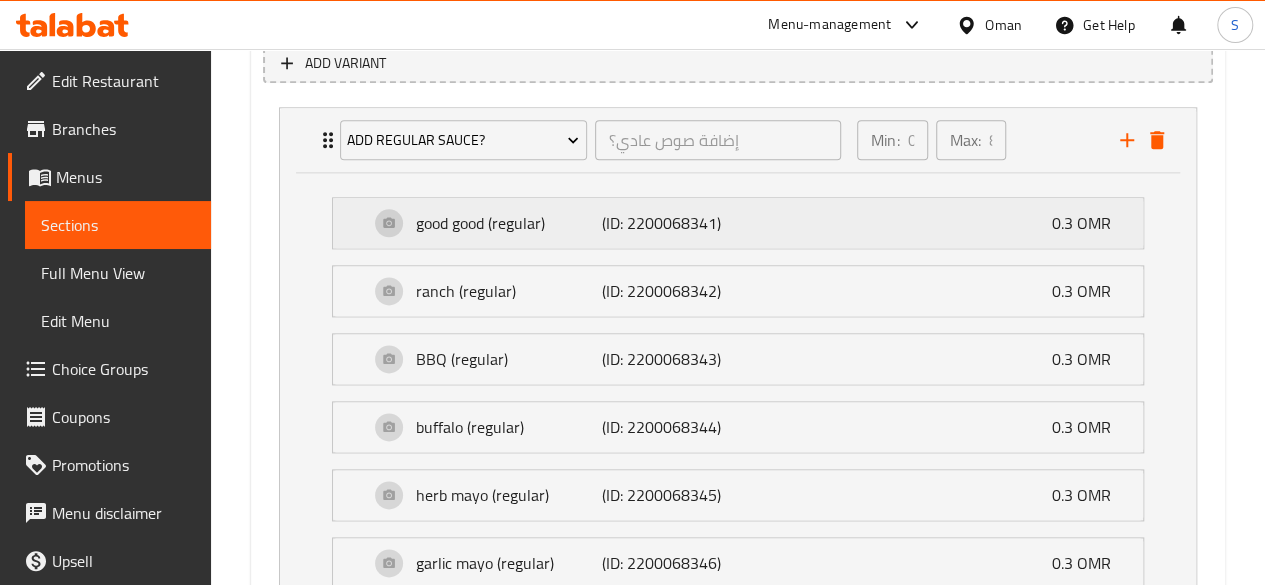 scroll, scrollTop: 1469, scrollLeft: 0, axis: vertical 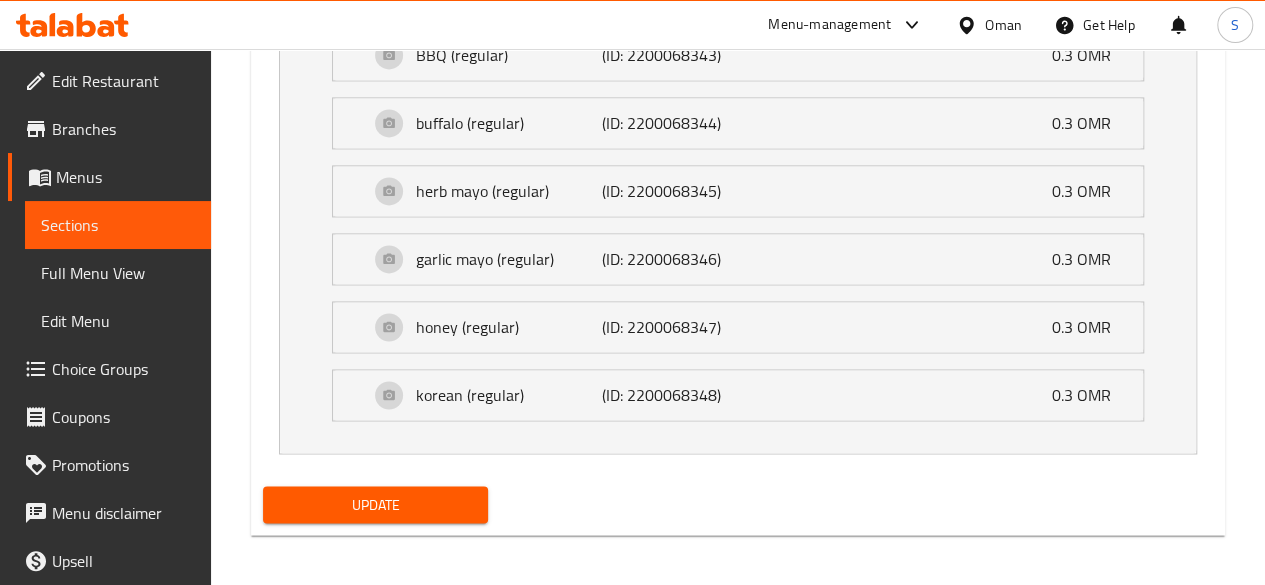 click on "Update" at bounding box center [376, 504] 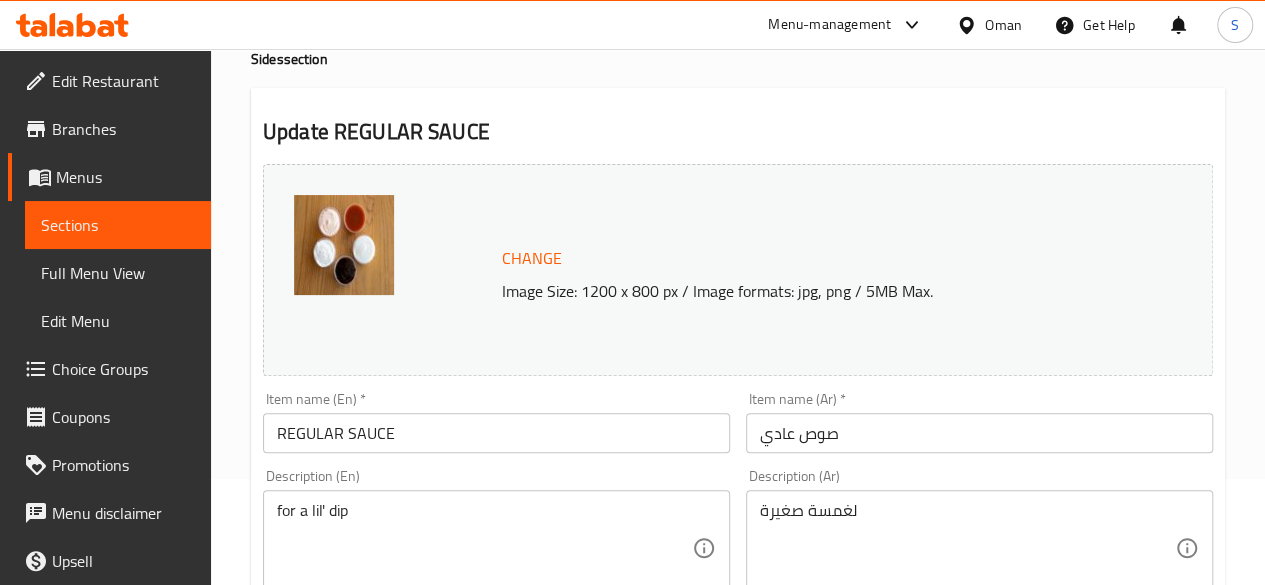 scroll, scrollTop: 0, scrollLeft: 0, axis: both 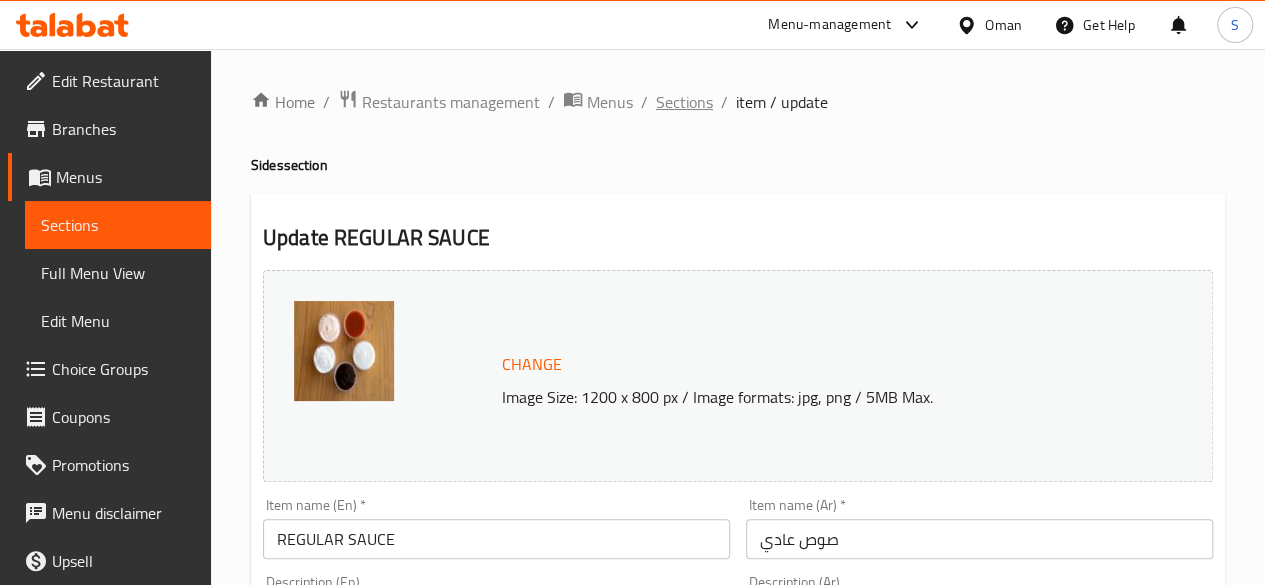 click on "Sections" at bounding box center (684, 102) 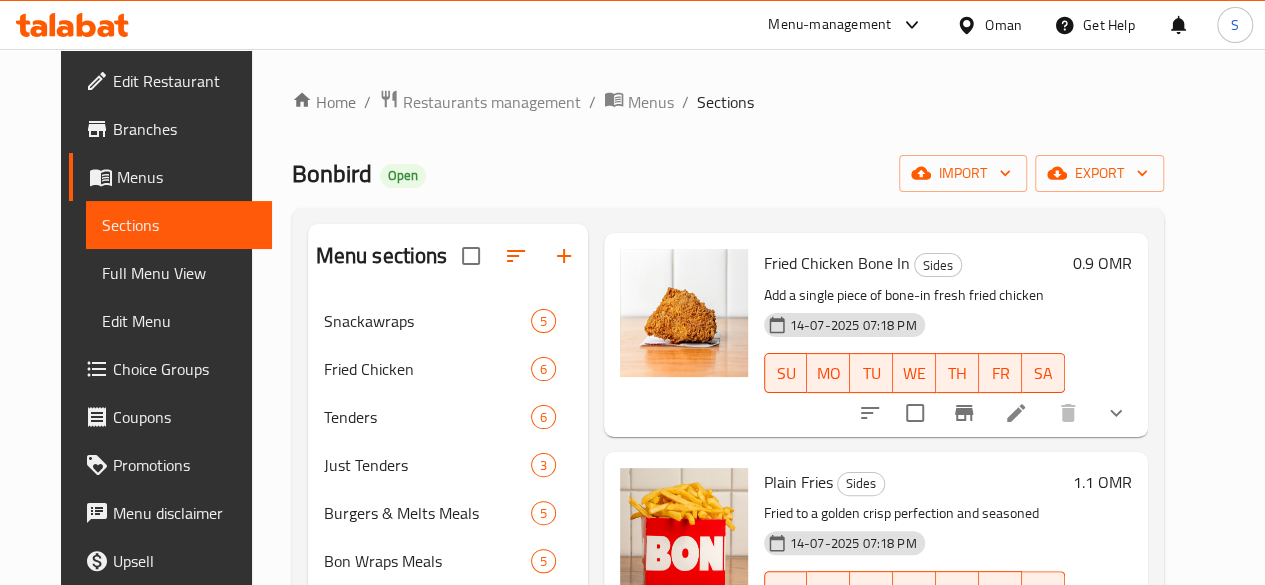scroll, scrollTop: 310, scrollLeft: 0, axis: vertical 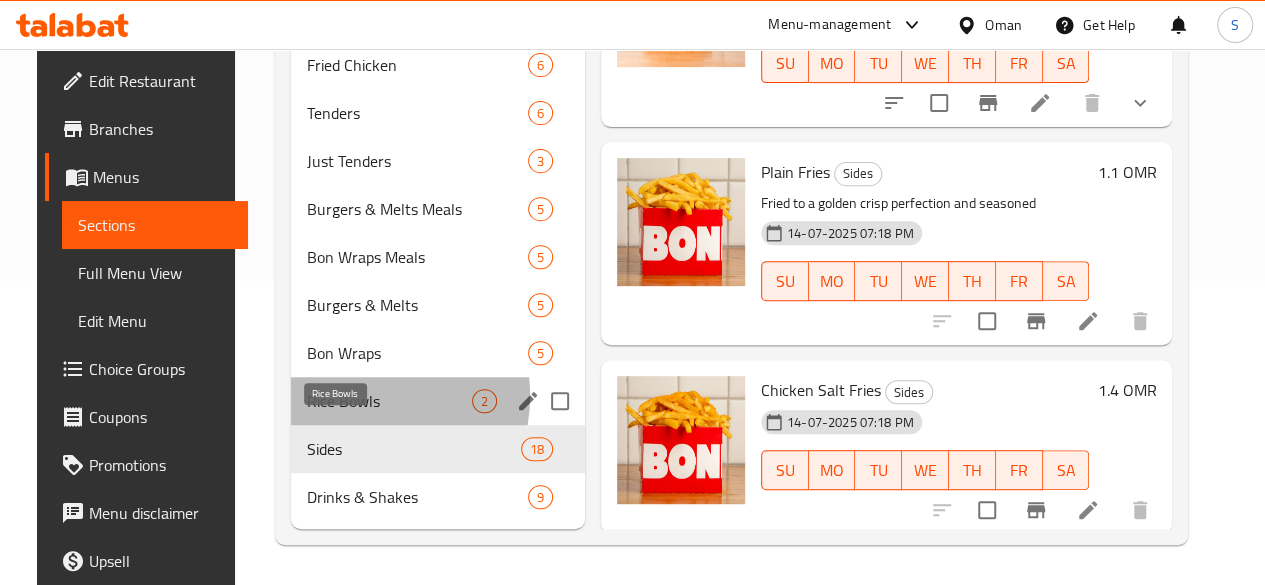 click on "Rice Bowls" at bounding box center (389, 401) 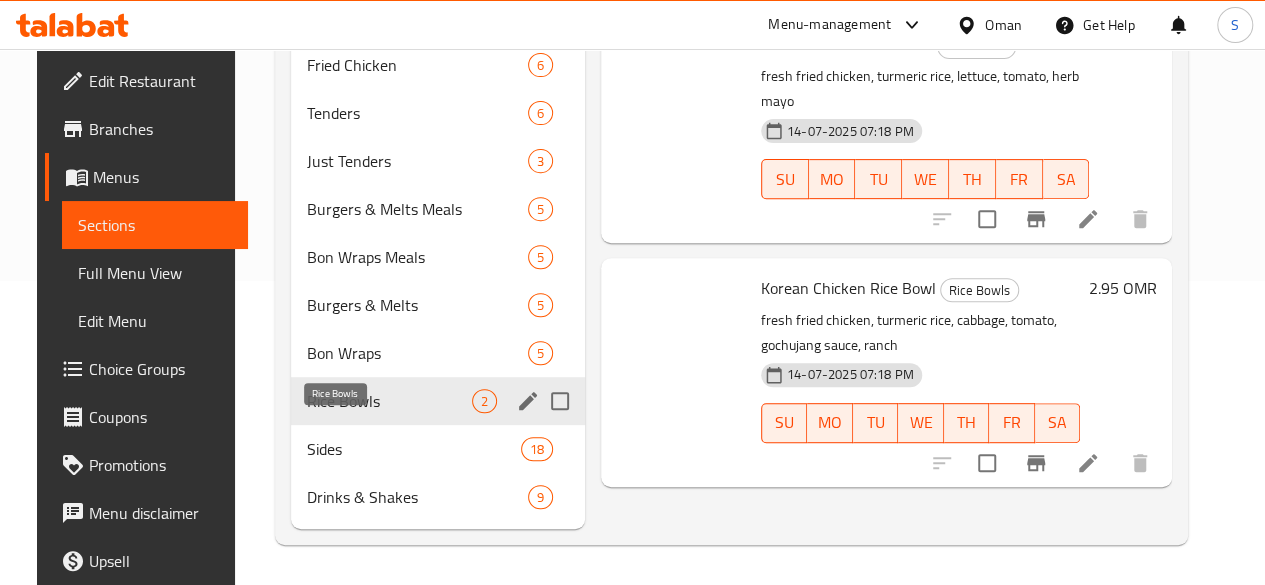scroll, scrollTop: 0, scrollLeft: 0, axis: both 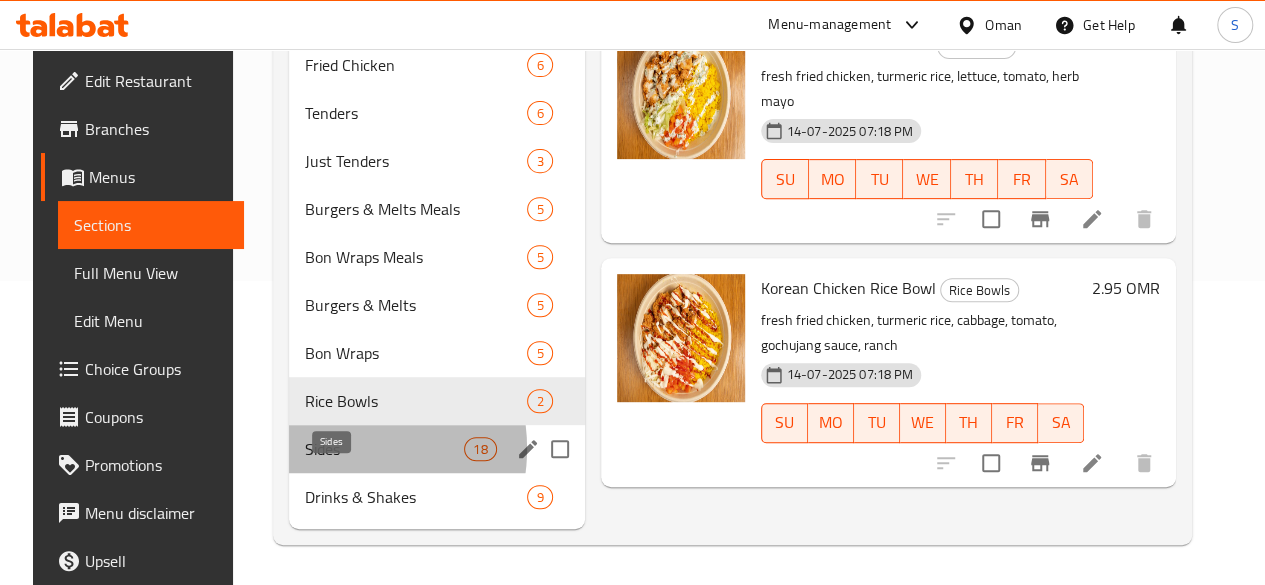 click on "Sides" at bounding box center (384, 449) 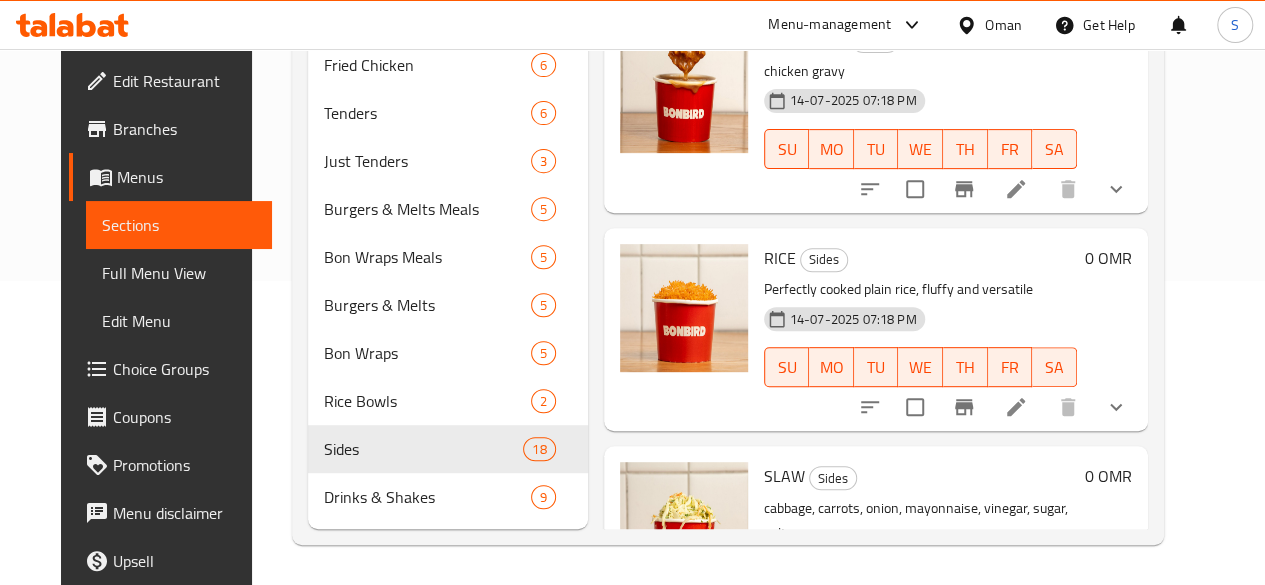 scroll, scrollTop: 1938, scrollLeft: 0, axis: vertical 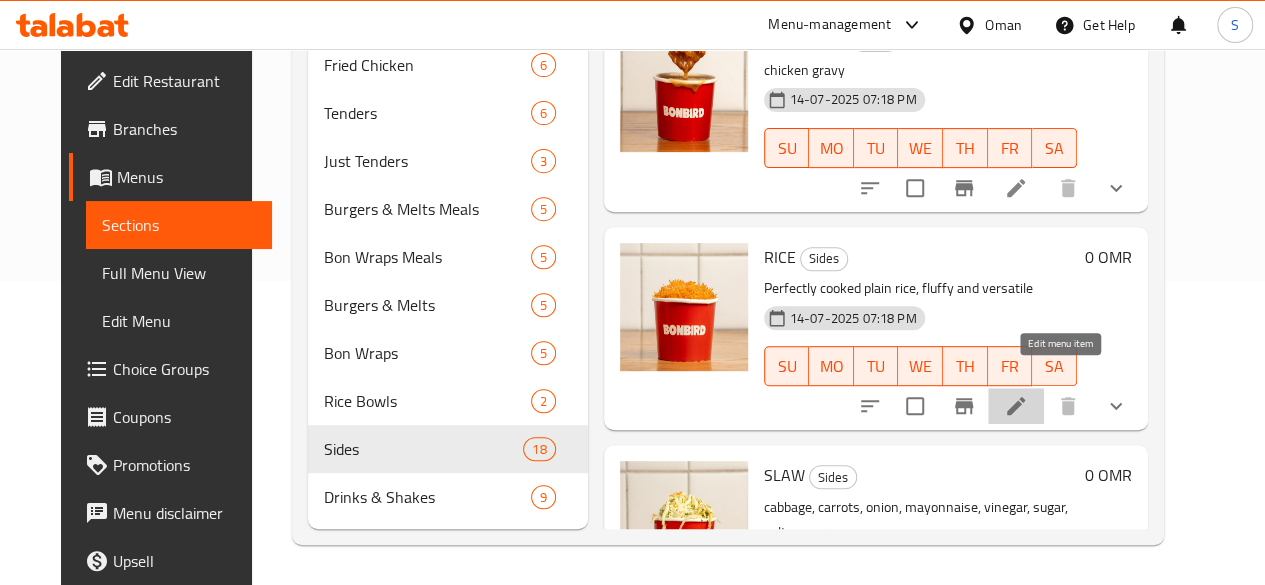 click 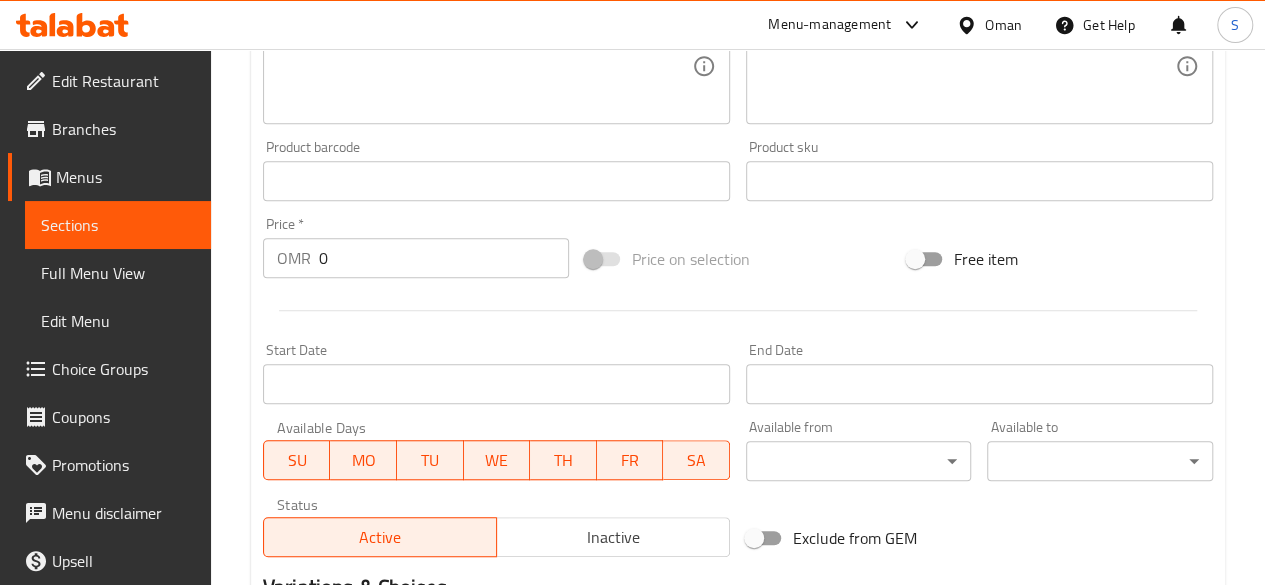 scroll, scrollTop: 587, scrollLeft: 0, axis: vertical 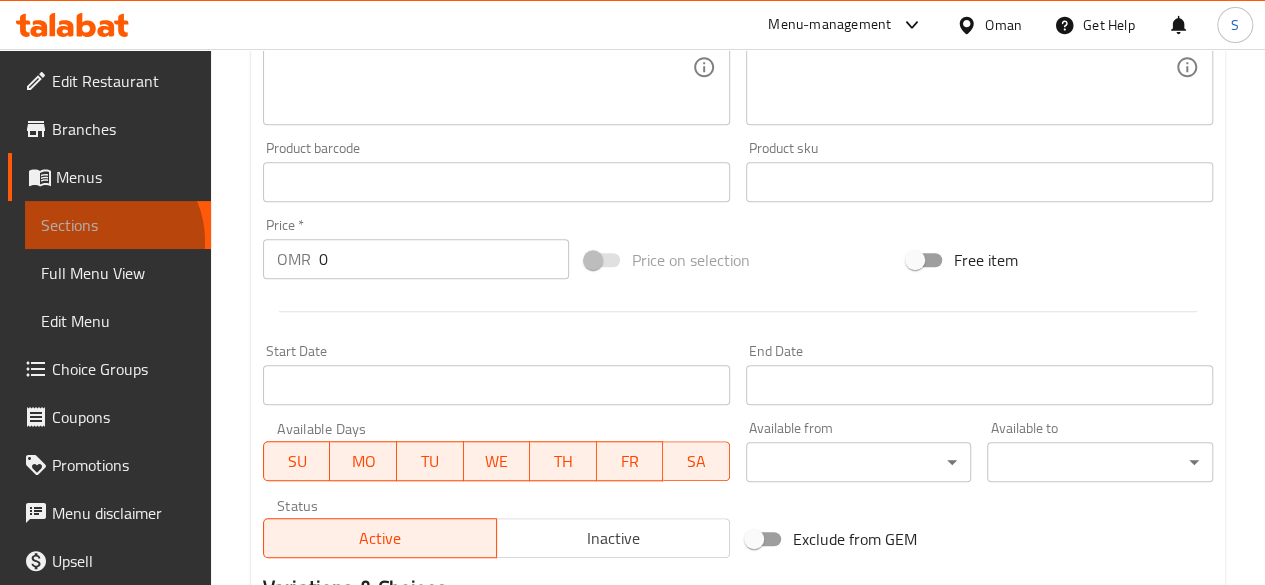 click on "Sections" at bounding box center (118, 225) 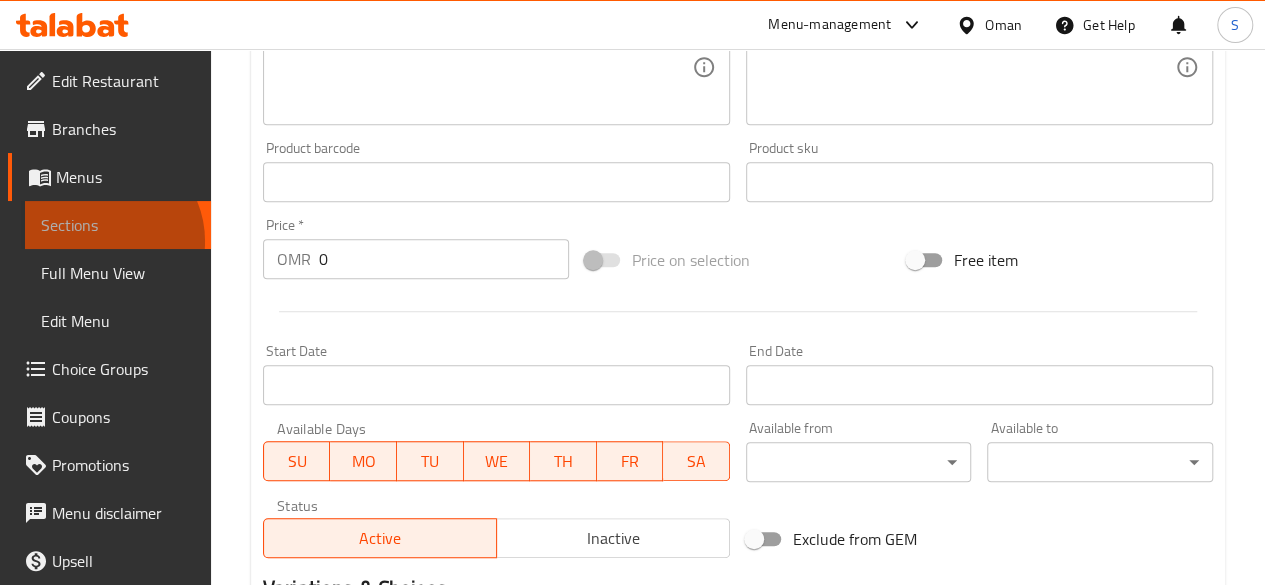 scroll, scrollTop: 333, scrollLeft: 0, axis: vertical 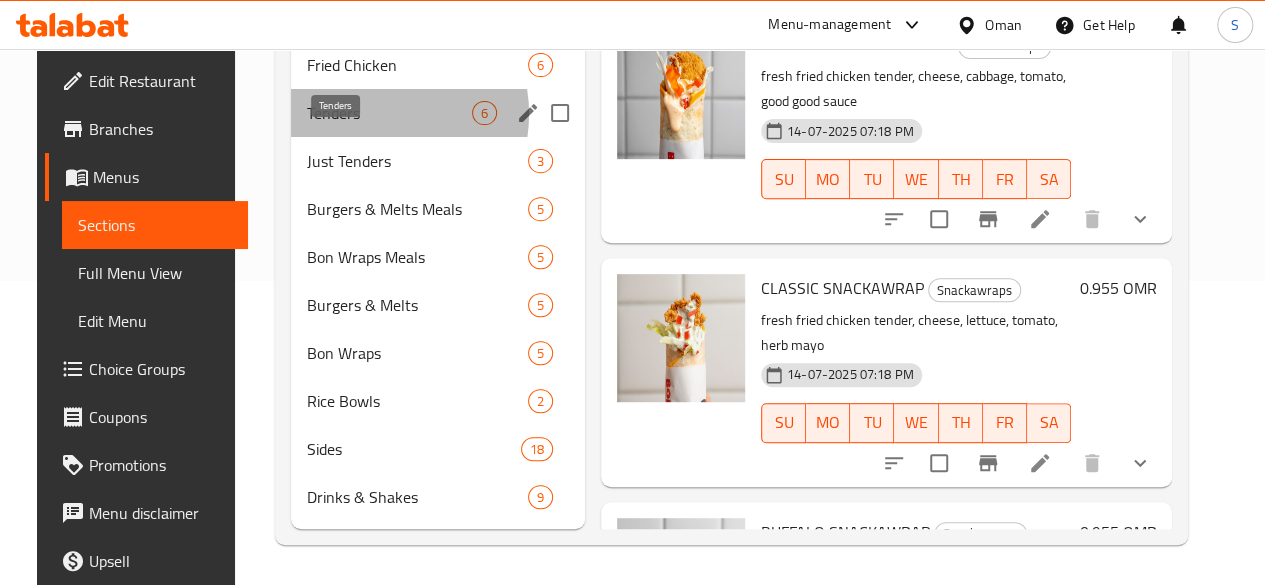 click on "Tenders" at bounding box center [389, 113] 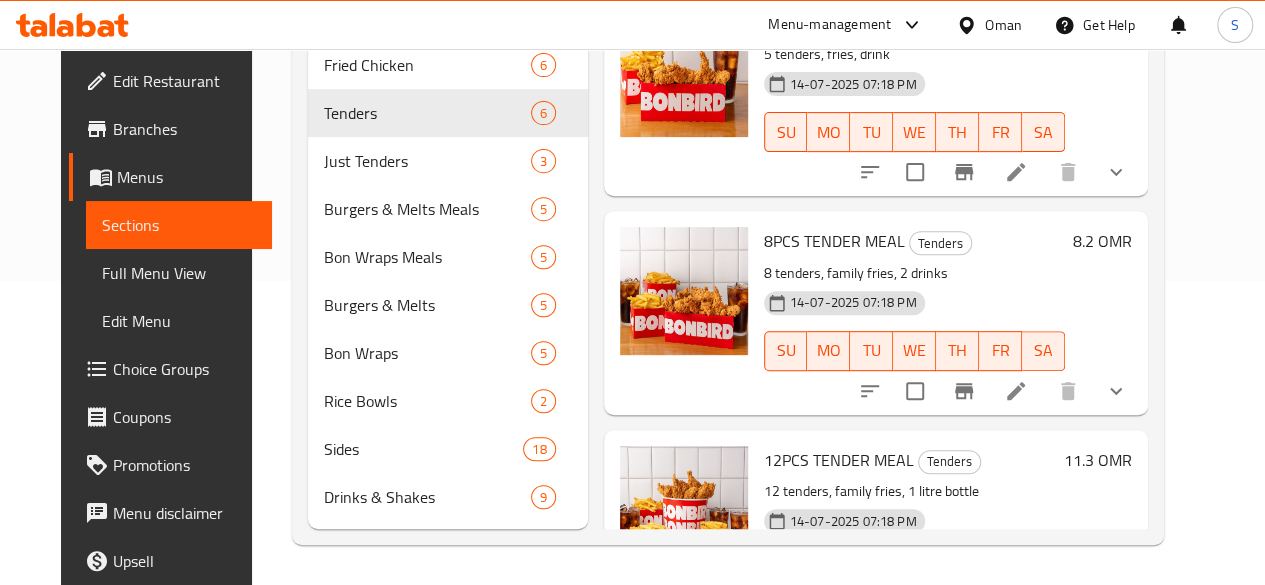 scroll, scrollTop: 460, scrollLeft: 0, axis: vertical 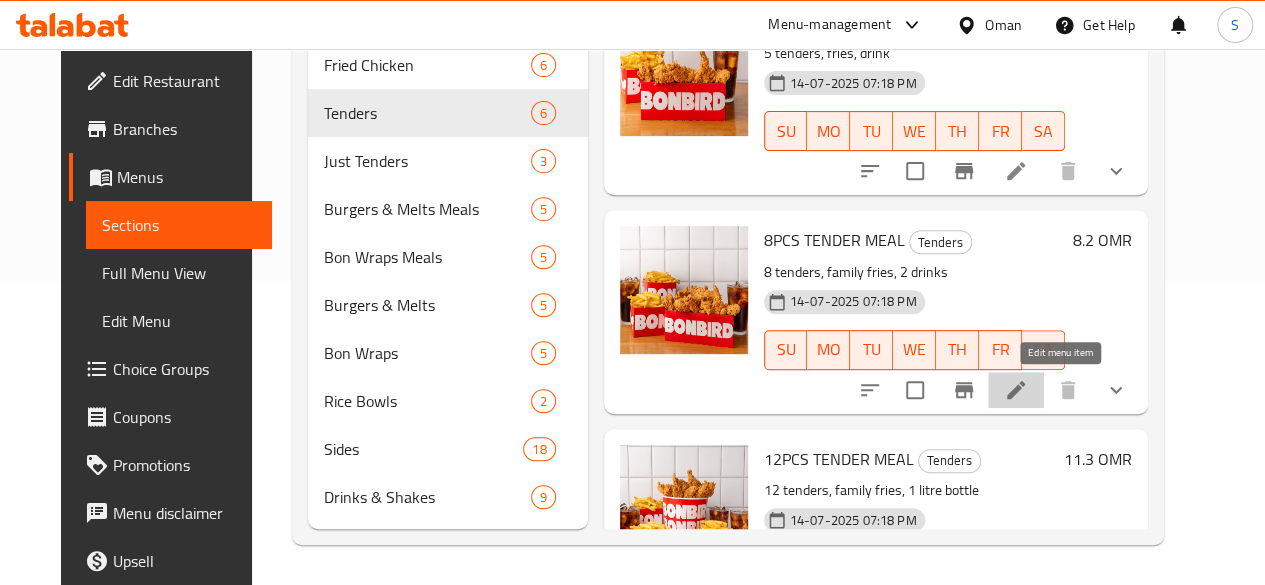 click 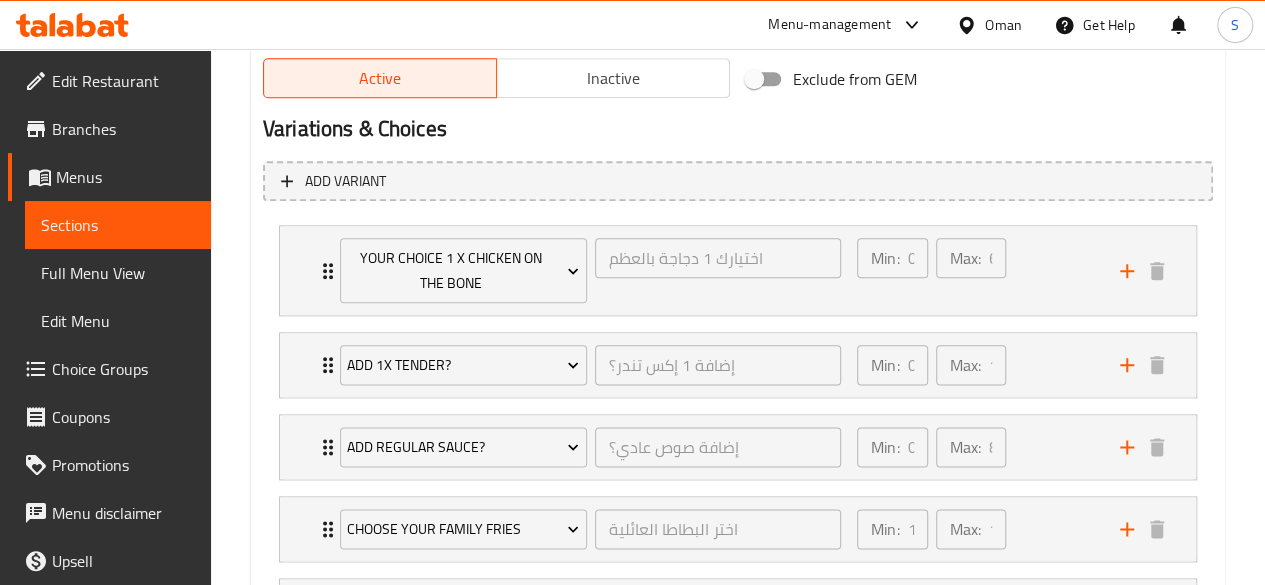 scroll, scrollTop: 1048, scrollLeft: 0, axis: vertical 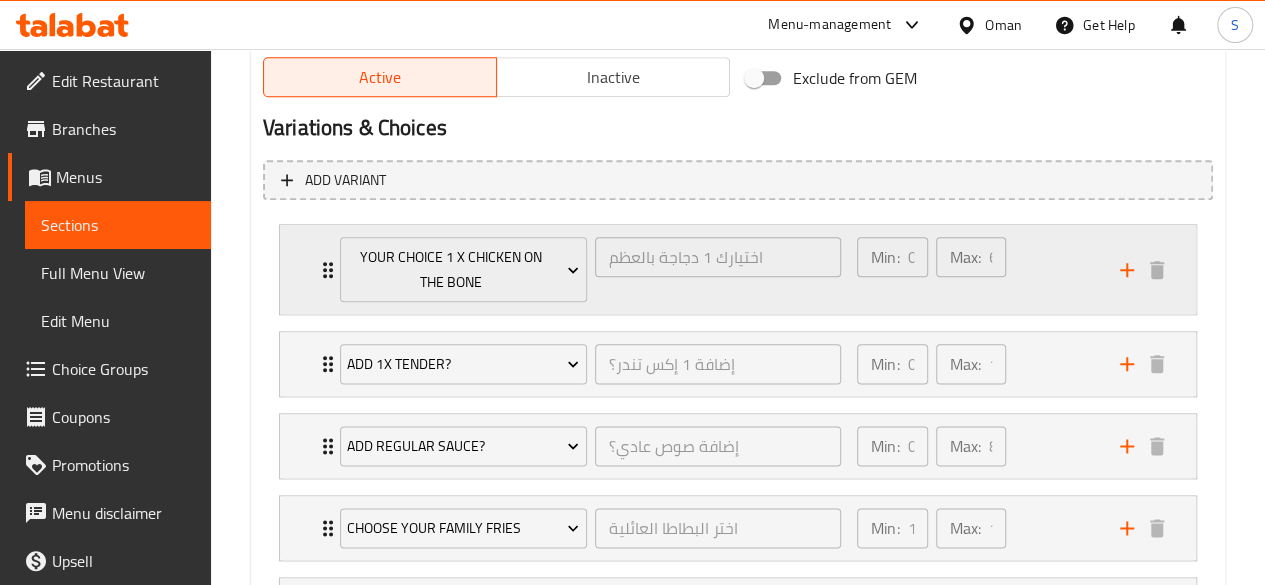 click 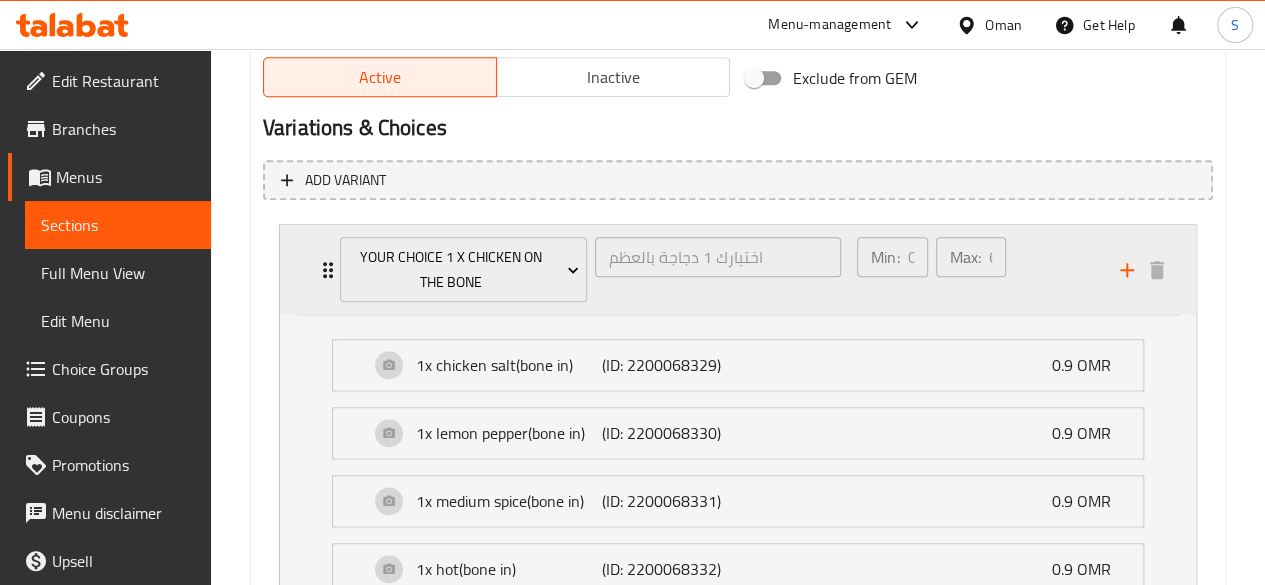 click 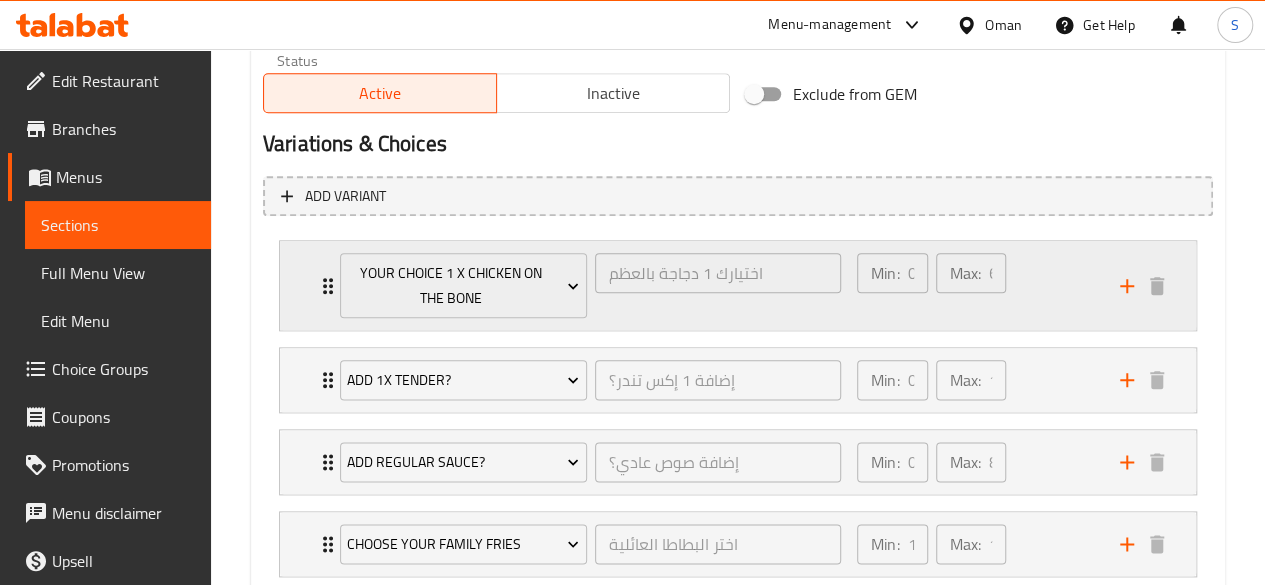 scroll, scrollTop: 1036, scrollLeft: 0, axis: vertical 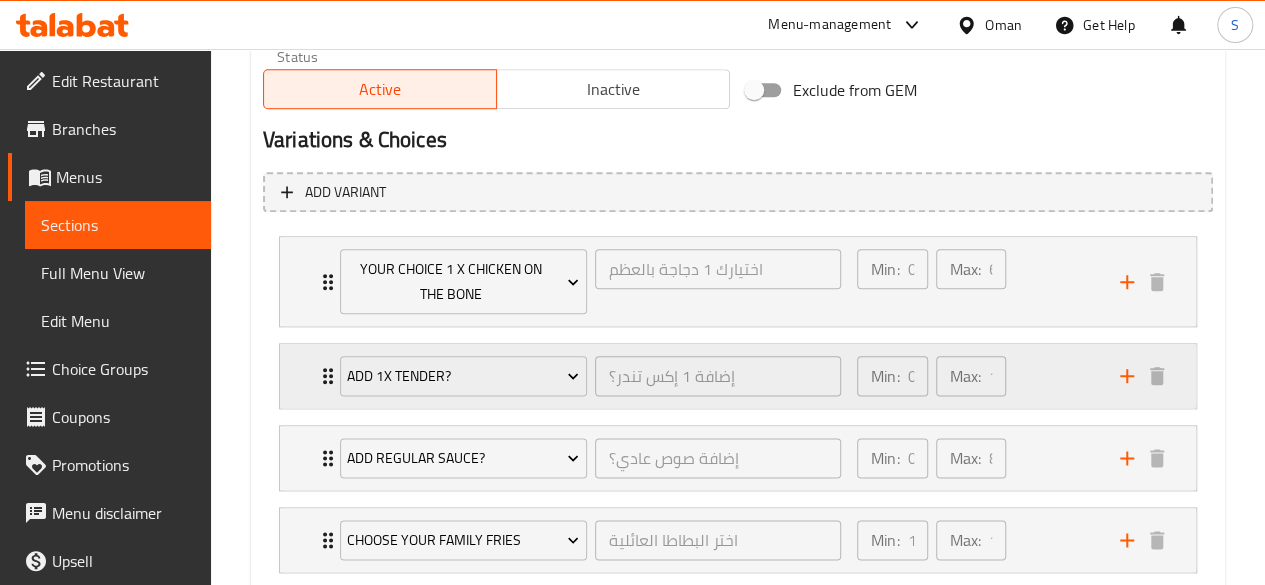 click on "Add 1X Tender? إضافة 1 إكس تندر؟ ​" at bounding box center [590, 376] 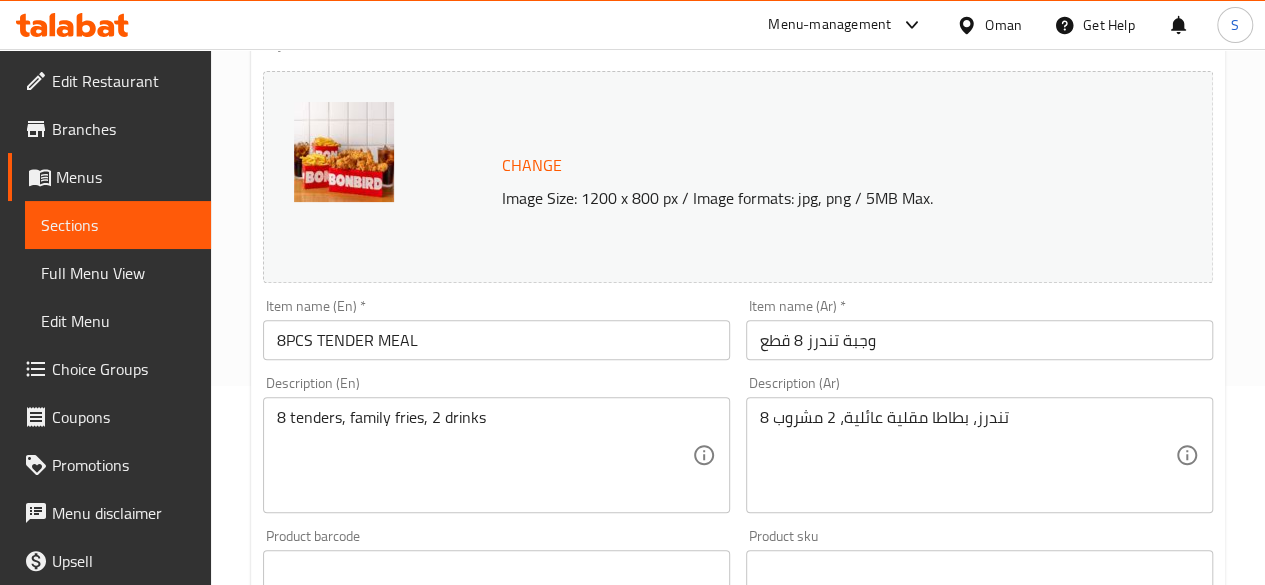scroll, scrollTop: 83, scrollLeft: 0, axis: vertical 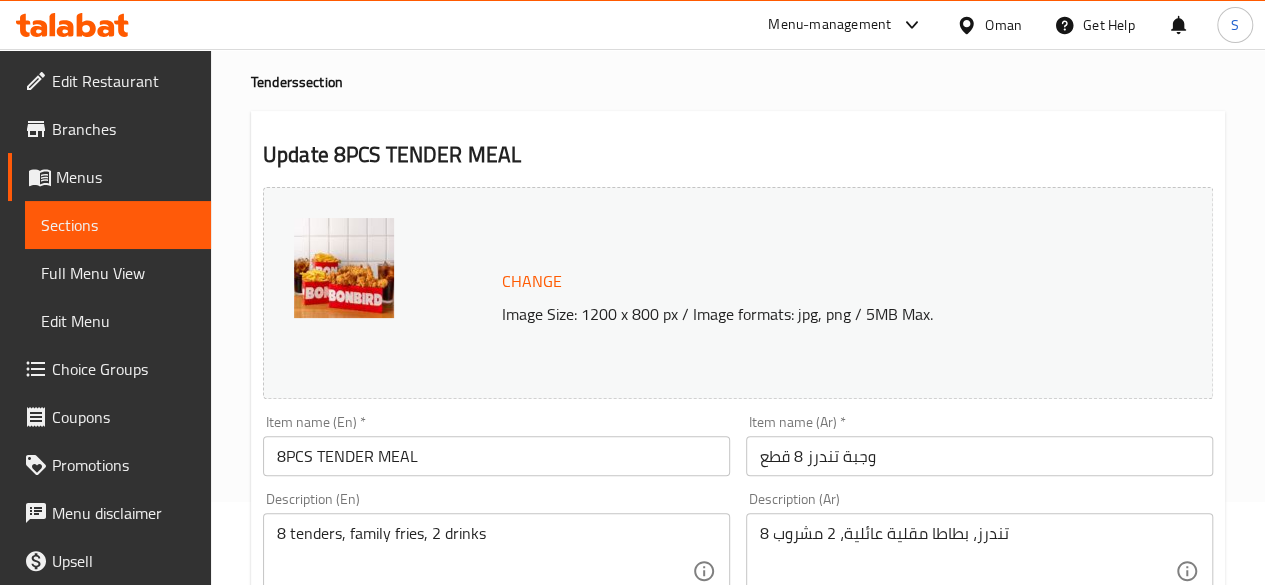 click on "Sections" at bounding box center (118, 225) 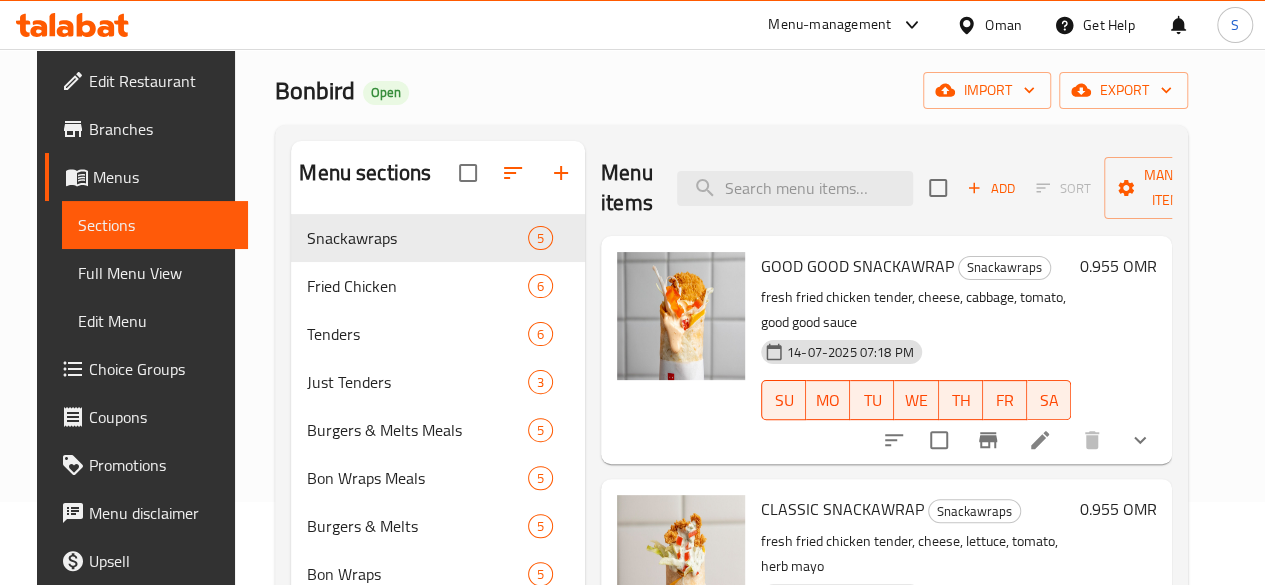 scroll, scrollTop: 333, scrollLeft: 0, axis: vertical 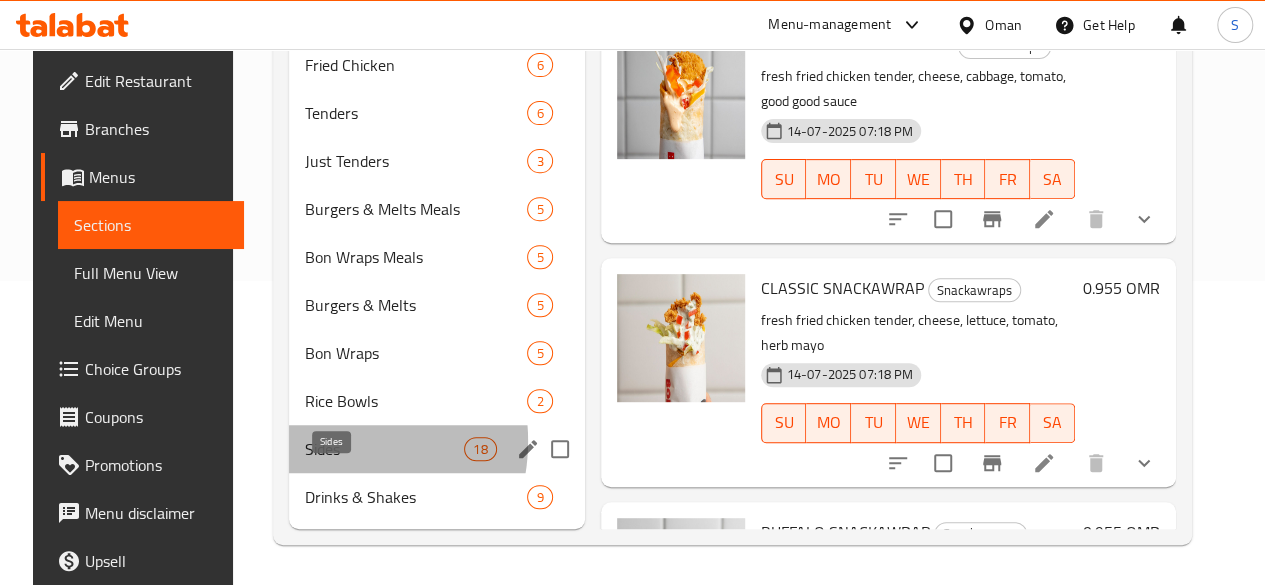 click on "Sides" at bounding box center (384, 449) 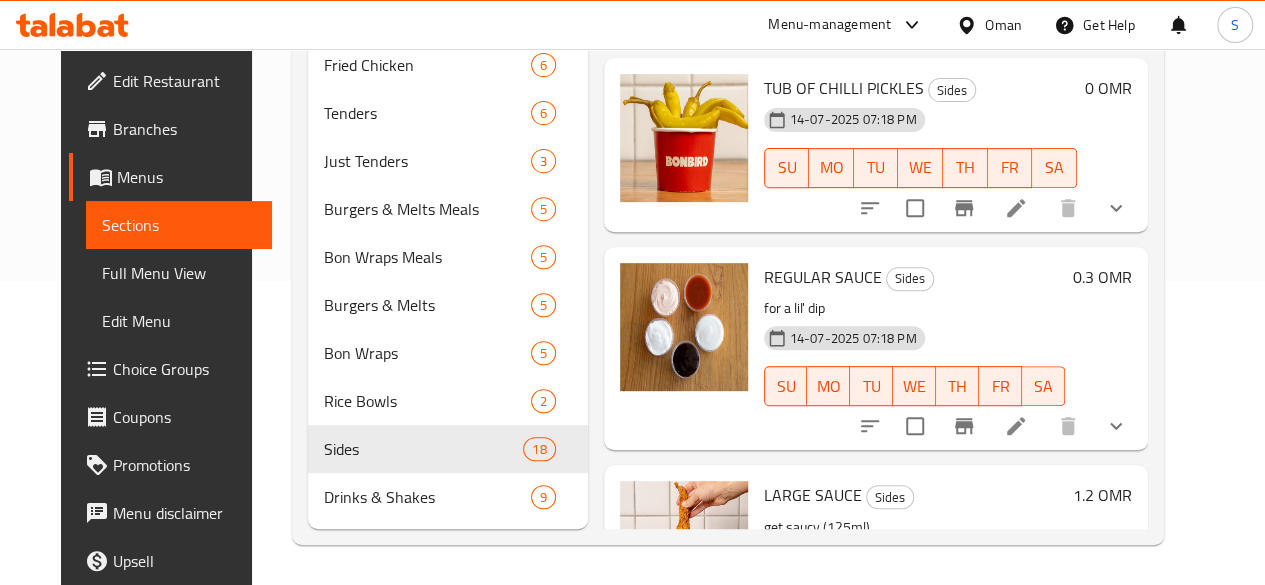 scroll, scrollTop: 2916, scrollLeft: 0, axis: vertical 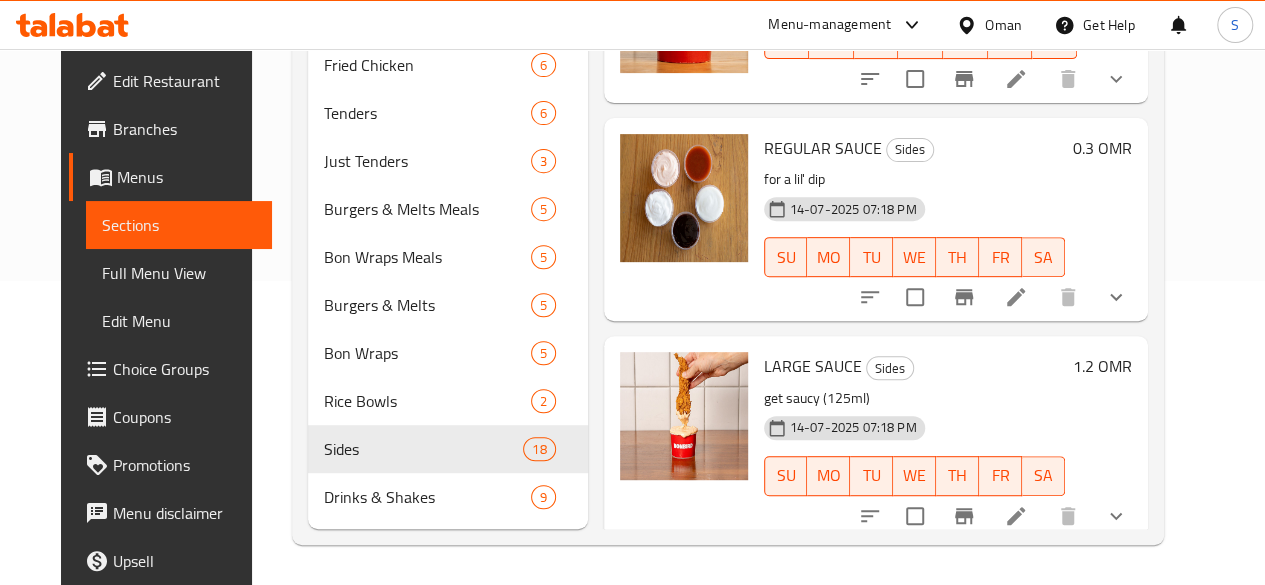 click on "Menu-management Oman Get Help S" at bounding box center (632, 25) 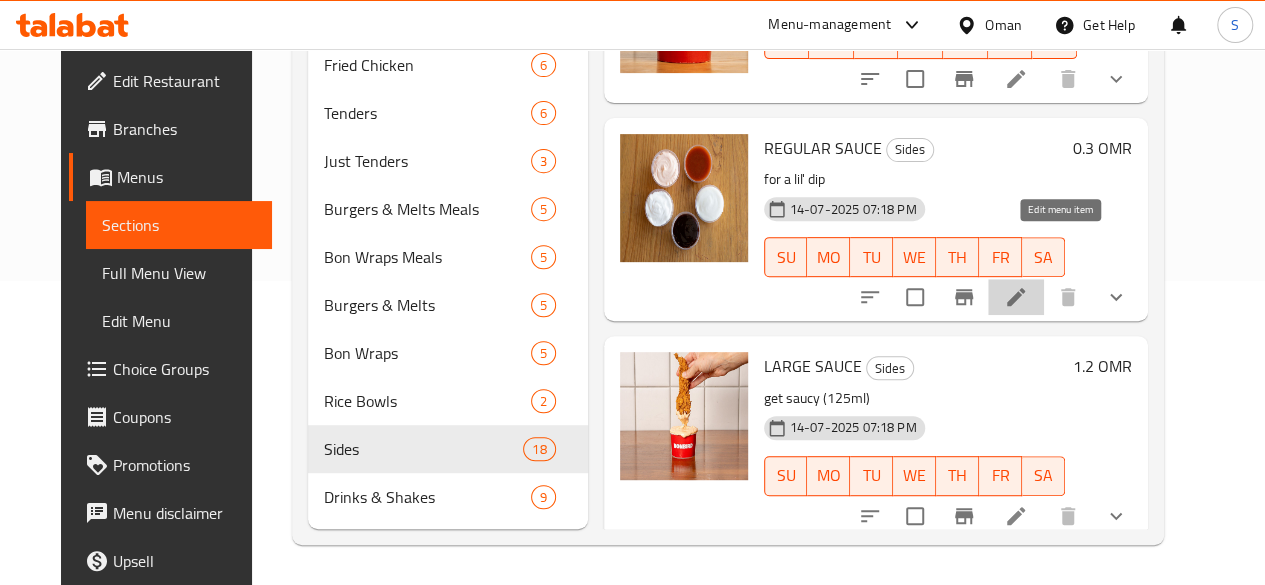 click 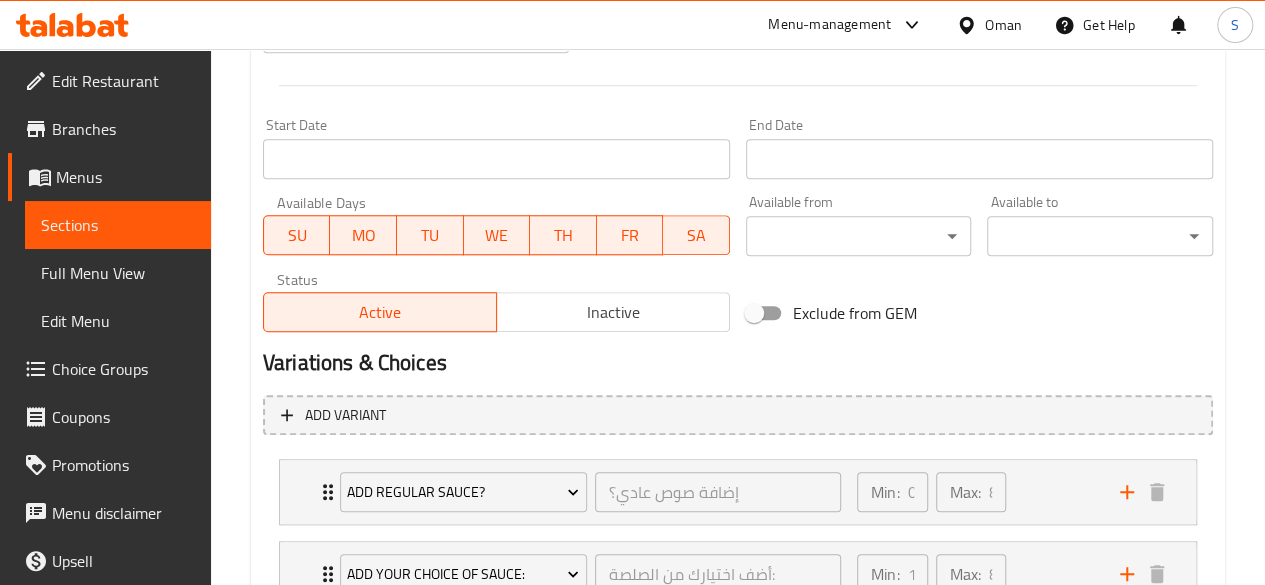 scroll, scrollTop: 970, scrollLeft: 0, axis: vertical 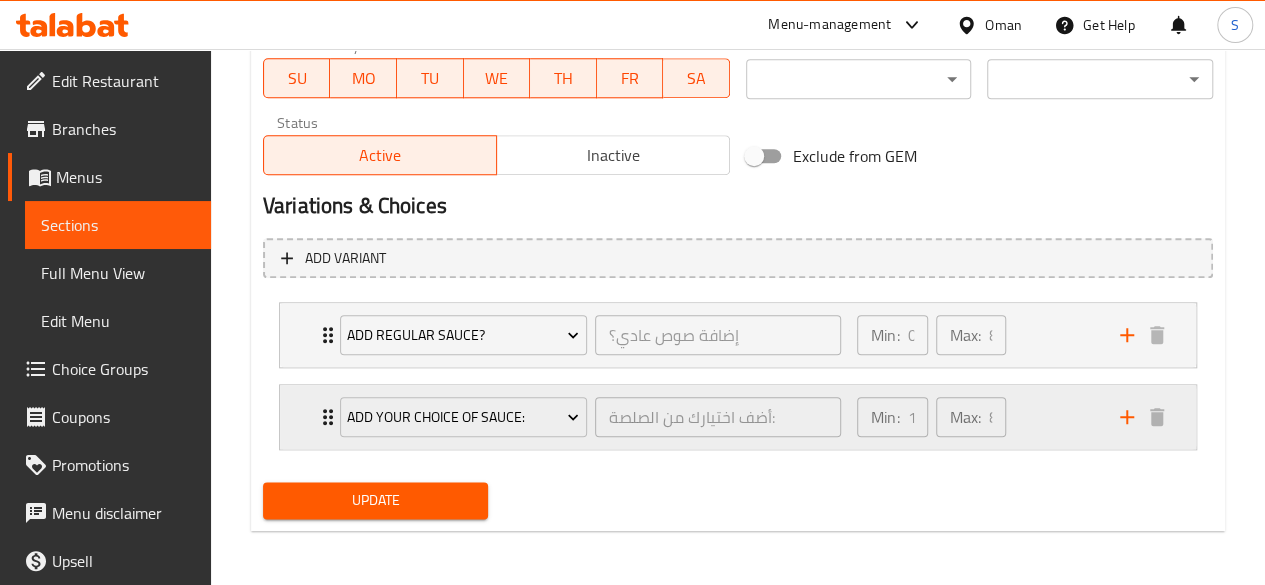 click 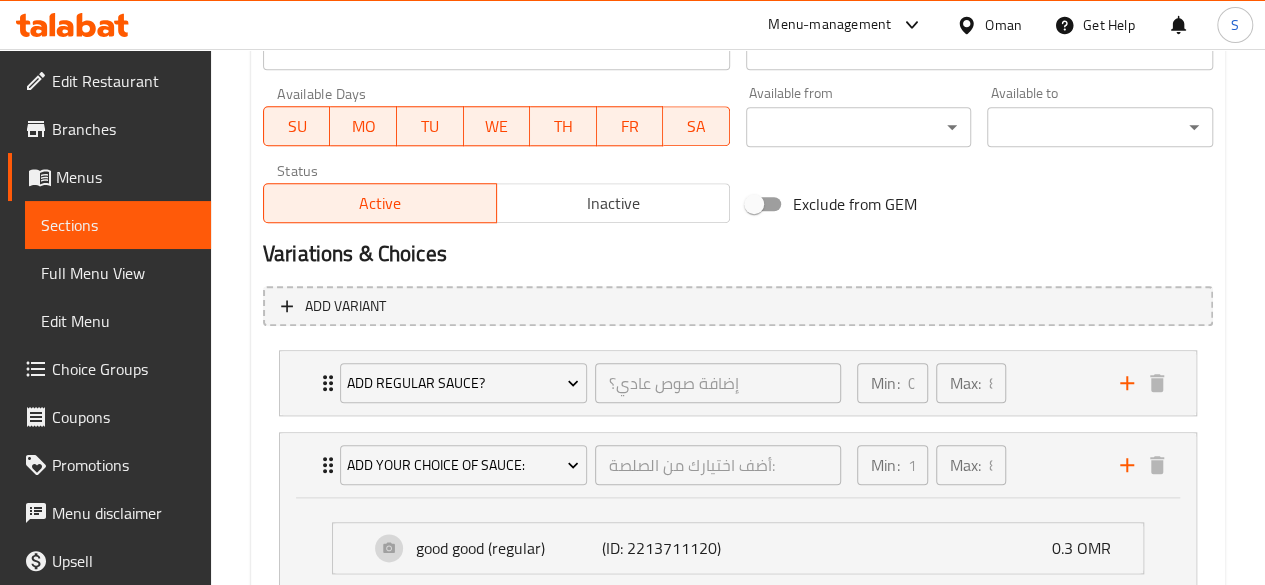 scroll, scrollTop: 920, scrollLeft: 0, axis: vertical 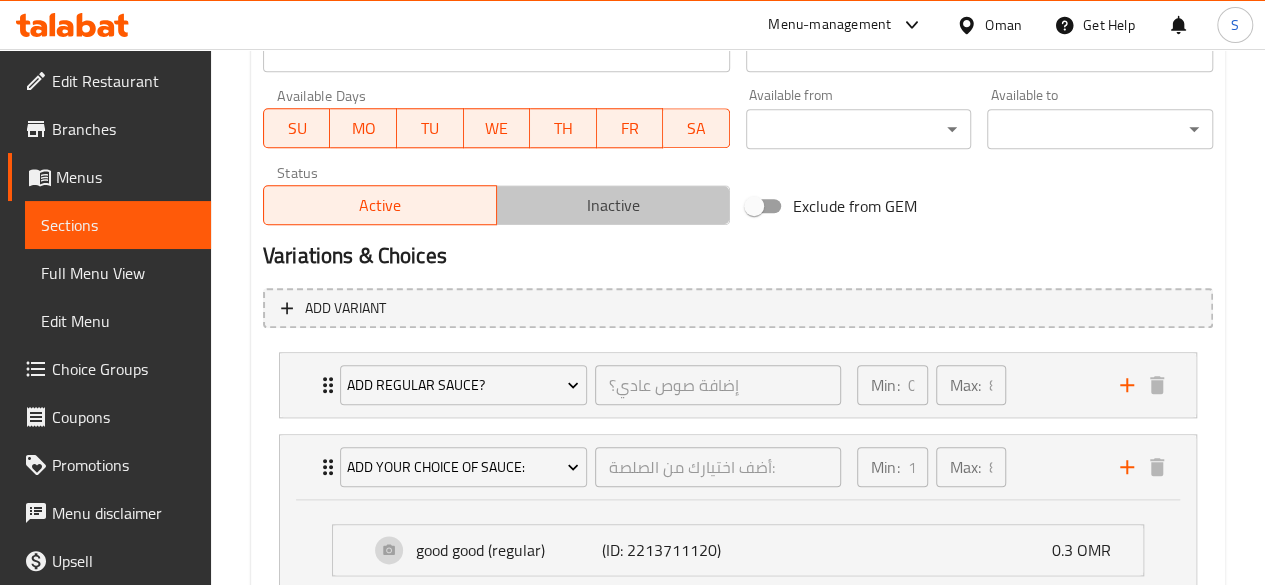 click on "Inactive" at bounding box center [613, 205] 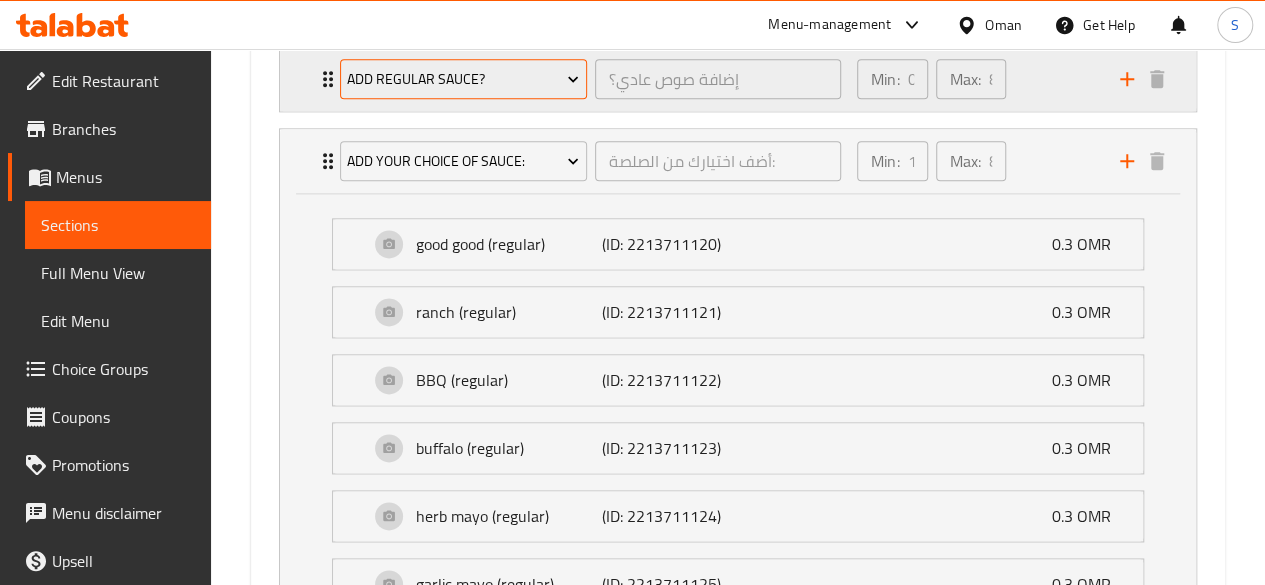 scroll, scrollTop: 1550, scrollLeft: 0, axis: vertical 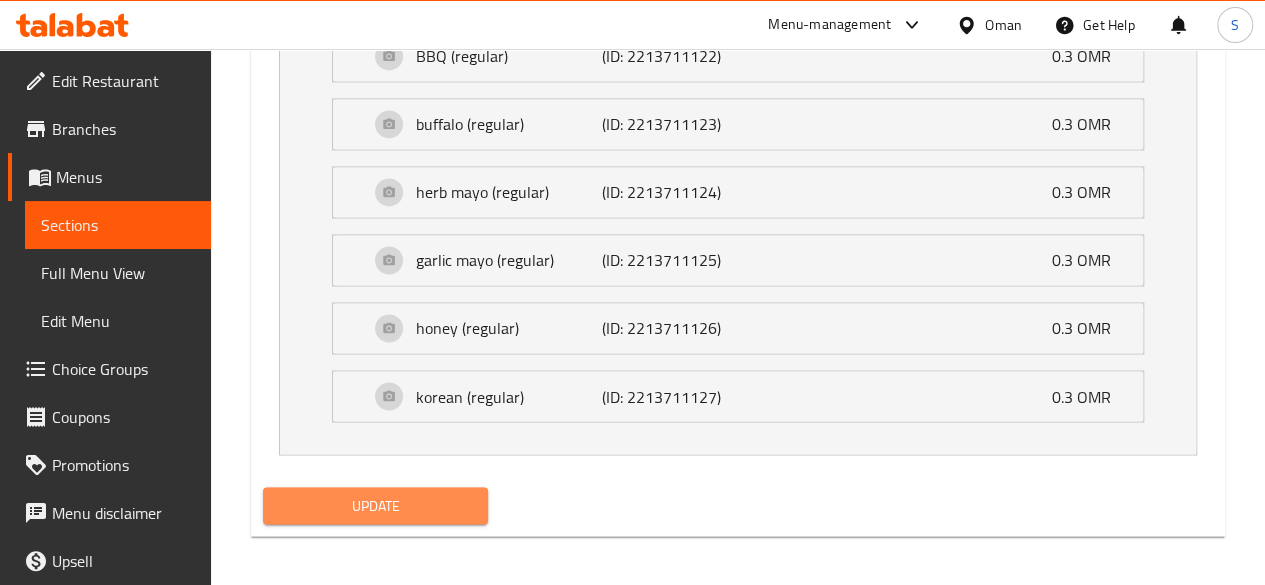 click on "Update" at bounding box center [376, 505] 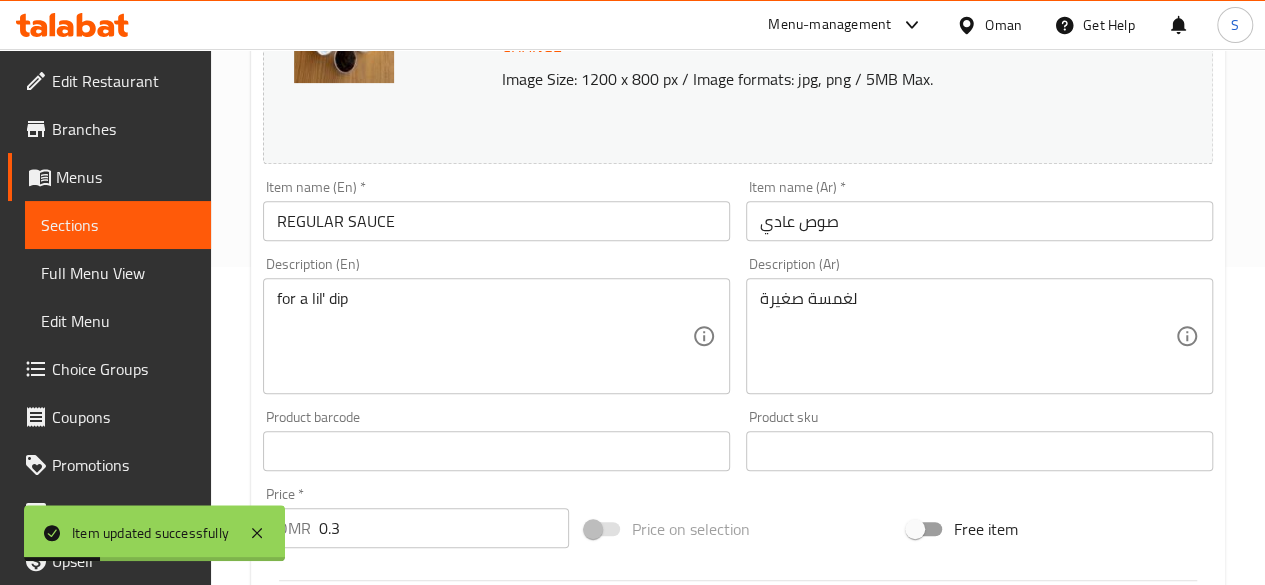 scroll, scrollTop: 0, scrollLeft: 0, axis: both 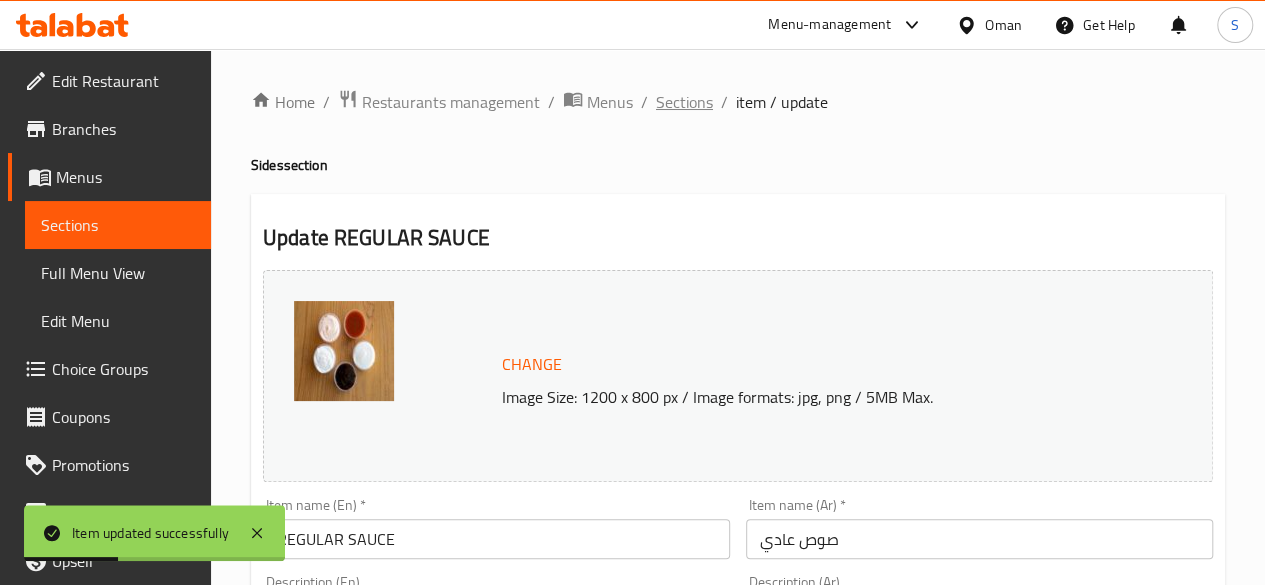 click on "Sections" at bounding box center [684, 102] 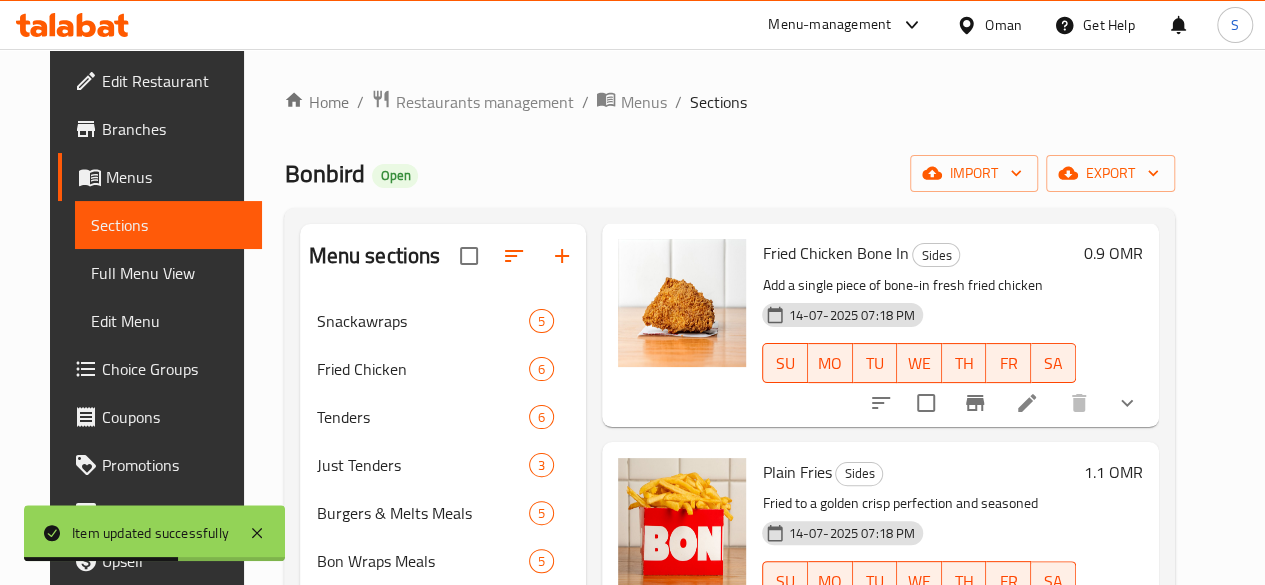 scroll, scrollTop: 0, scrollLeft: 0, axis: both 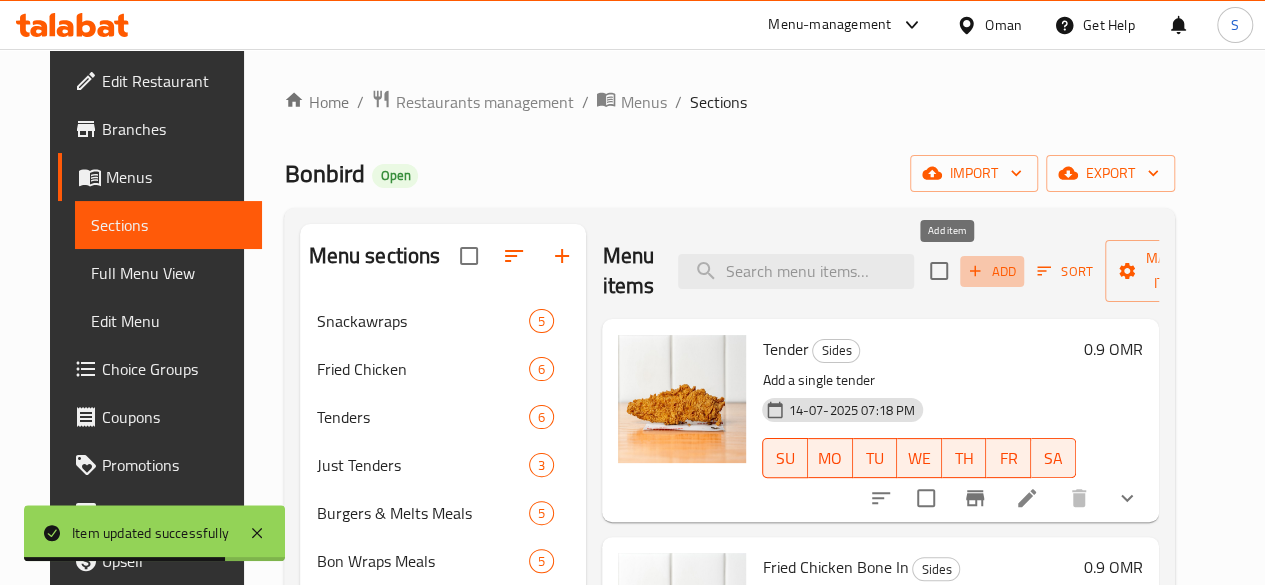 click on "Add" at bounding box center [992, 271] 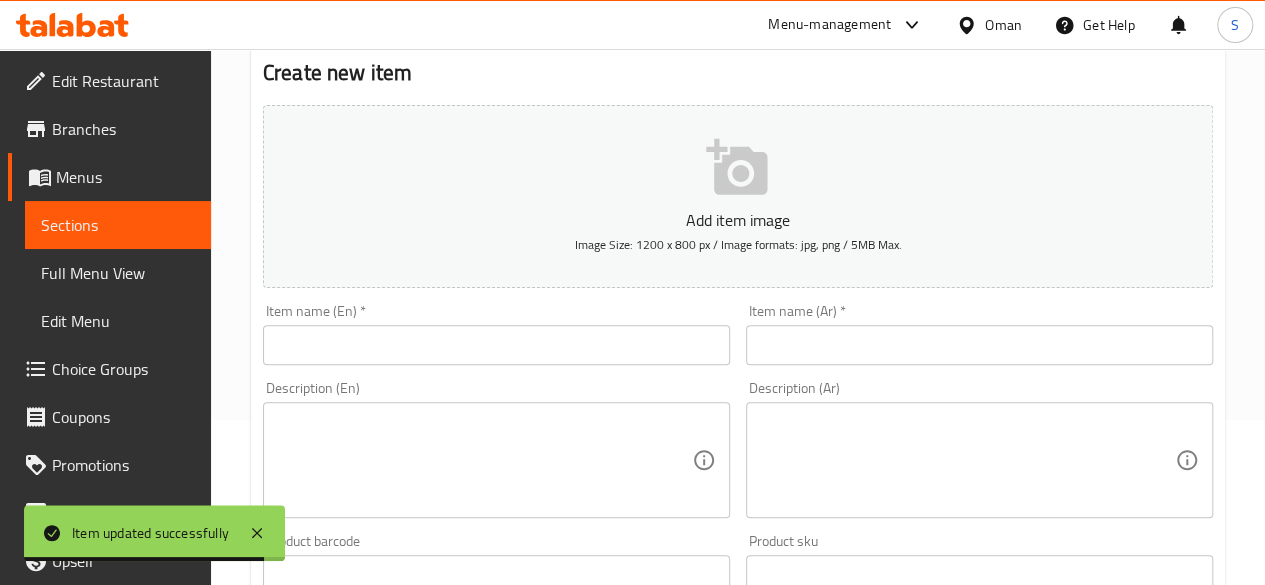 scroll, scrollTop: 0, scrollLeft: 0, axis: both 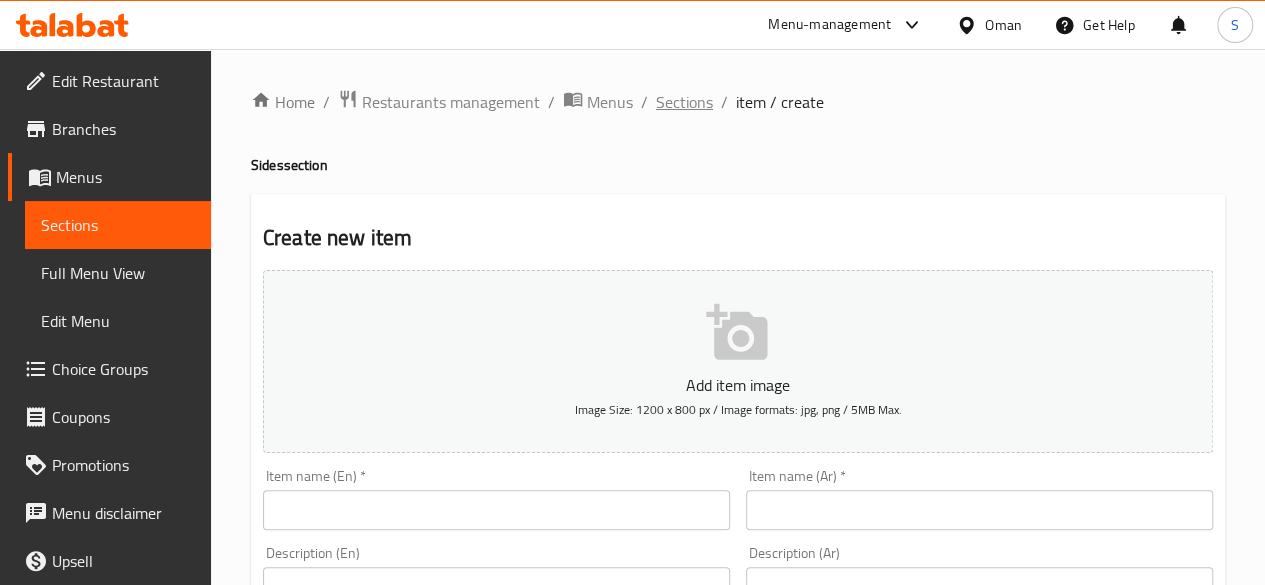 click on "Sections" at bounding box center [684, 102] 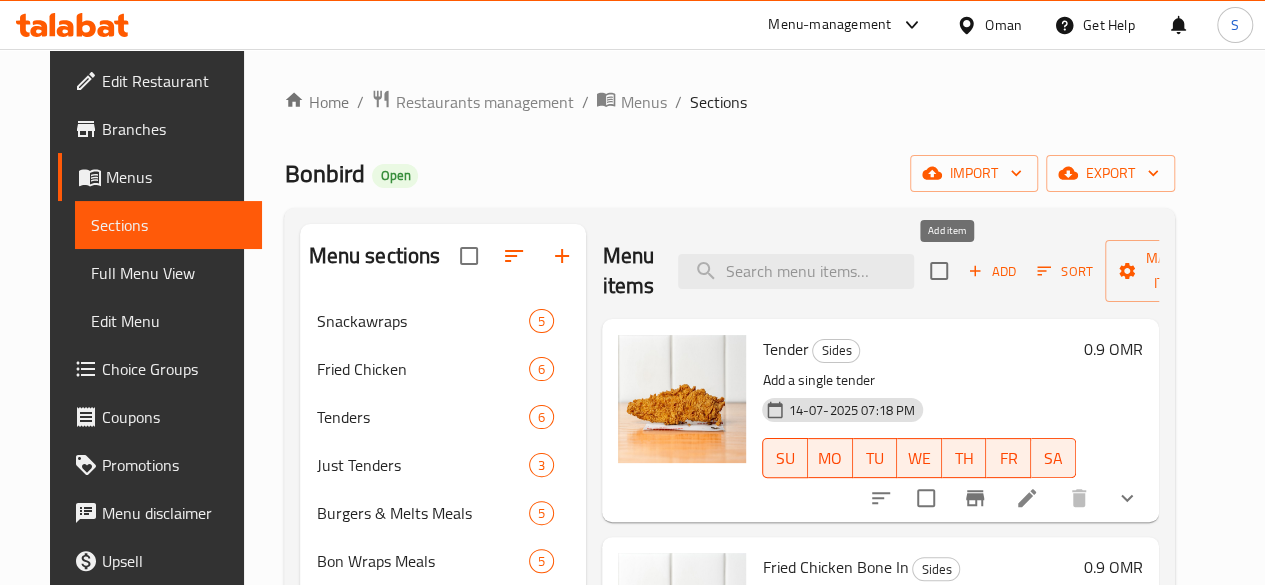 click on "Add" at bounding box center (992, 271) 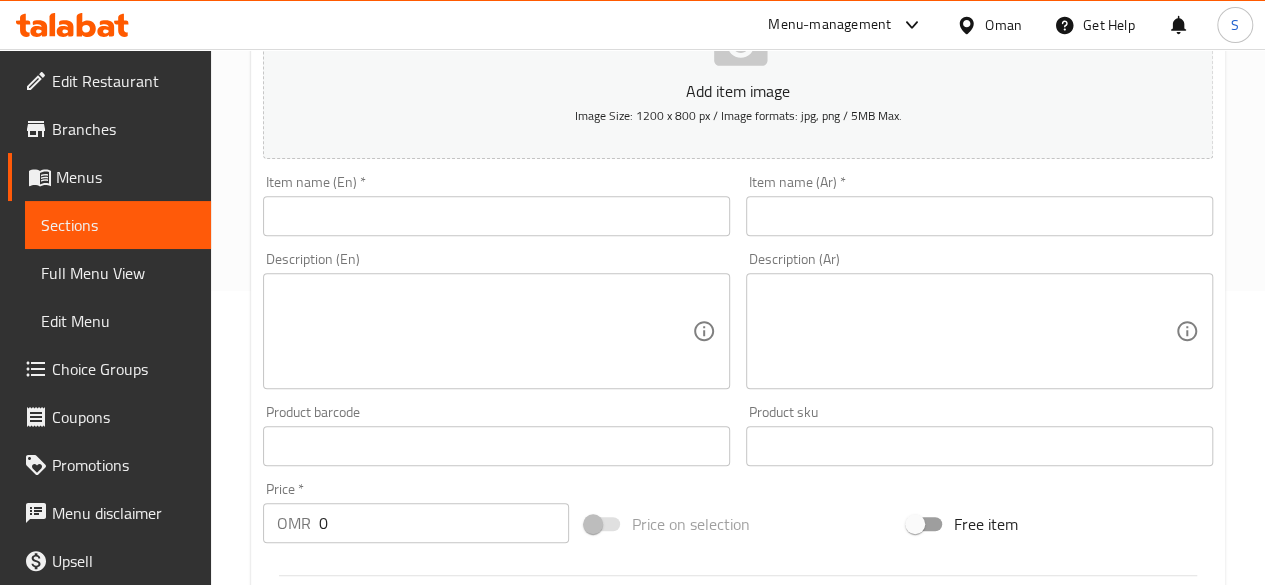 scroll, scrollTop: 298, scrollLeft: 0, axis: vertical 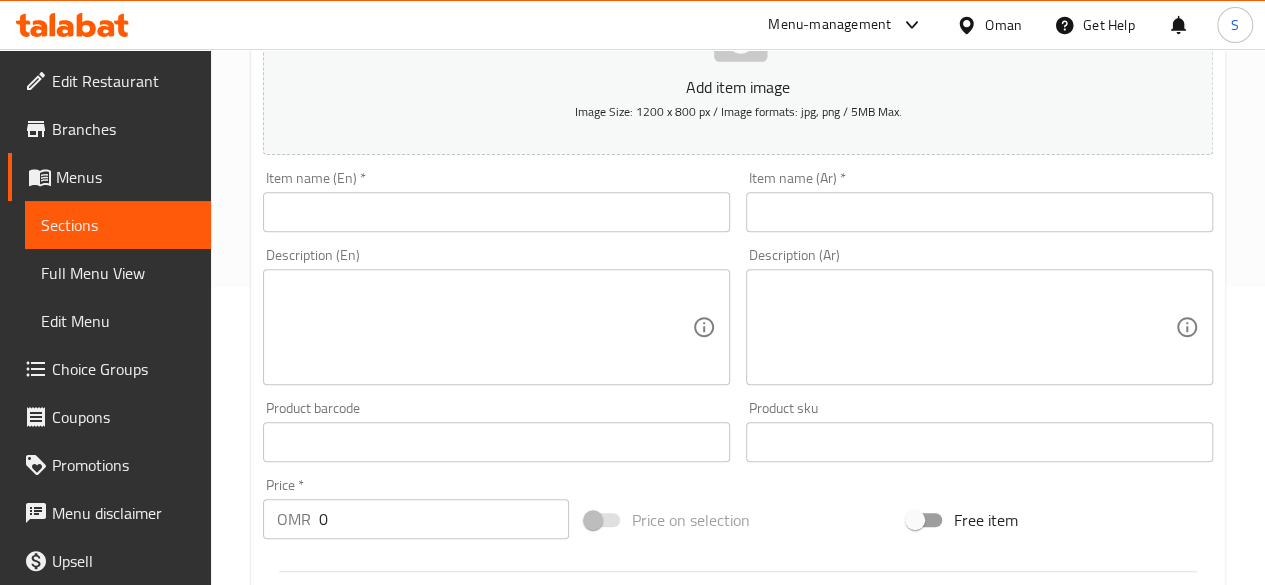 click at bounding box center [496, 212] 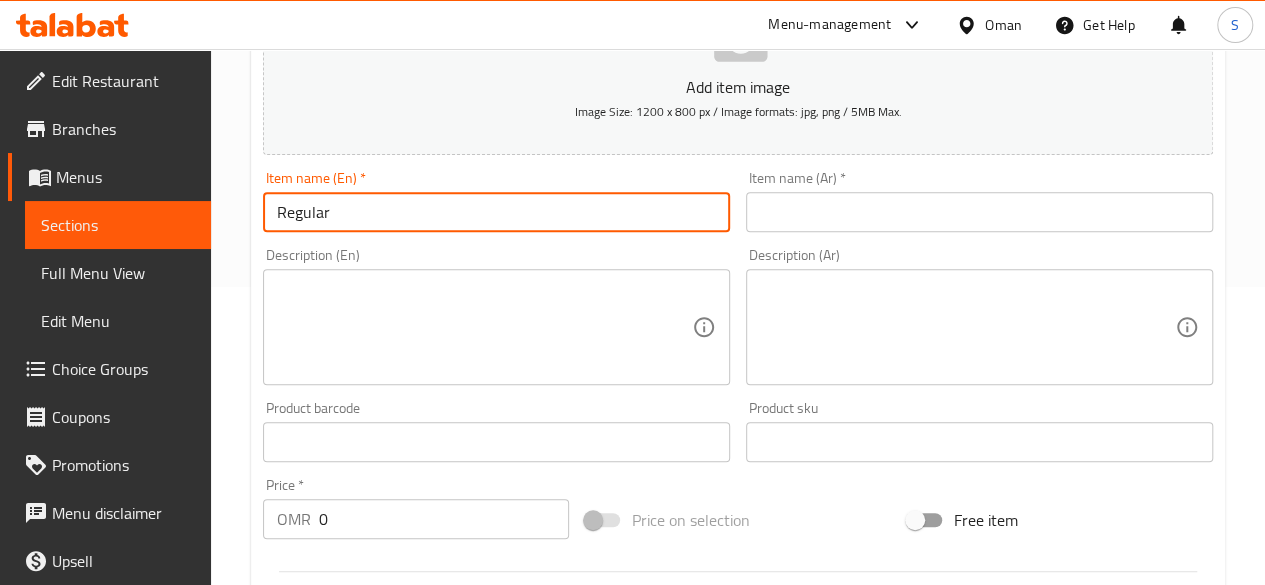type on "REGULAR SAUCE" 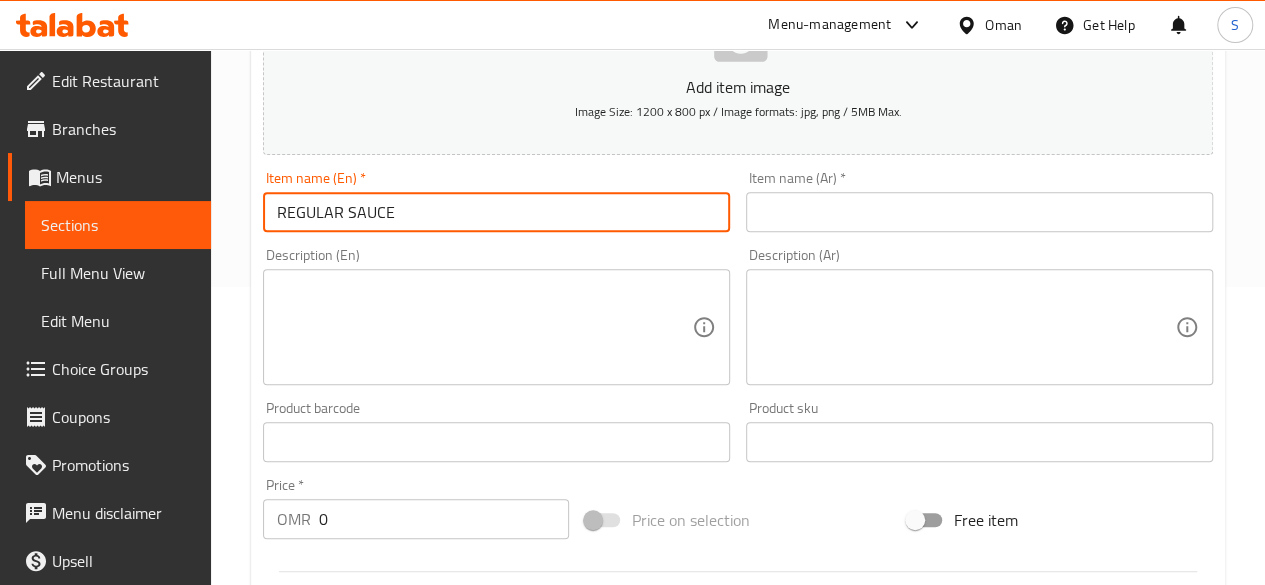 drag, startPoint x: 481, startPoint y: 221, endPoint x: 142, endPoint y: 225, distance: 339.0236 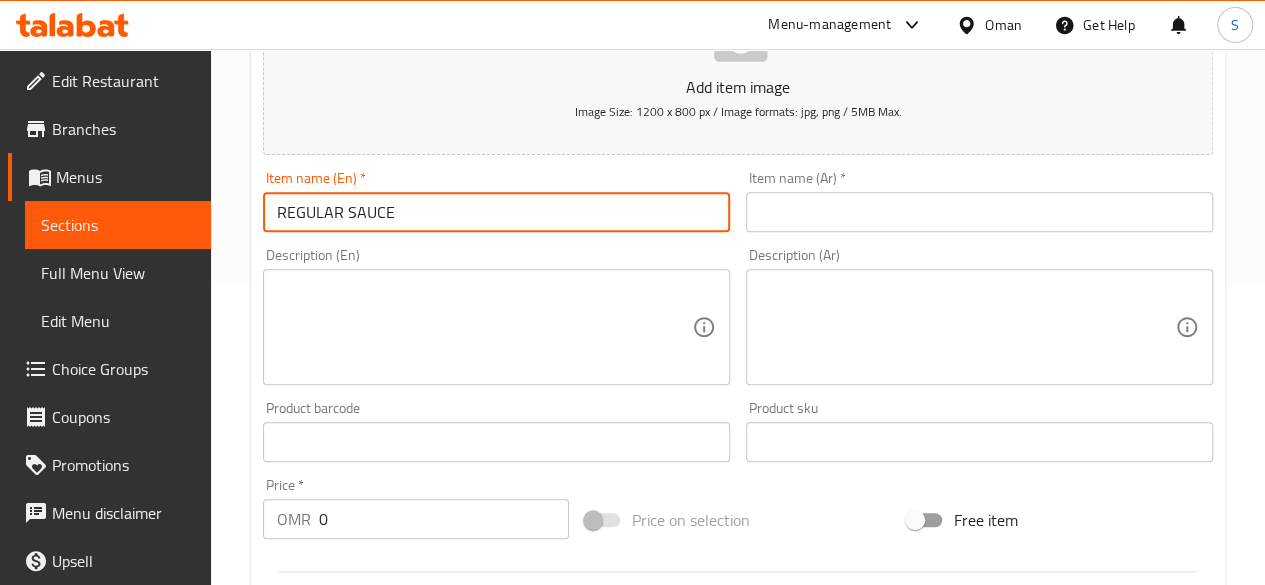 click at bounding box center [979, 212] 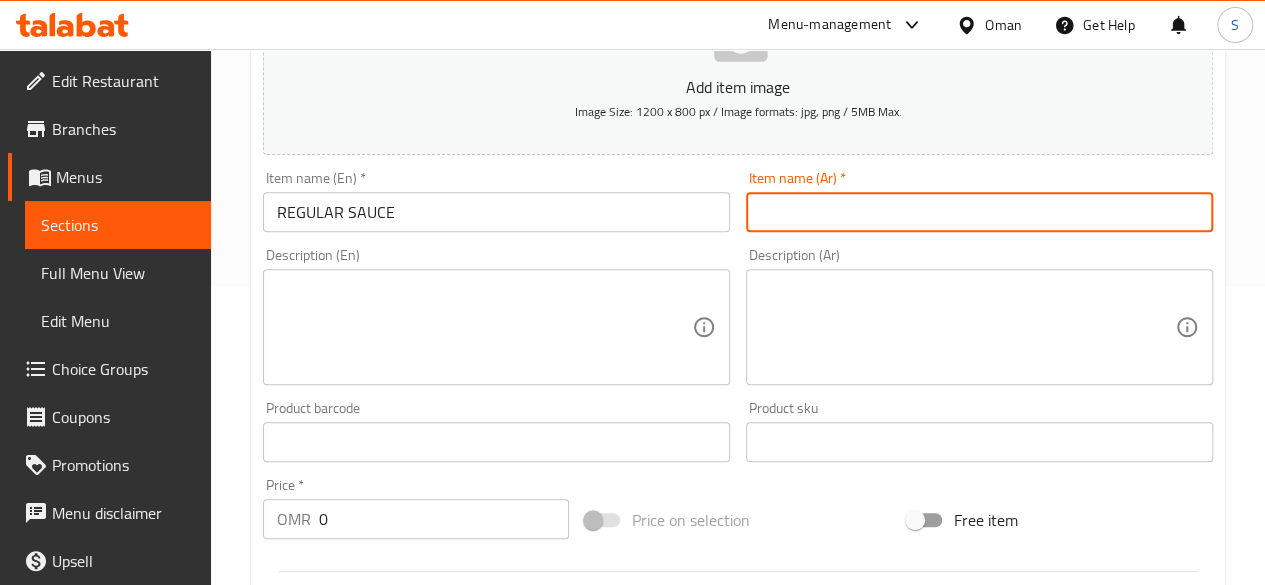 paste on "صلصة عادية" 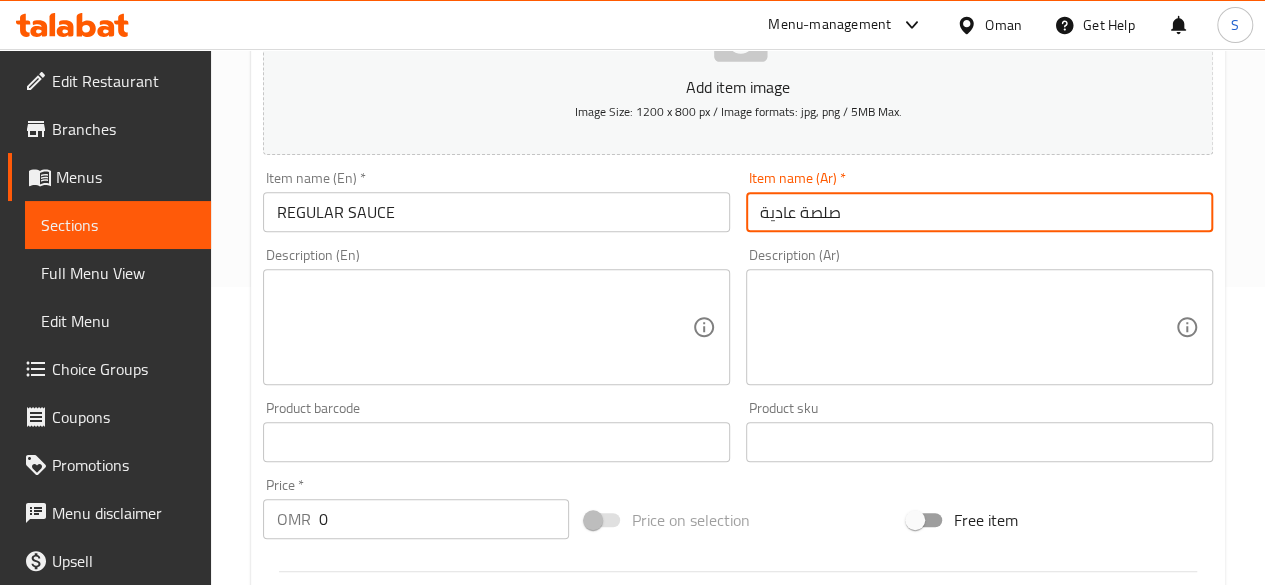 type on "صلصة عادية" 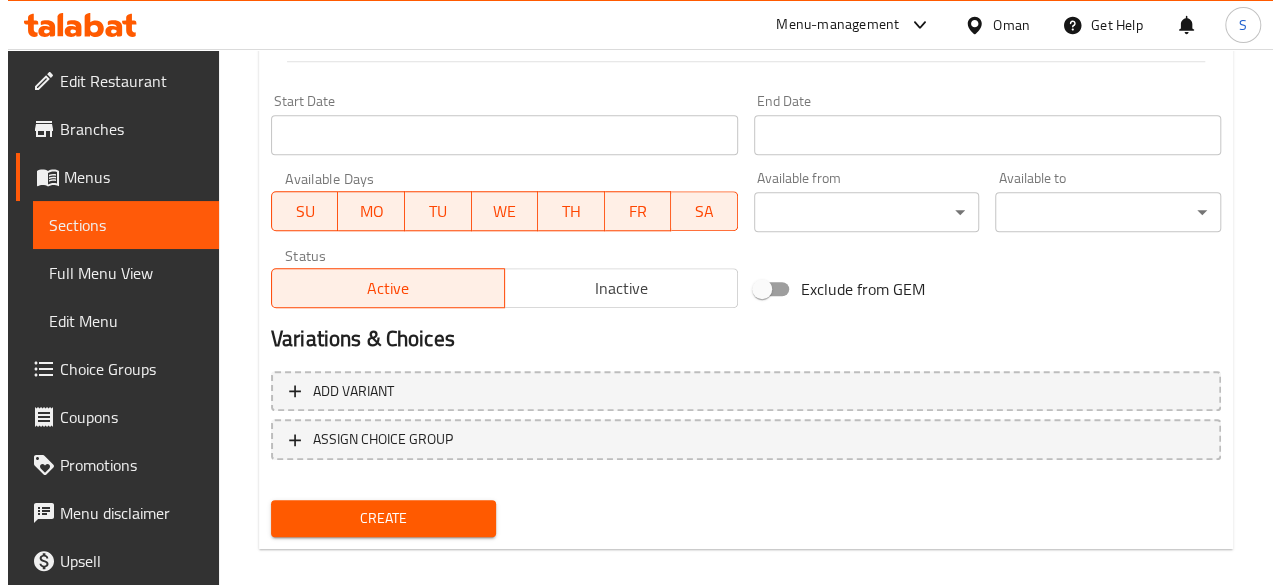 scroll, scrollTop: 827, scrollLeft: 0, axis: vertical 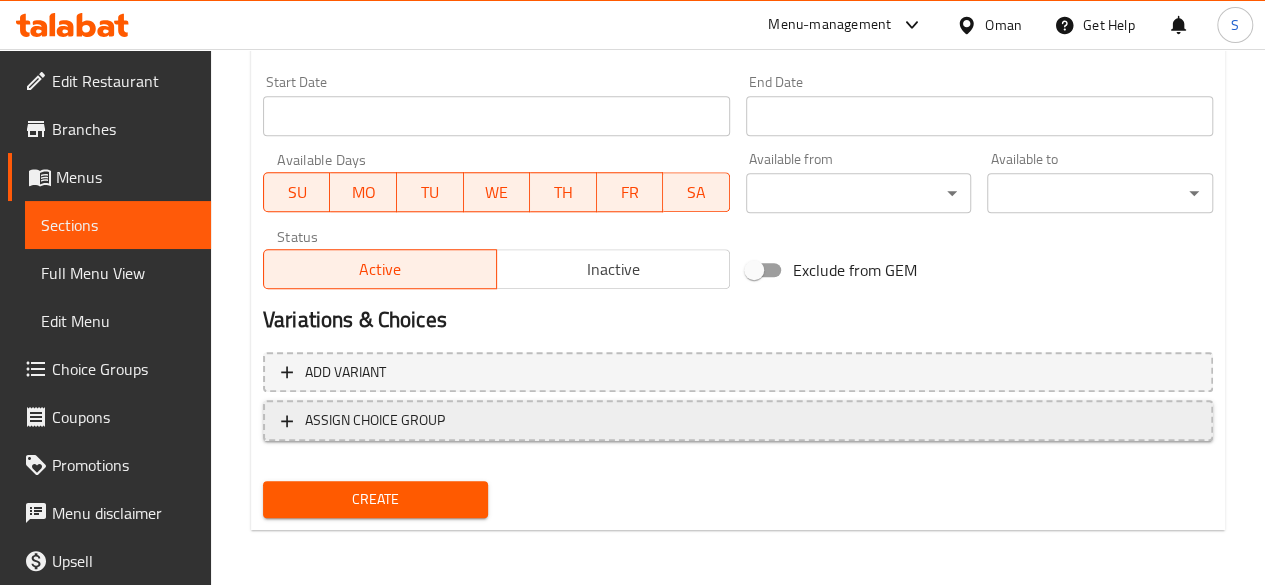 type on "0.3" 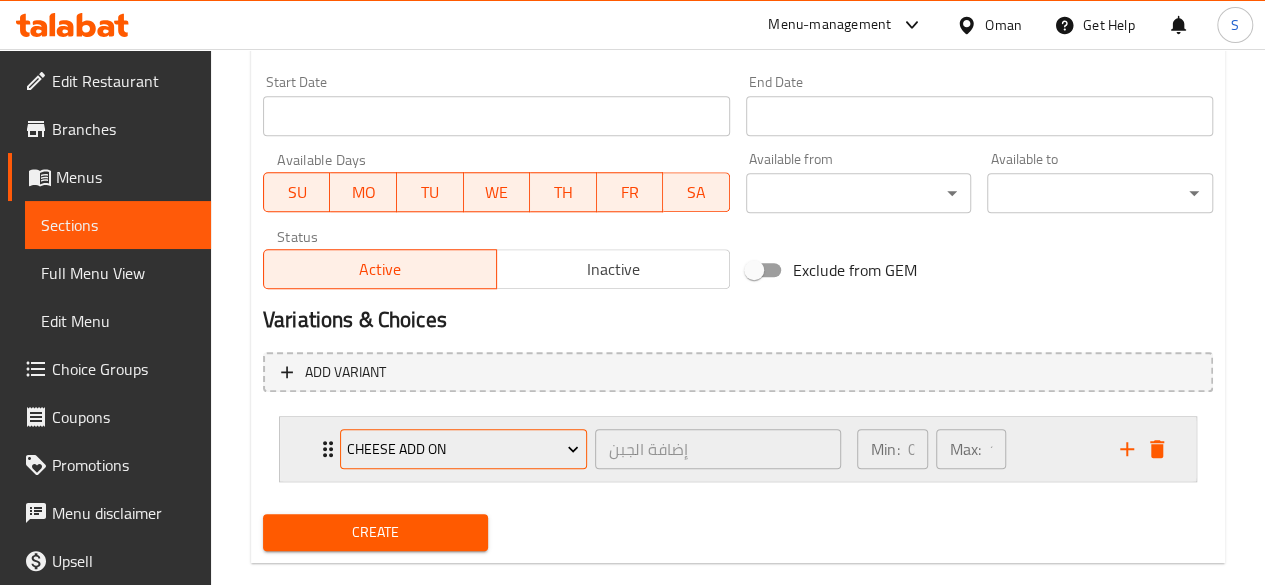 click on "Cheese add on" at bounding box center [463, 449] 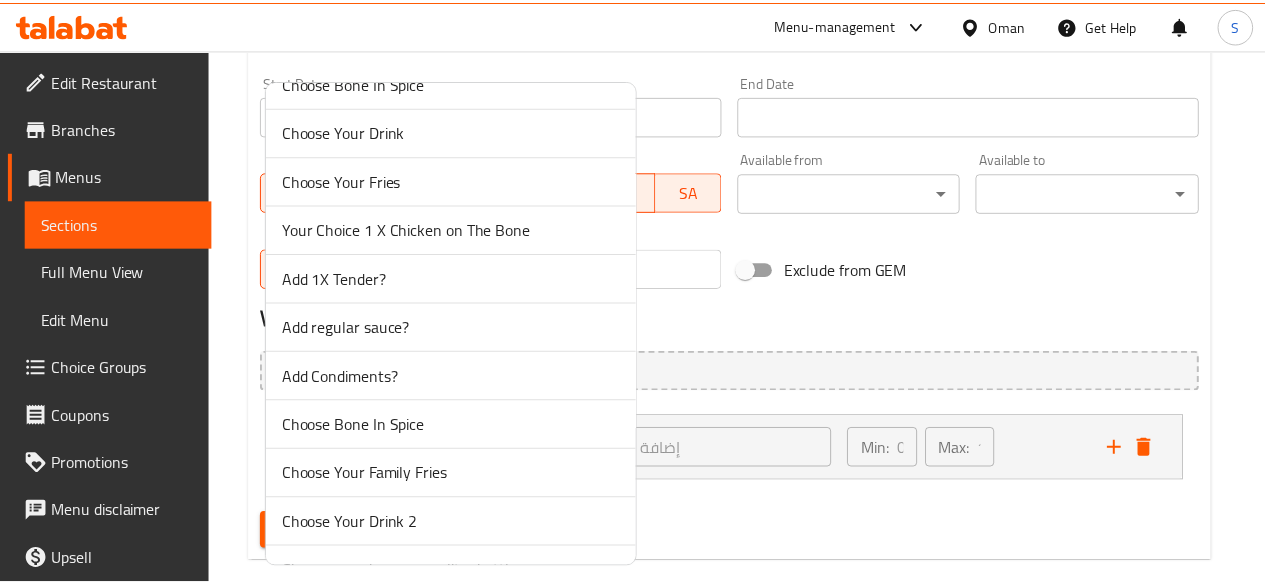 scroll, scrollTop: 428, scrollLeft: 0, axis: vertical 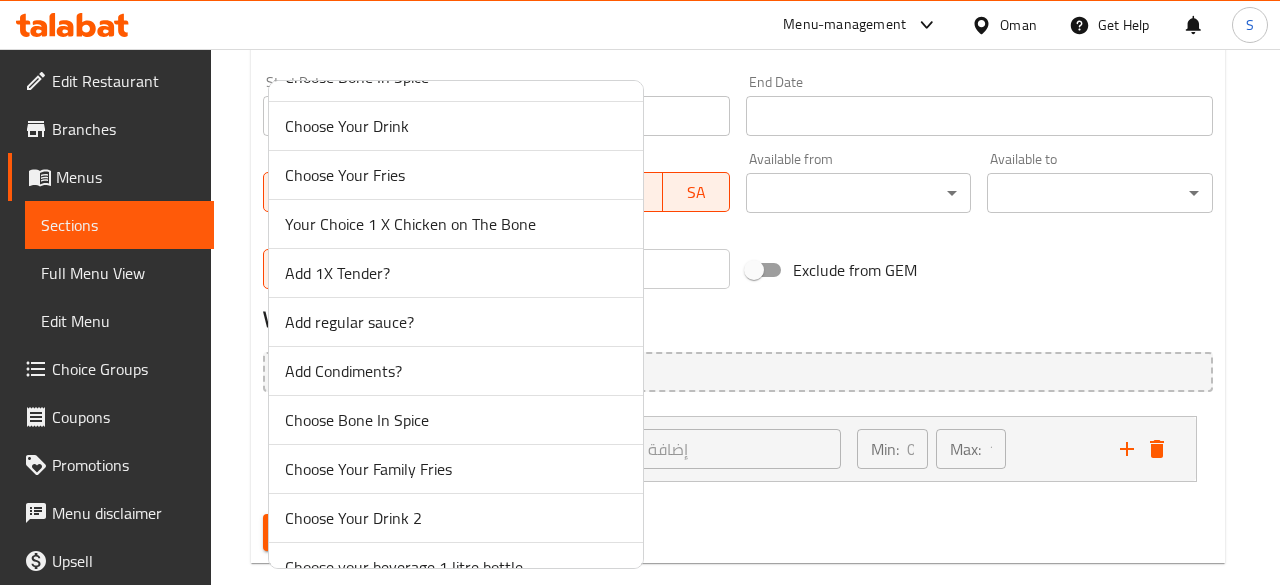 click on "Add regular sauce?" at bounding box center [456, 322] 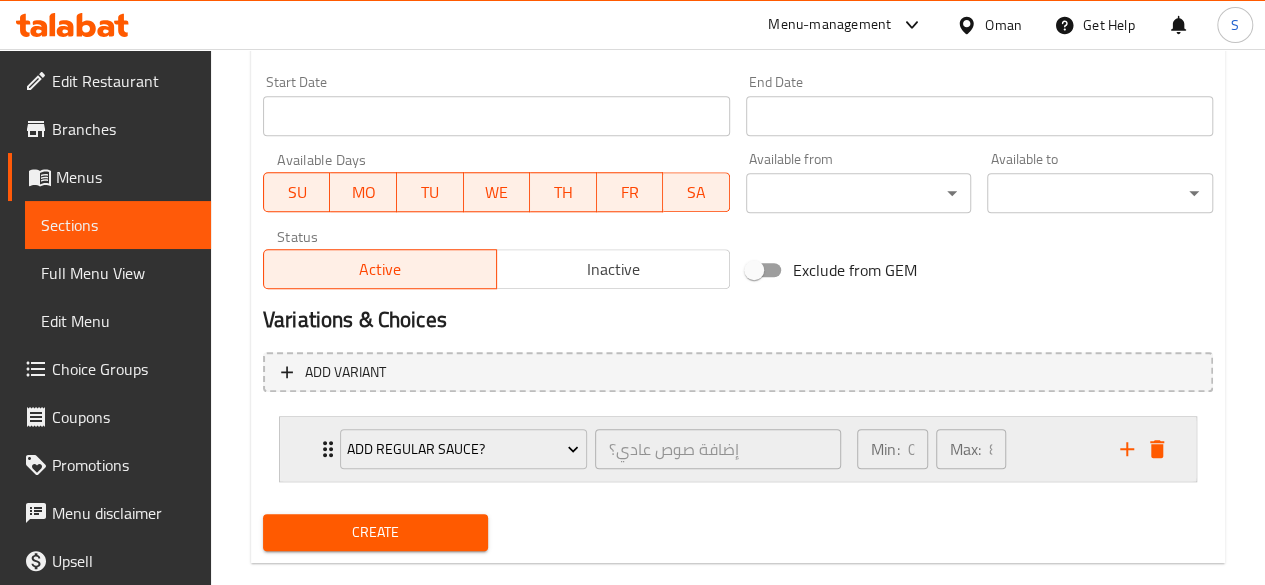 click 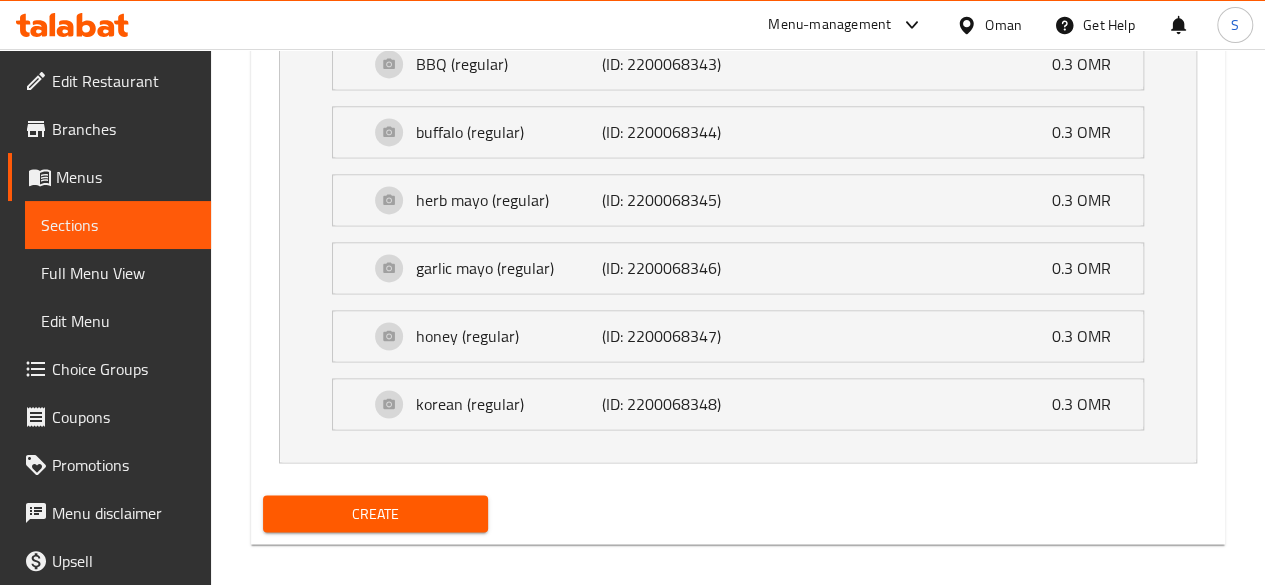 scroll, scrollTop: 1439, scrollLeft: 0, axis: vertical 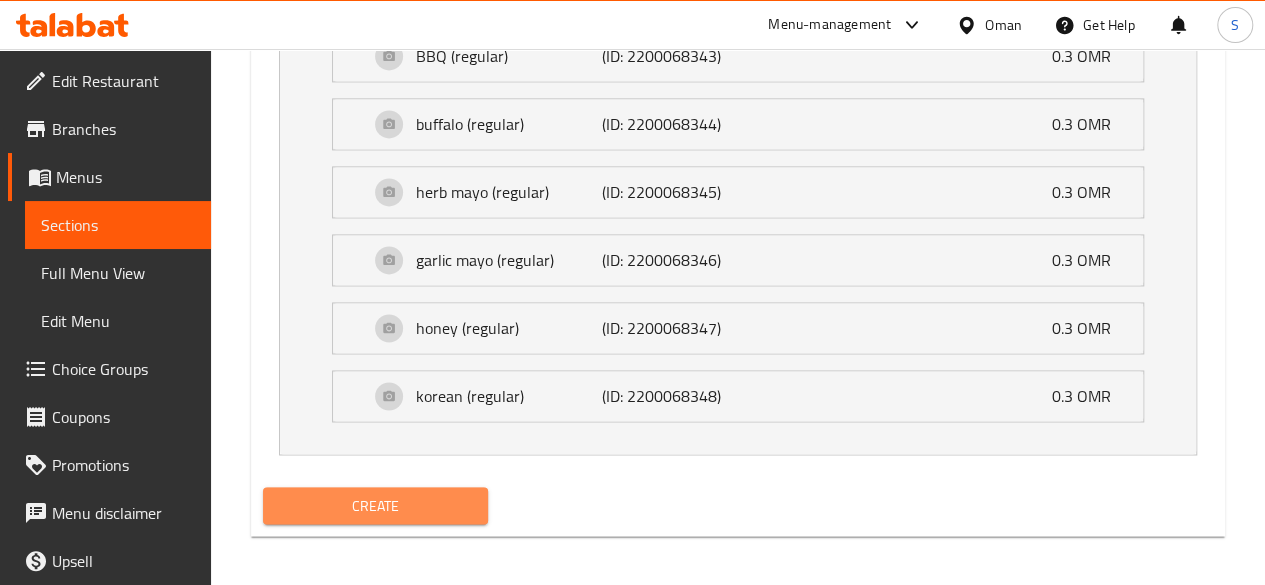 click on "Create" at bounding box center [376, 505] 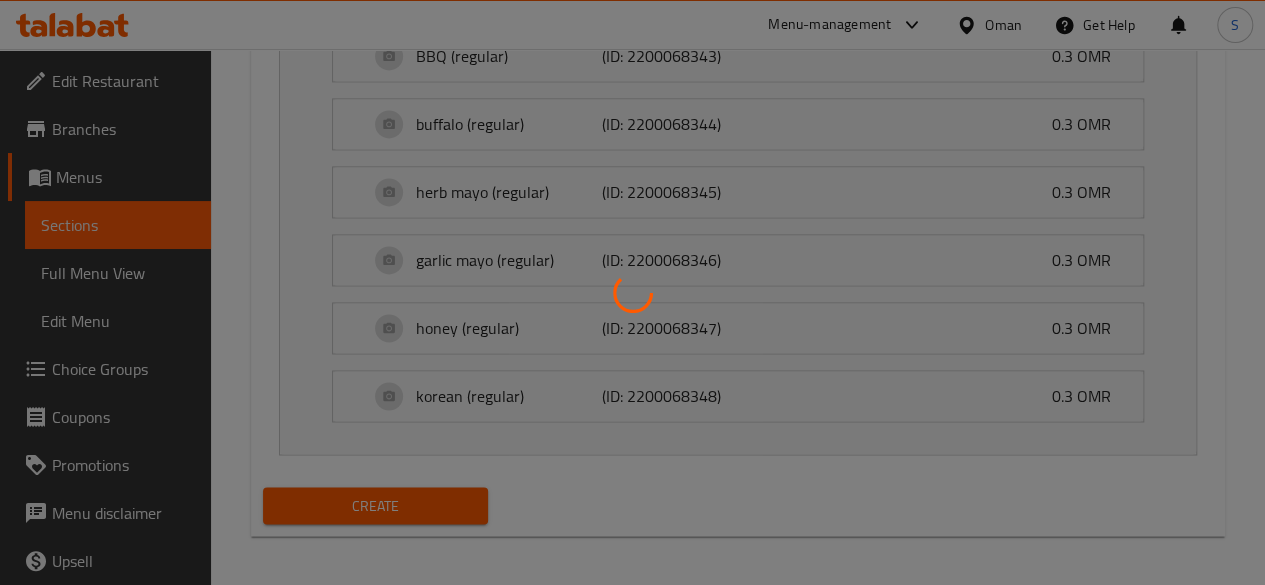 type 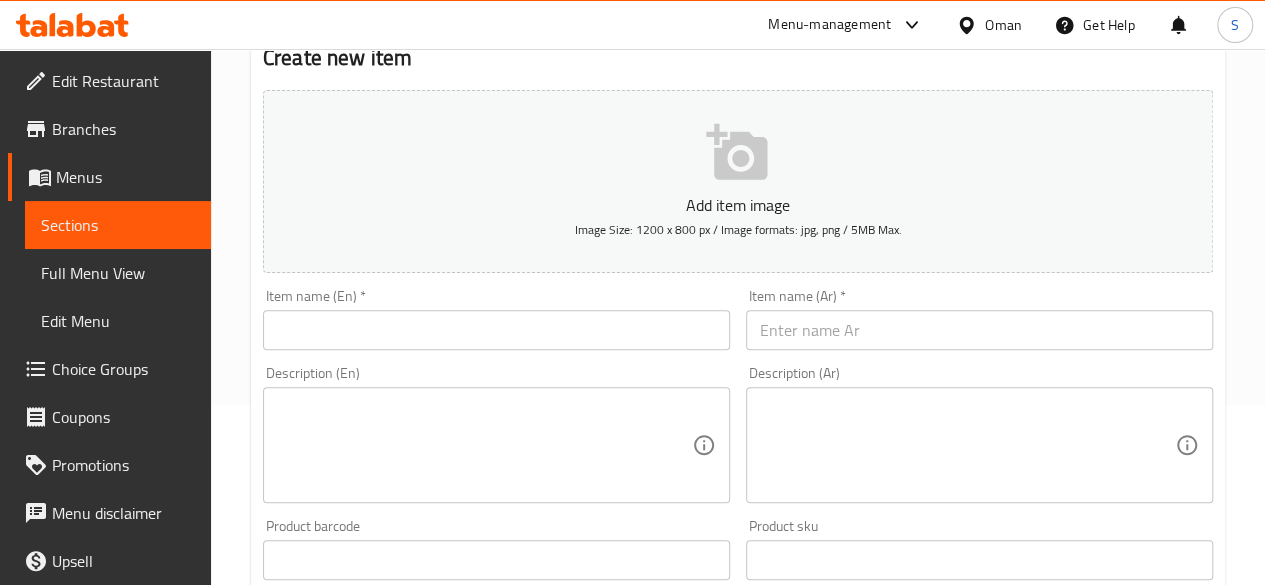 scroll, scrollTop: 0, scrollLeft: 0, axis: both 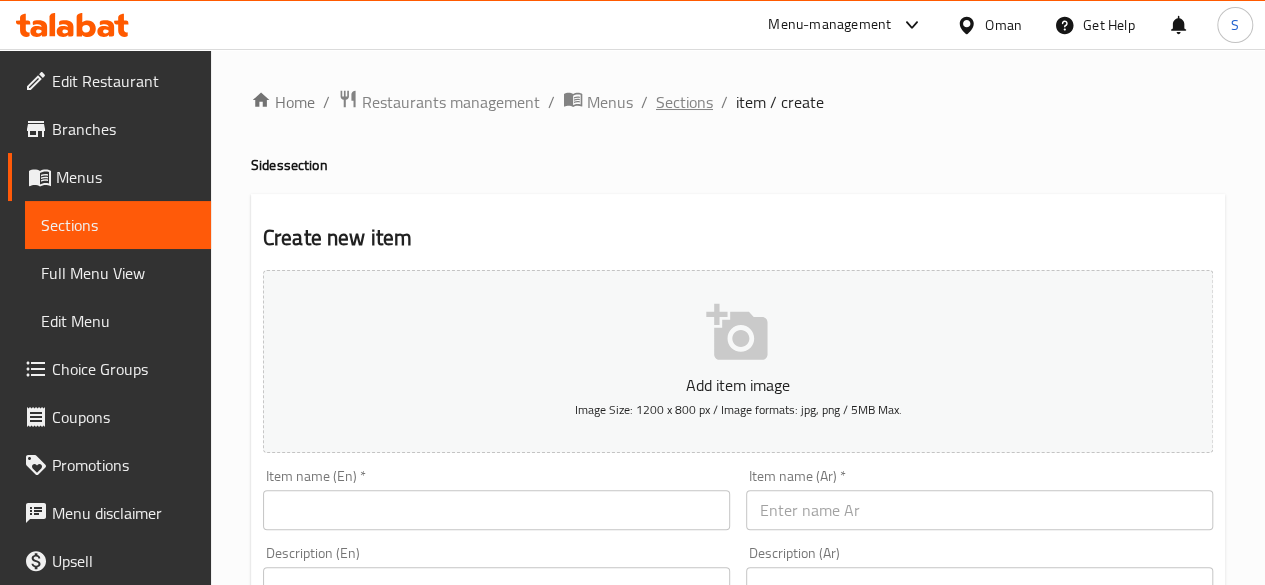 click on "Sections" at bounding box center (684, 102) 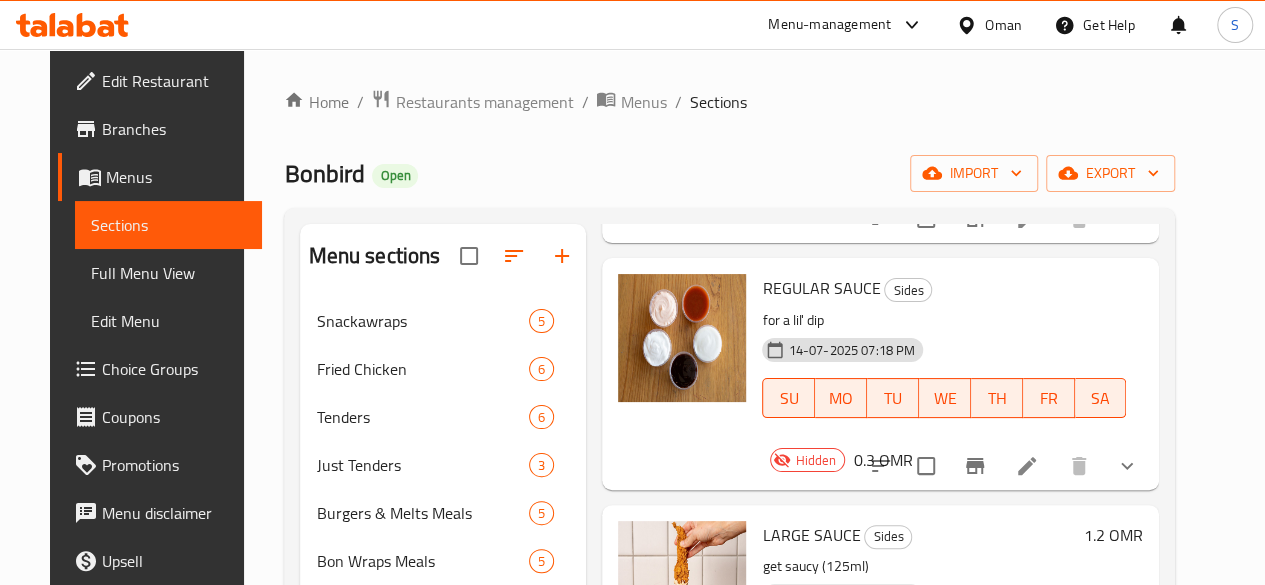 scroll, scrollTop: 3472, scrollLeft: 0, axis: vertical 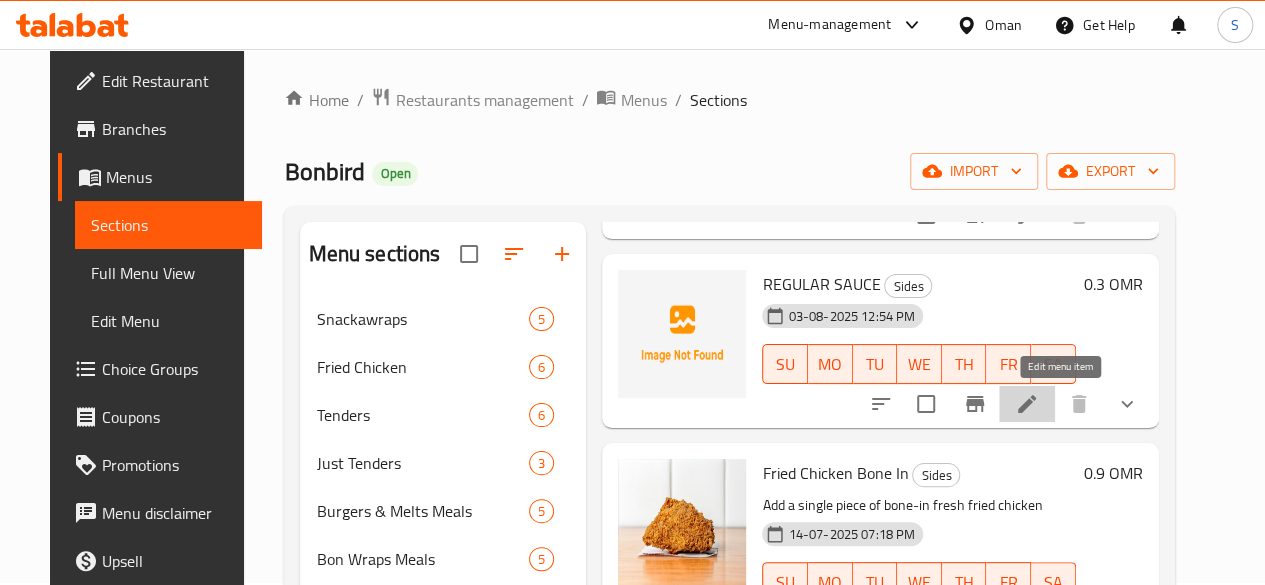 click 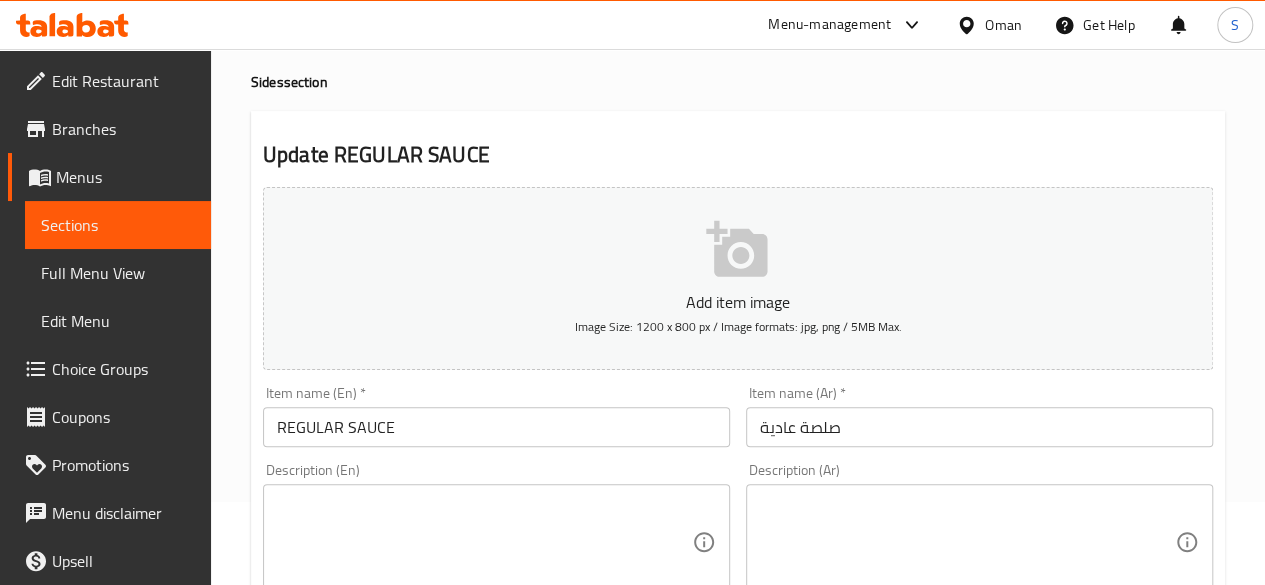 scroll, scrollTop: 0, scrollLeft: 0, axis: both 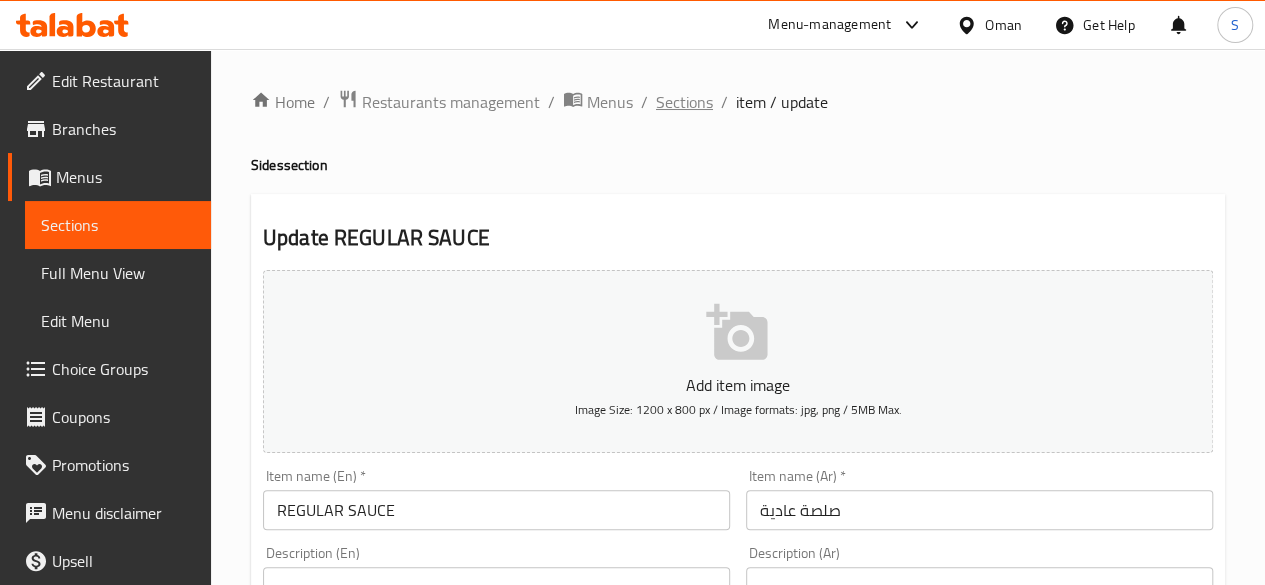 click on "Sections" at bounding box center [684, 102] 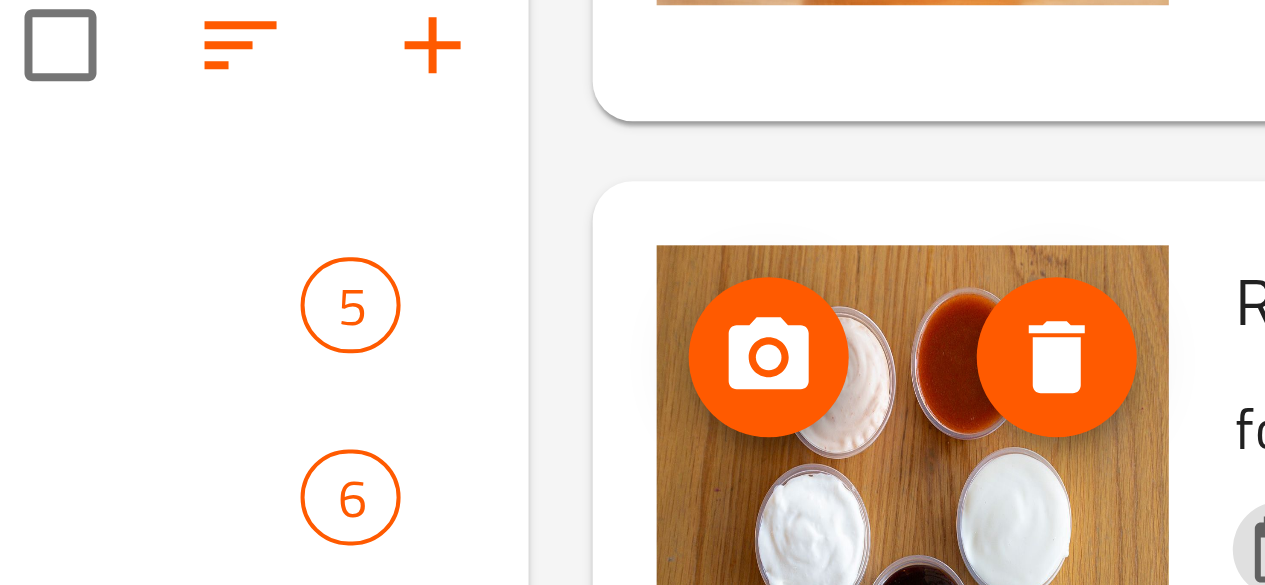 scroll, scrollTop: 3238, scrollLeft: 0, axis: vertical 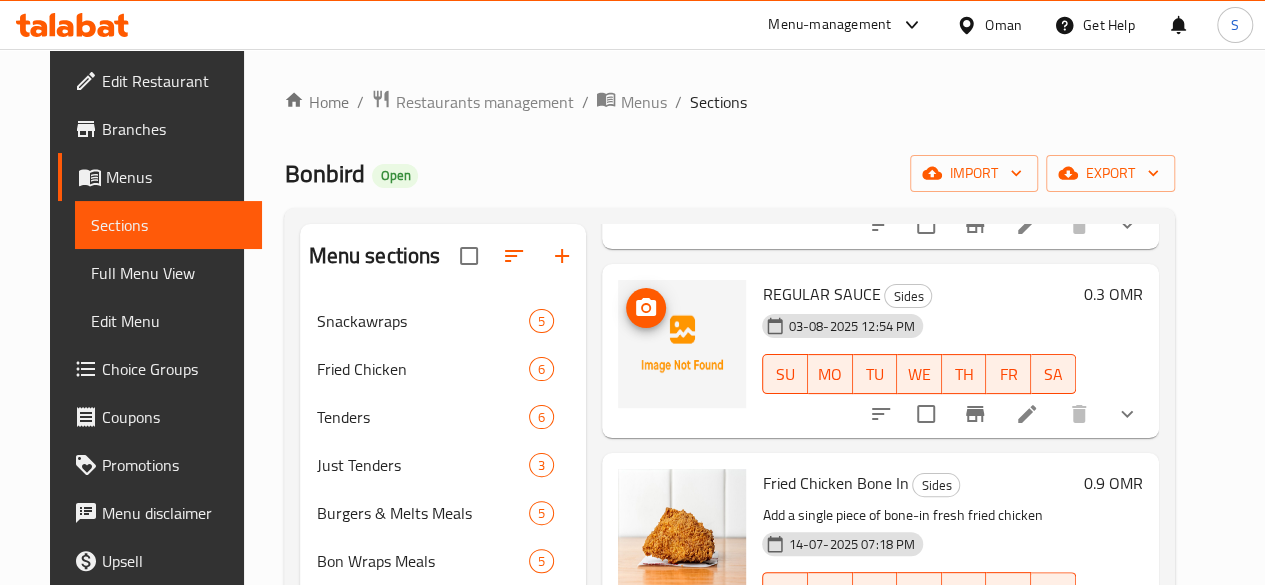 click 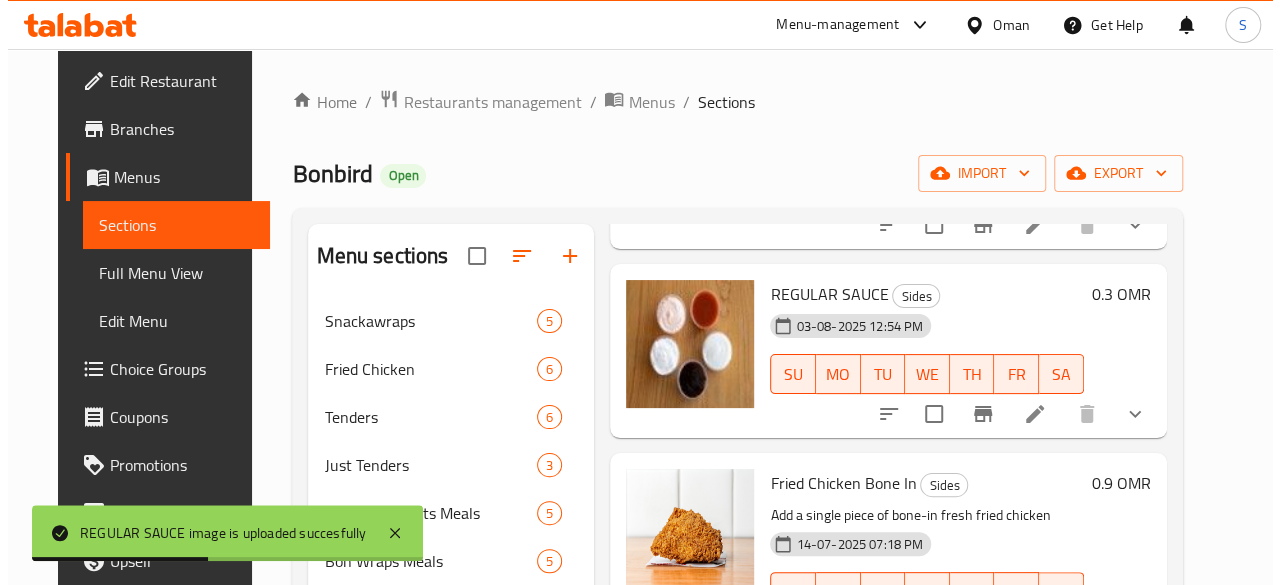 scroll, scrollTop: 0, scrollLeft: 0, axis: both 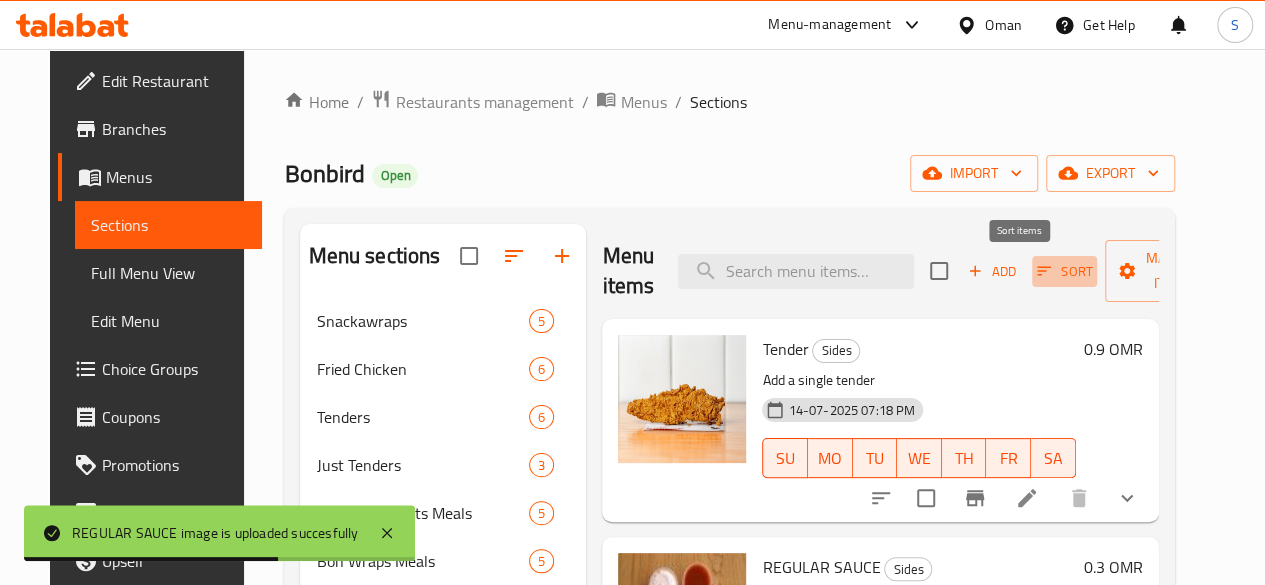 click 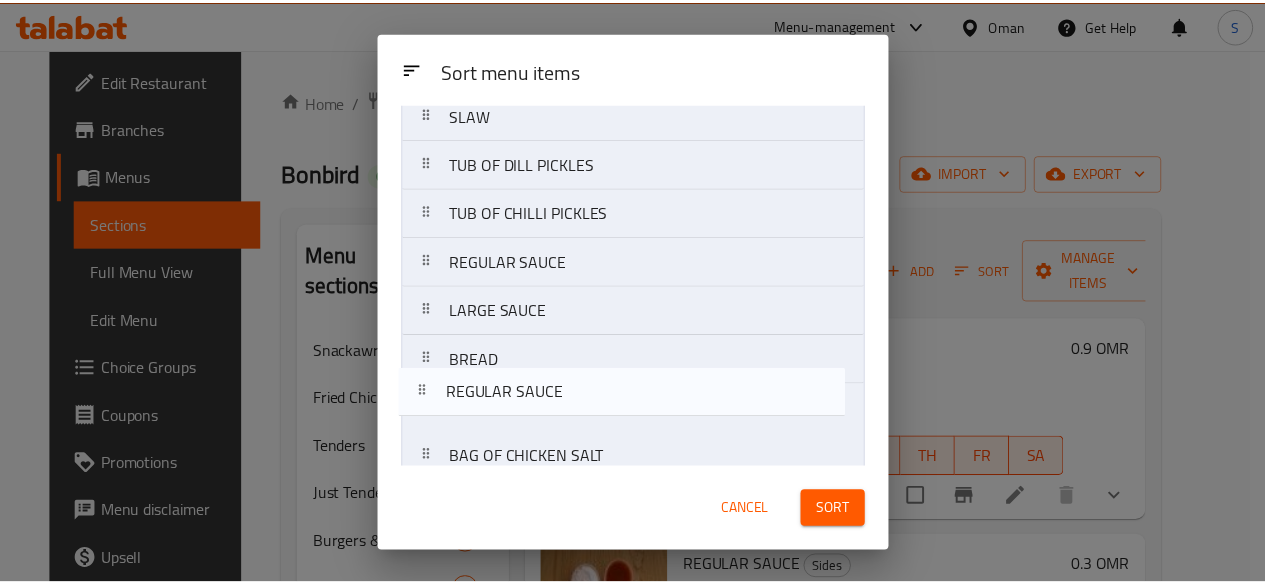 scroll, scrollTop: 610, scrollLeft: 0, axis: vertical 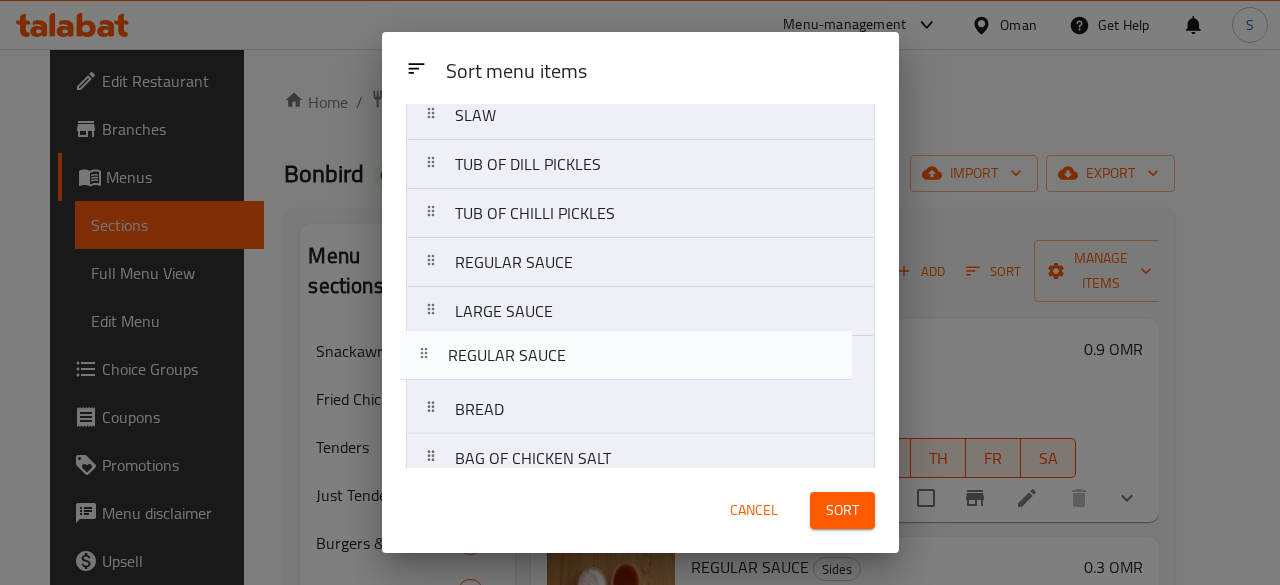 drag, startPoint x: 561, startPoint y: 250, endPoint x: 565, endPoint y: 373, distance: 123.065025 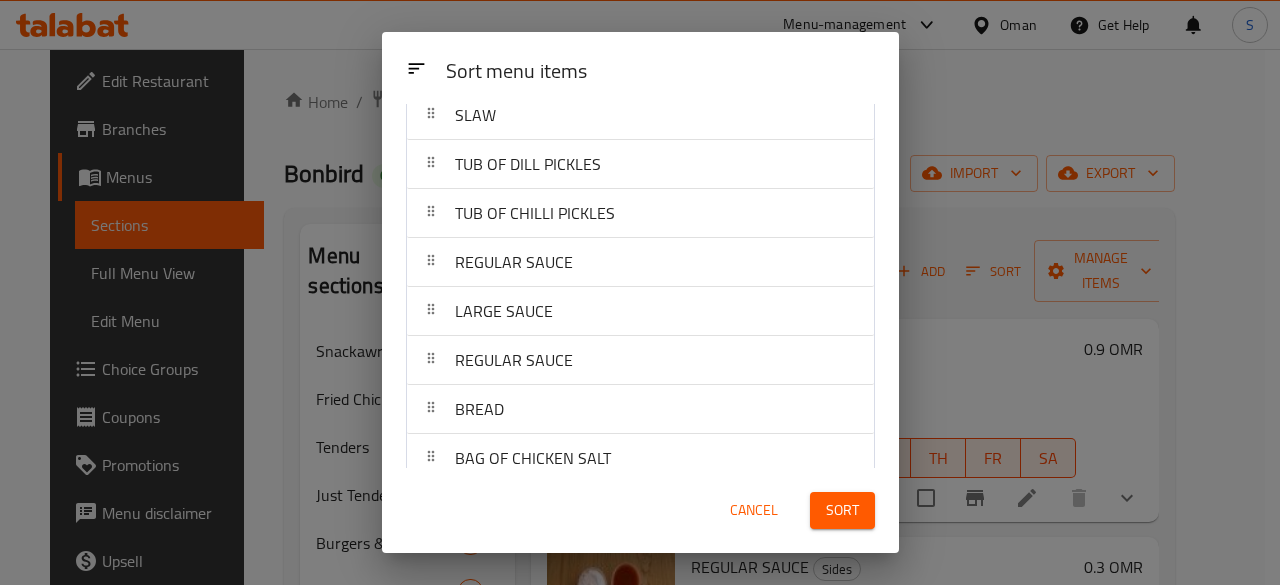click on "Sort" at bounding box center (842, 510) 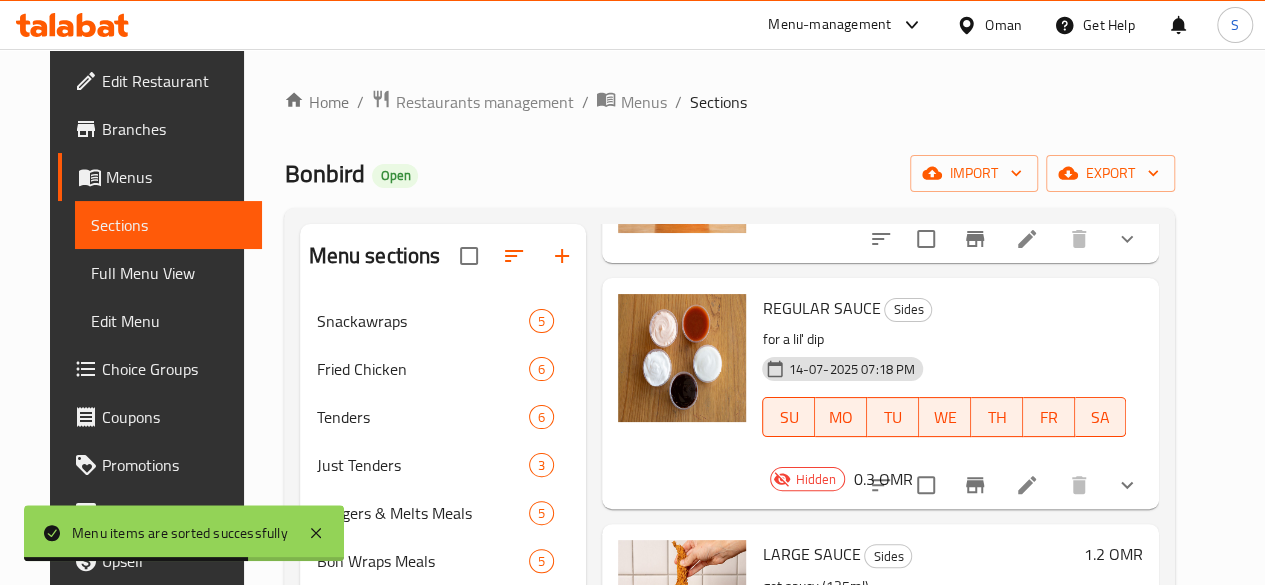 scroll, scrollTop: 3126, scrollLeft: 0, axis: vertical 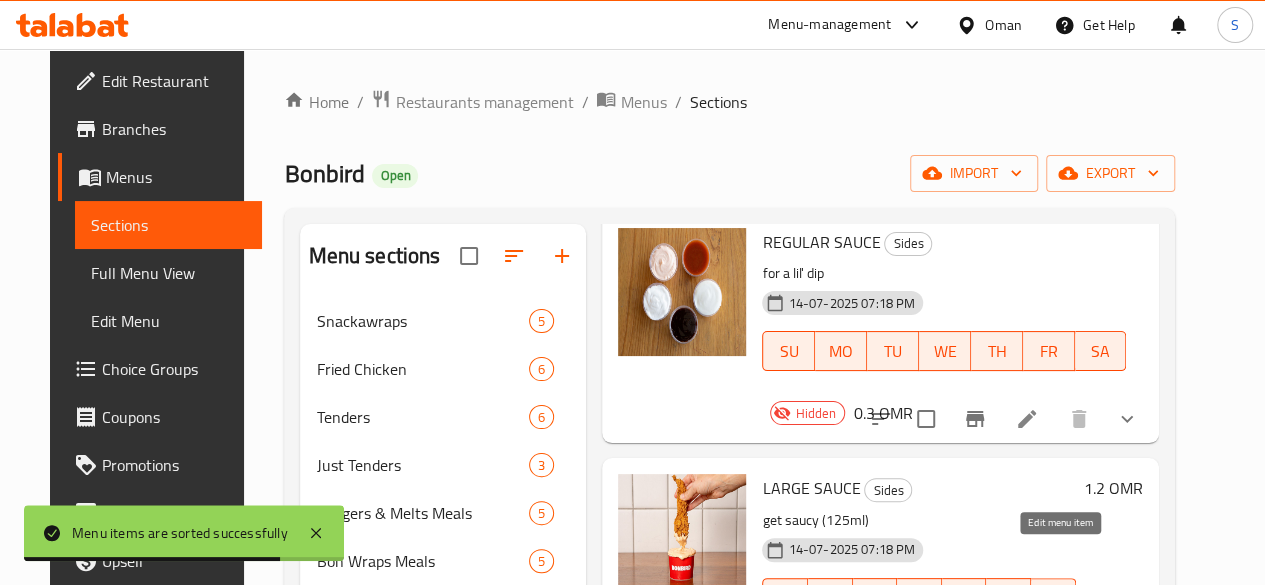 click 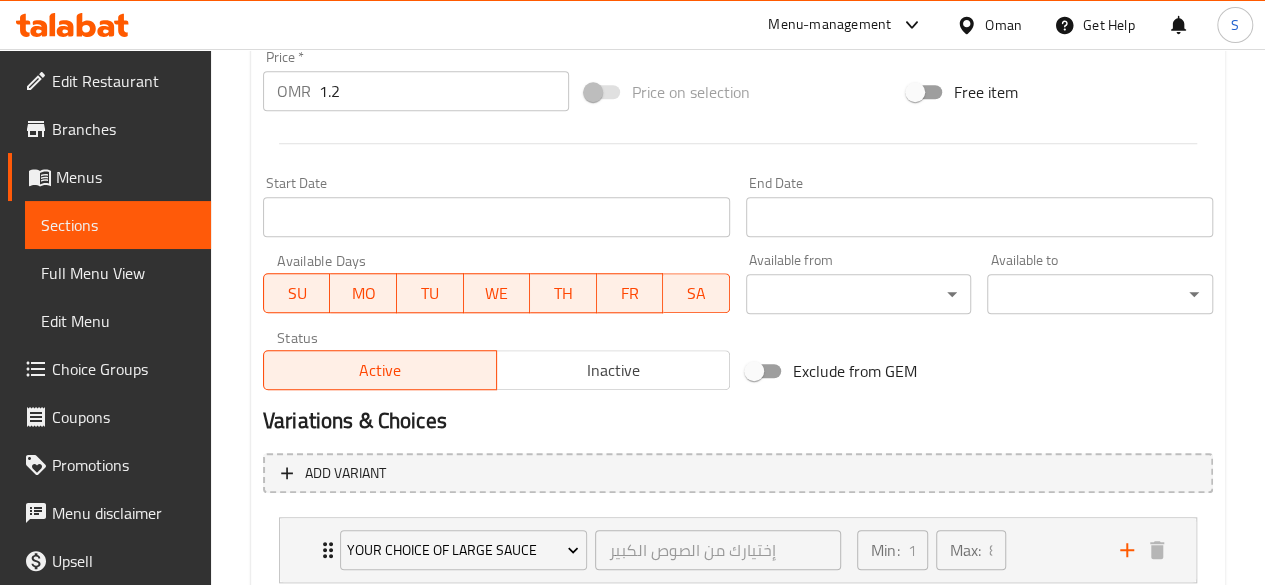 scroll, scrollTop: 889, scrollLeft: 0, axis: vertical 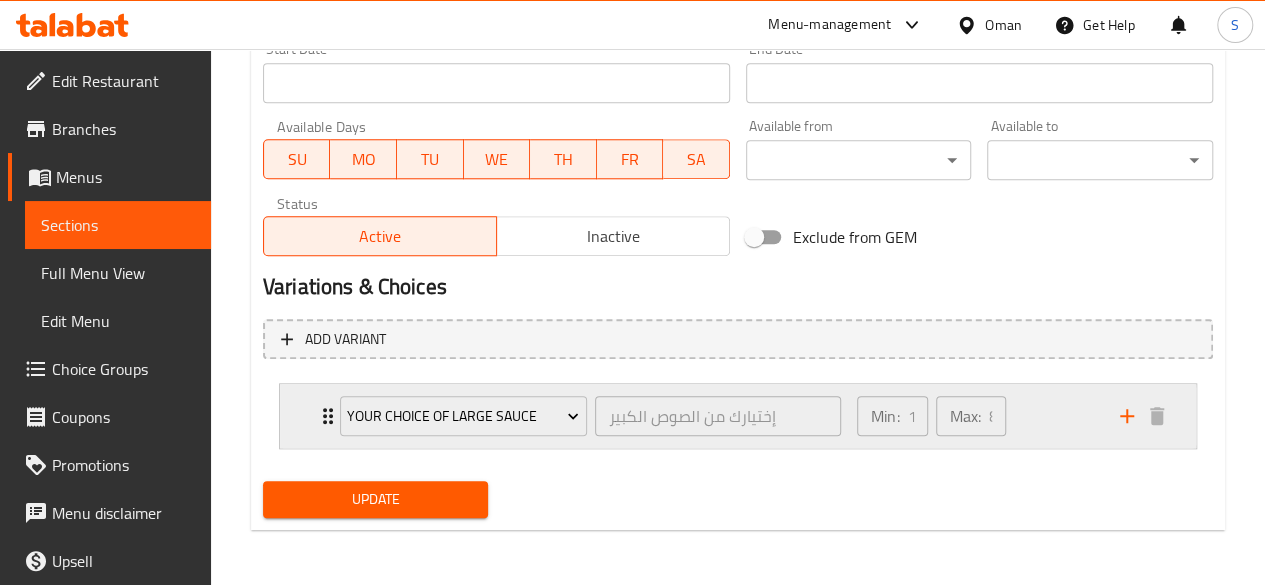 click 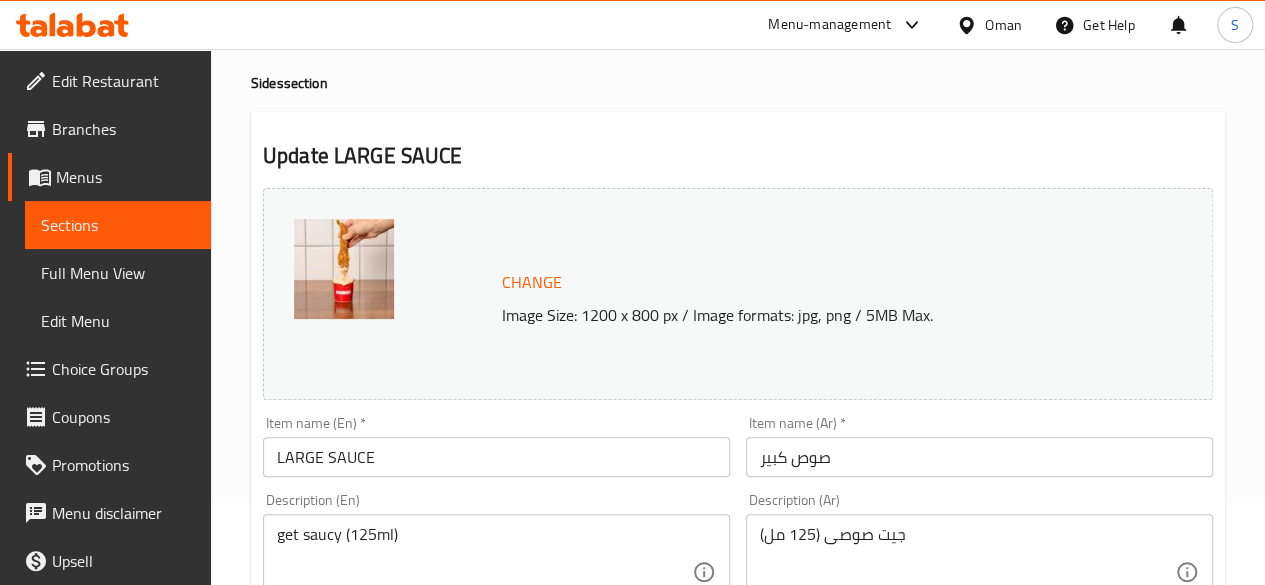scroll, scrollTop: 0, scrollLeft: 0, axis: both 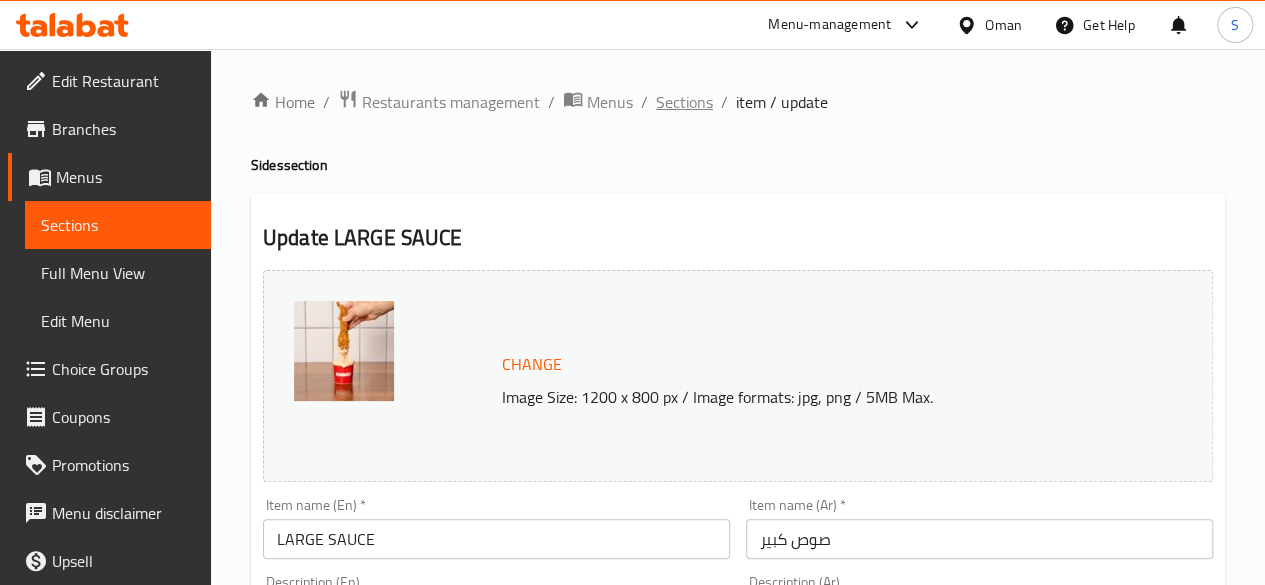 click on "Sections" at bounding box center (684, 102) 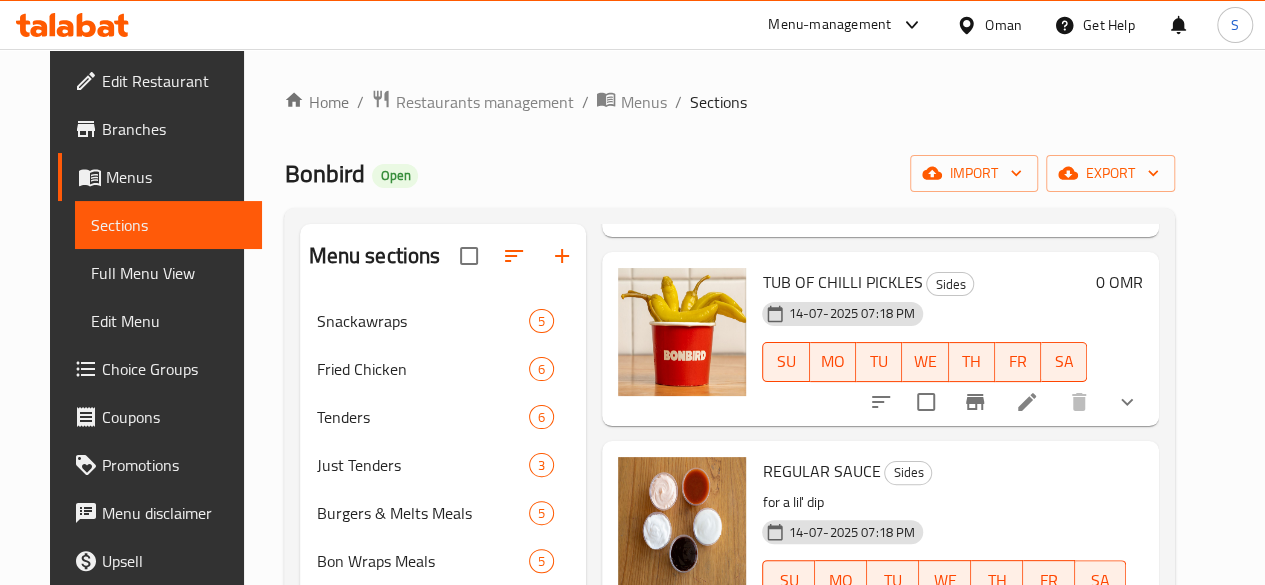 scroll, scrollTop: 3001, scrollLeft: 0, axis: vertical 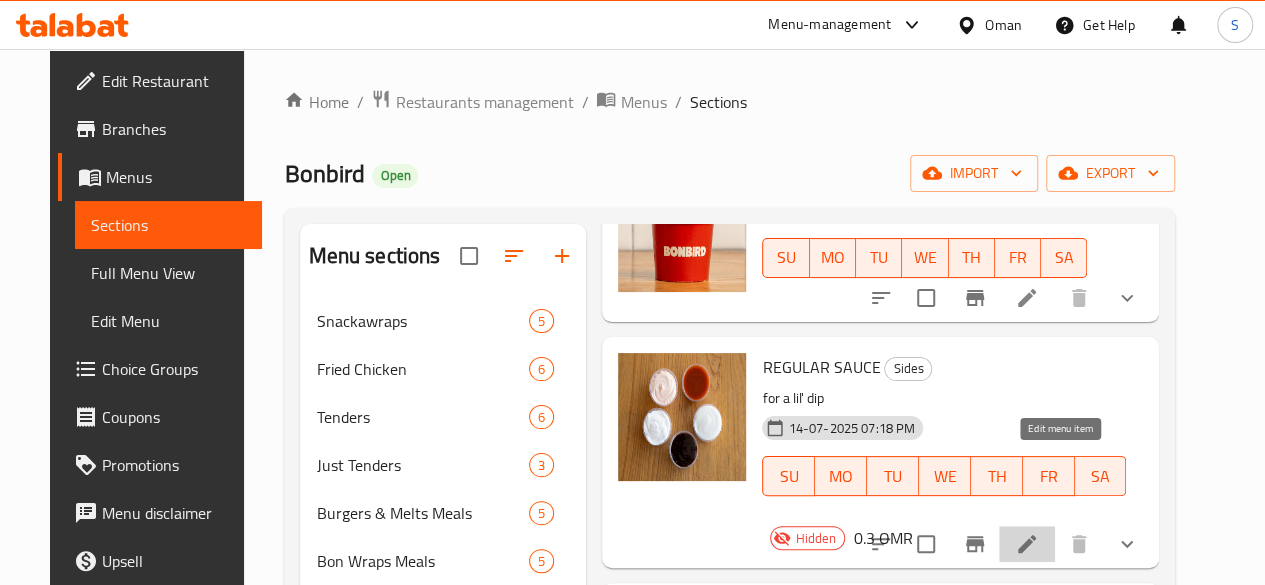 click 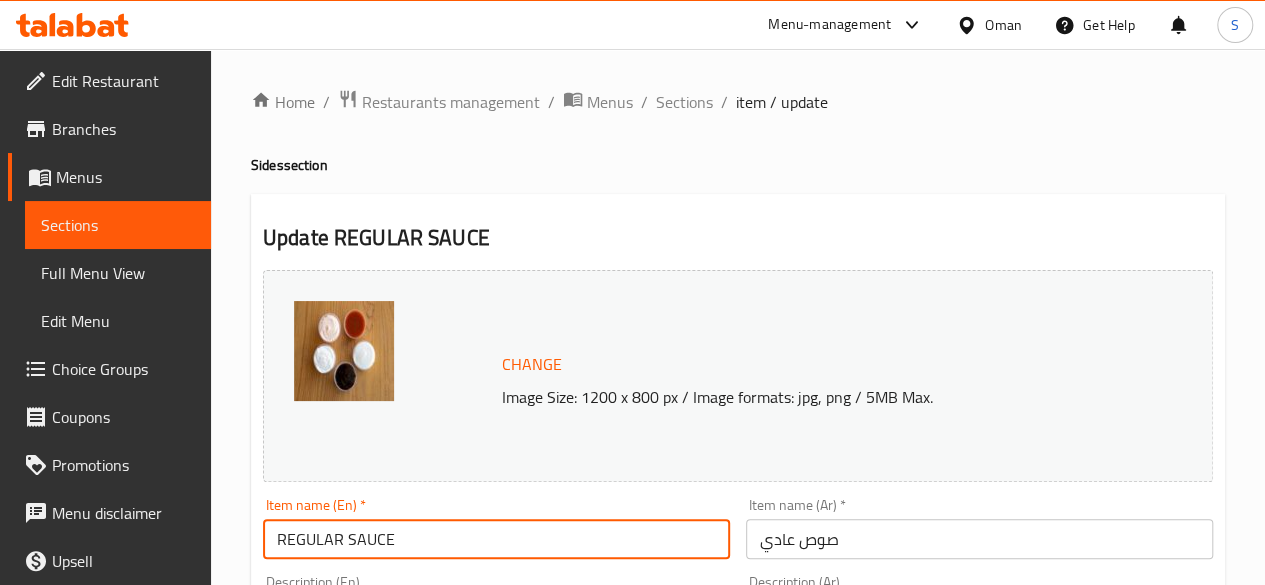 drag, startPoint x: 340, startPoint y: 525, endPoint x: 154, endPoint y: 544, distance: 186.96791 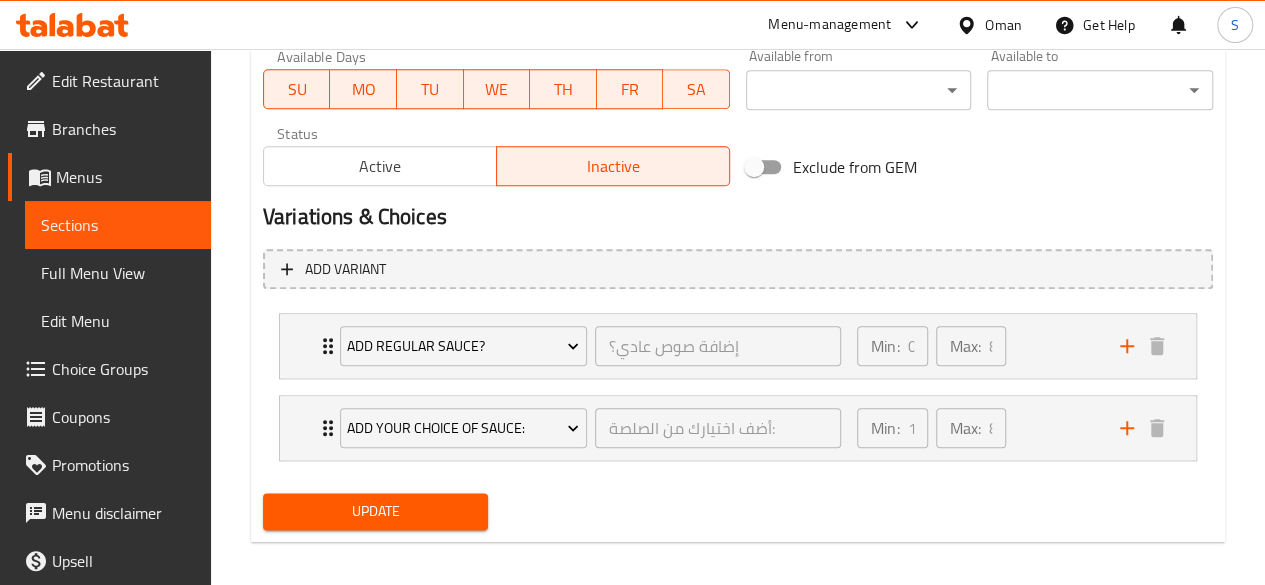 scroll, scrollTop: 970, scrollLeft: 0, axis: vertical 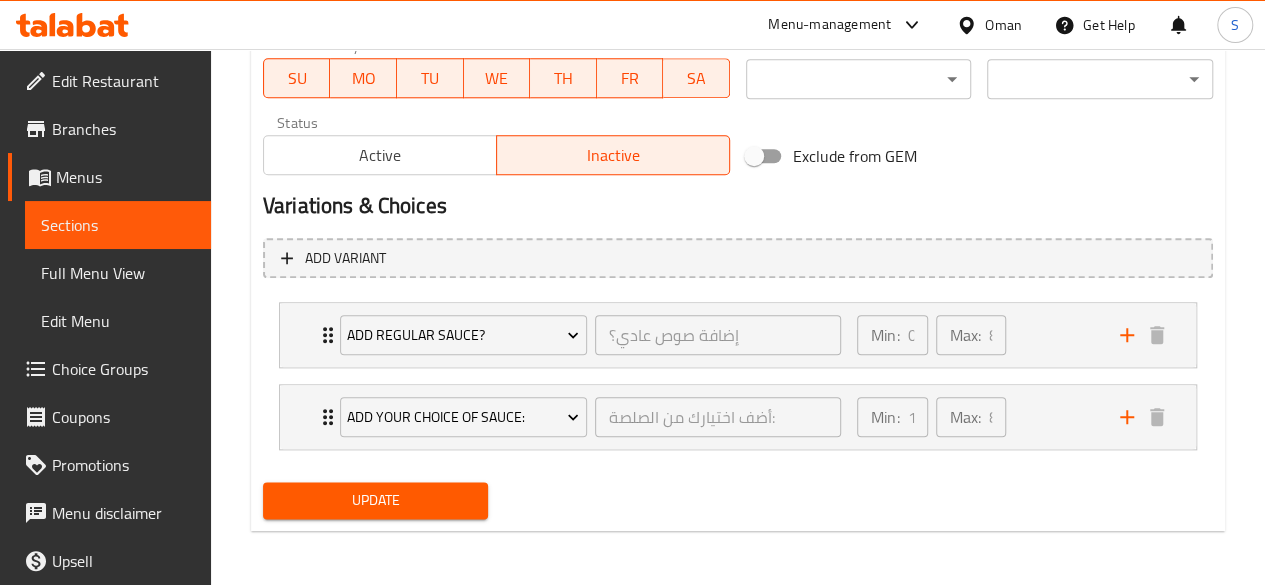 type on "SAUCE" 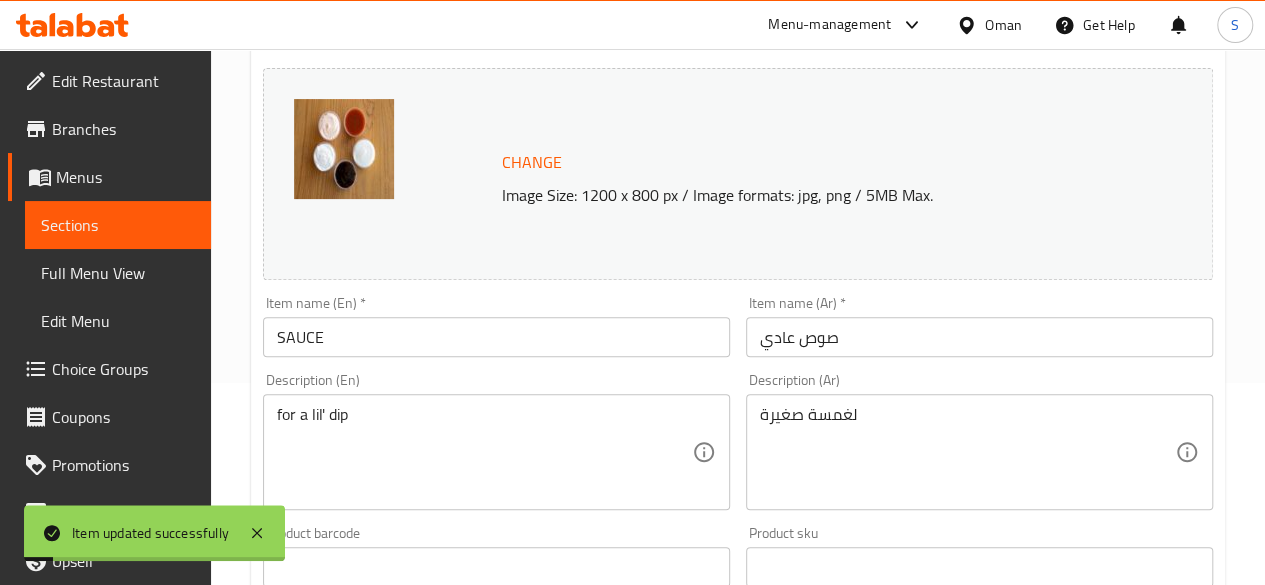 scroll, scrollTop: 0, scrollLeft: 0, axis: both 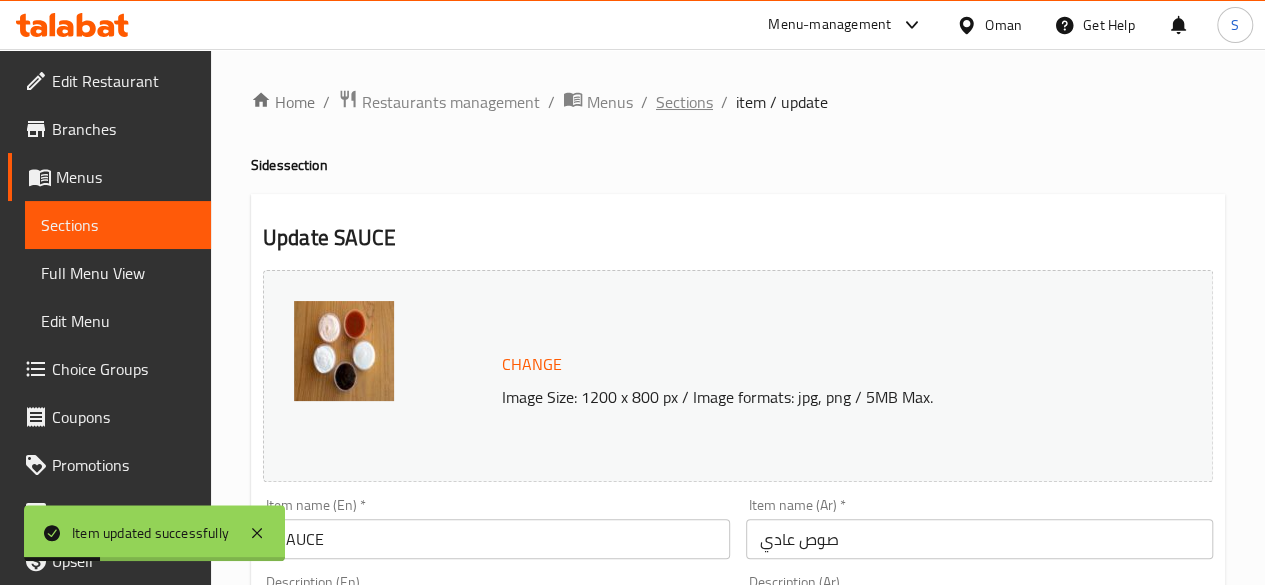 click on "Sections" at bounding box center (684, 102) 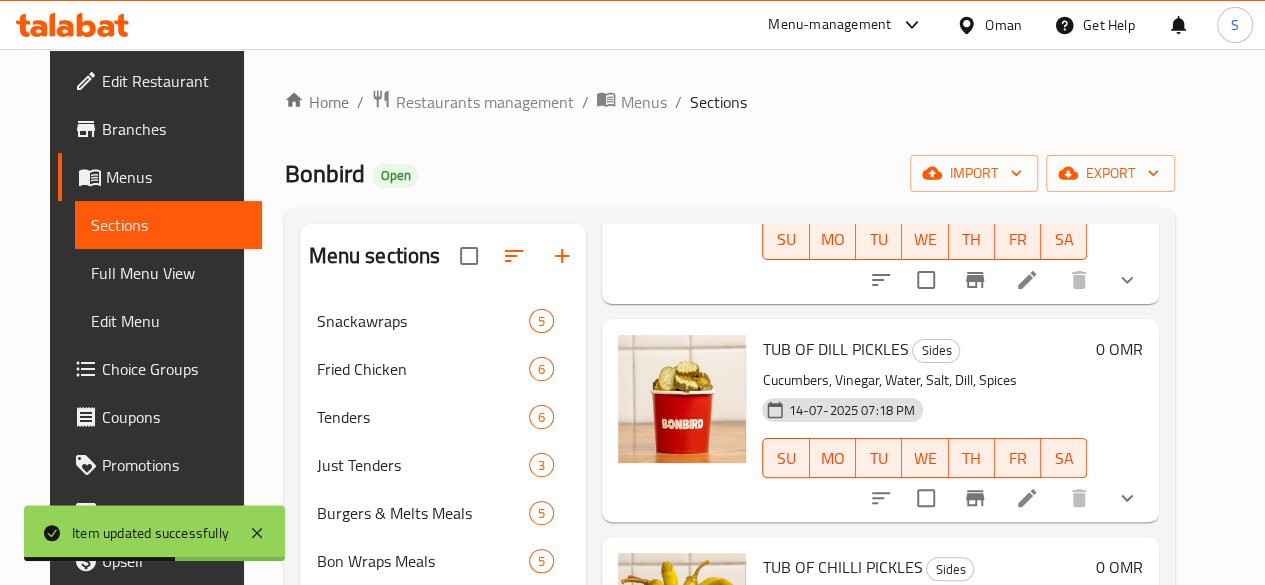 scroll, scrollTop: 3472, scrollLeft: 0, axis: vertical 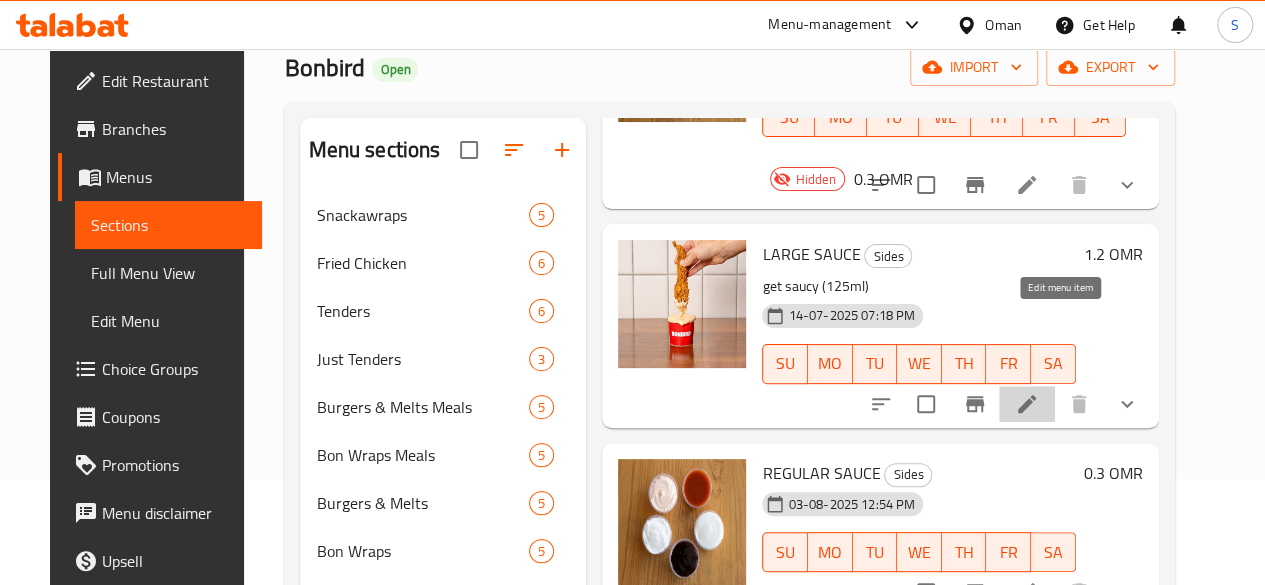 click 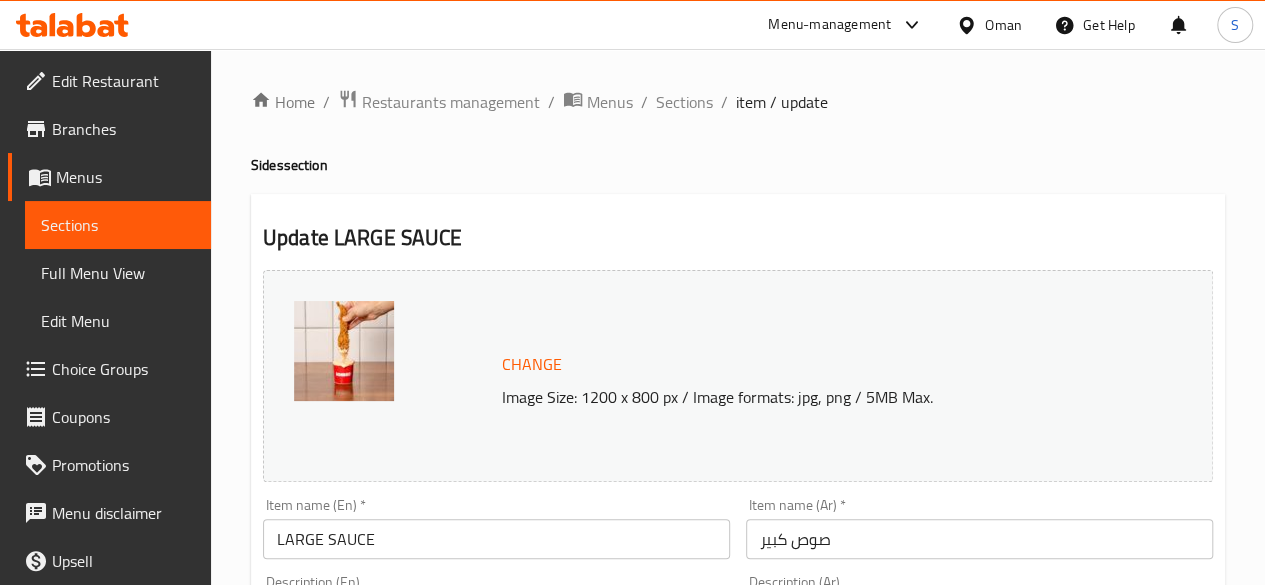 scroll, scrollTop: 205, scrollLeft: 0, axis: vertical 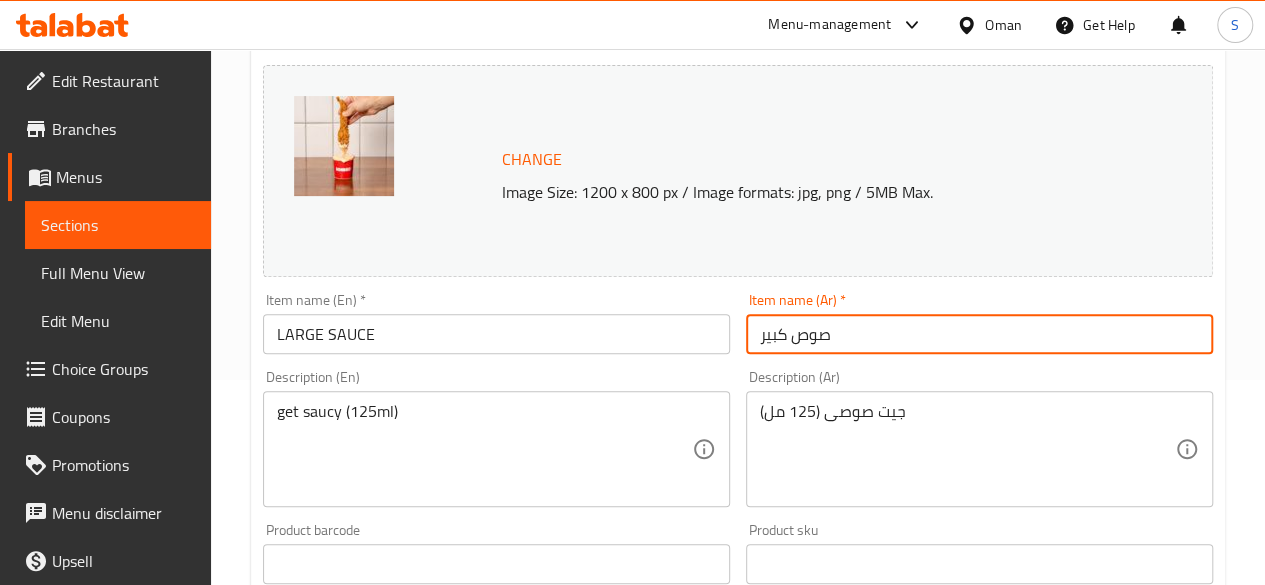 drag, startPoint x: 882, startPoint y: 348, endPoint x: 574, endPoint y: 345, distance: 308.01462 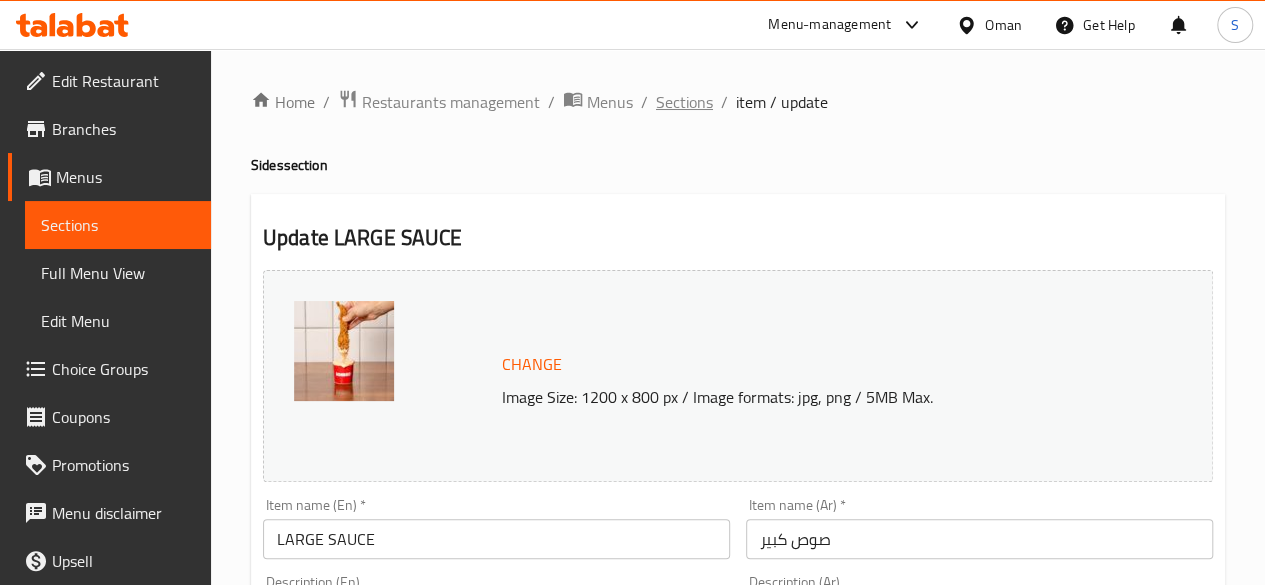 click on "Sections" at bounding box center [684, 102] 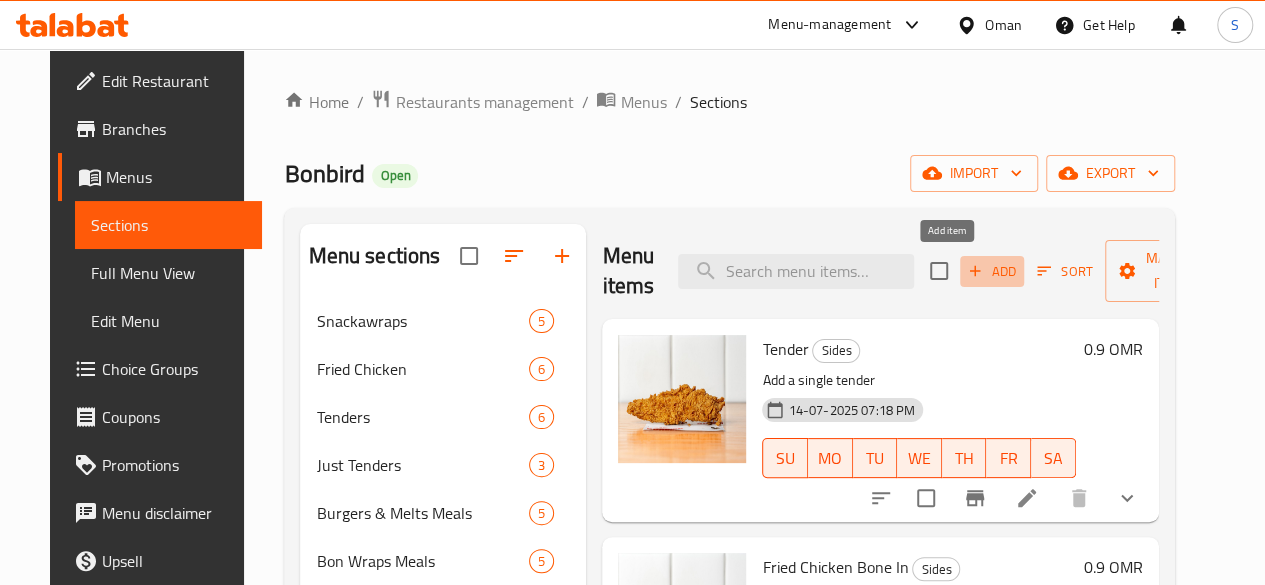 click on "Add" at bounding box center (992, 271) 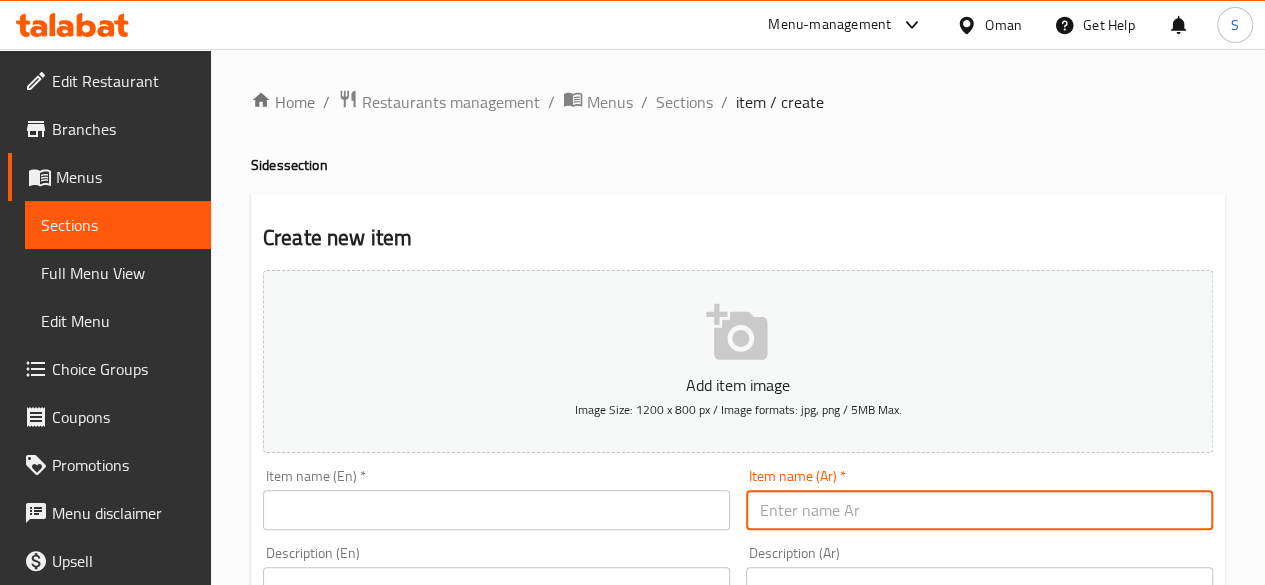 click at bounding box center (979, 510) 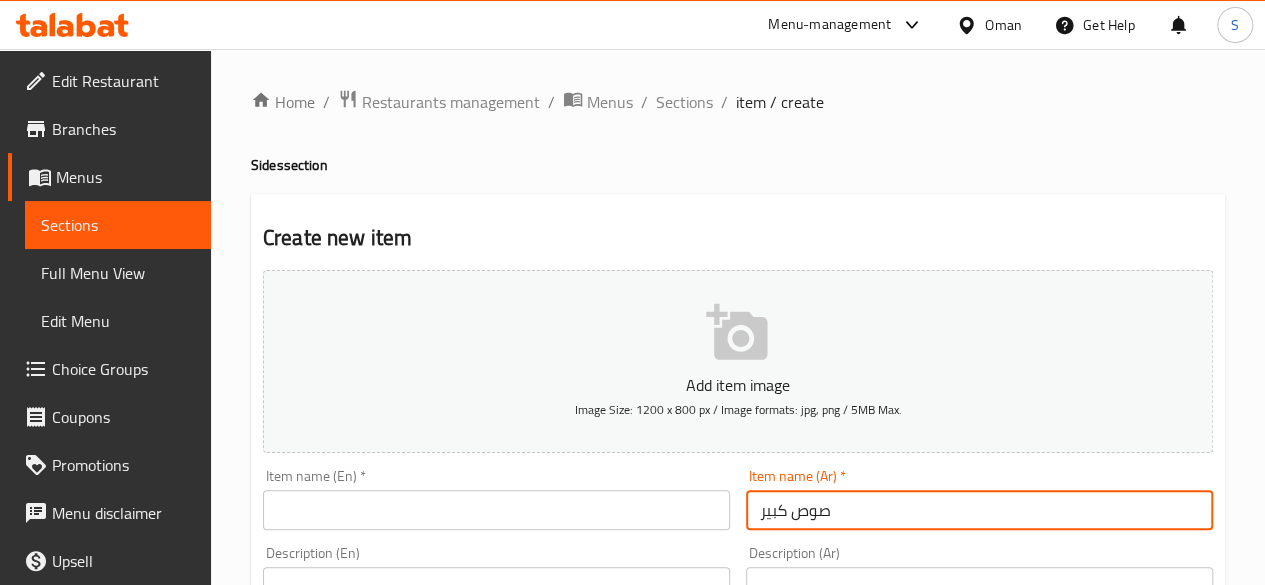 type on "صوص كبير" 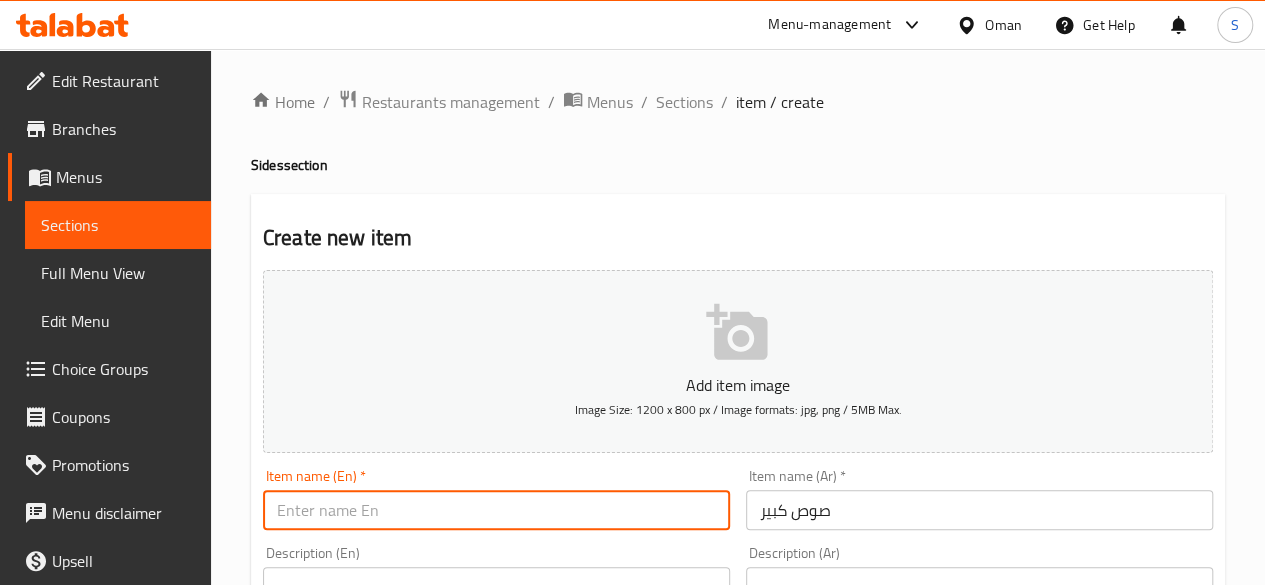 click at bounding box center [496, 510] 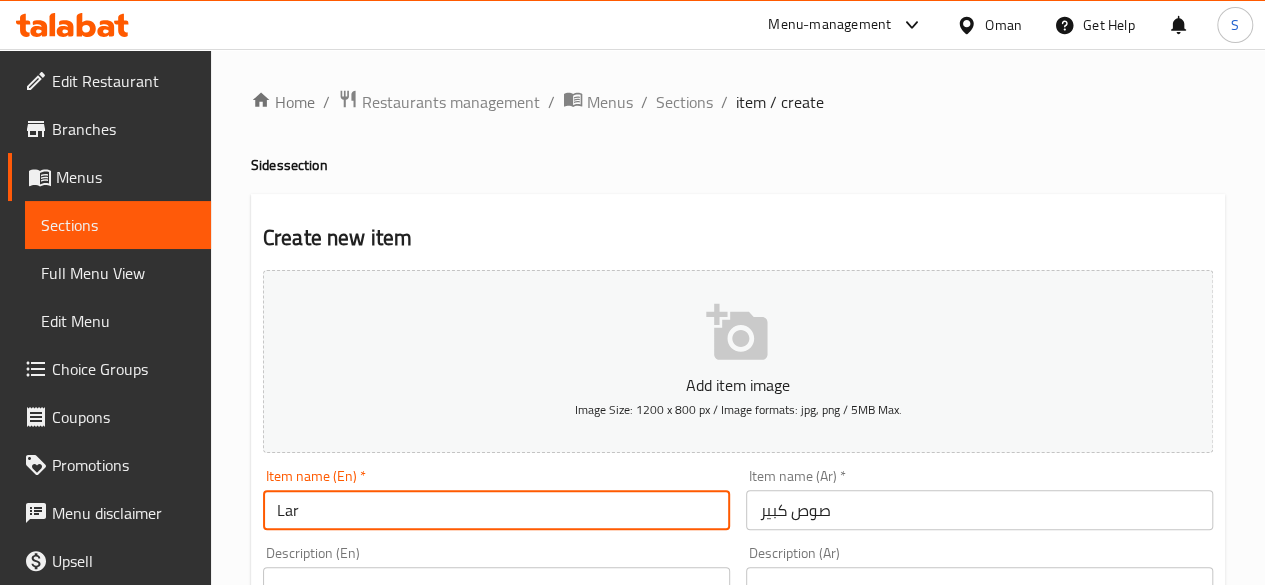 drag, startPoint x: 576, startPoint y: 493, endPoint x: 566, endPoint y: 611, distance: 118.42297 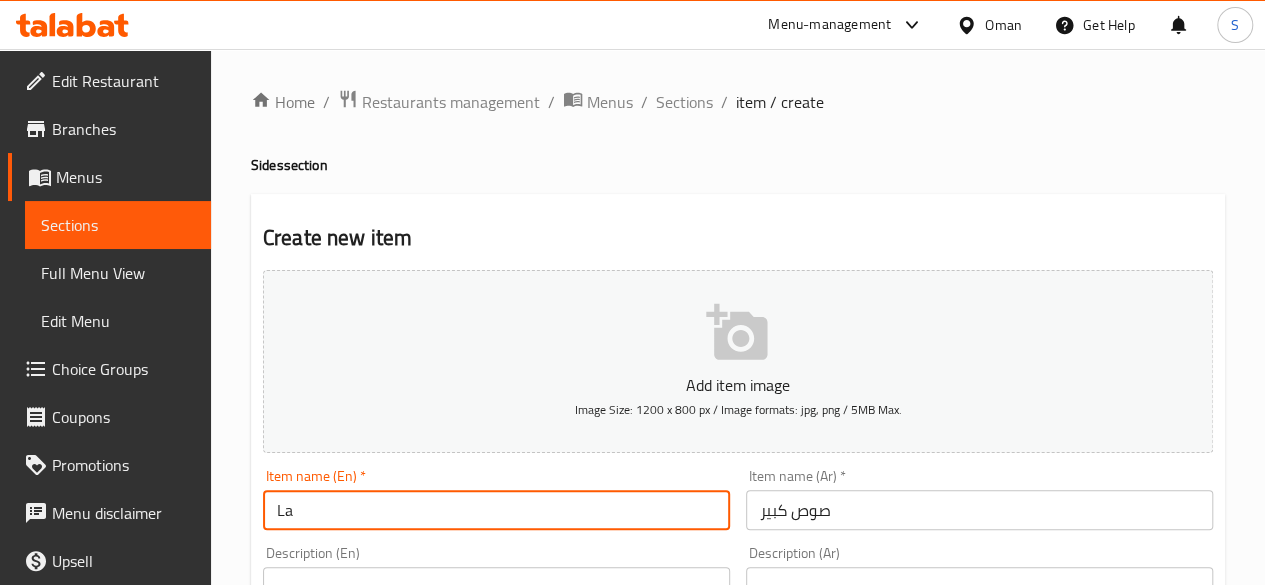 type on "L" 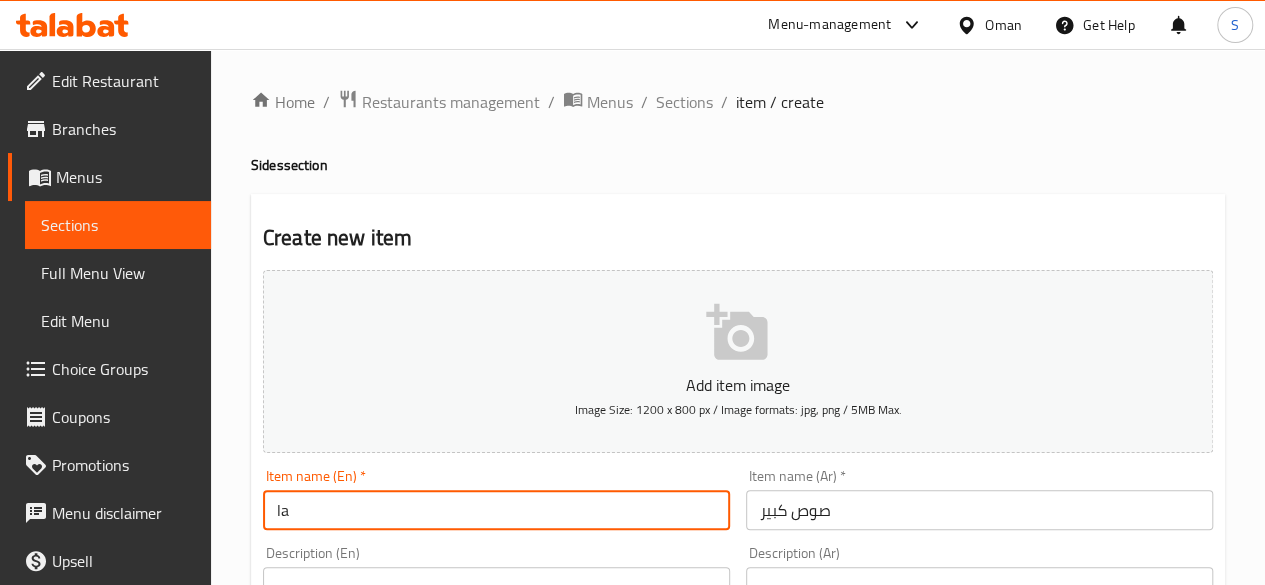 type on "LARGE SAUCE" 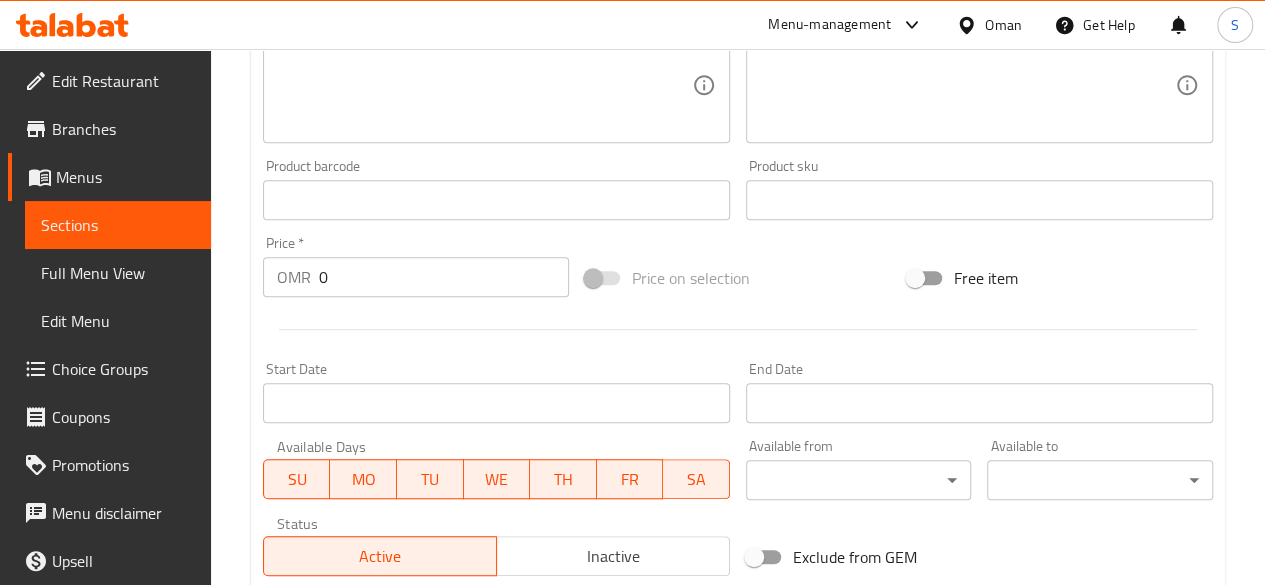 scroll, scrollTop: 549, scrollLeft: 0, axis: vertical 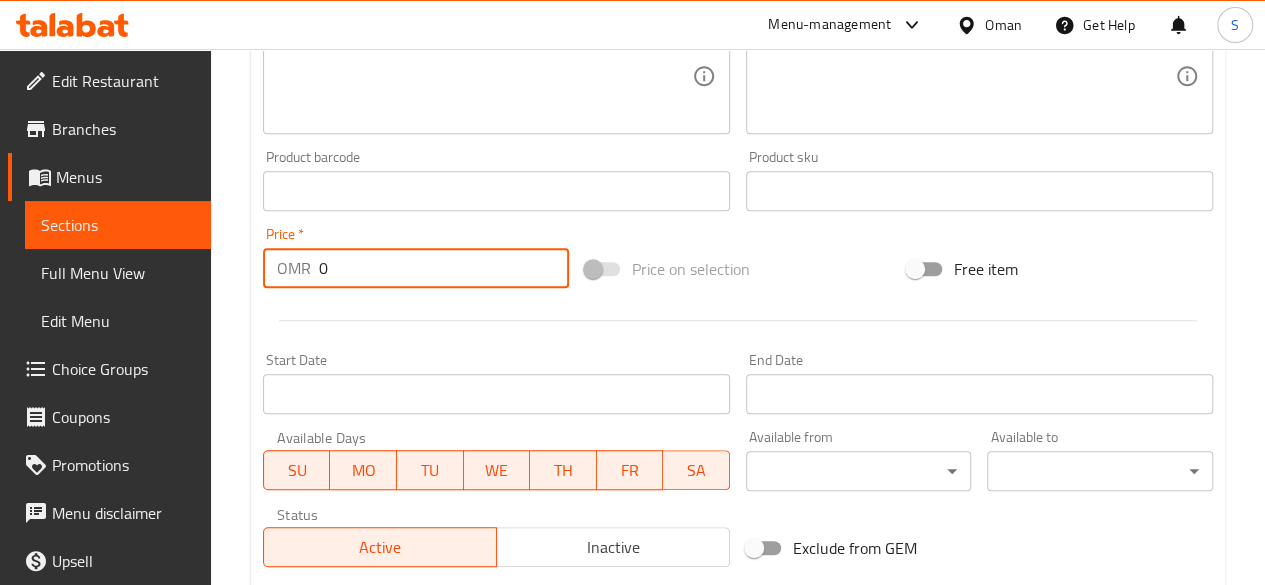 drag, startPoint x: 371, startPoint y: 273, endPoint x: 200, endPoint y: 276, distance: 171.0263 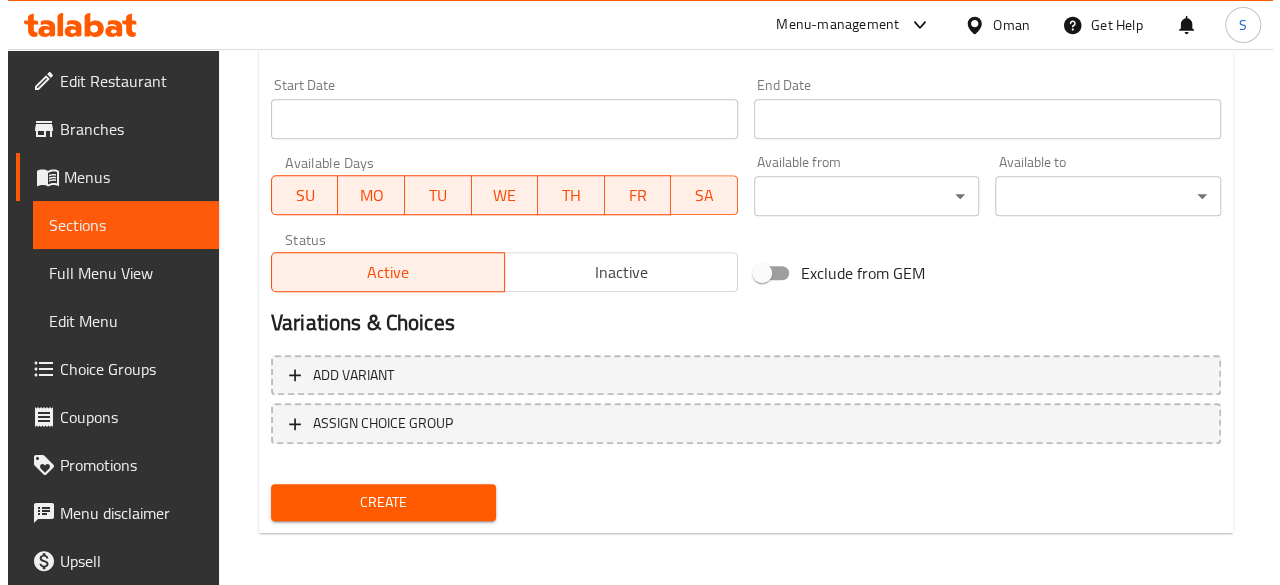 scroll, scrollTop: 827, scrollLeft: 0, axis: vertical 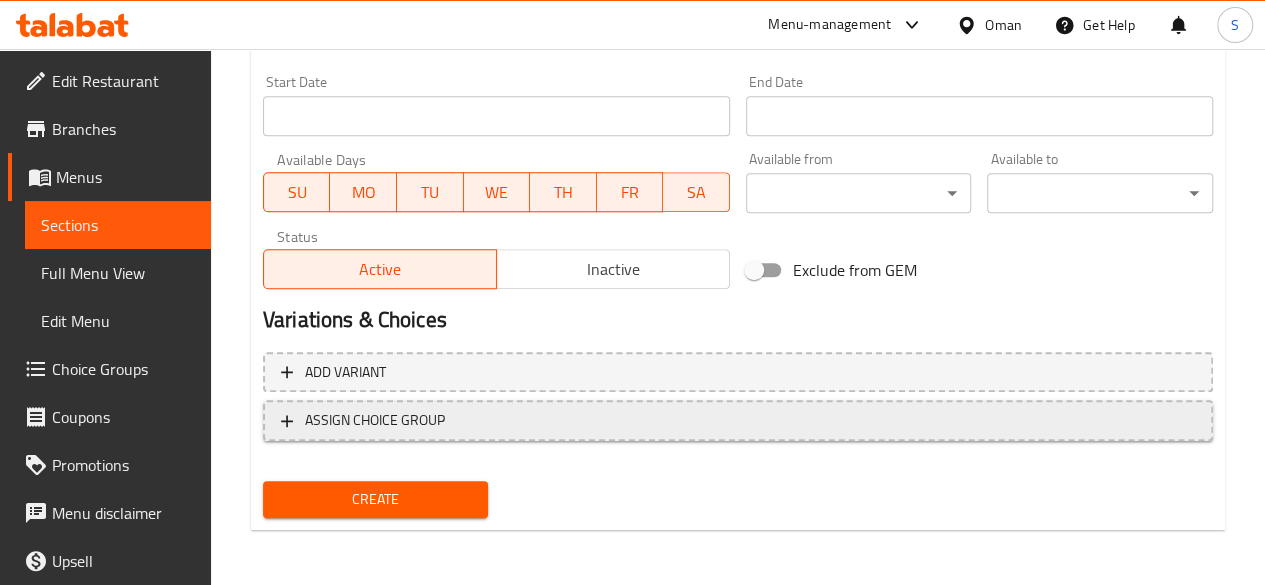 type on "1.2" 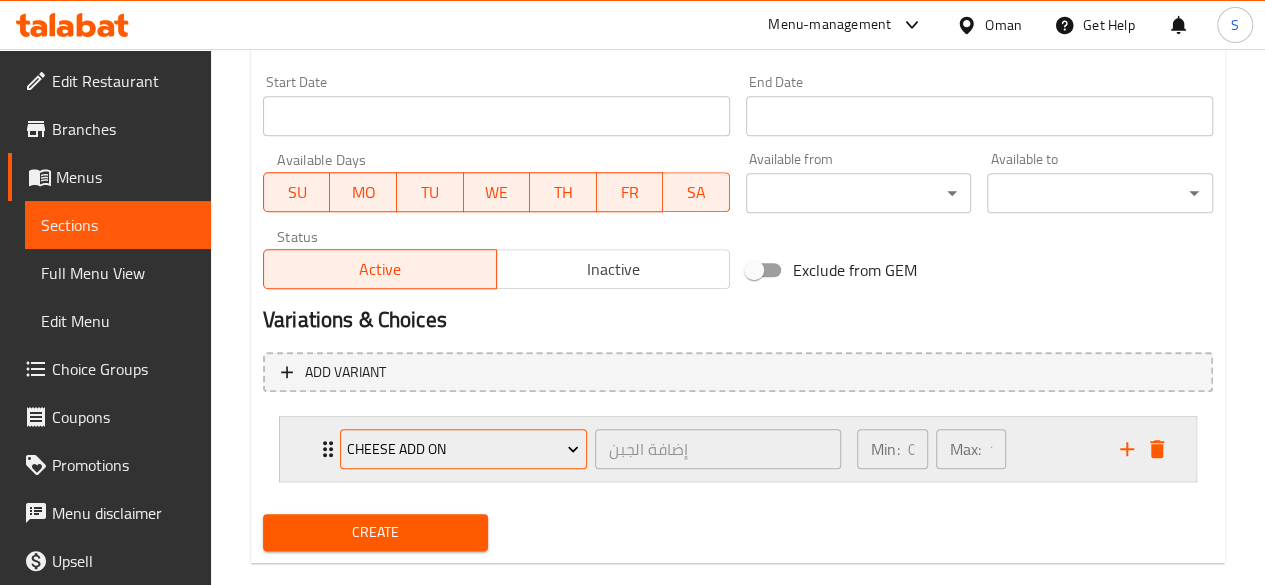 click on "Cheese add on" at bounding box center [463, 449] 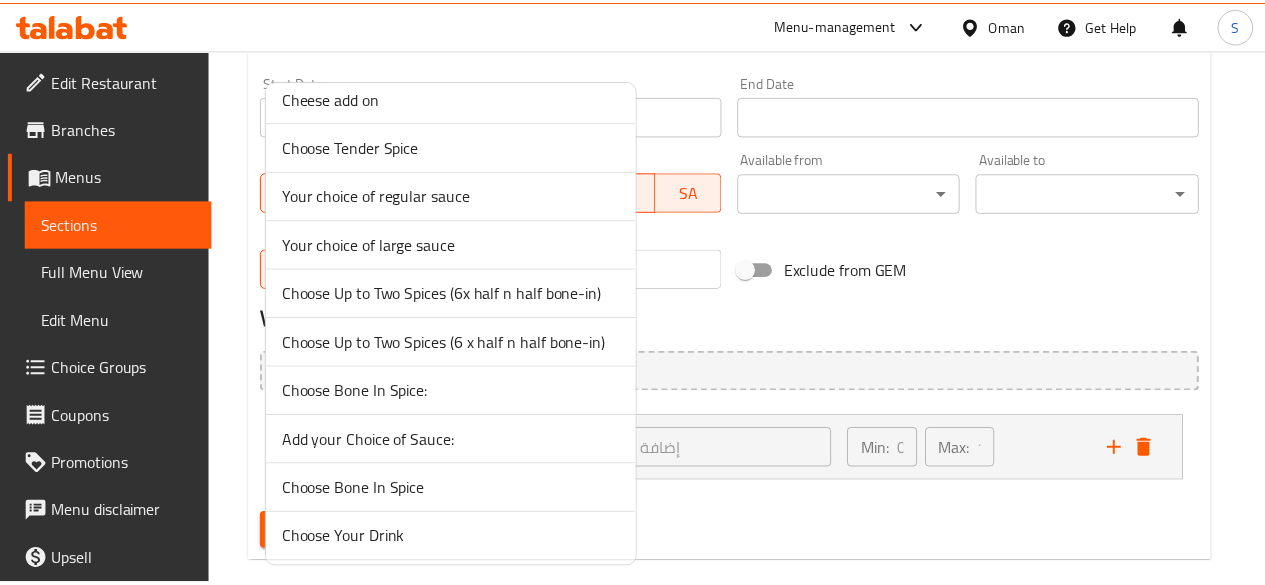 scroll, scrollTop: 14, scrollLeft: 0, axis: vertical 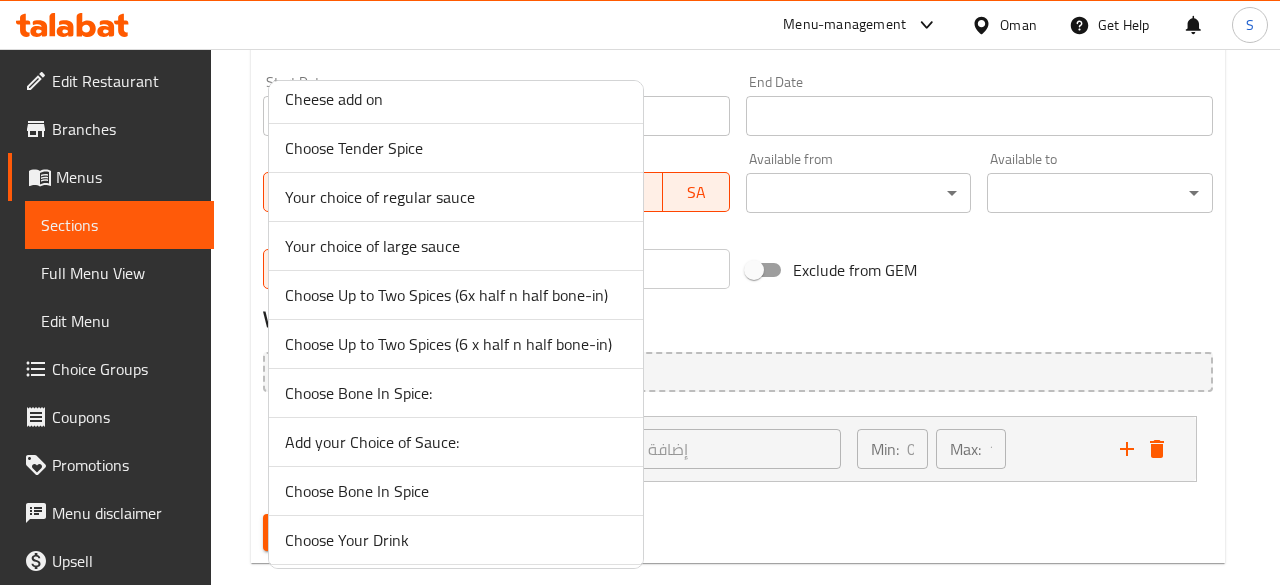 click on "Your choice of large sauce" at bounding box center [456, 246] 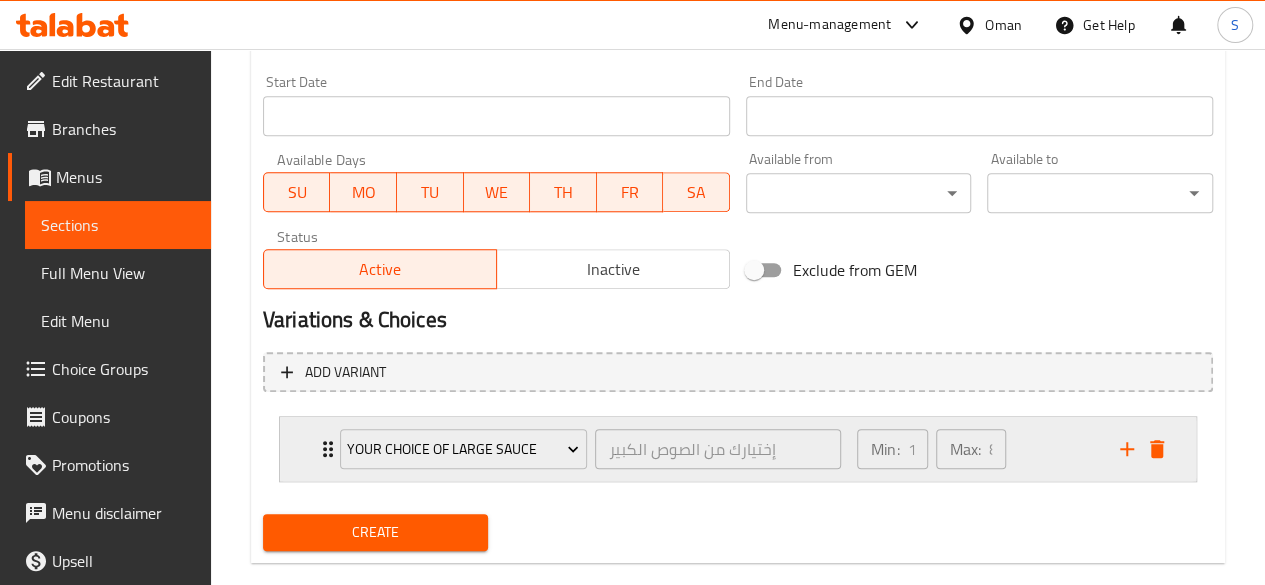 click on "Your choice of large sauce إختيارك من الصوص الكبير ​" at bounding box center (590, 449) 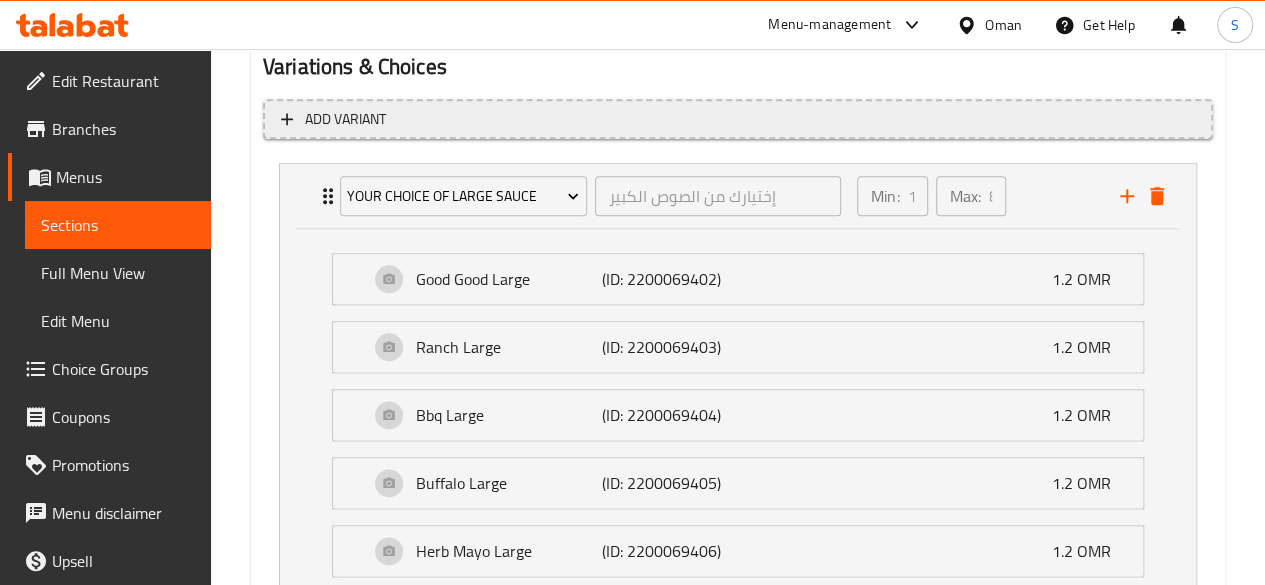 scroll, scrollTop: 1439, scrollLeft: 0, axis: vertical 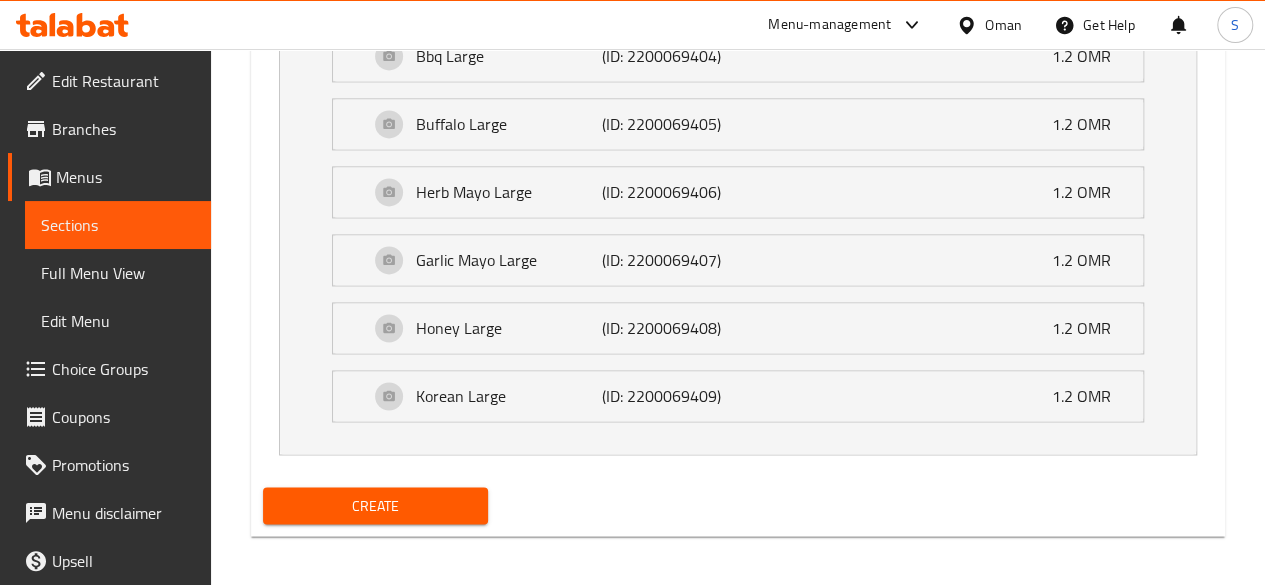 click on "Create" at bounding box center [376, 505] 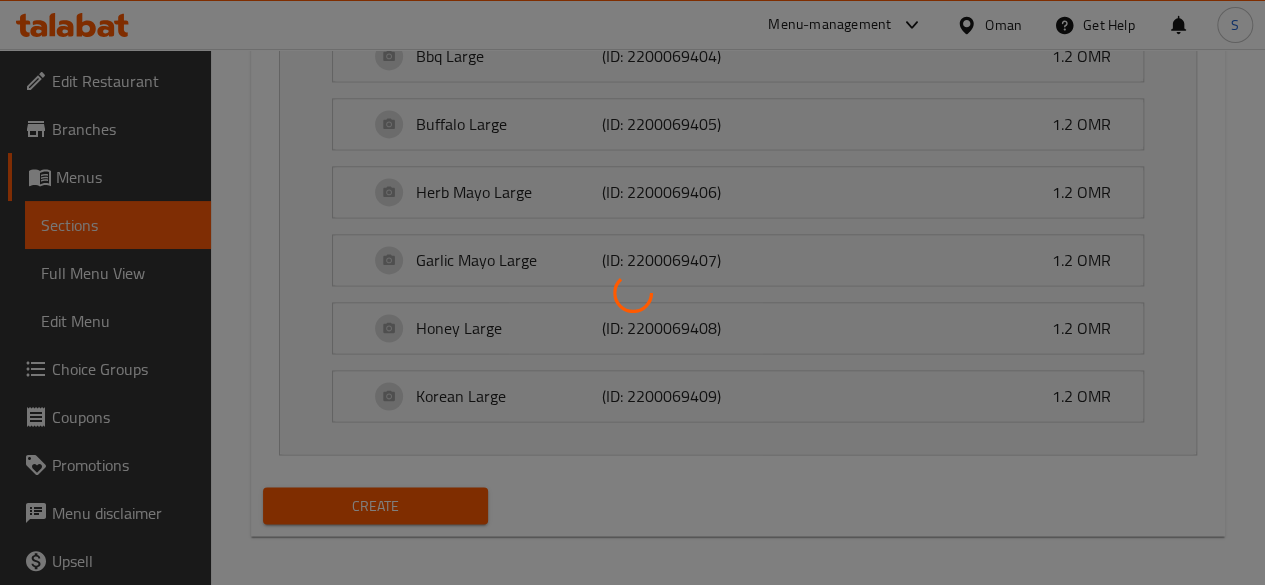 type 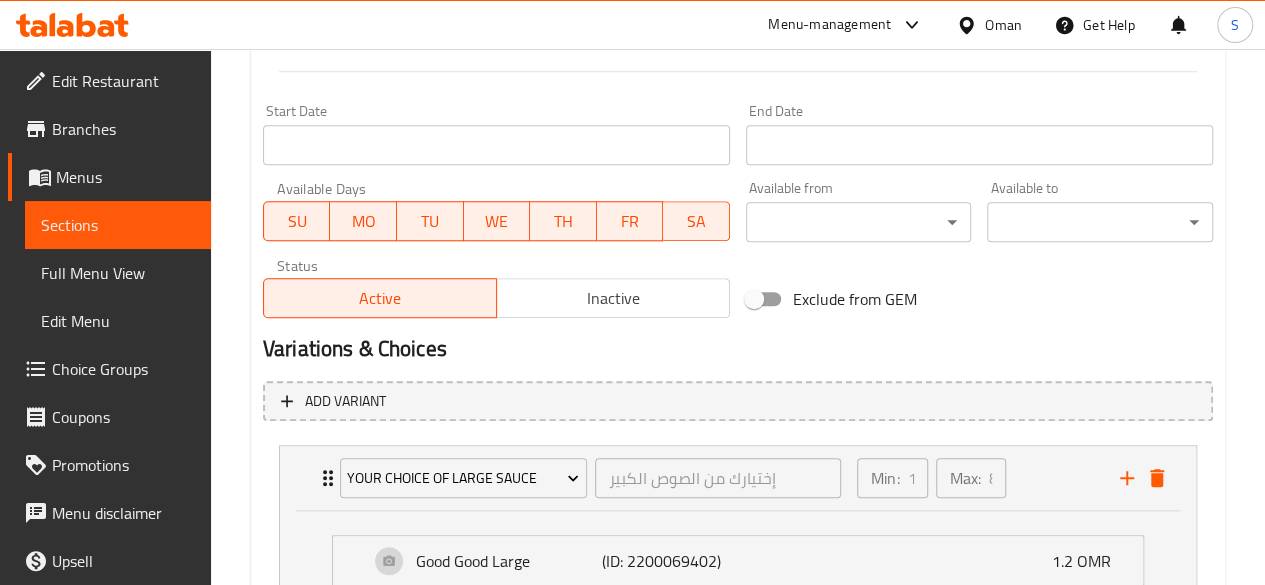 scroll, scrollTop: 800, scrollLeft: 0, axis: vertical 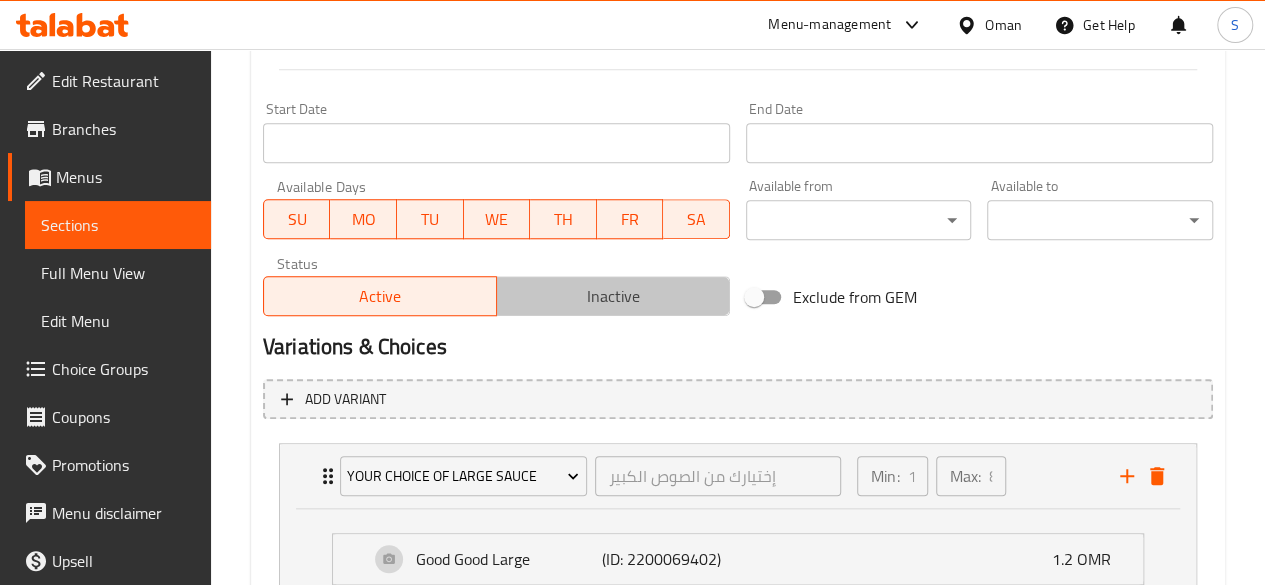 click on "Inactive" at bounding box center (613, 296) 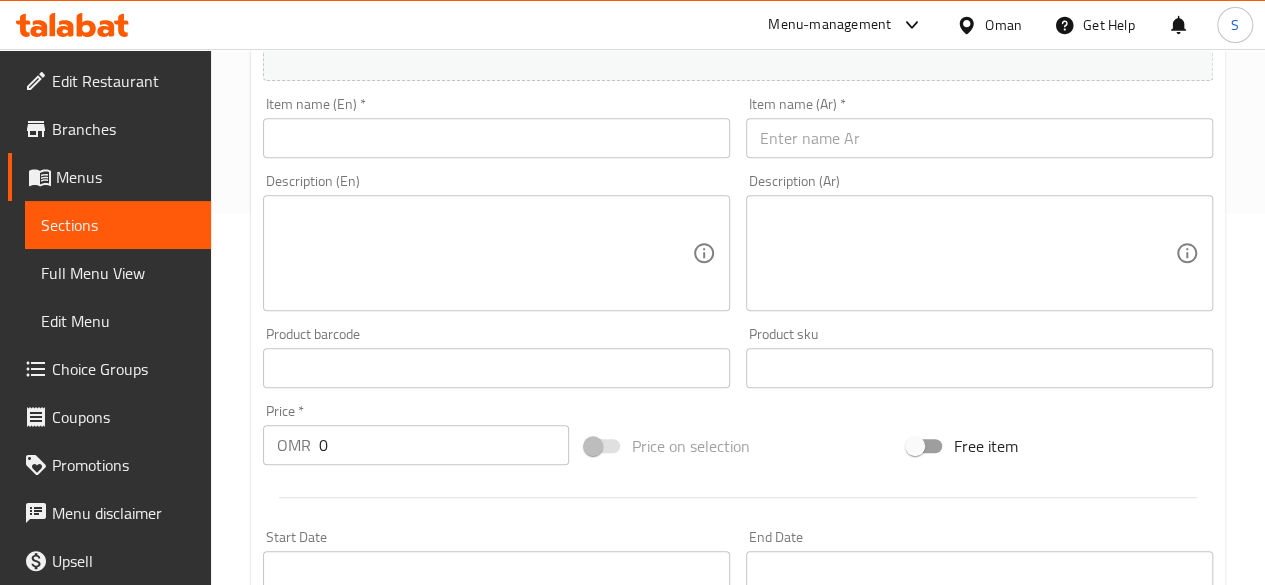 scroll, scrollTop: 0, scrollLeft: 0, axis: both 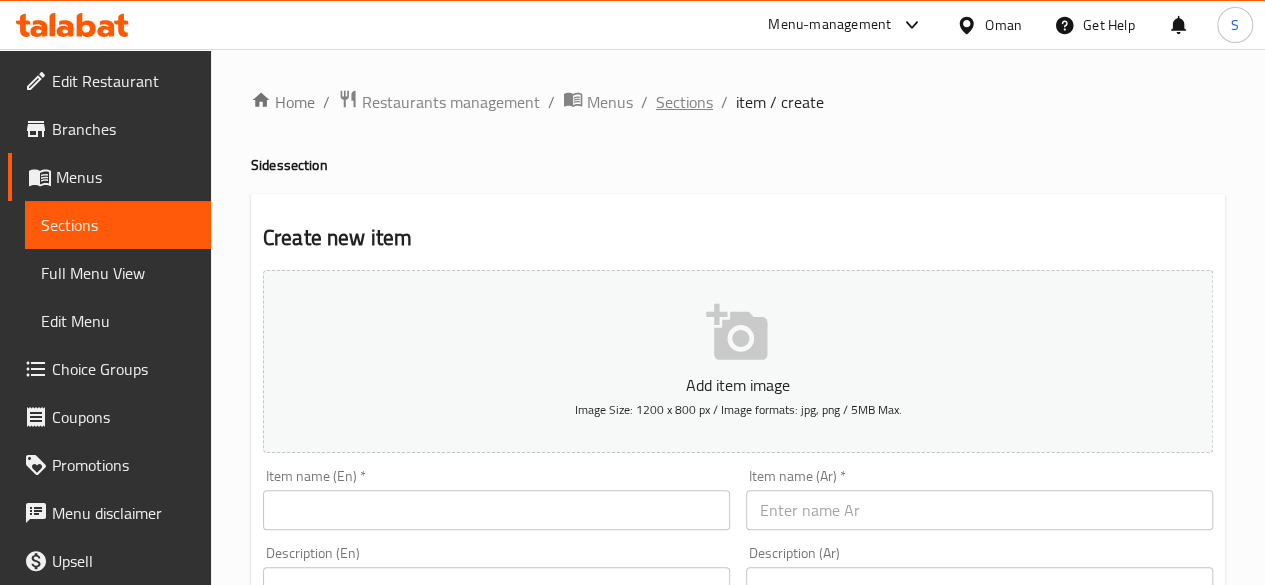 click on "Sections" at bounding box center (684, 102) 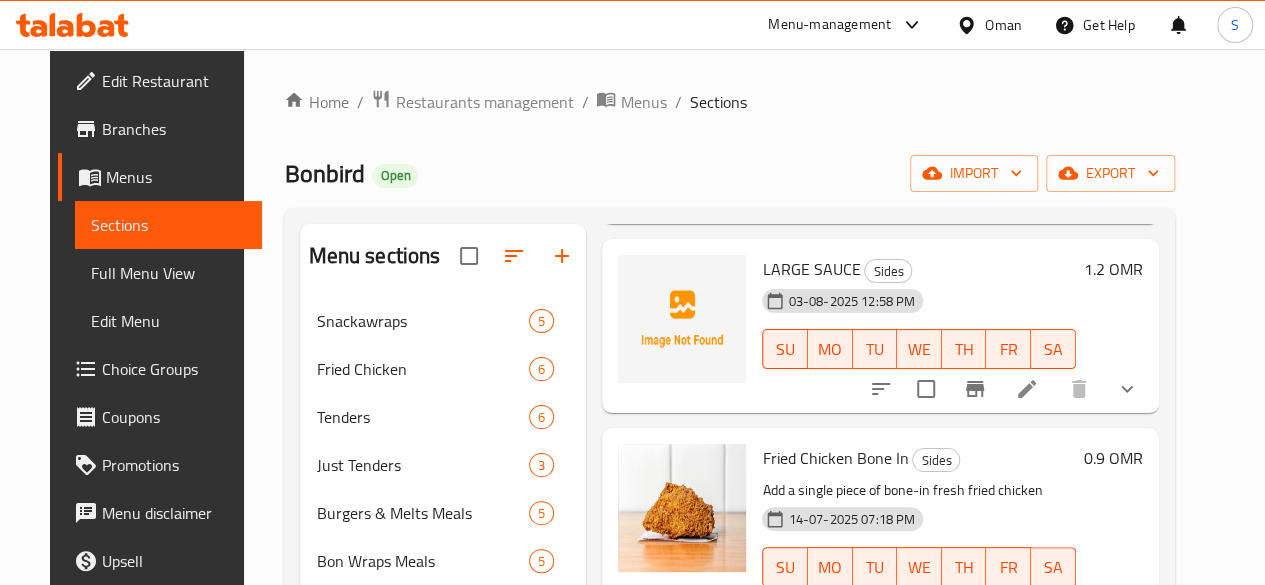 scroll, scrollTop: 281, scrollLeft: 0, axis: vertical 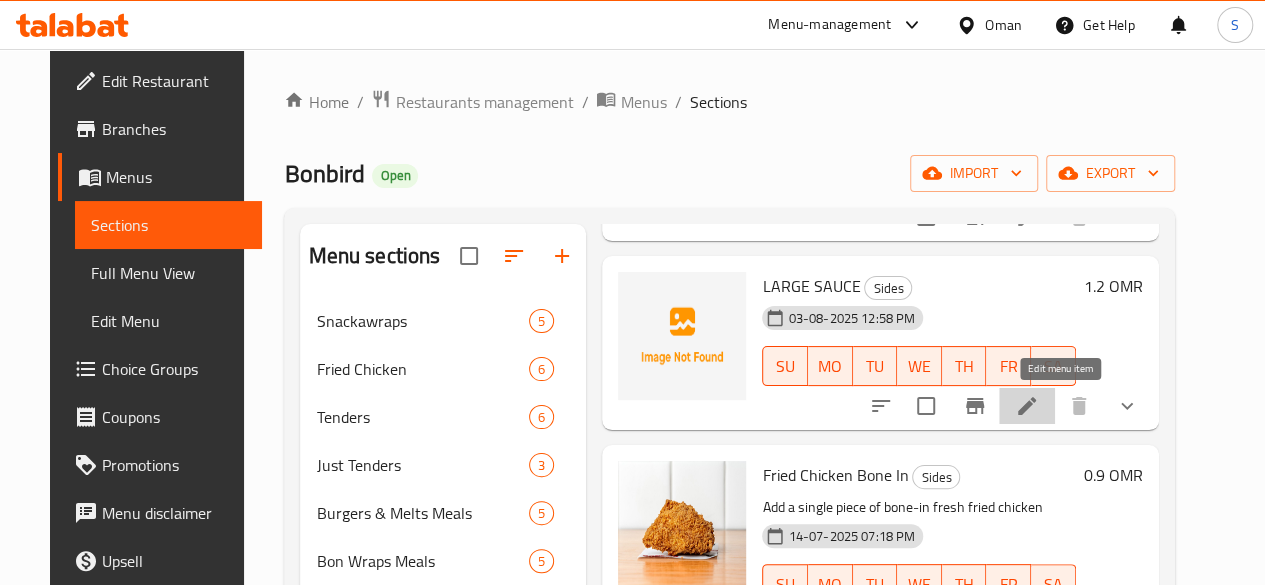 click 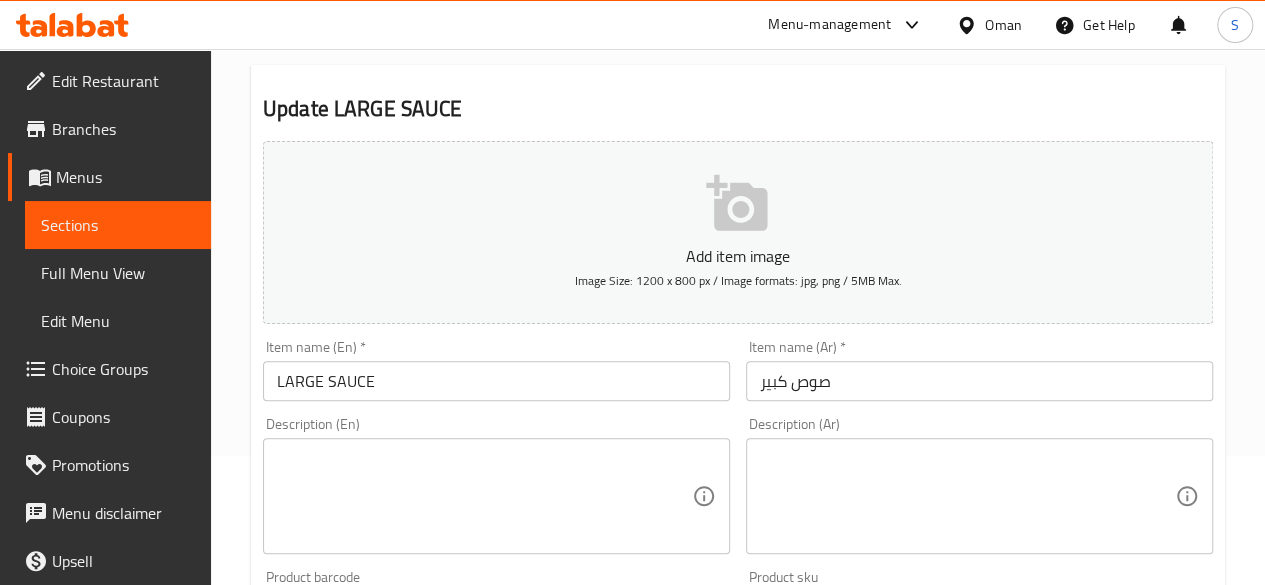 scroll, scrollTop: 0, scrollLeft: 0, axis: both 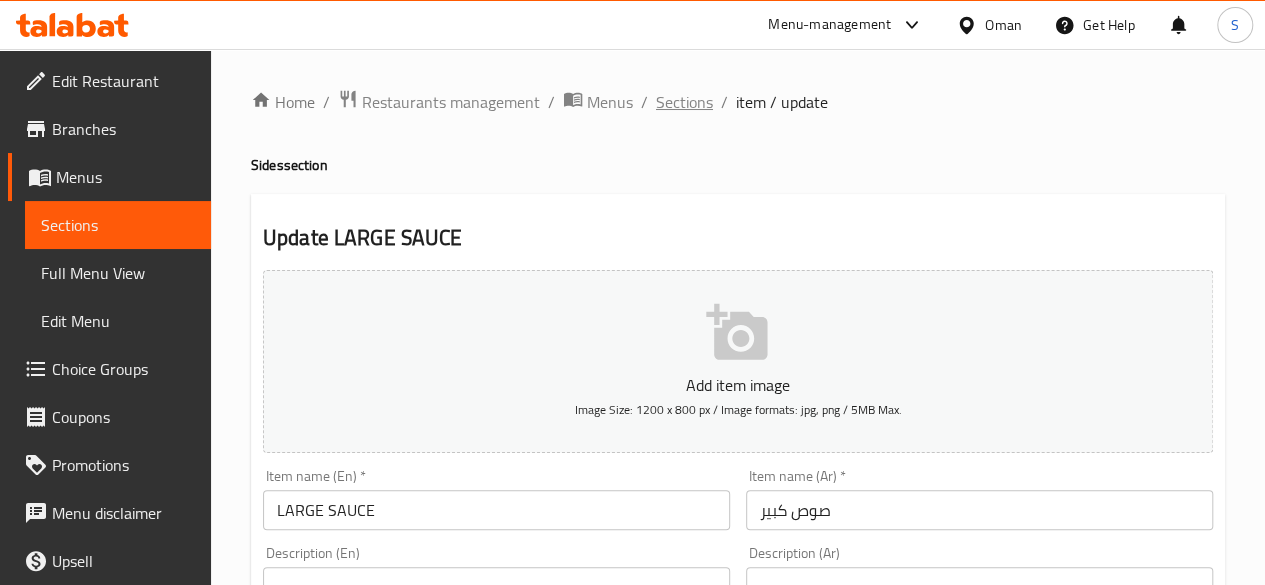 click on "Sections" at bounding box center (684, 102) 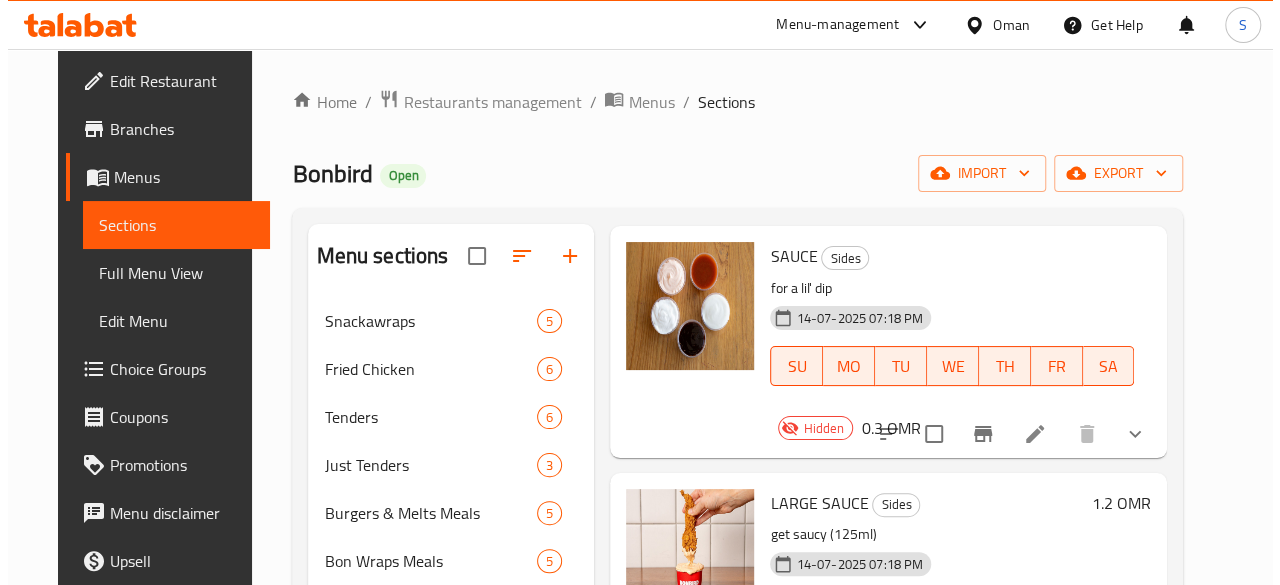 scroll, scrollTop: 3312, scrollLeft: 0, axis: vertical 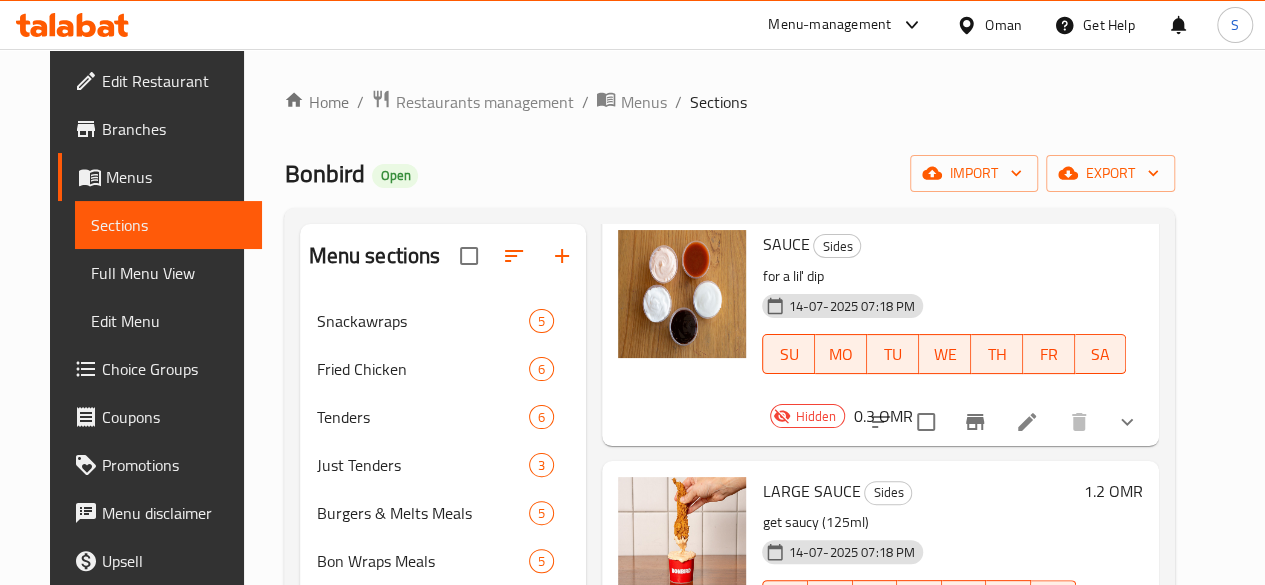 click 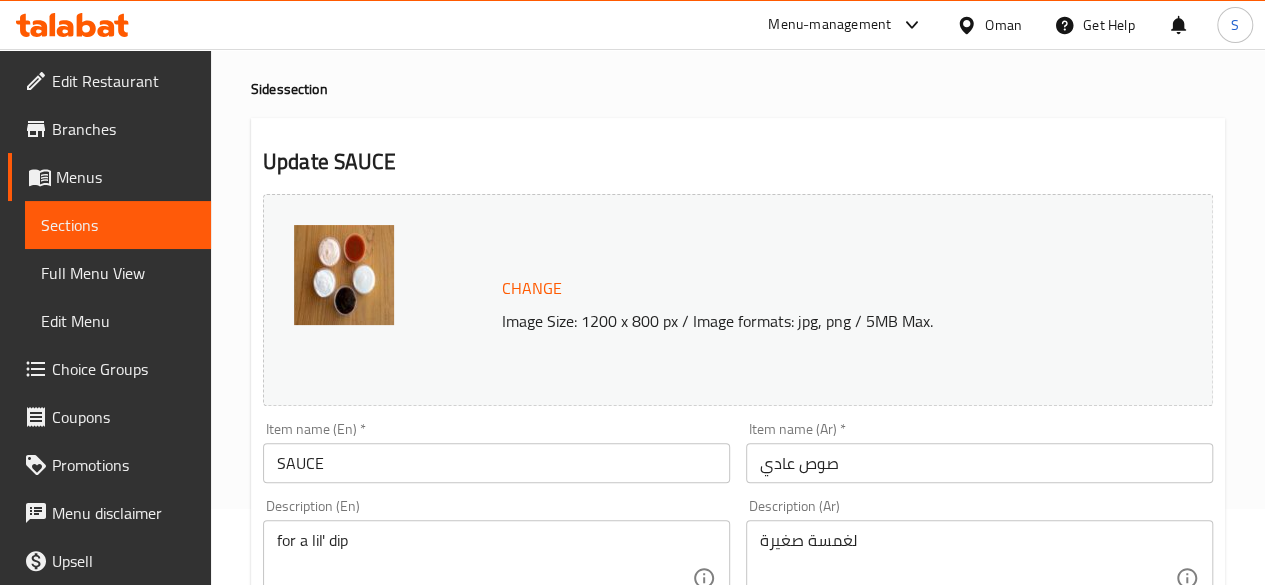 scroll, scrollTop: 0, scrollLeft: 0, axis: both 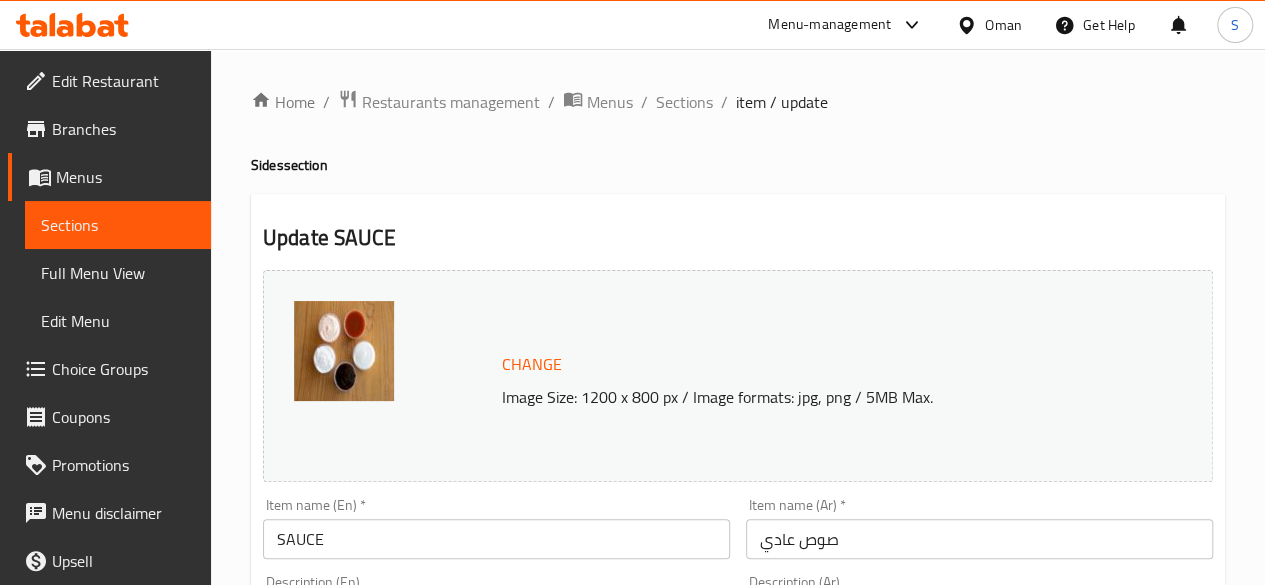 click at bounding box center (344, 351) 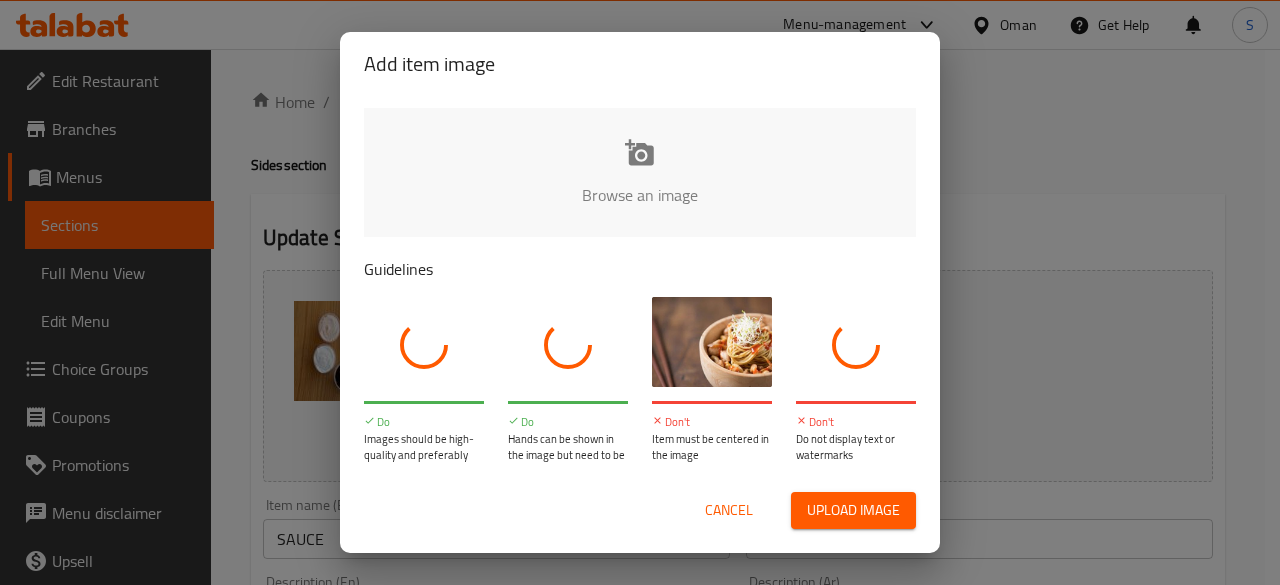 click on "Cancel" at bounding box center (729, 510) 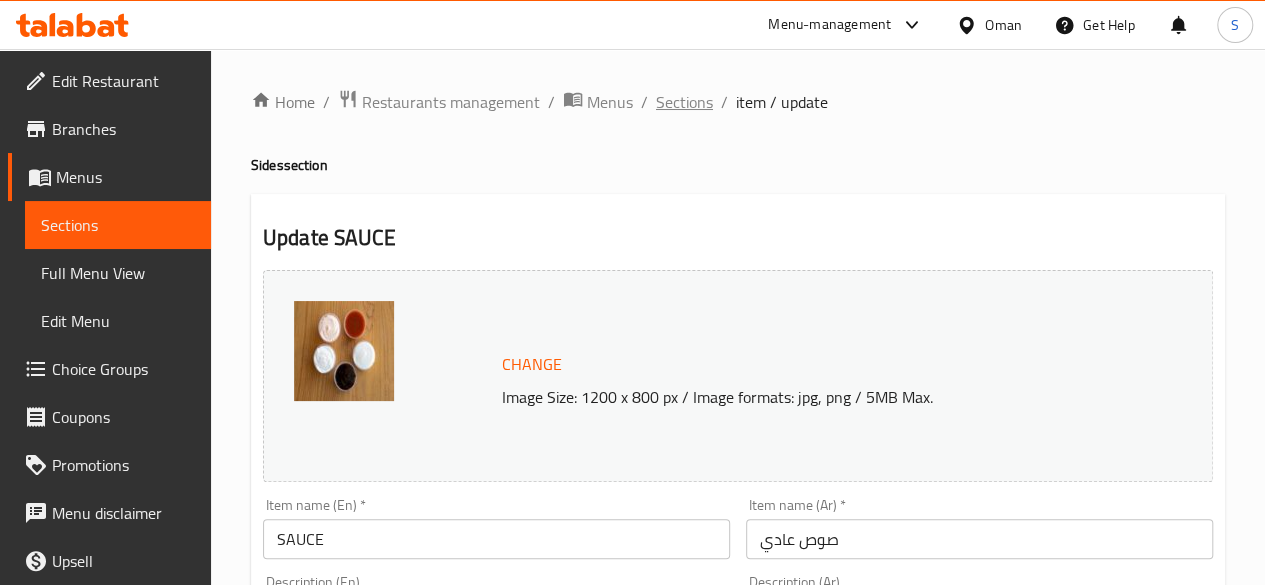 click on "Sections" at bounding box center (684, 102) 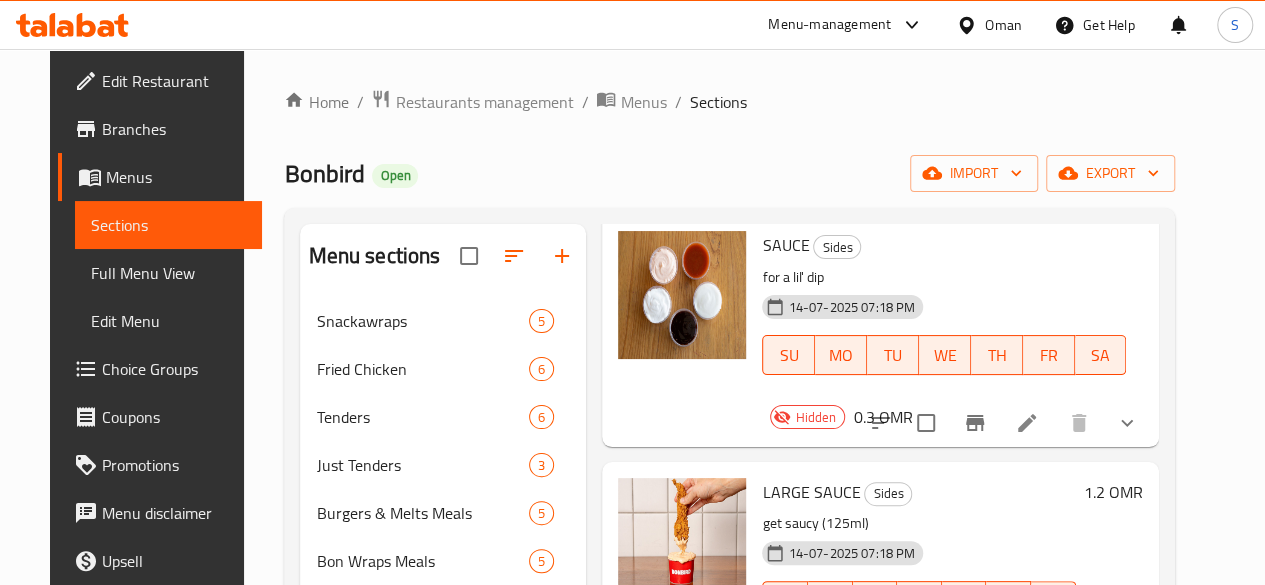 scroll, scrollTop: 3176, scrollLeft: 0, axis: vertical 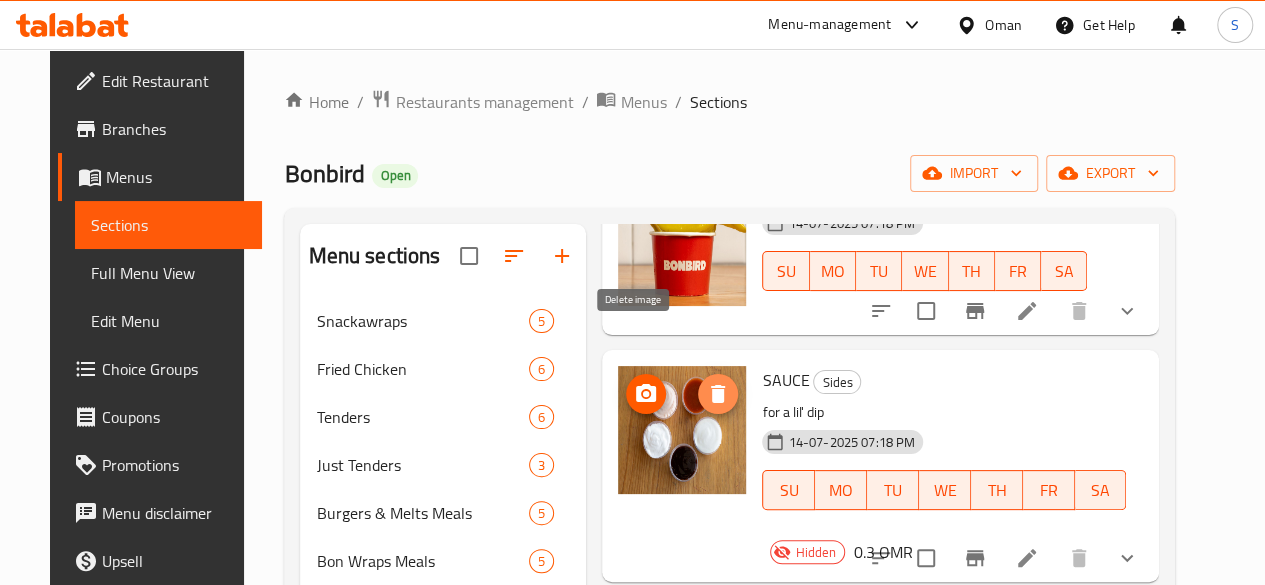click 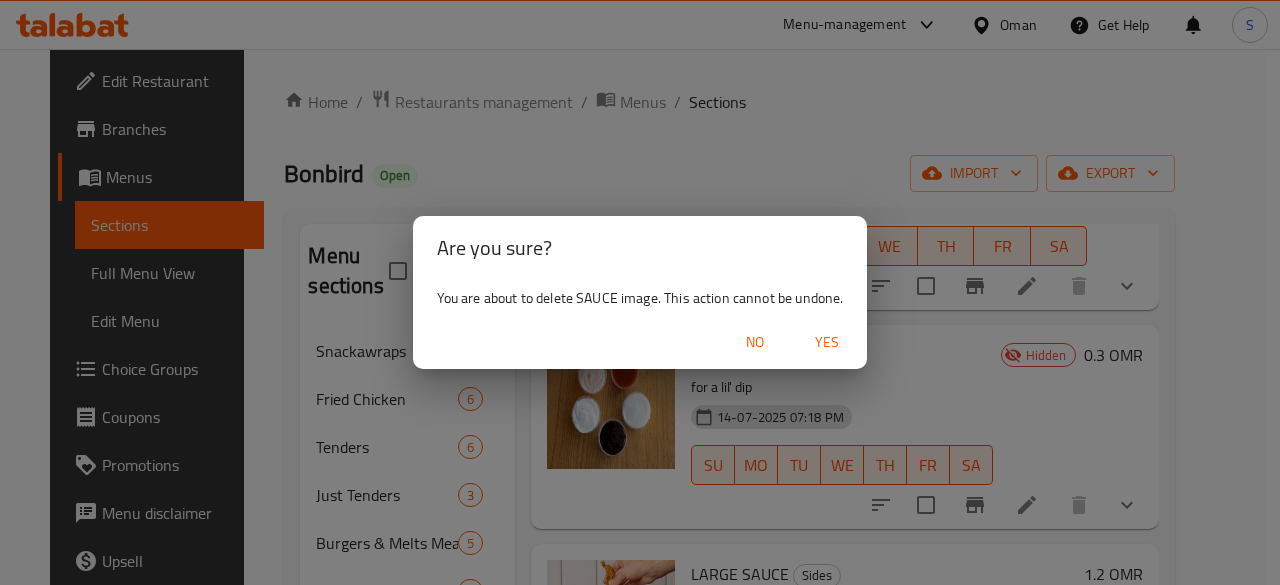 click on "Yes" at bounding box center [827, 342] 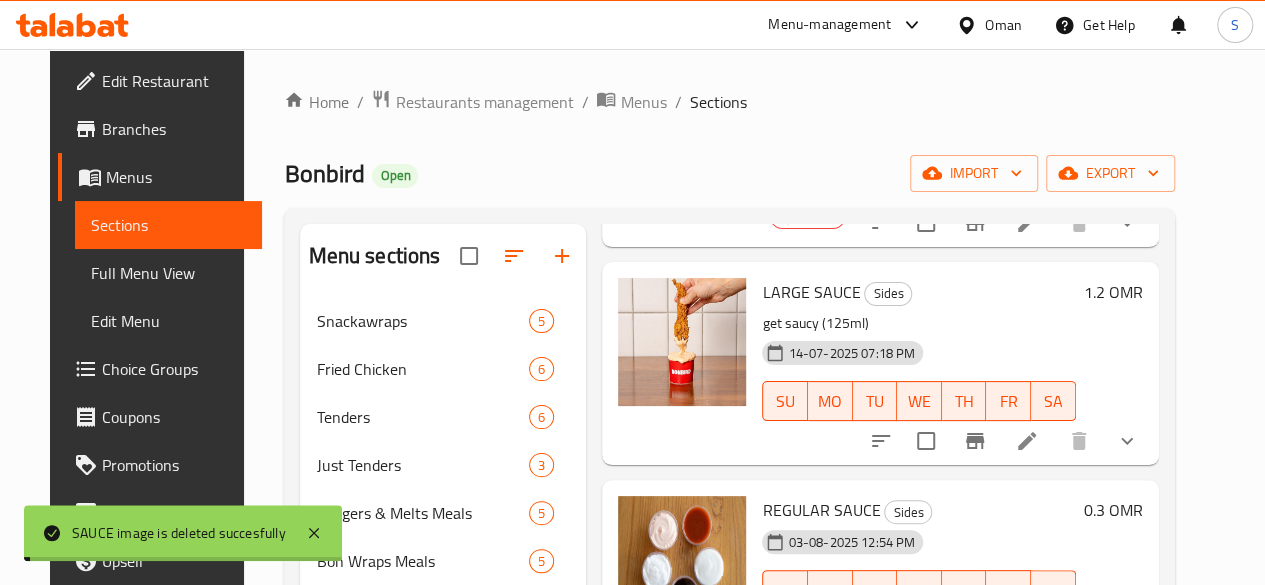 scroll, scrollTop: 3661, scrollLeft: 0, axis: vertical 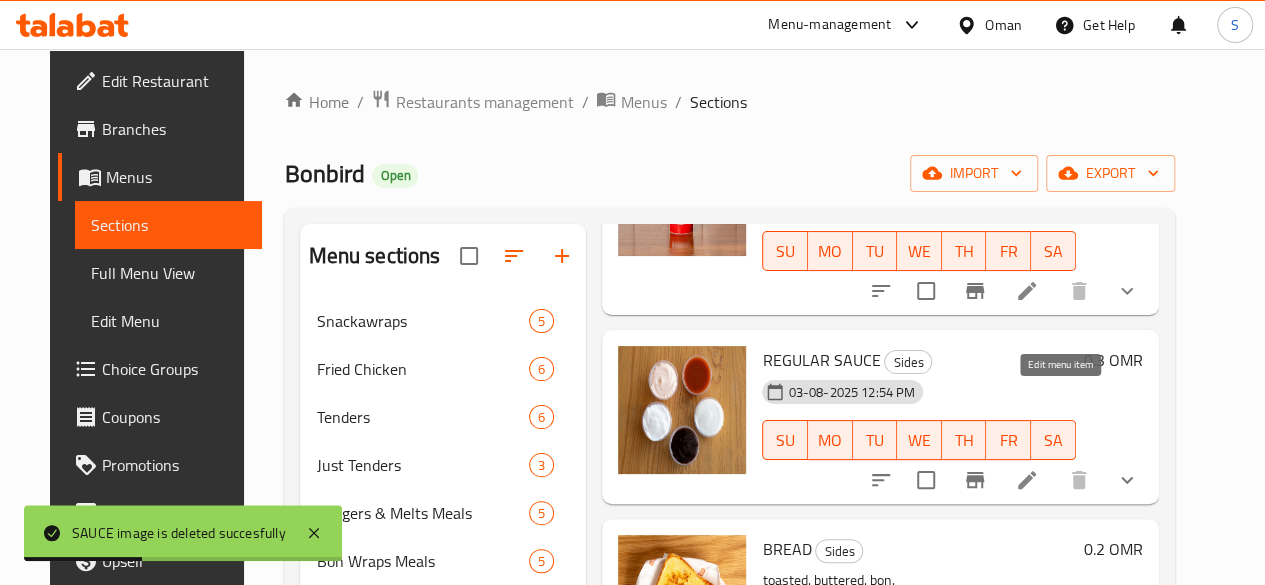 click 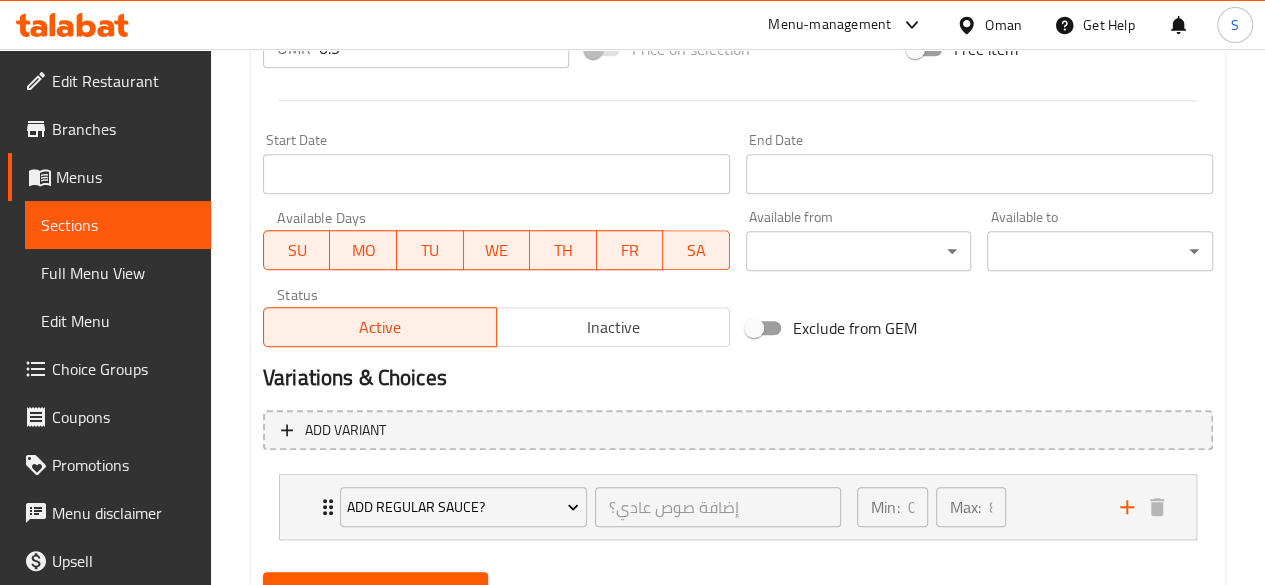 scroll, scrollTop: 802, scrollLeft: 0, axis: vertical 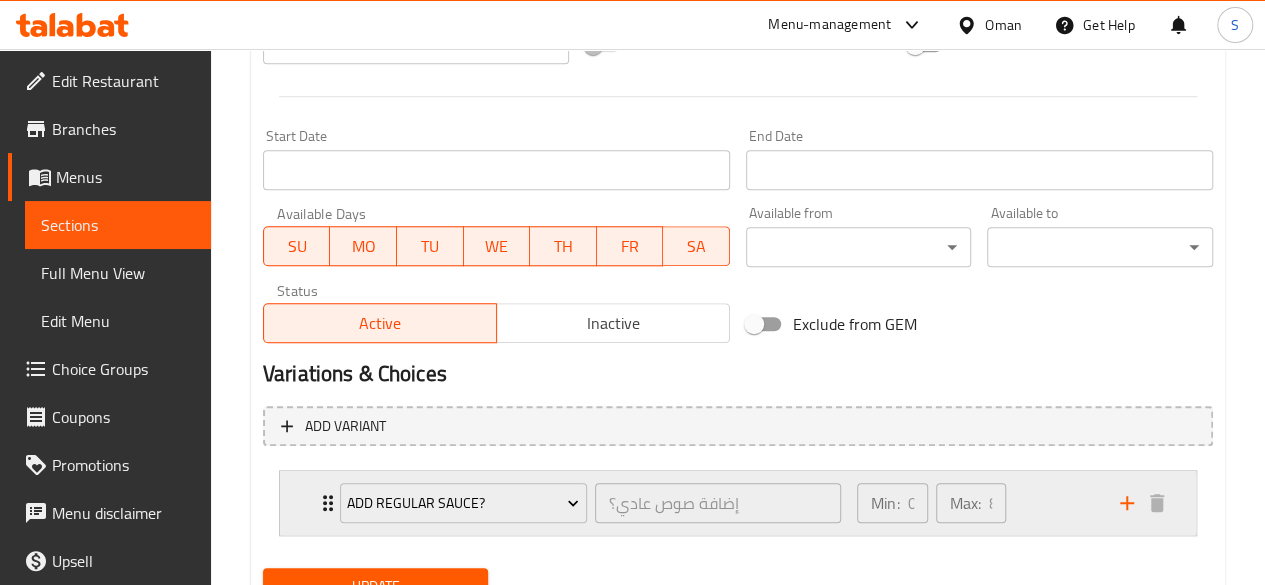 click on "Add regular sauce? إضافة صوص عادي؟ ​" at bounding box center [590, 503] 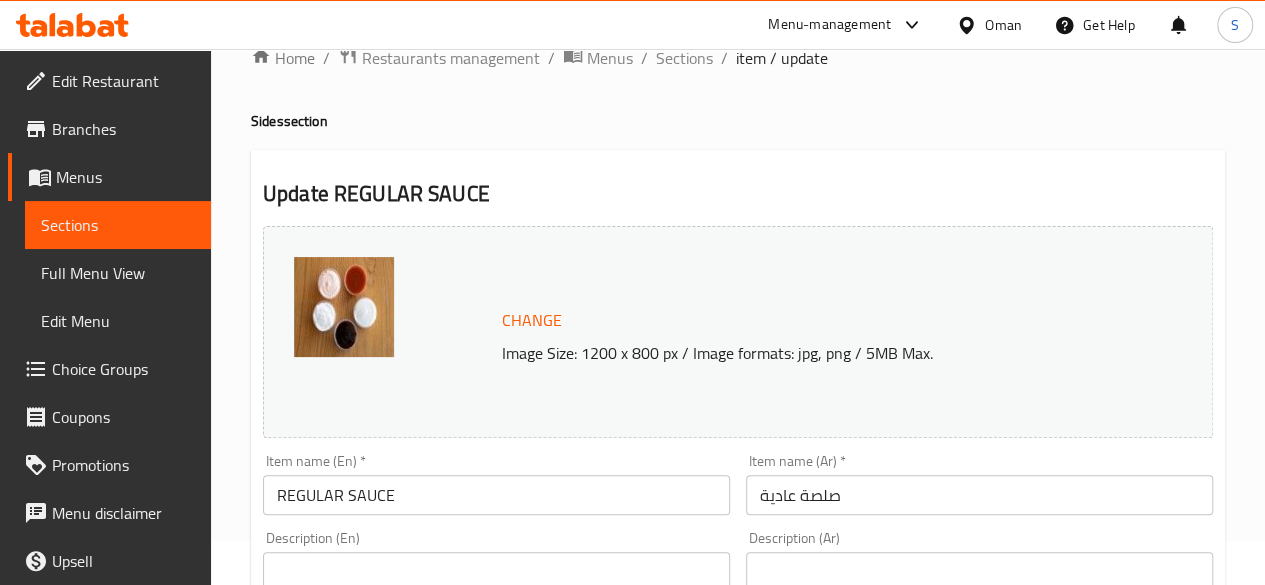 scroll, scrollTop: 0, scrollLeft: 0, axis: both 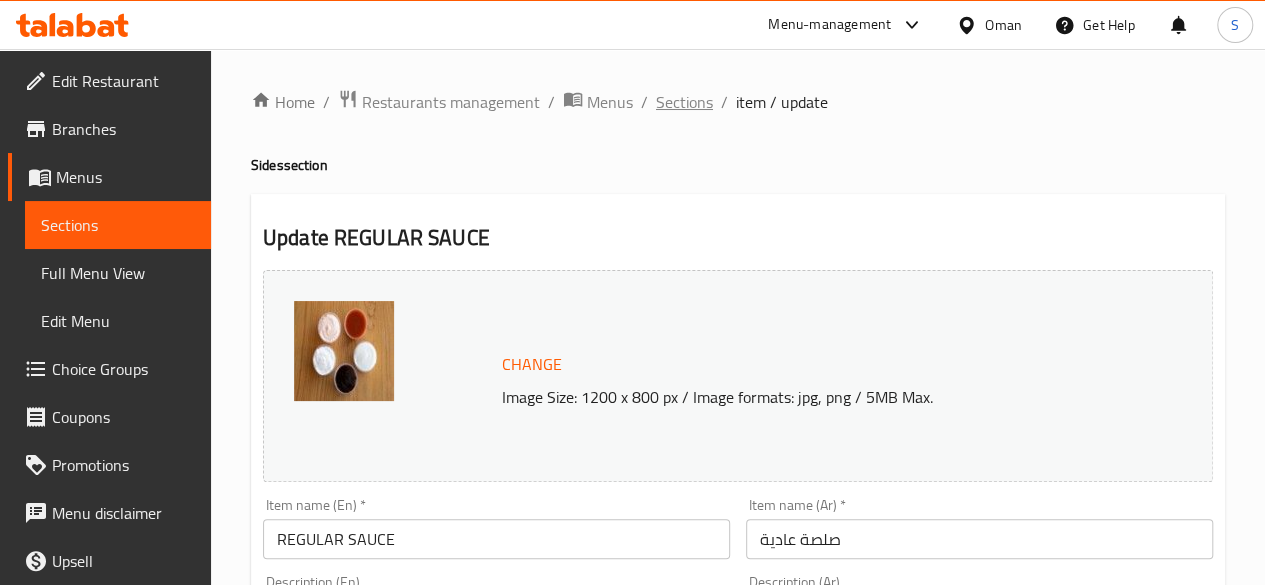 click on "Sections" at bounding box center (684, 102) 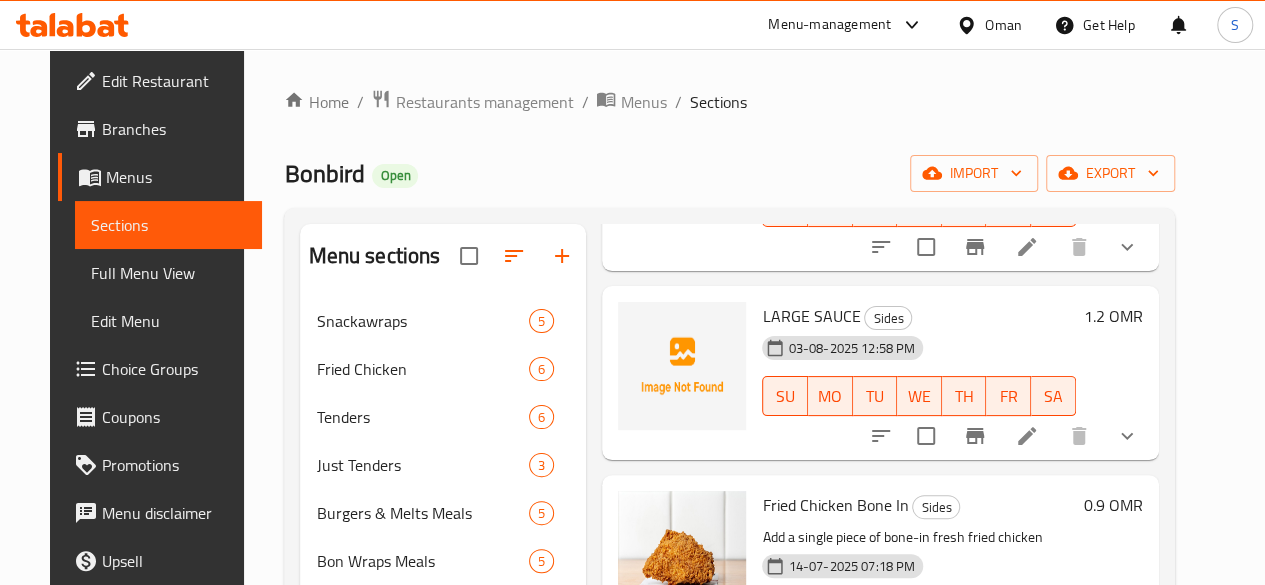 scroll, scrollTop: 252, scrollLeft: 0, axis: vertical 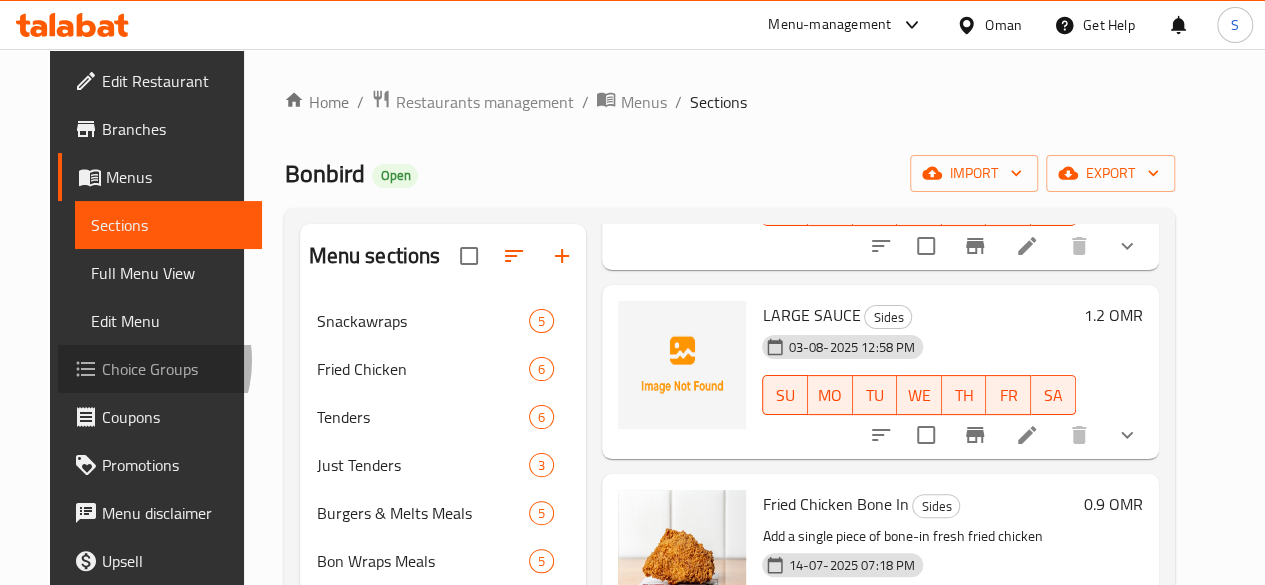 click on "Choice Groups" at bounding box center (173, 369) 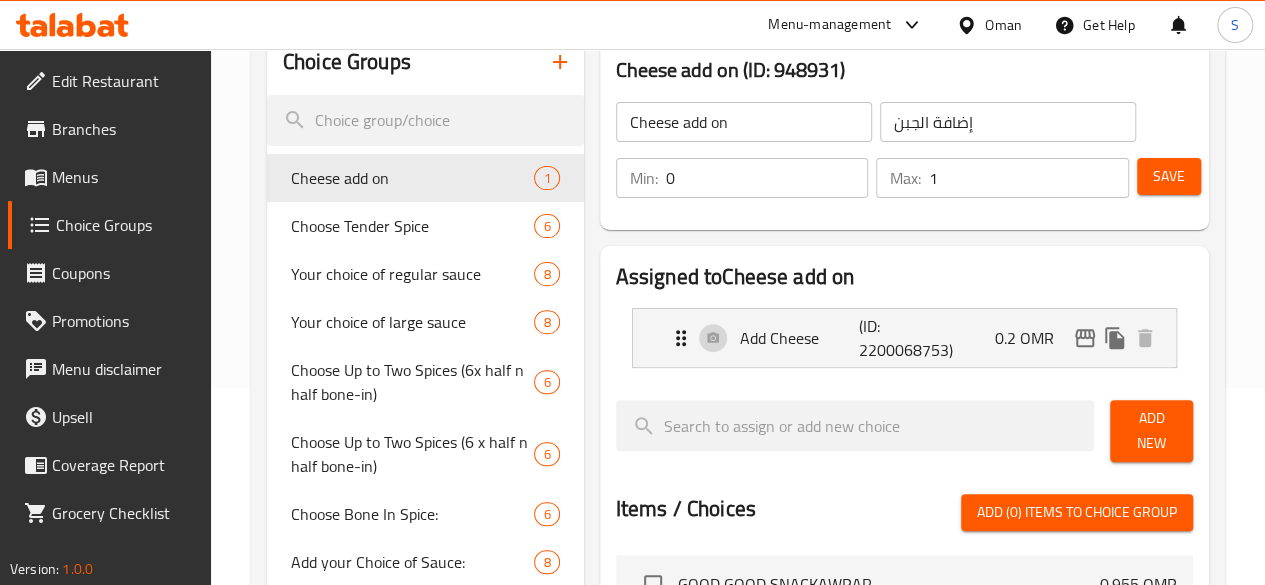 scroll, scrollTop: 198, scrollLeft: 0, axis: vertical 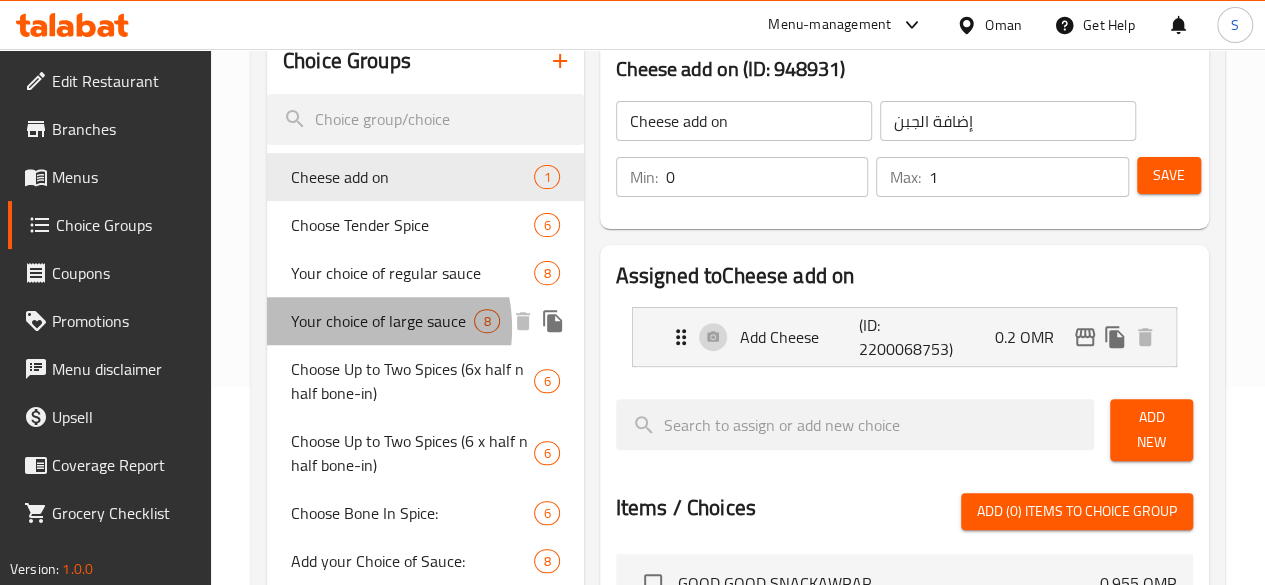 click on "Your choice of large sauce" at bounding box center (383, 321) 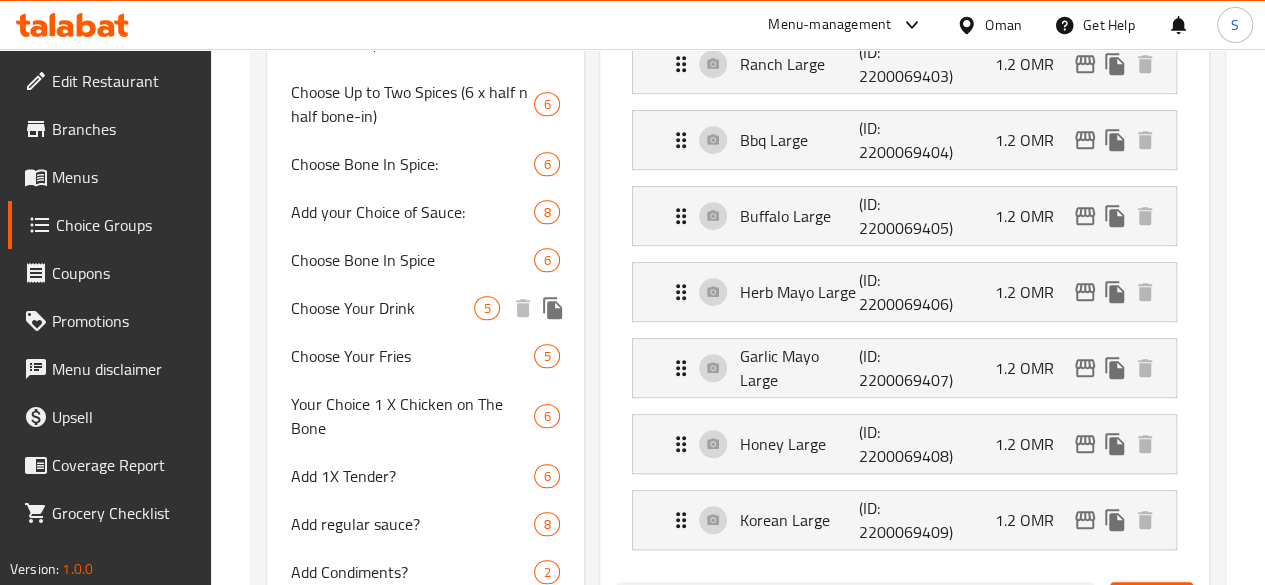 scroll, scrollTop: 549, scrollLeft: 0, axis: vertical 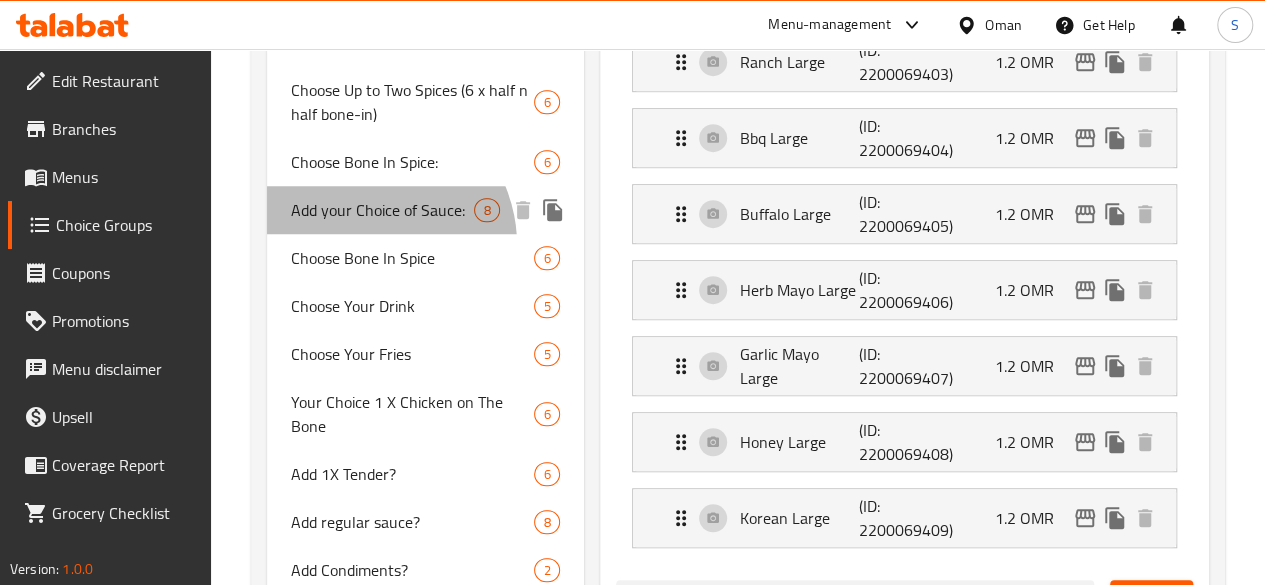 click on "Add your Choice of Sauce:" at bounding box center (383, 210) 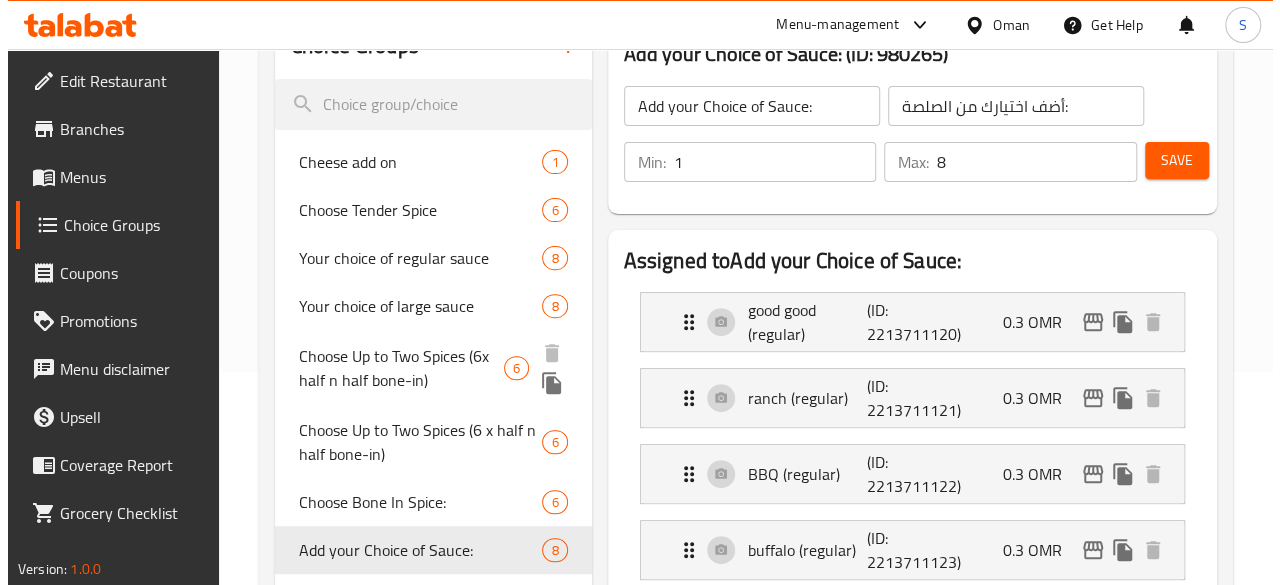scroll, scrollTop: 210, scrollLeft: 0, axis: vertical 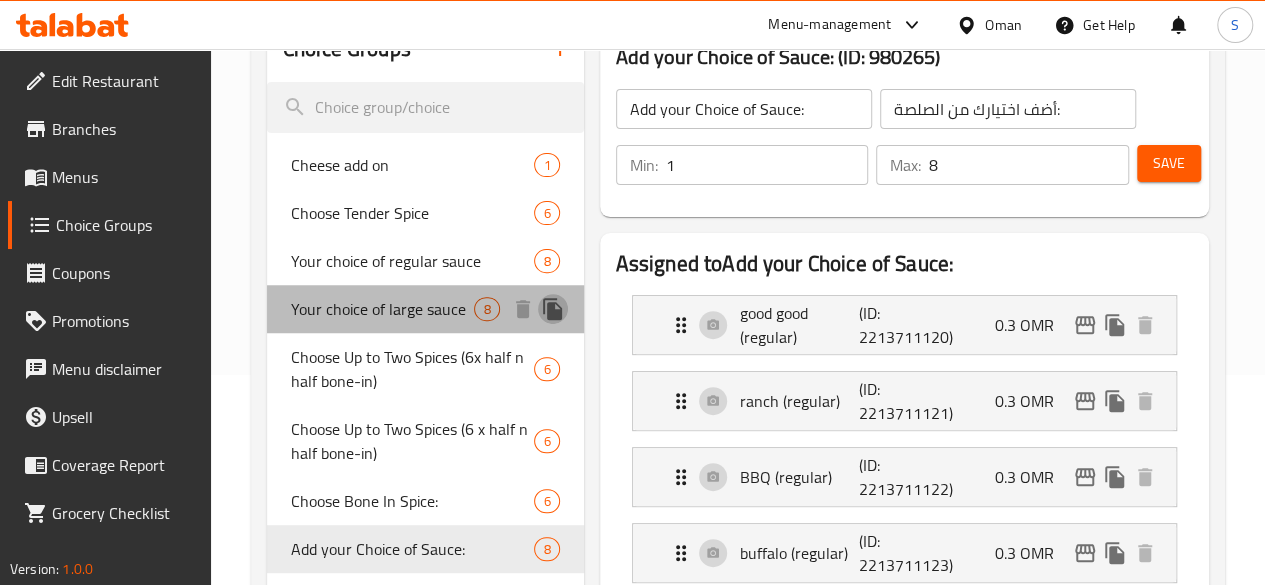 click at bounding box center (553, 309) 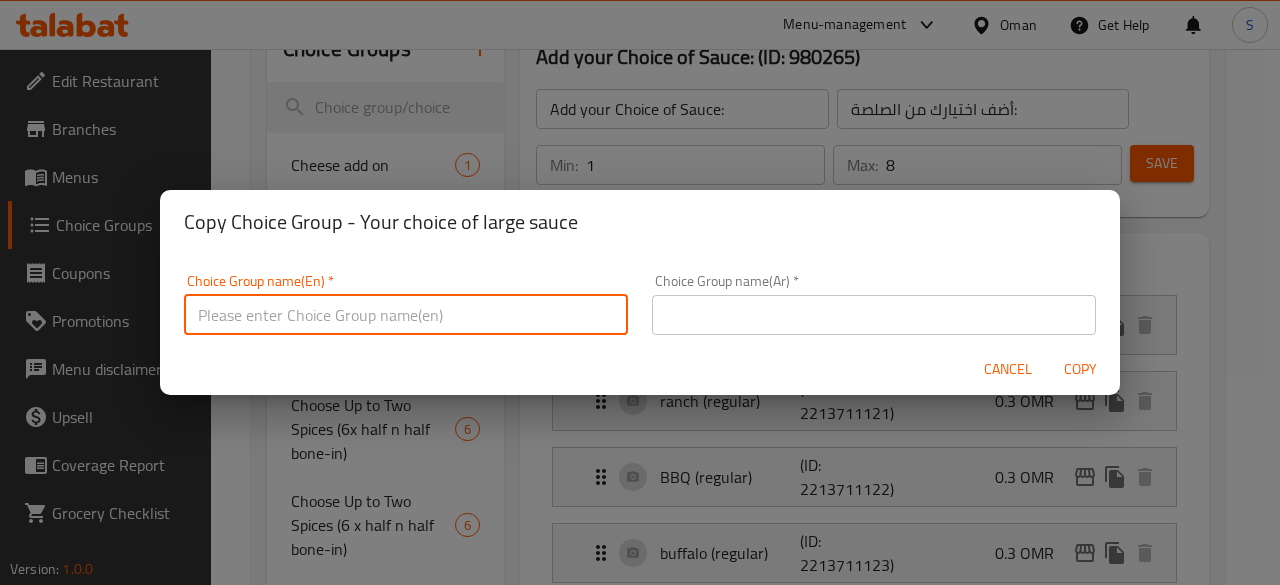 click at bounding box center (406, 315) 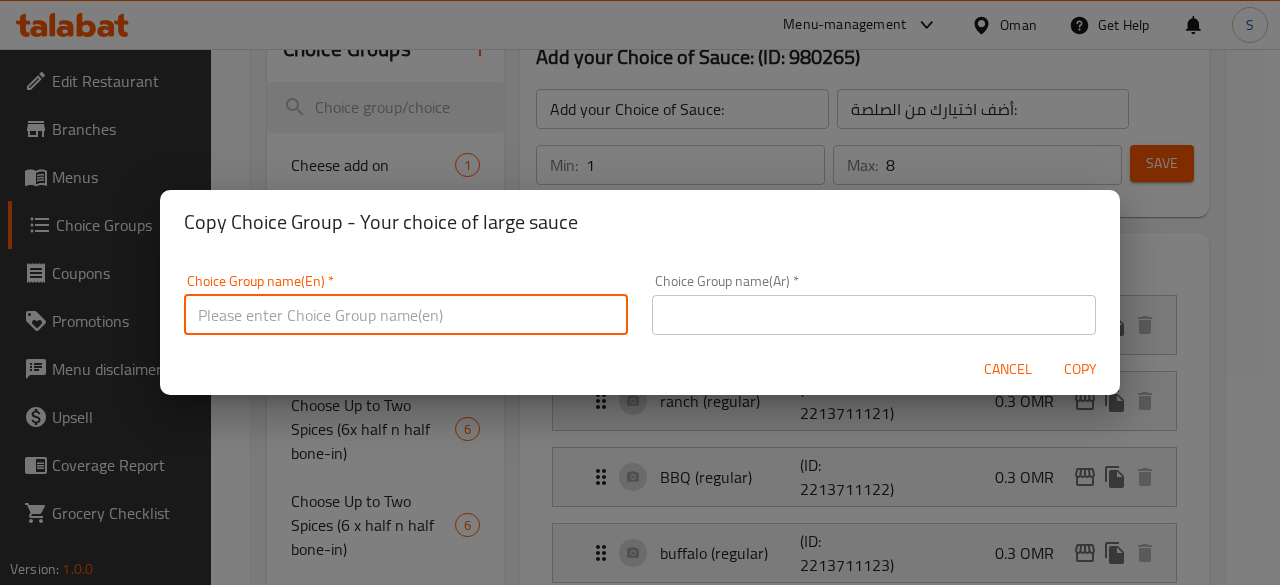 type on "a" 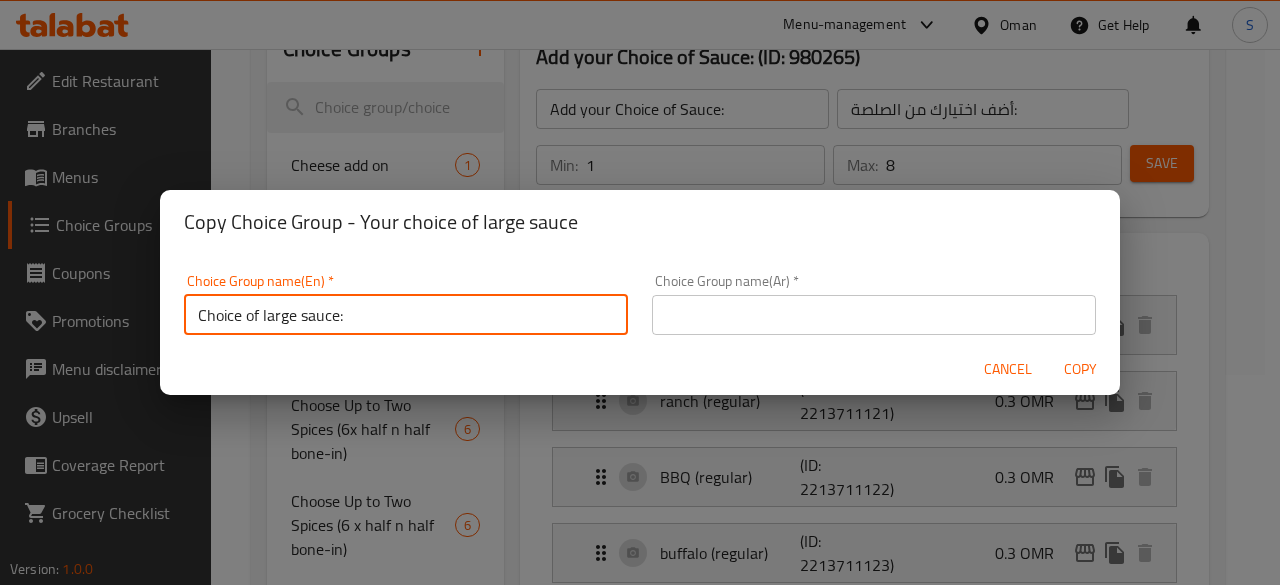 drag, startPoint x: 374, startPoint y: 320, endPoint x: 98, endPoint y: 345, distance: 277.12994 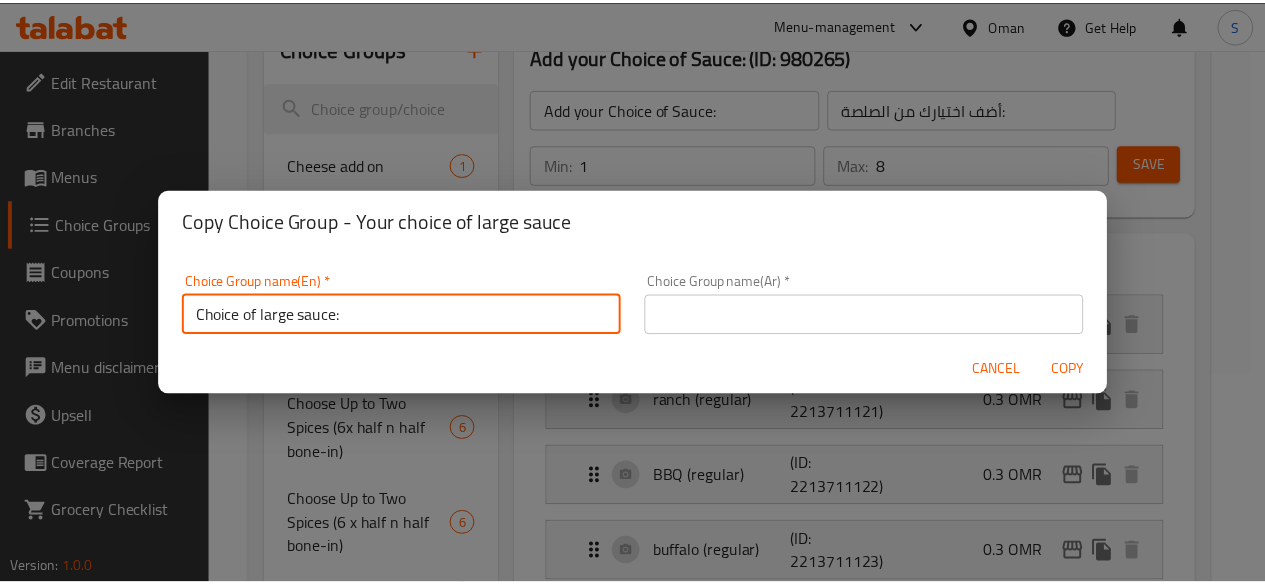 scroll, scrollTop: 4, scrollLeft: 0, axis: vertical 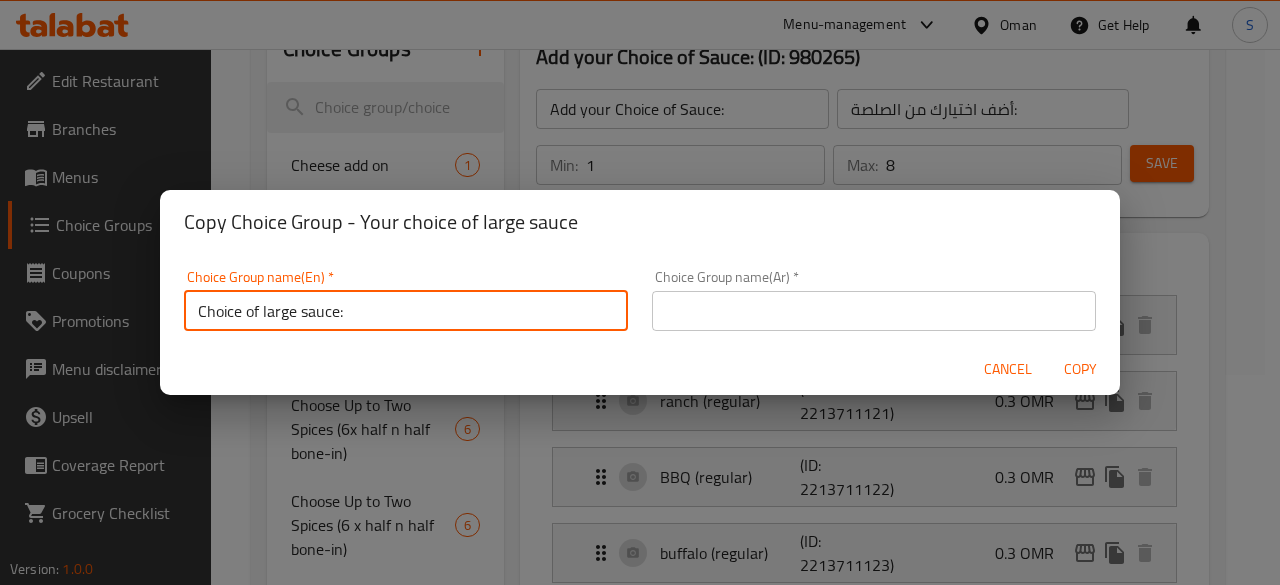 type on "Choice of large sauce:" 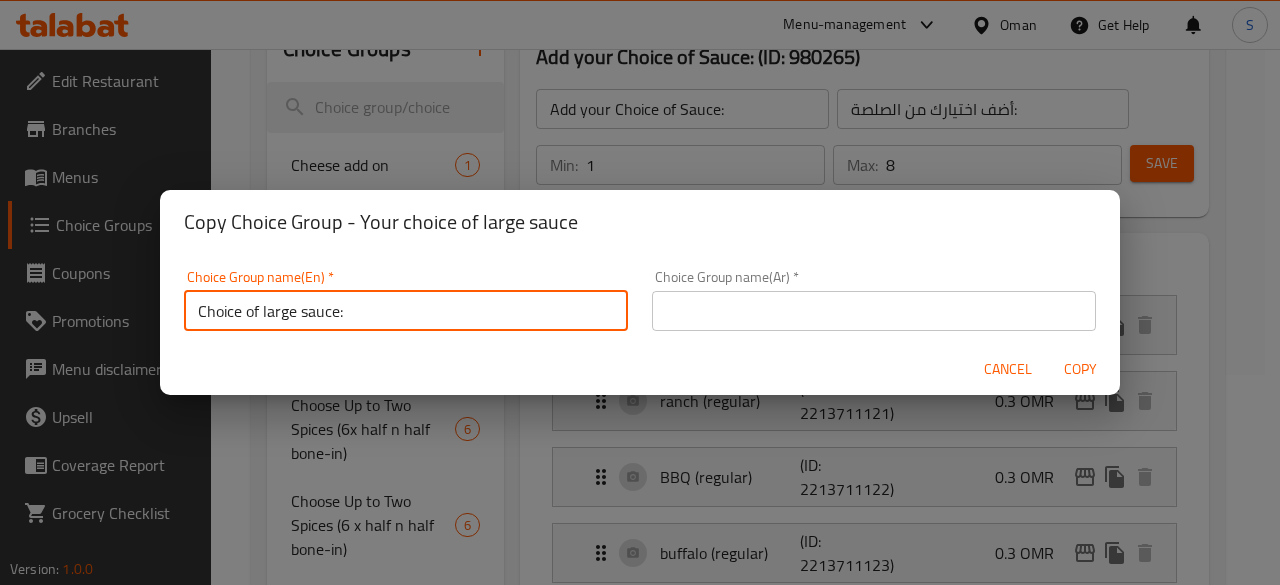 click at bounding box center (874, 311) 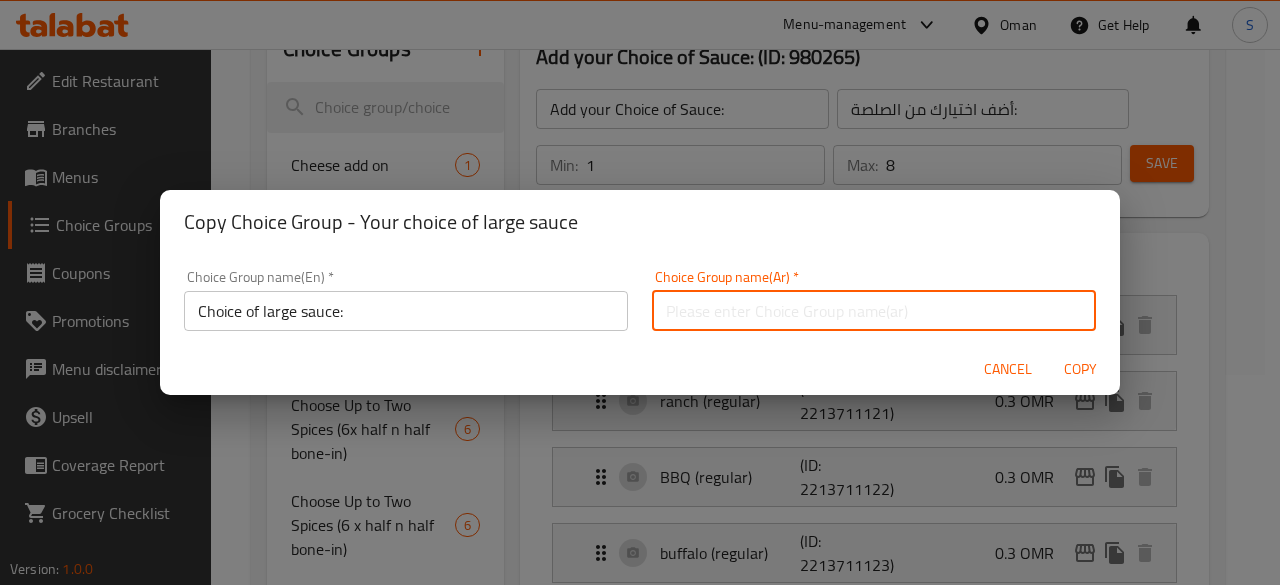 paste on "اختيار الصلصة الكبيرة:" 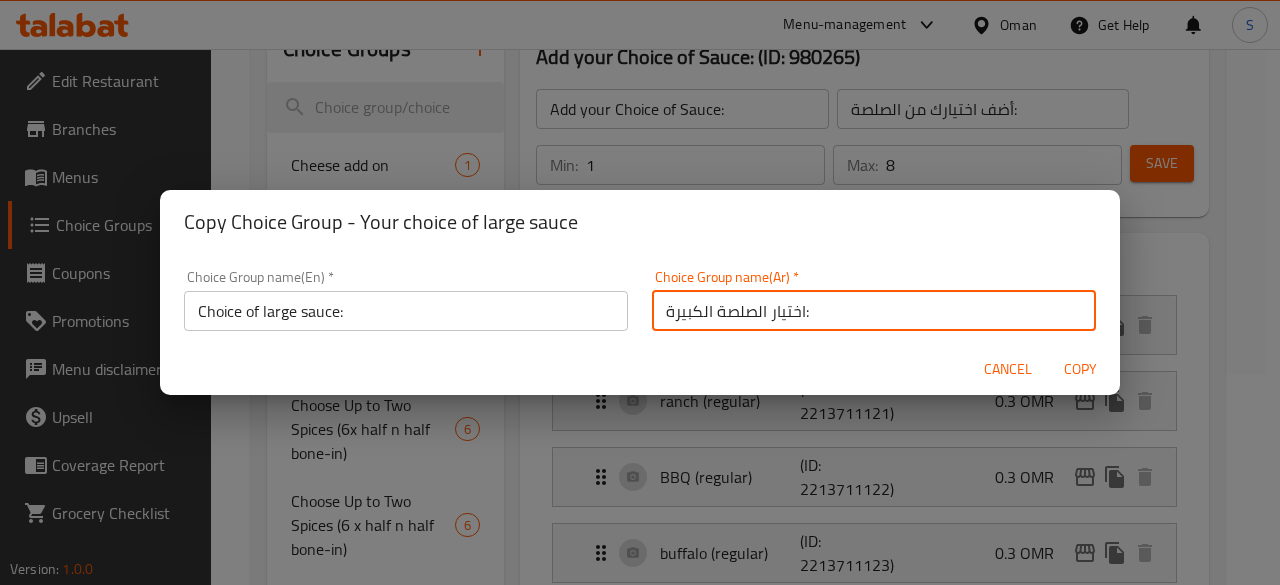 type on "اختيار الصلصة الكبيرة:" 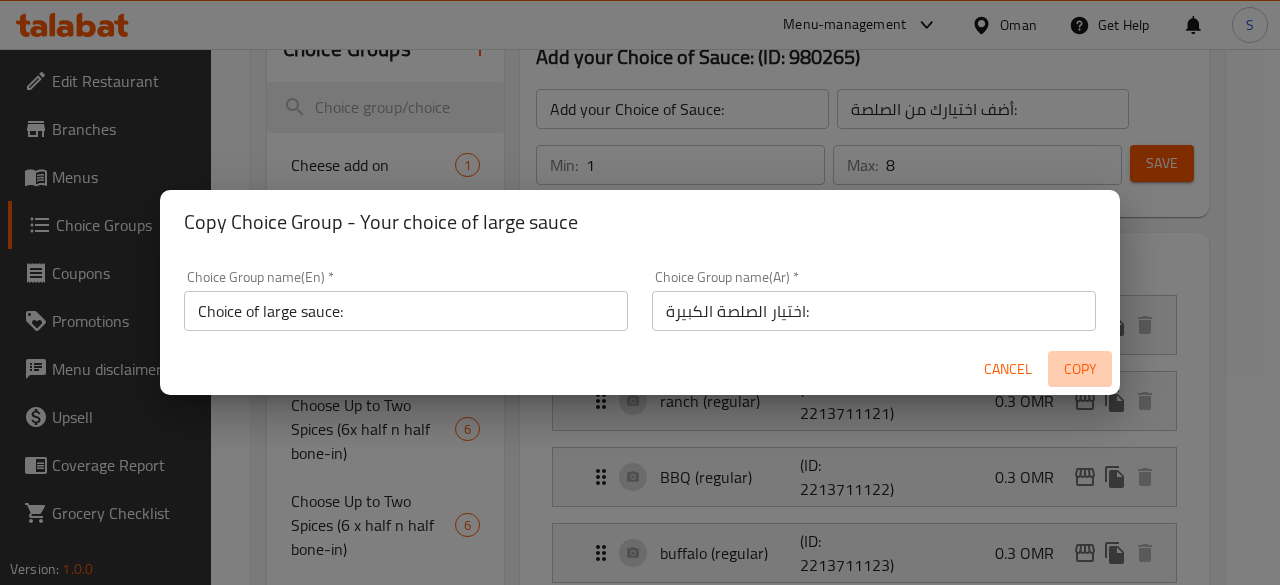 click on "Copy" at bounding box center [1080, 369] 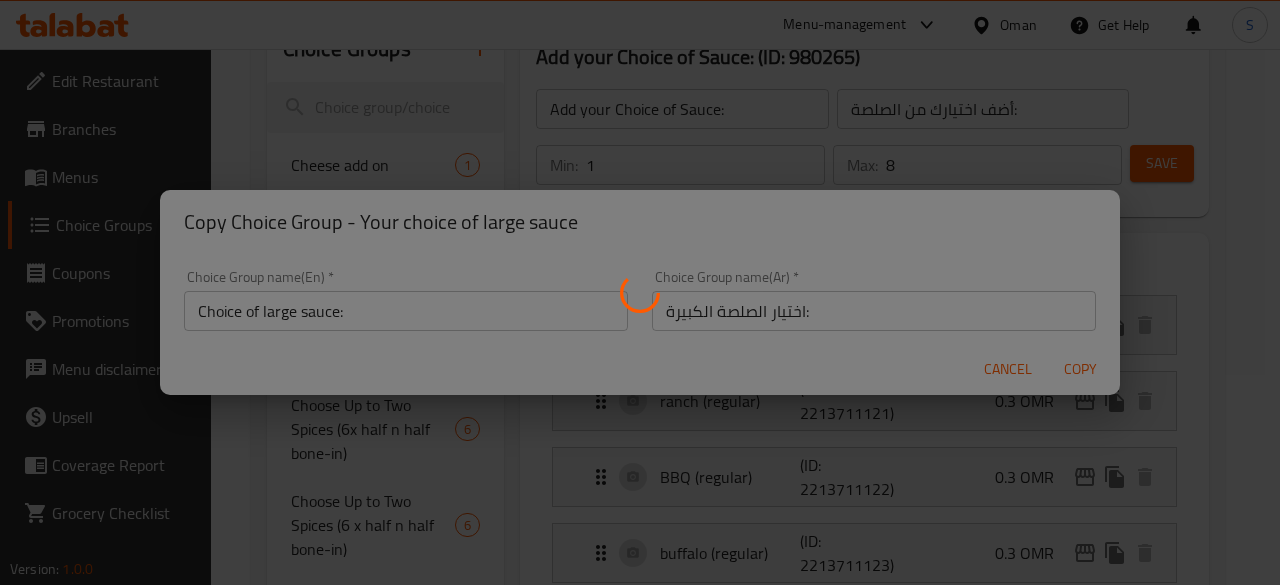 type on "Choice of large sauce:" 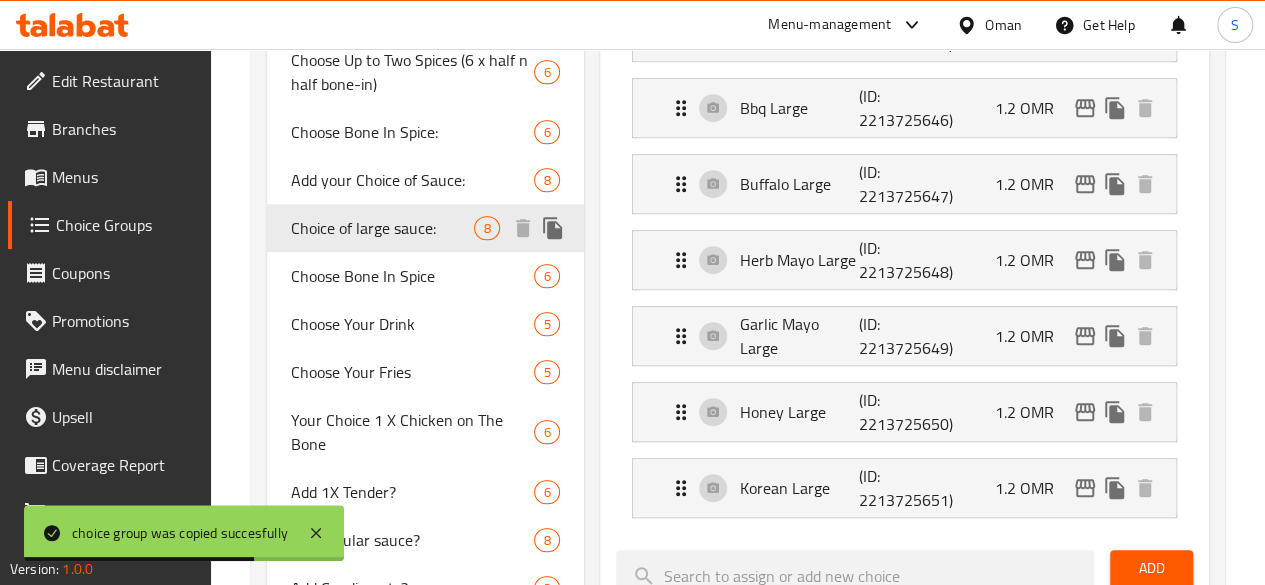 scroll, scrollTop: 582, scrollLeft: 0, axis: vertical 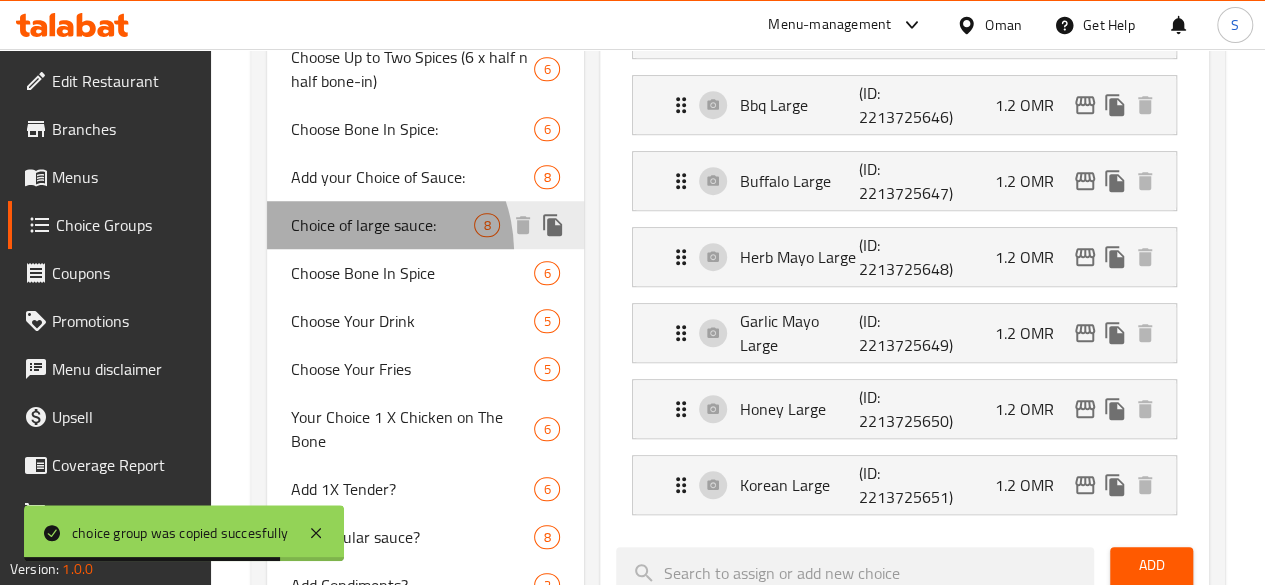 click on "Choice of large sauce:" at bounding box center (383, 225) 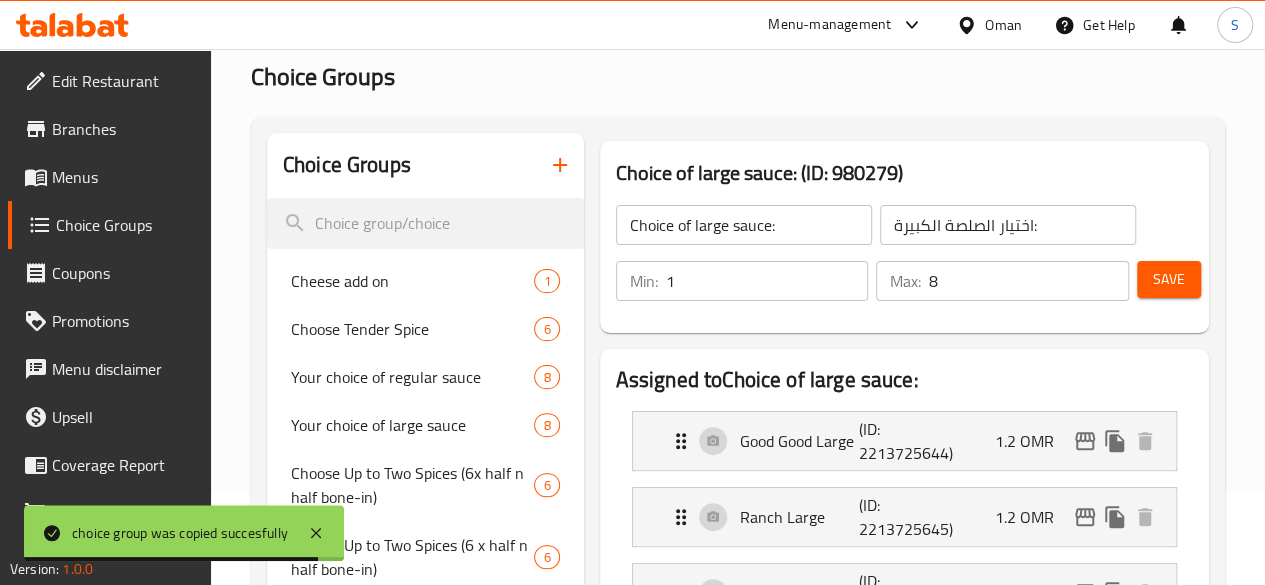 scroll, scrollTop: 81, scrollLeft: 0, axis: vertical 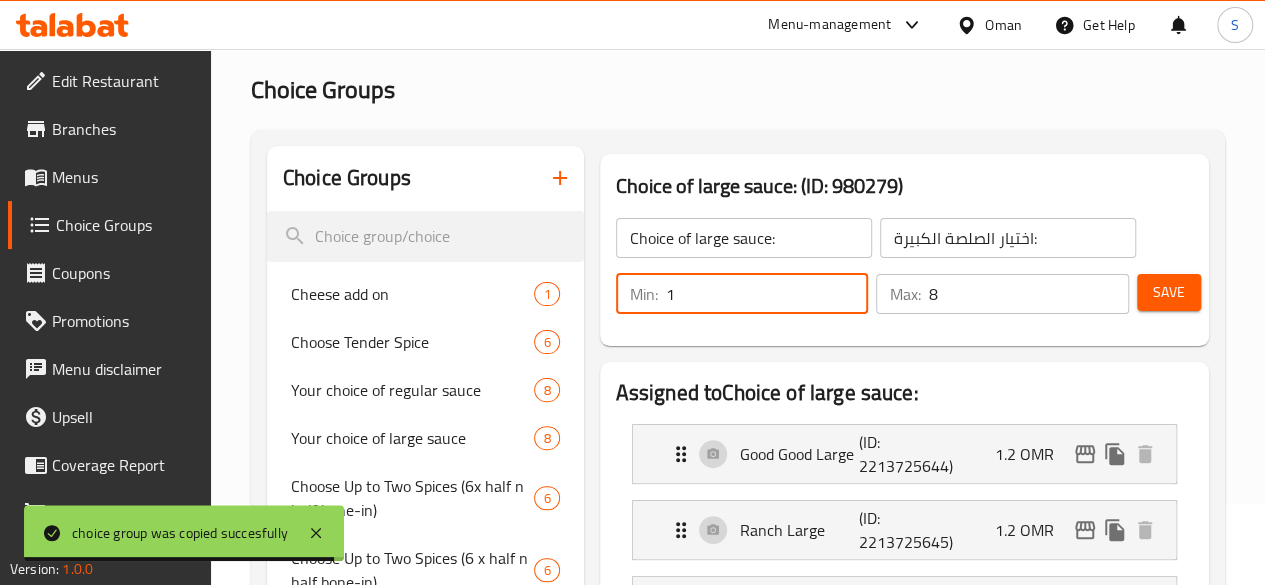 drag, startPoint x: 667, startPoint y: 287, endPoint x: 492, endPoint y: 275, distance: 175.41095 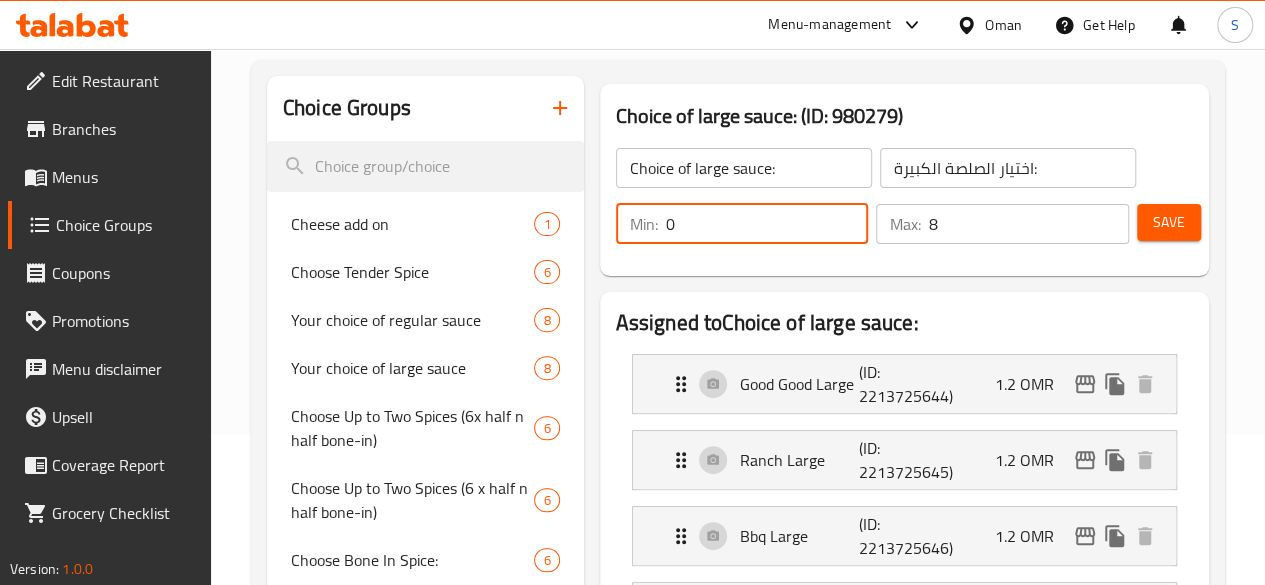 scroll, scrollTop: 0, scrollLeft: 0, axis: both 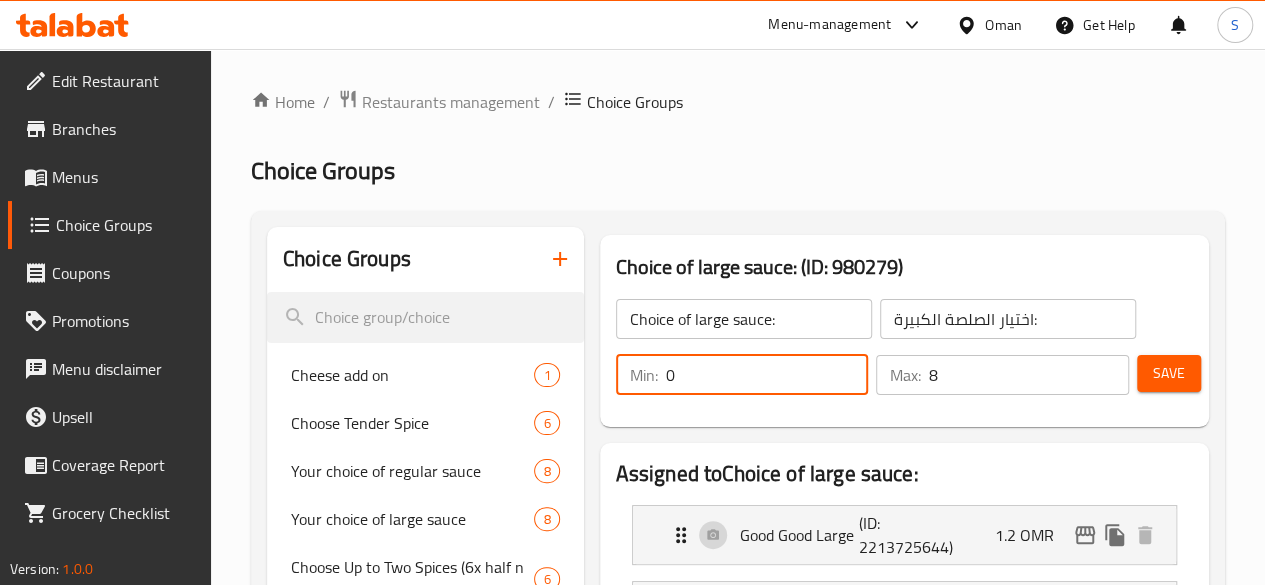type on "0" 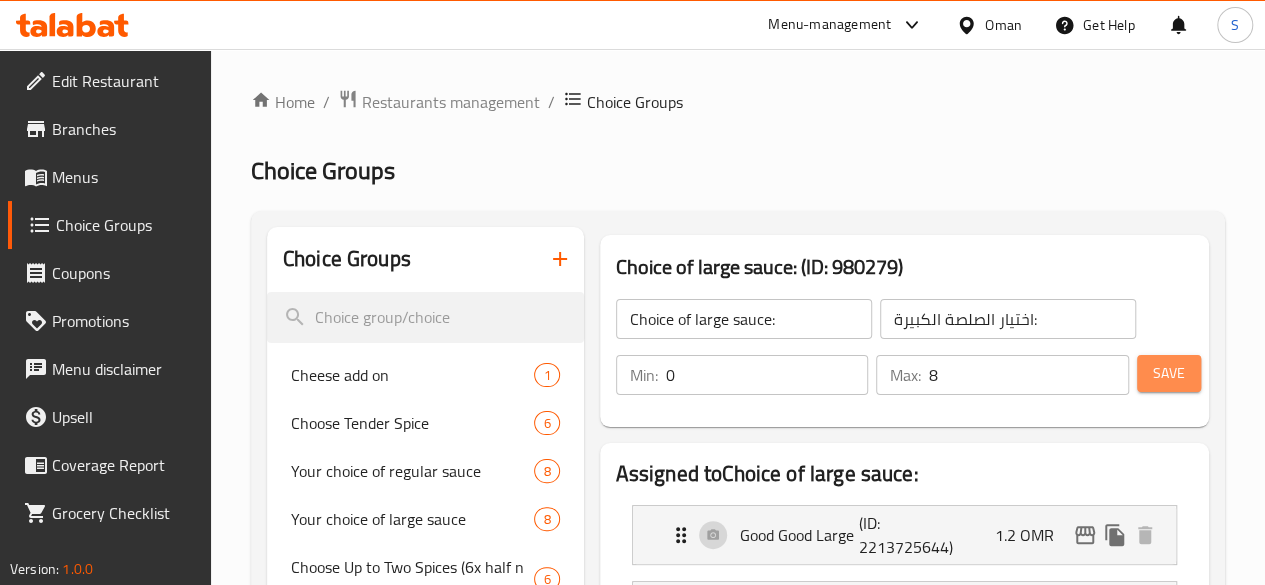 click on "Save" at bounding box center [1169, 373] 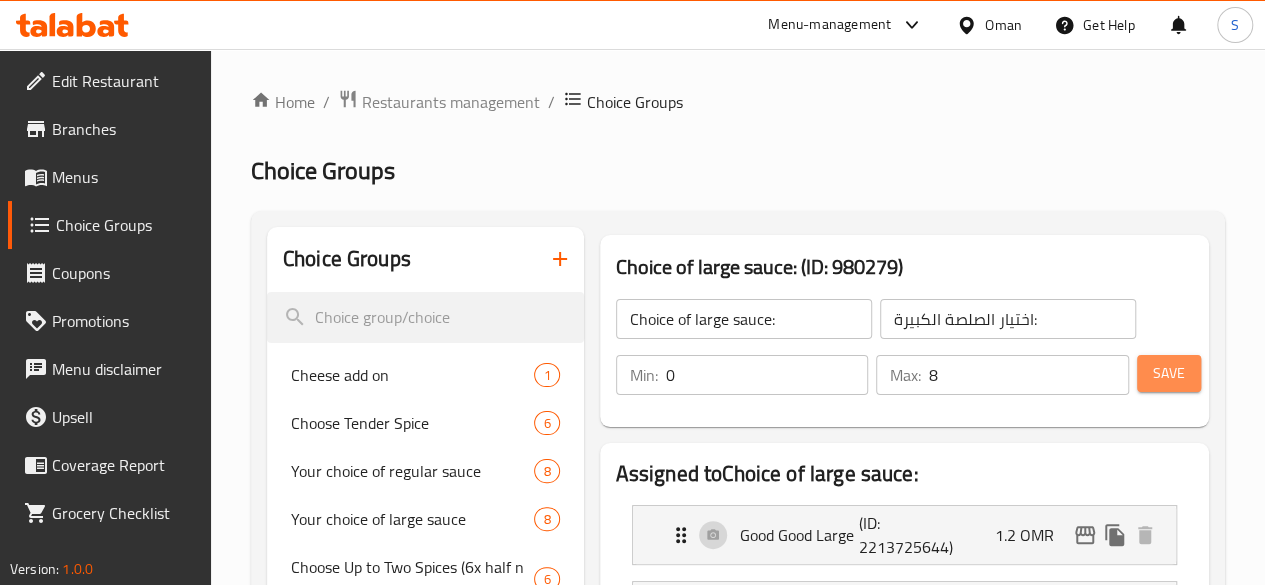 click on "Save" at bounding box center (1169, 373) 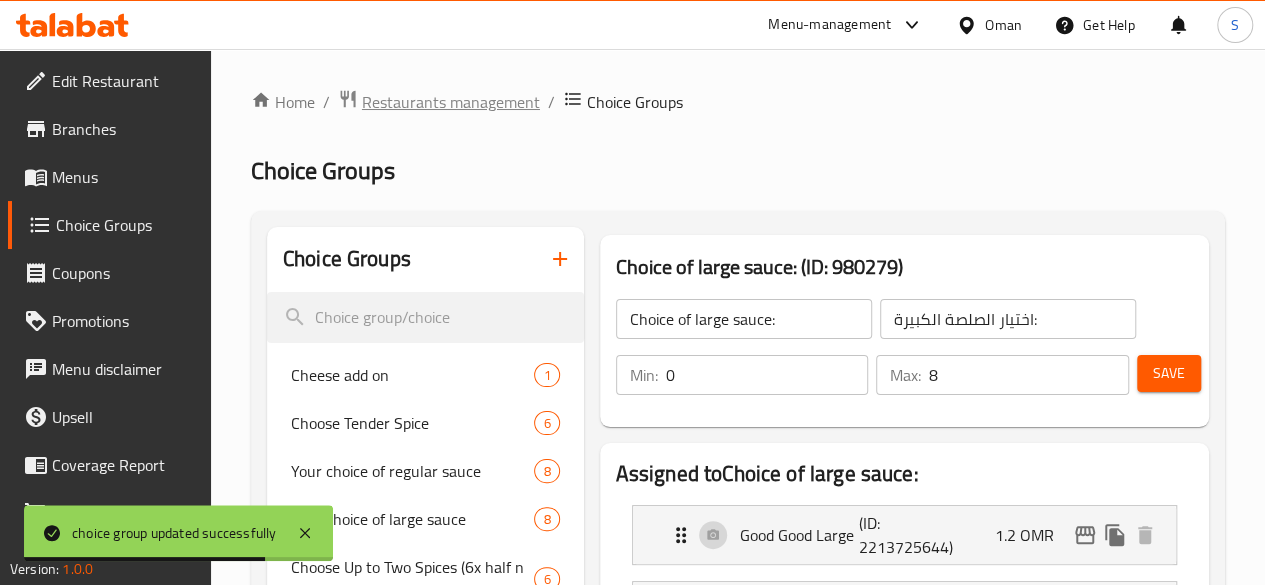 click on "Restaurants management" at bounding box center (451, 102) 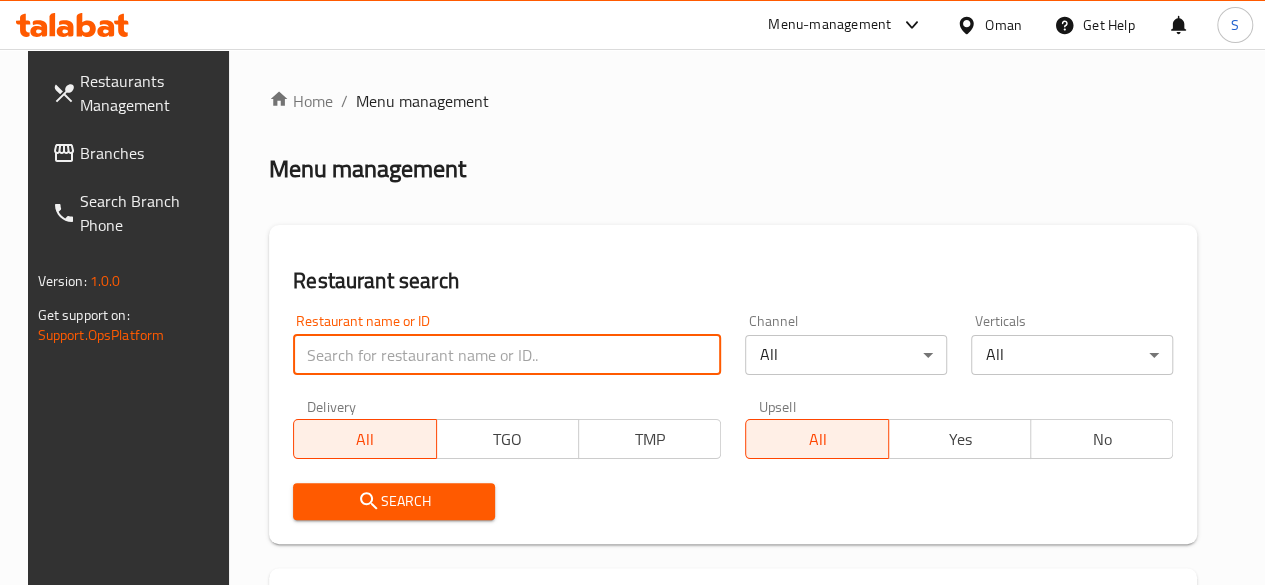 click at bounding box center (507, 355) 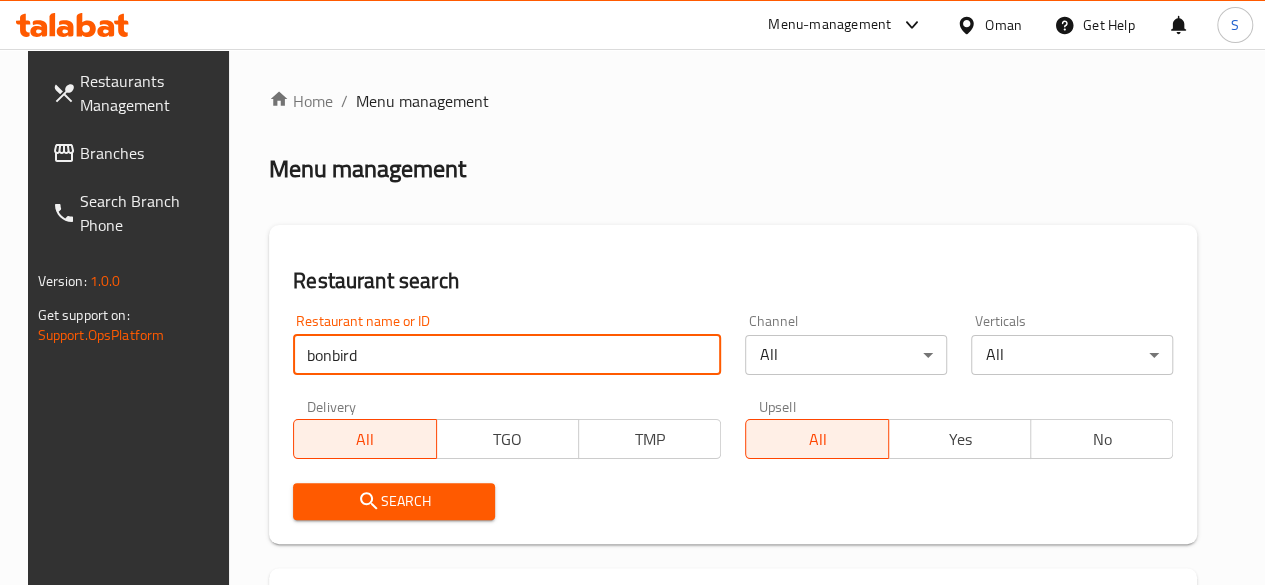 type on "bonbird" 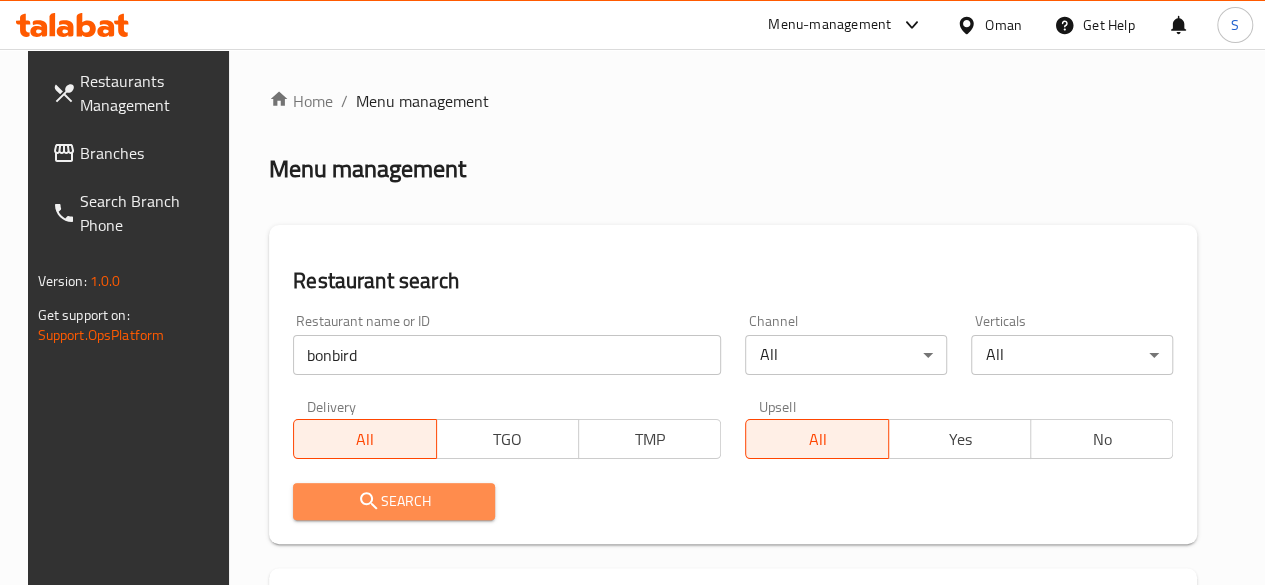 click 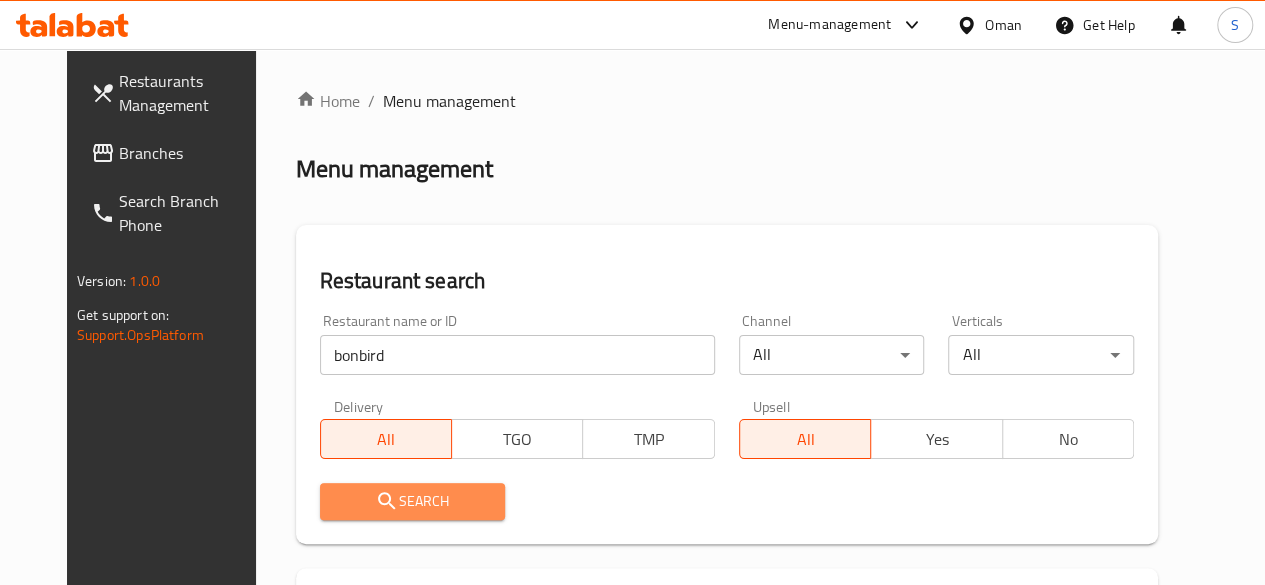 click on "Search" at bounding box center (413, 501) 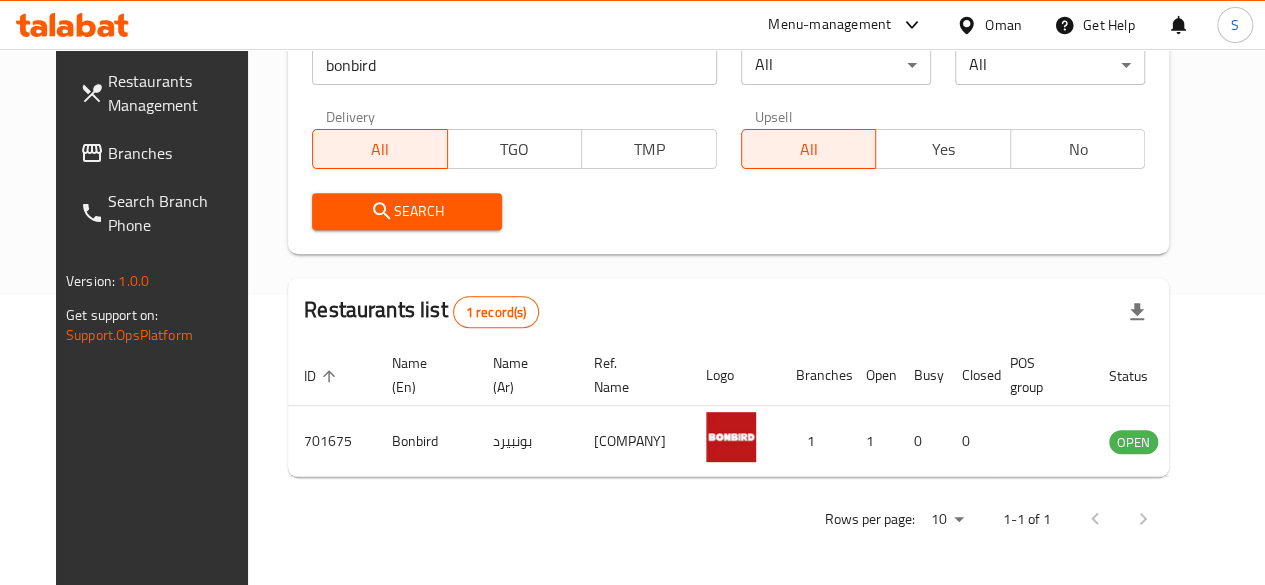 scroll, scrollTop: 318, scrollLeft: 0, axis: vertical 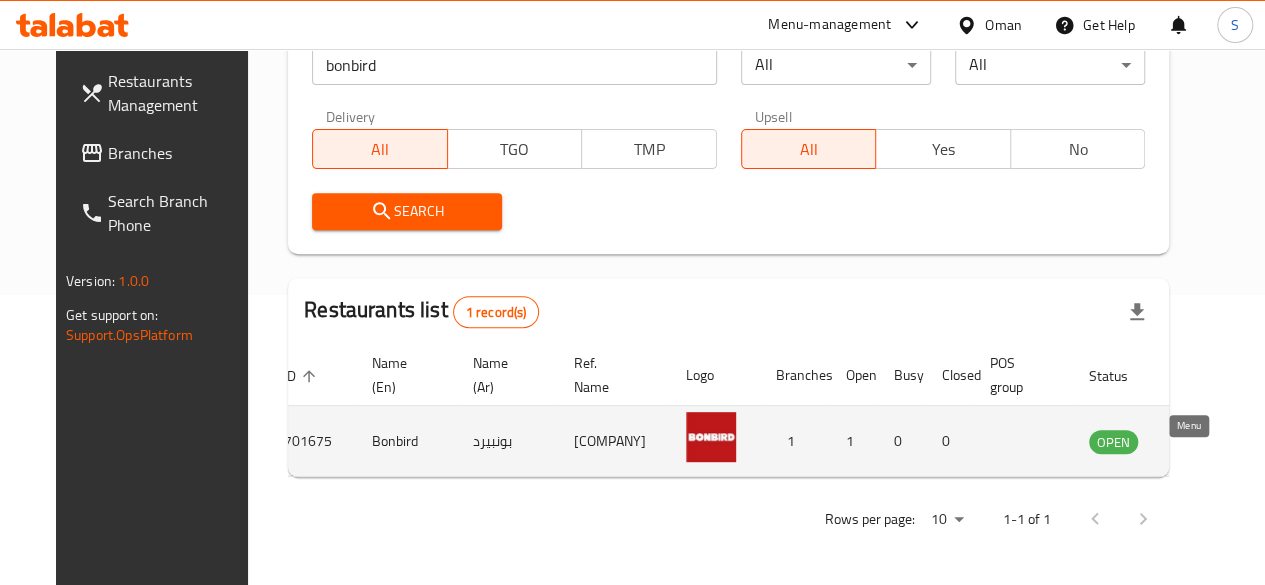 click 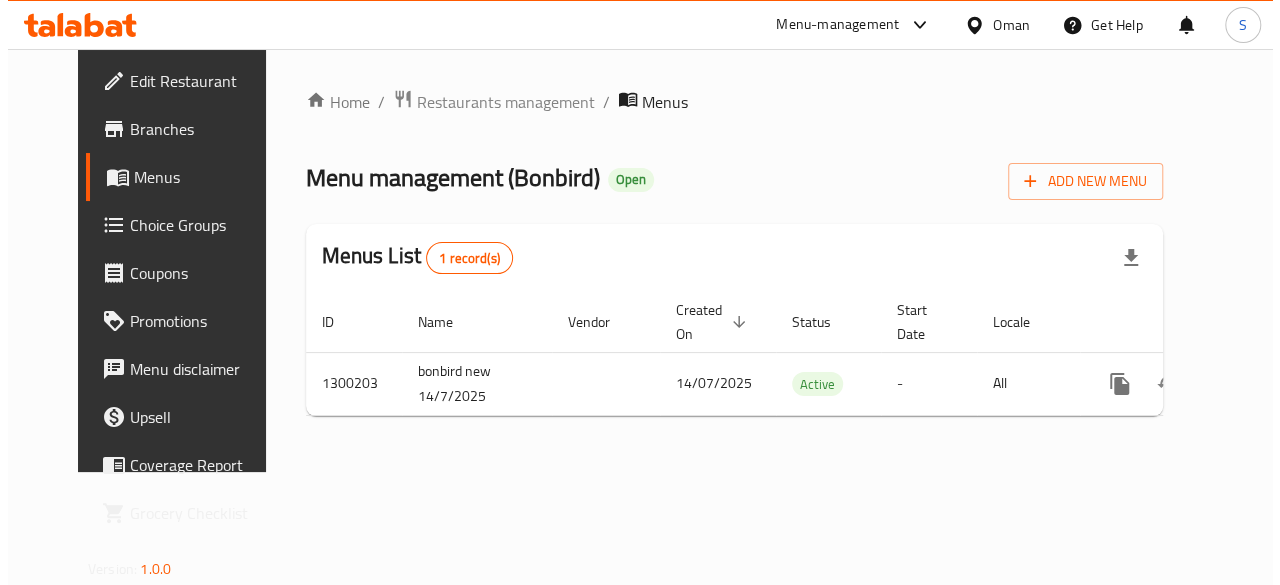 scroll, scrollTop: 0, scrollLeft: 0, axis: both 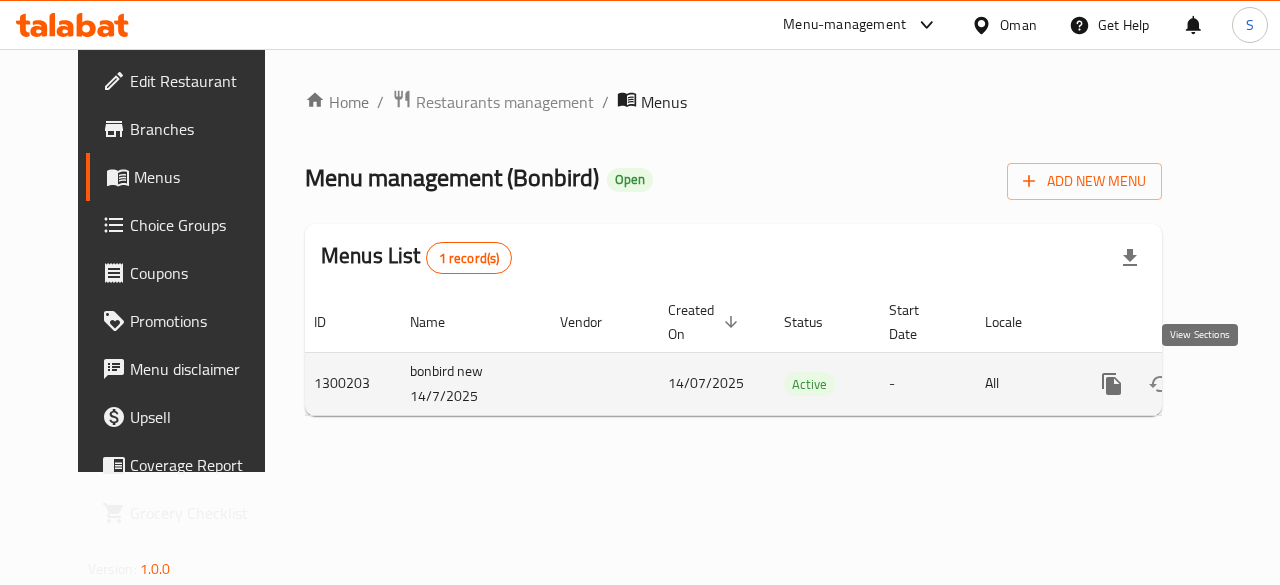click 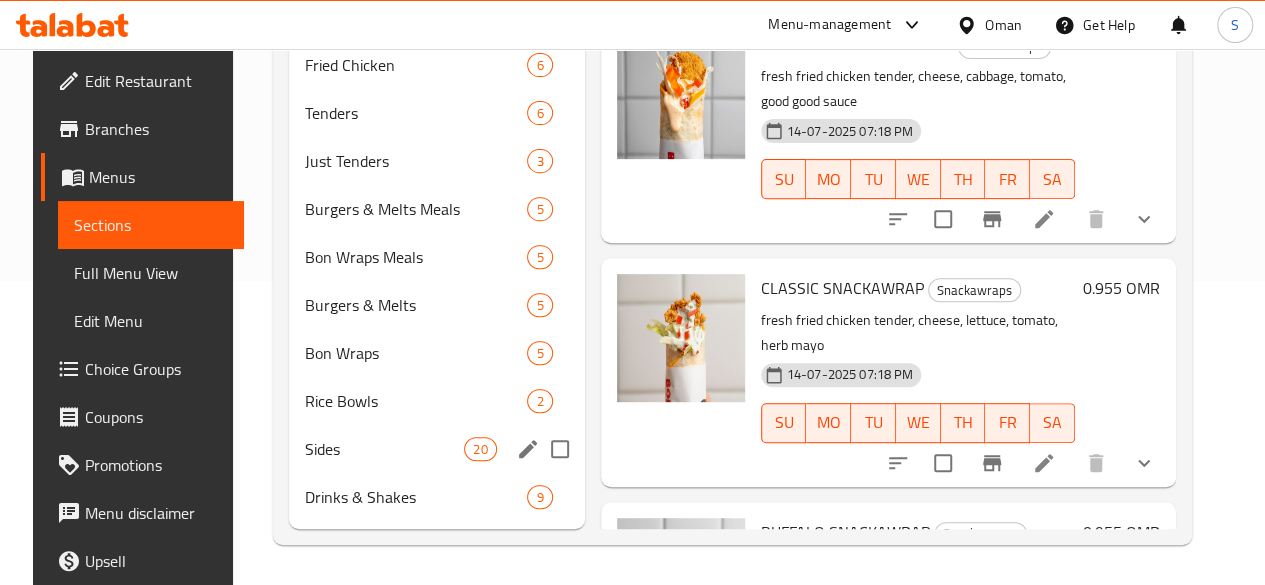 scroll, scrollTop: 333, scrollLeft: 0, axis: vertical 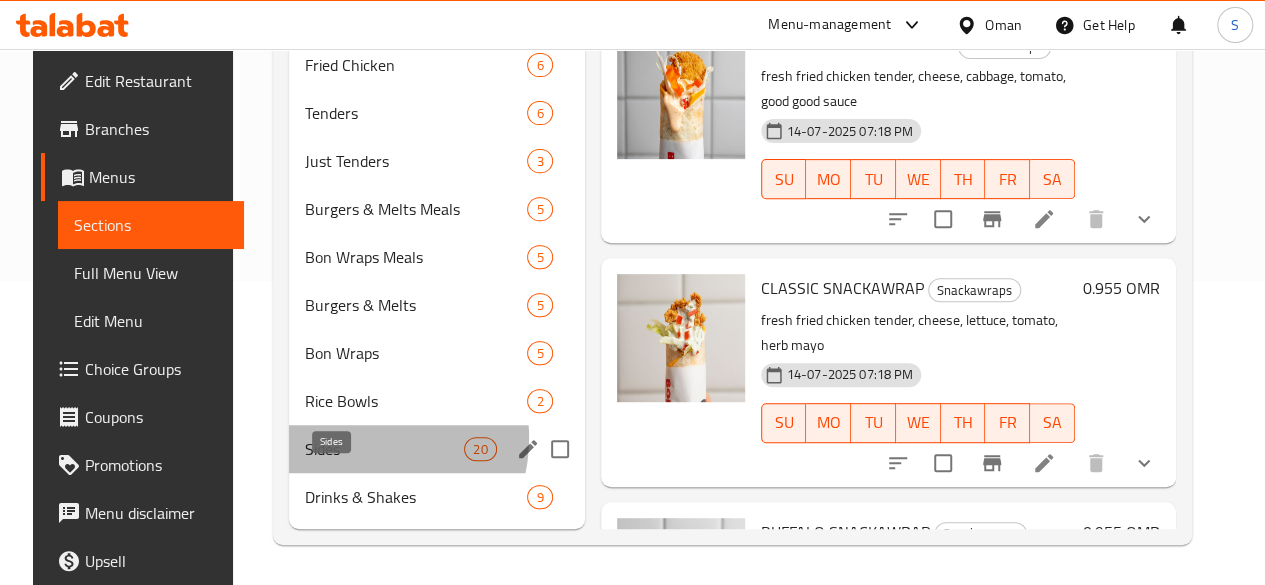 click on "Sides" at bounding box center (384, 449) 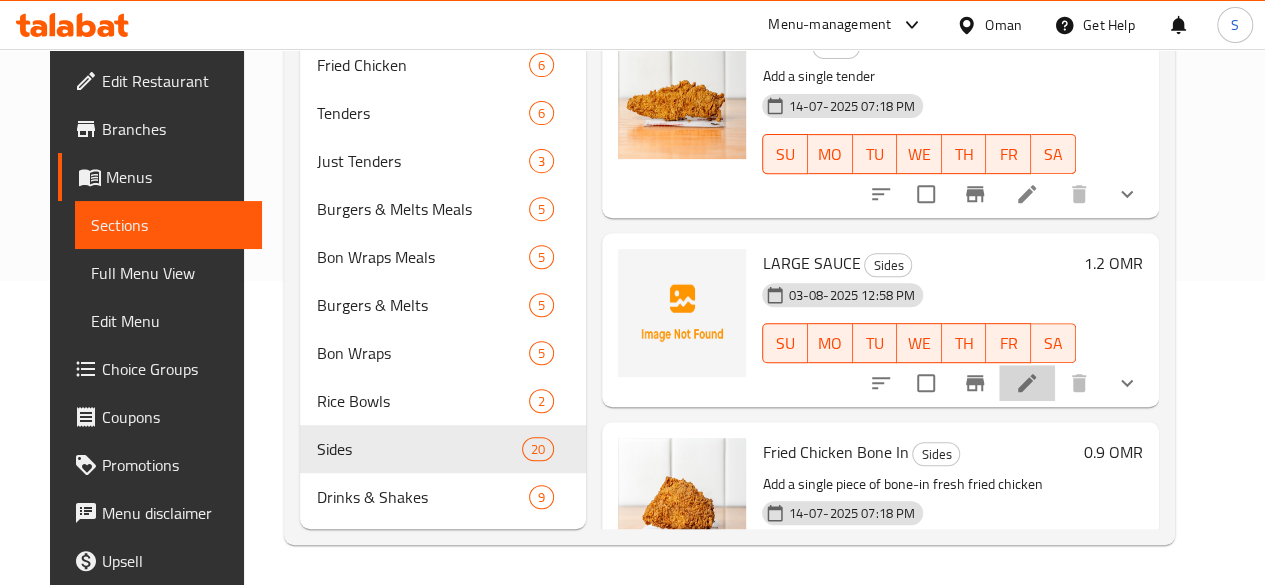 click at bounding box center [1027, 383] 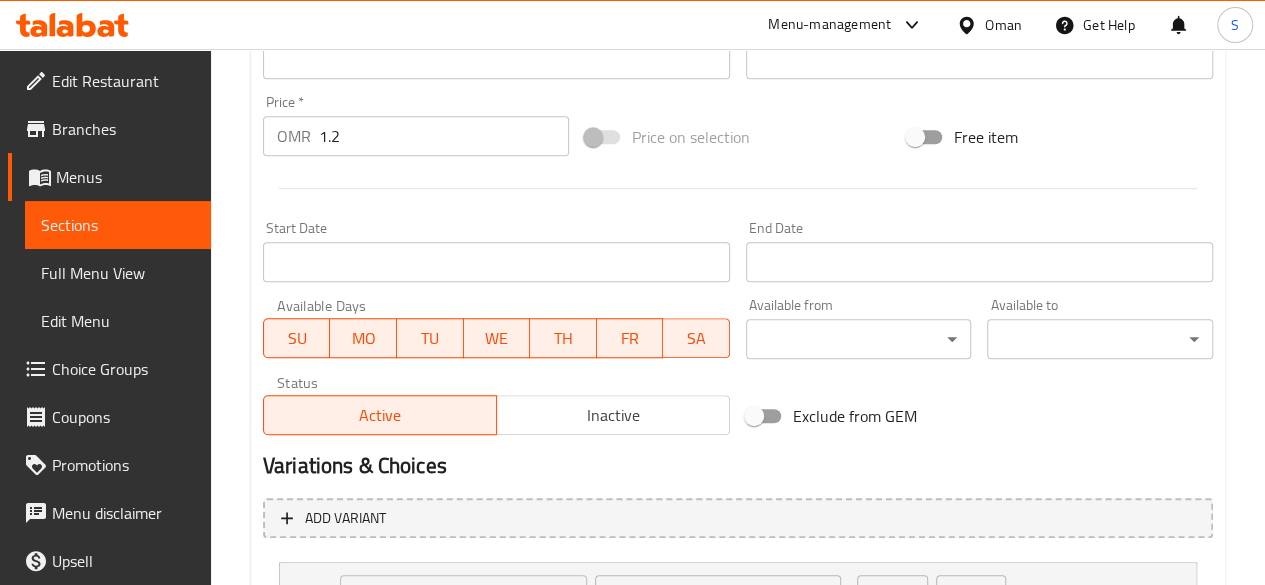 scroll, scrollTop: 859, scrollLeft: 0, axis: vertical 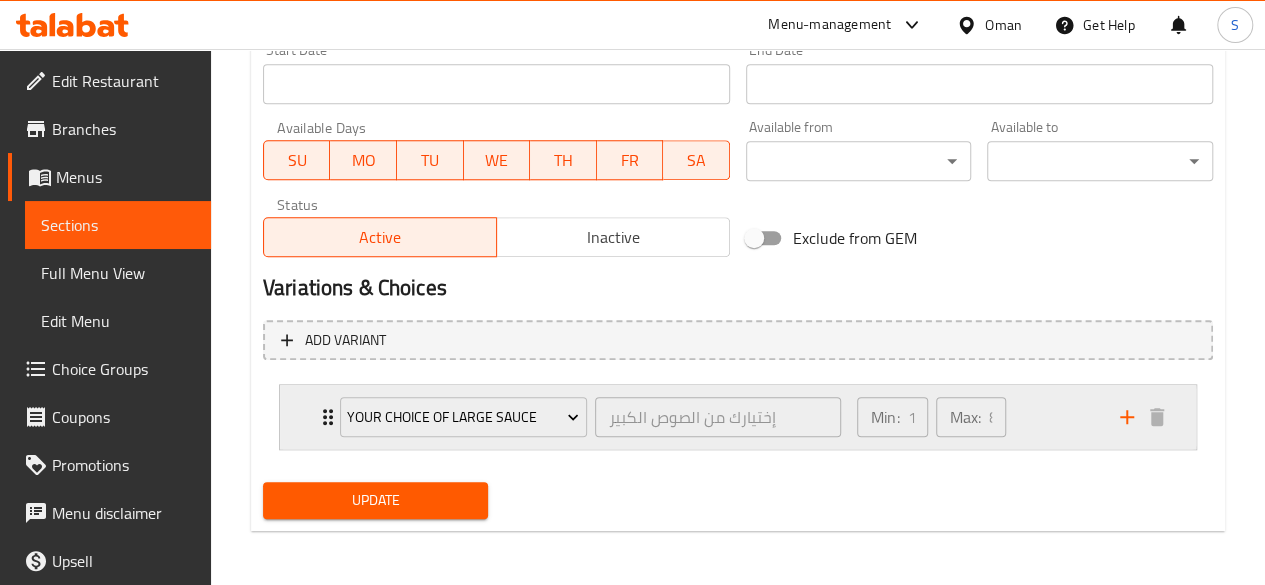 click 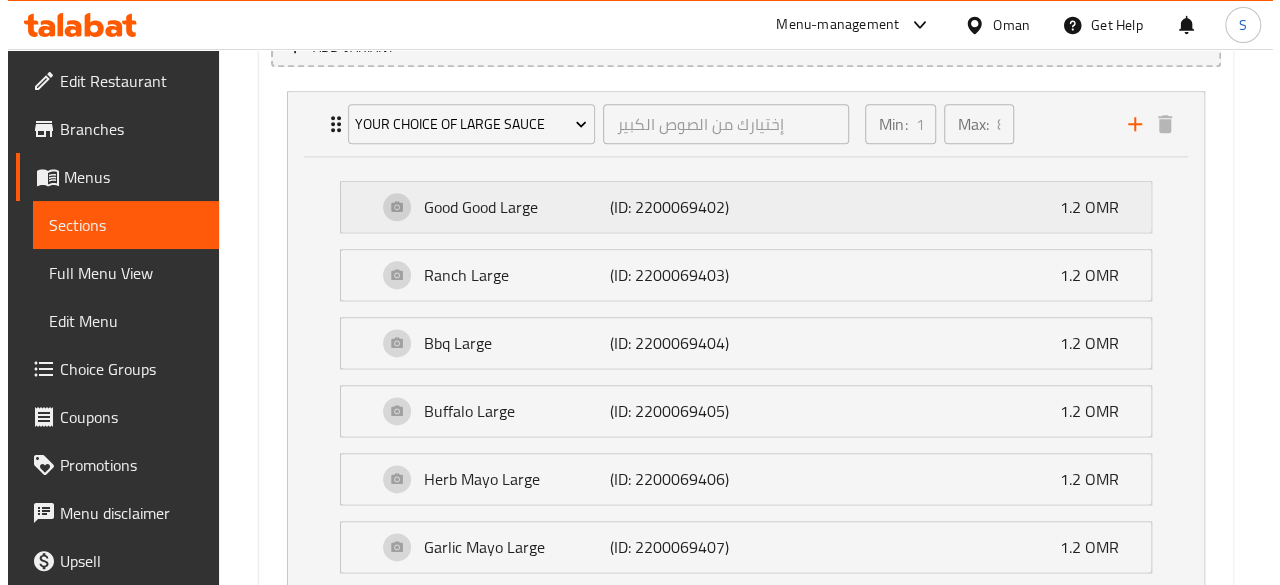 scroll, scrollTop: 1153, scrollLeft: 0, axis: vertical 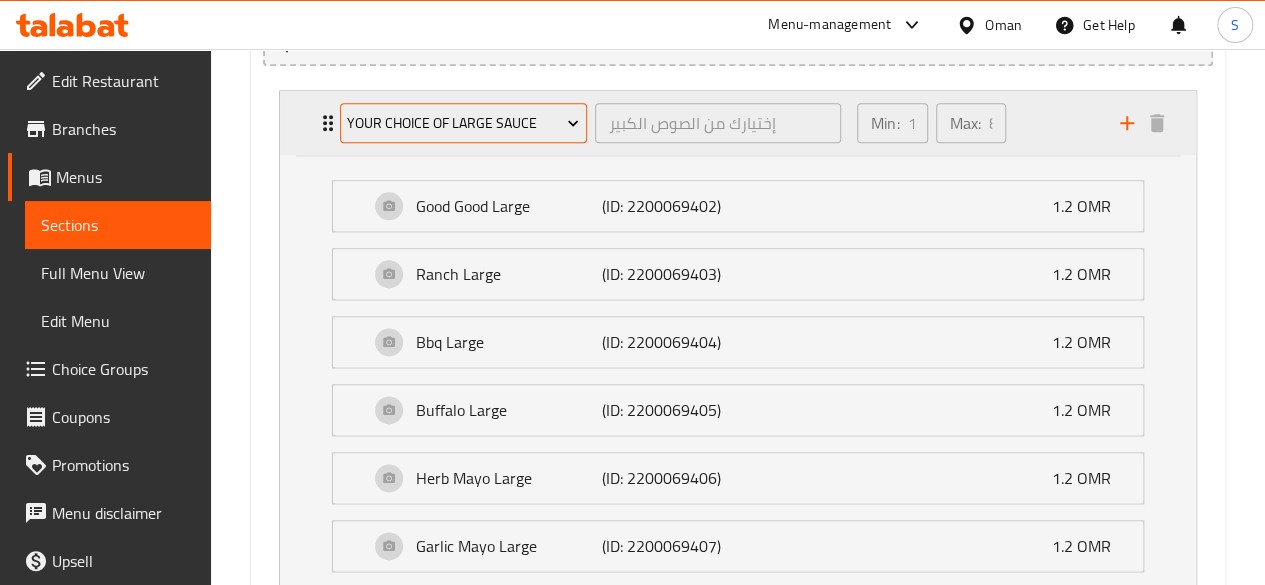 click on "Your choice of large sauce" at bounding box center [463, 123] 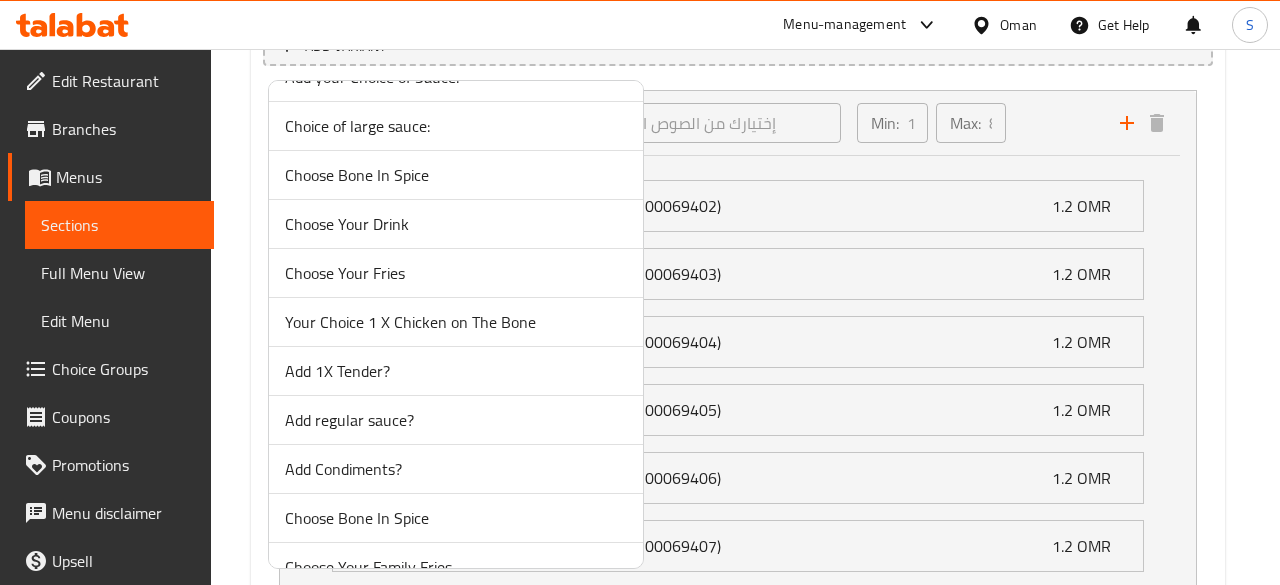 scroll, scrollTop: 380, scrollLeft: 0, axis: vertical 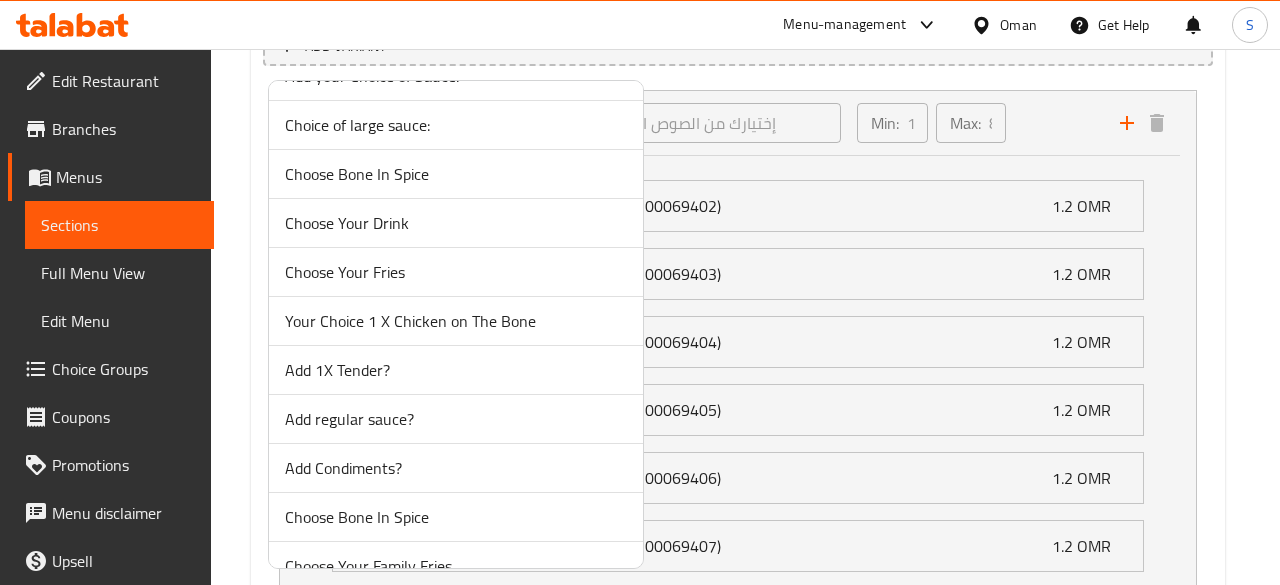 click on "Choice of large sauce:" at bounding box center (456, 125) 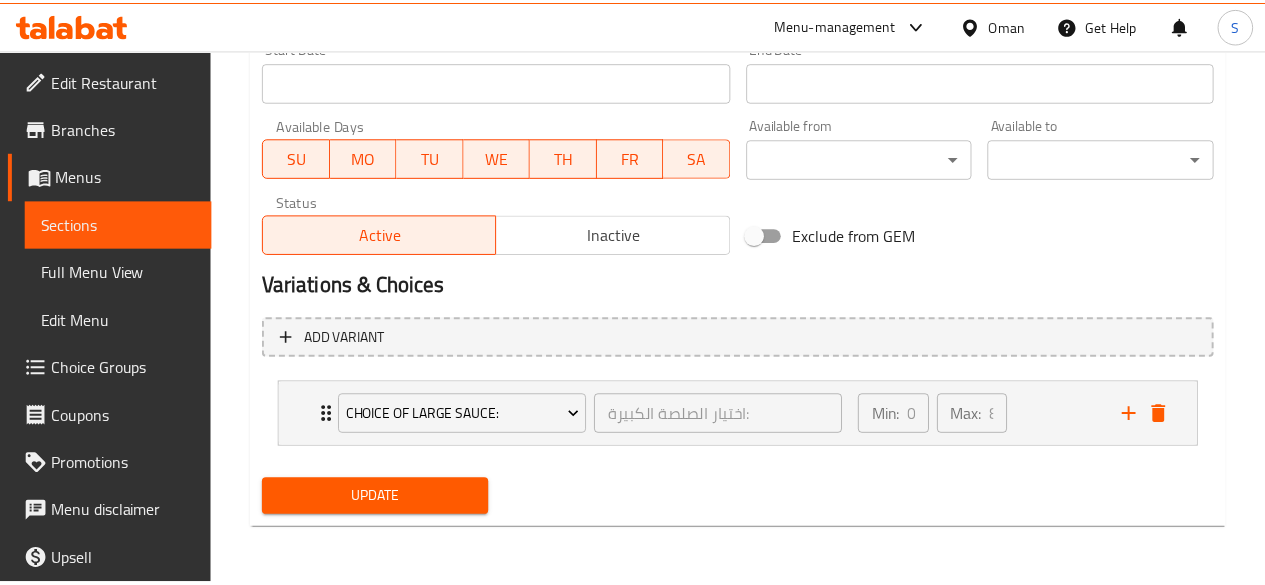 scroll, scrollTop: 859, scrollLeft: 0, axis: vertical 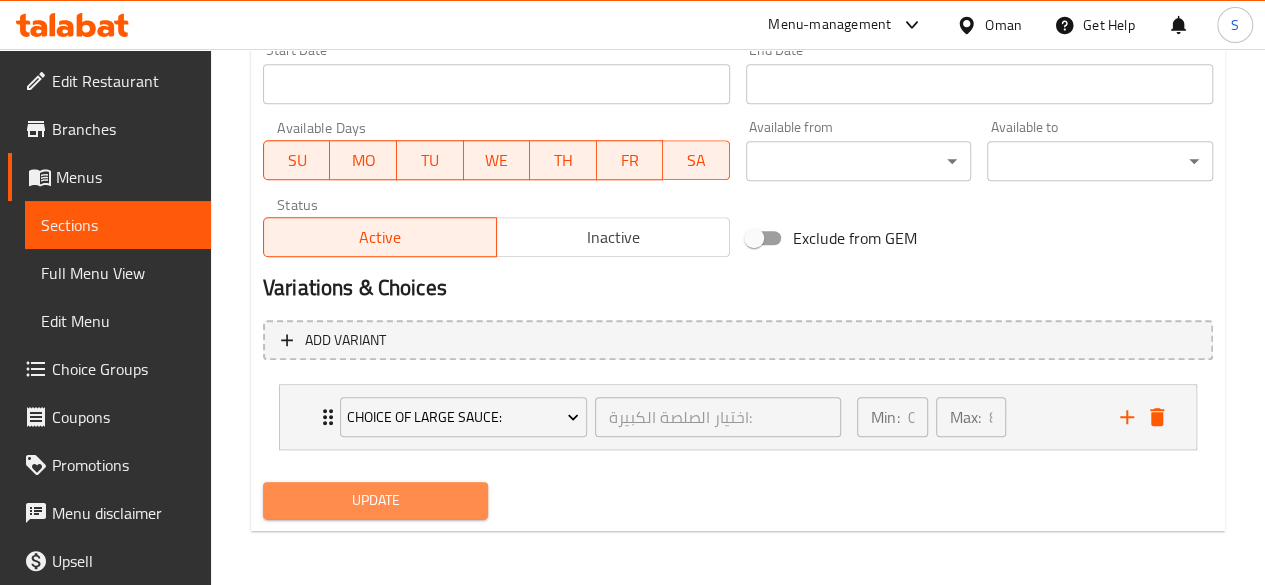 click on "Update" at bounding box center (376, 500) 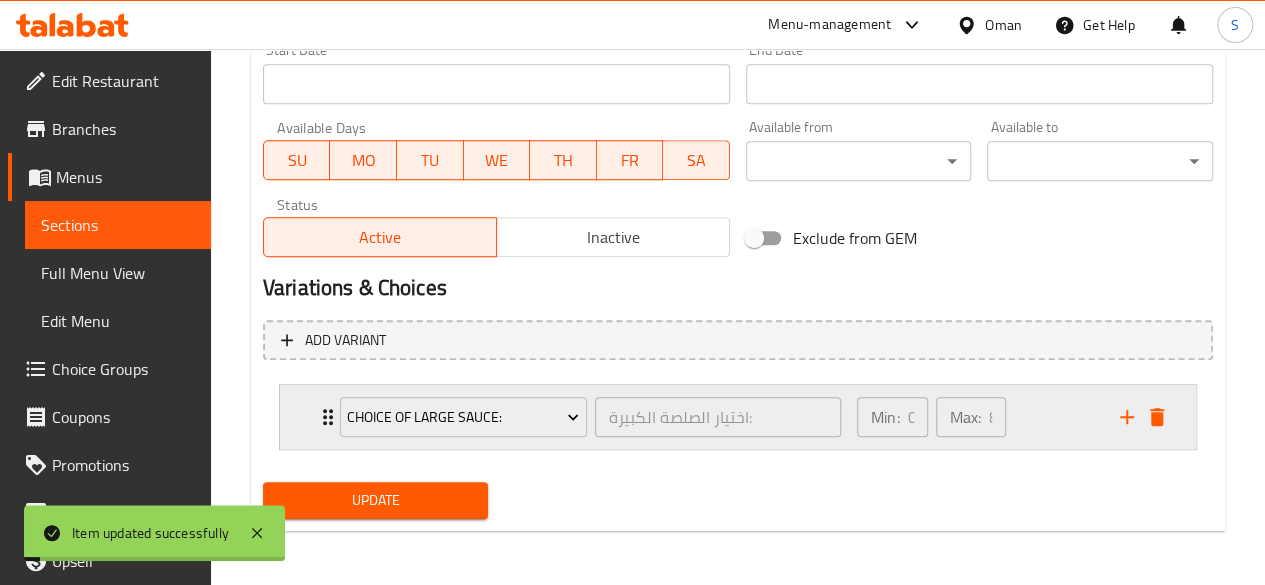 click 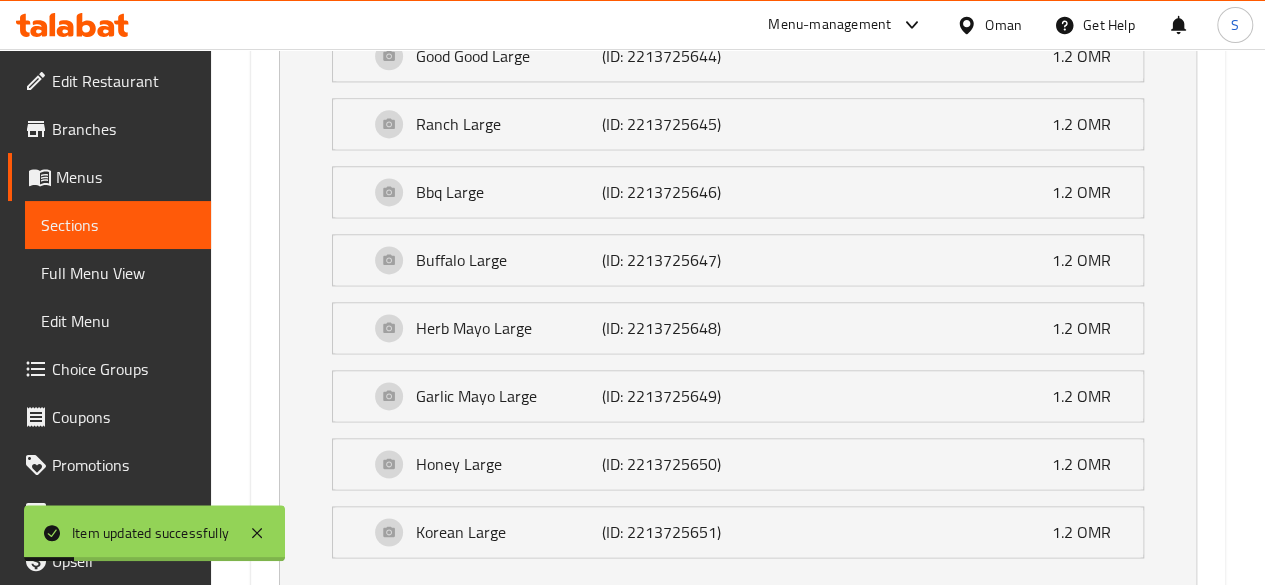scroll, scrollTop: 1439, scrollLeft: 0, axis: vertical 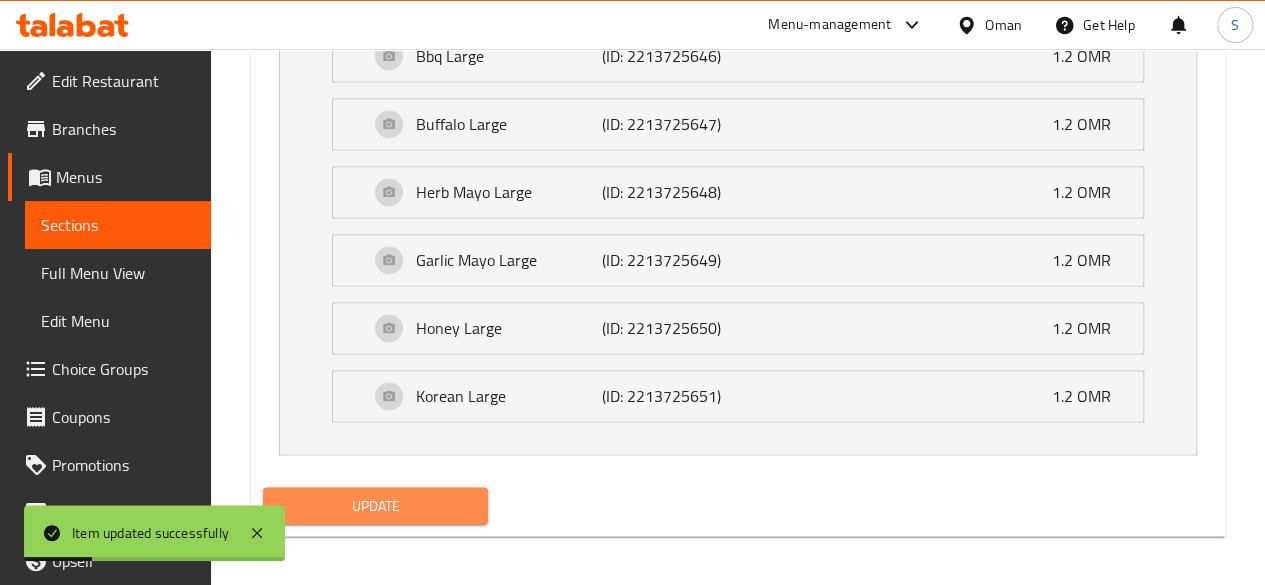 click on "Update" at bounding box center [376, 505] 